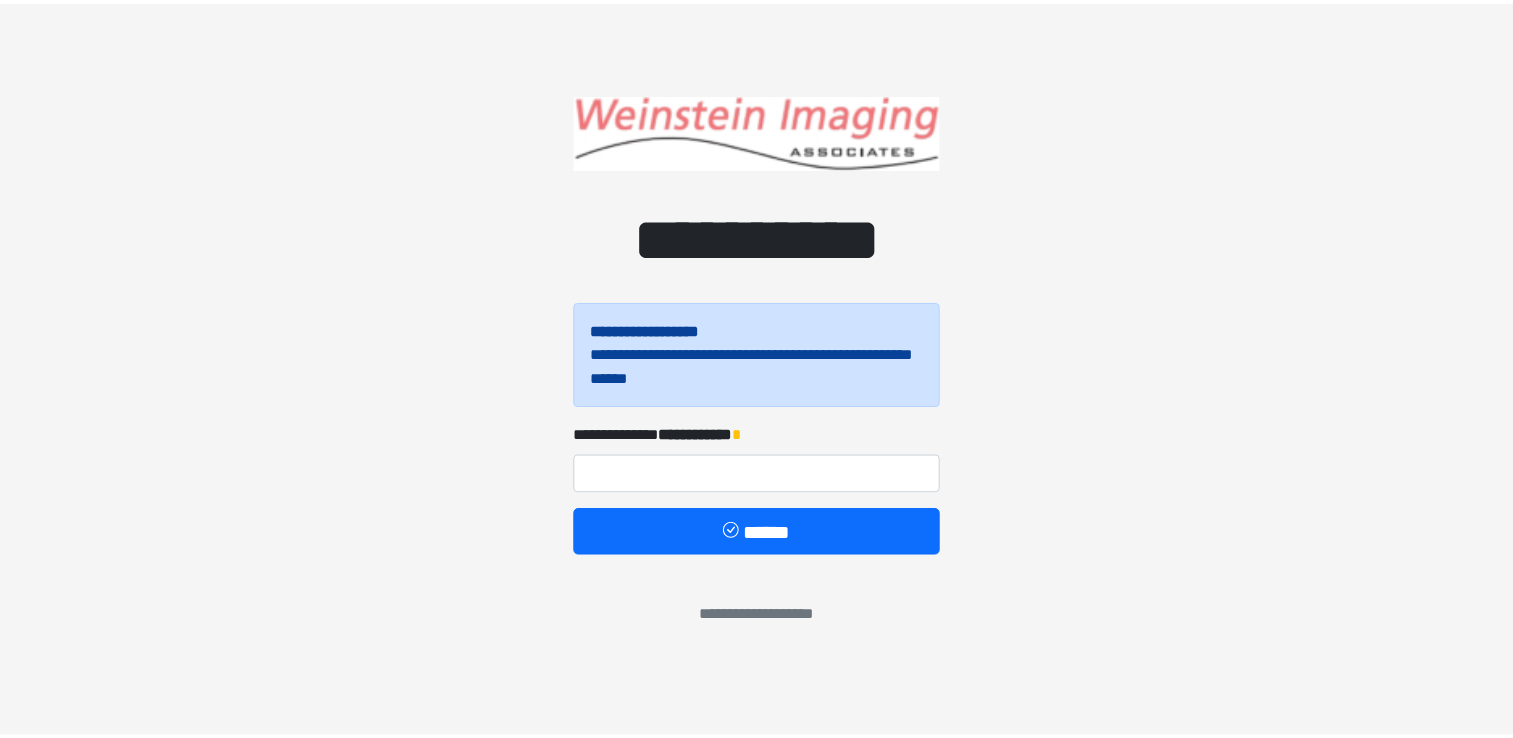 scroll, scrollTop: 0, scrollLeft: 0, axis: both 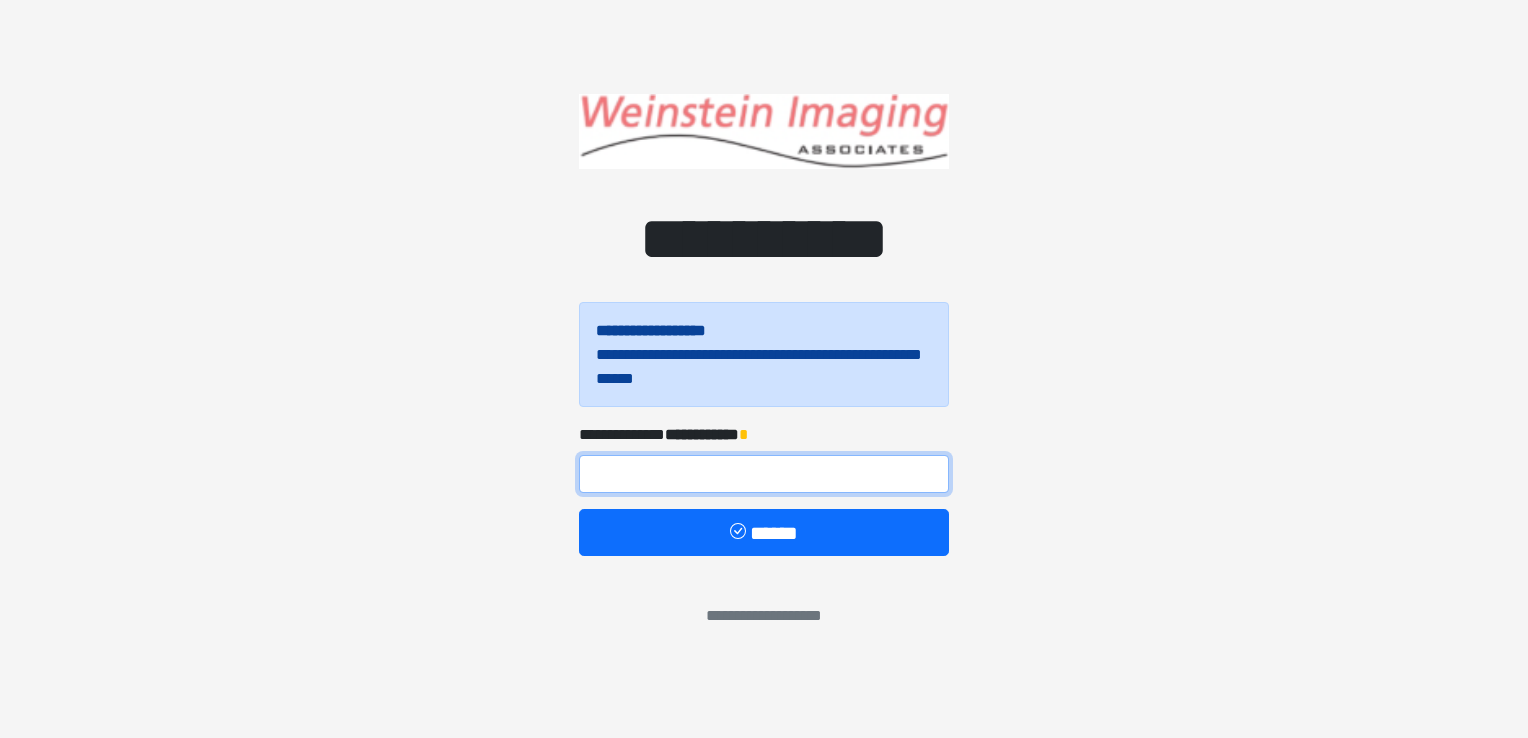 click at bounding box center (764, 474) 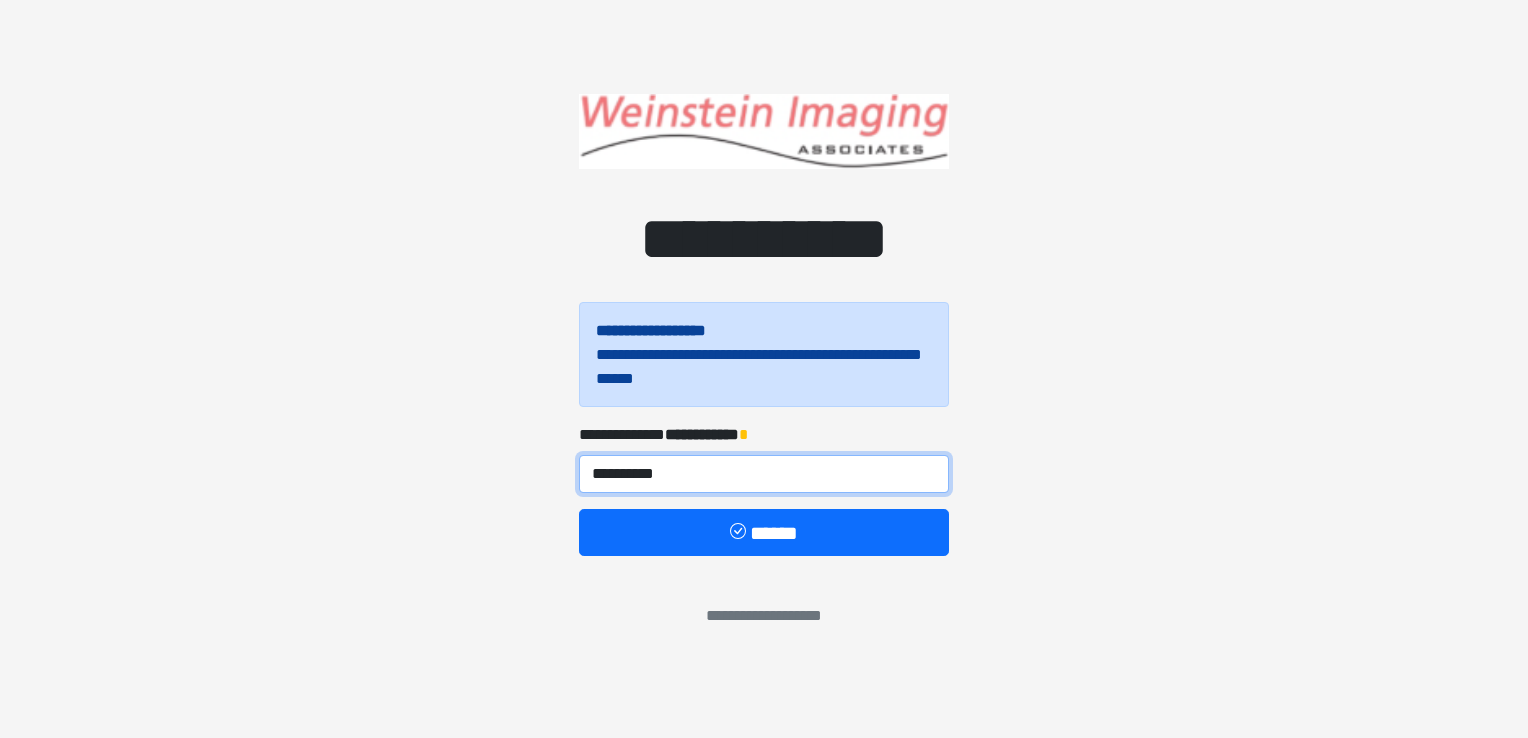 type on "**********" 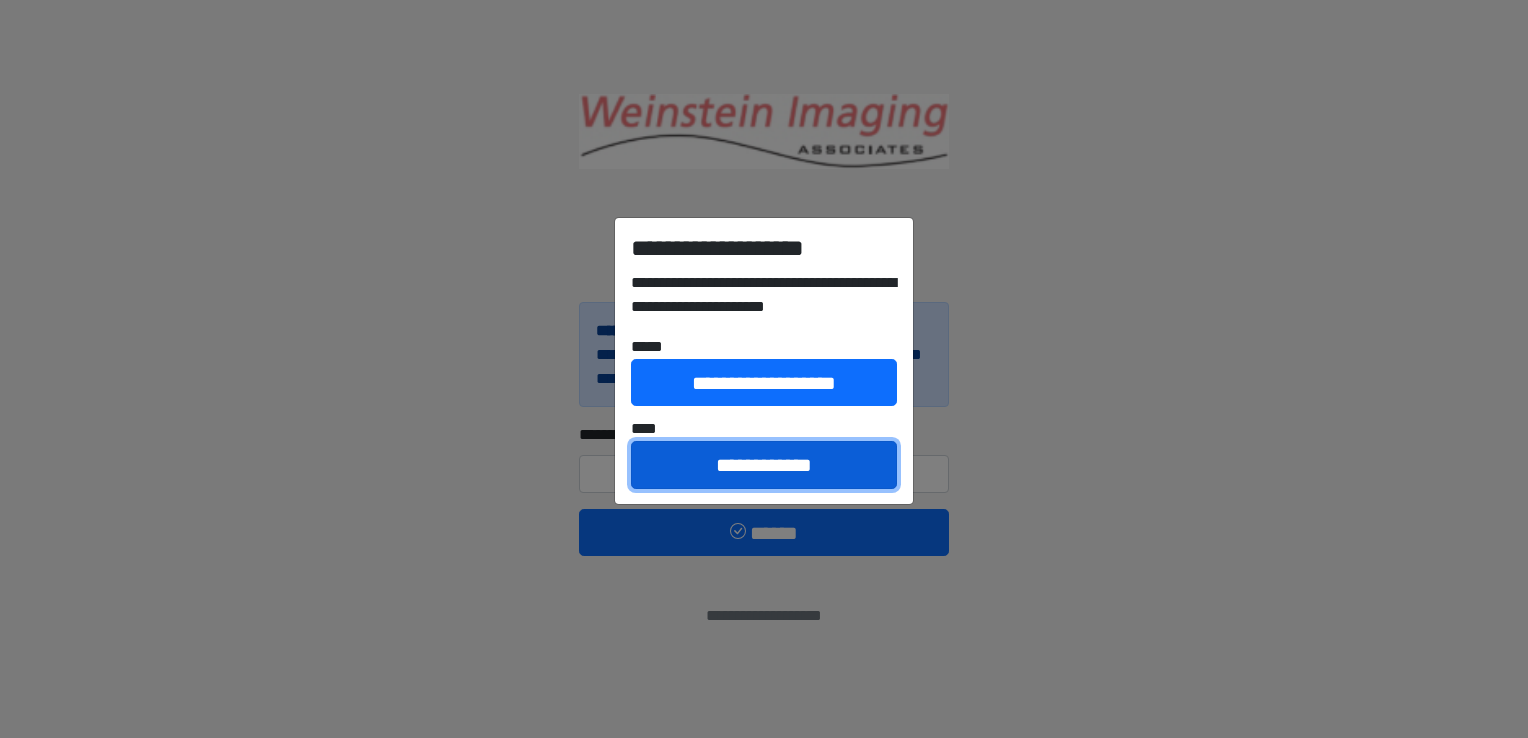 click on "**********" at bounding box center [764, 465] 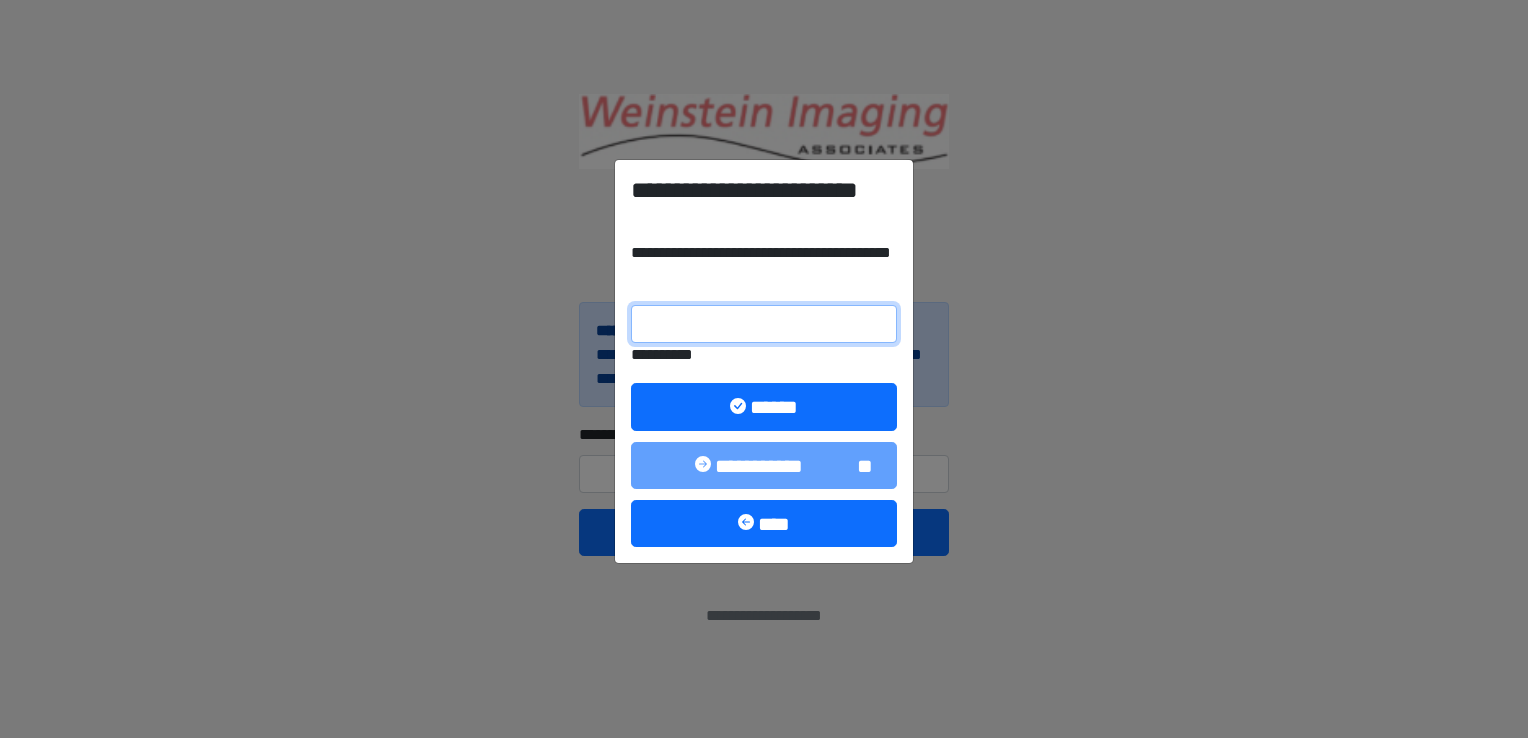 click on "**********" at bounding box center [764, 324] 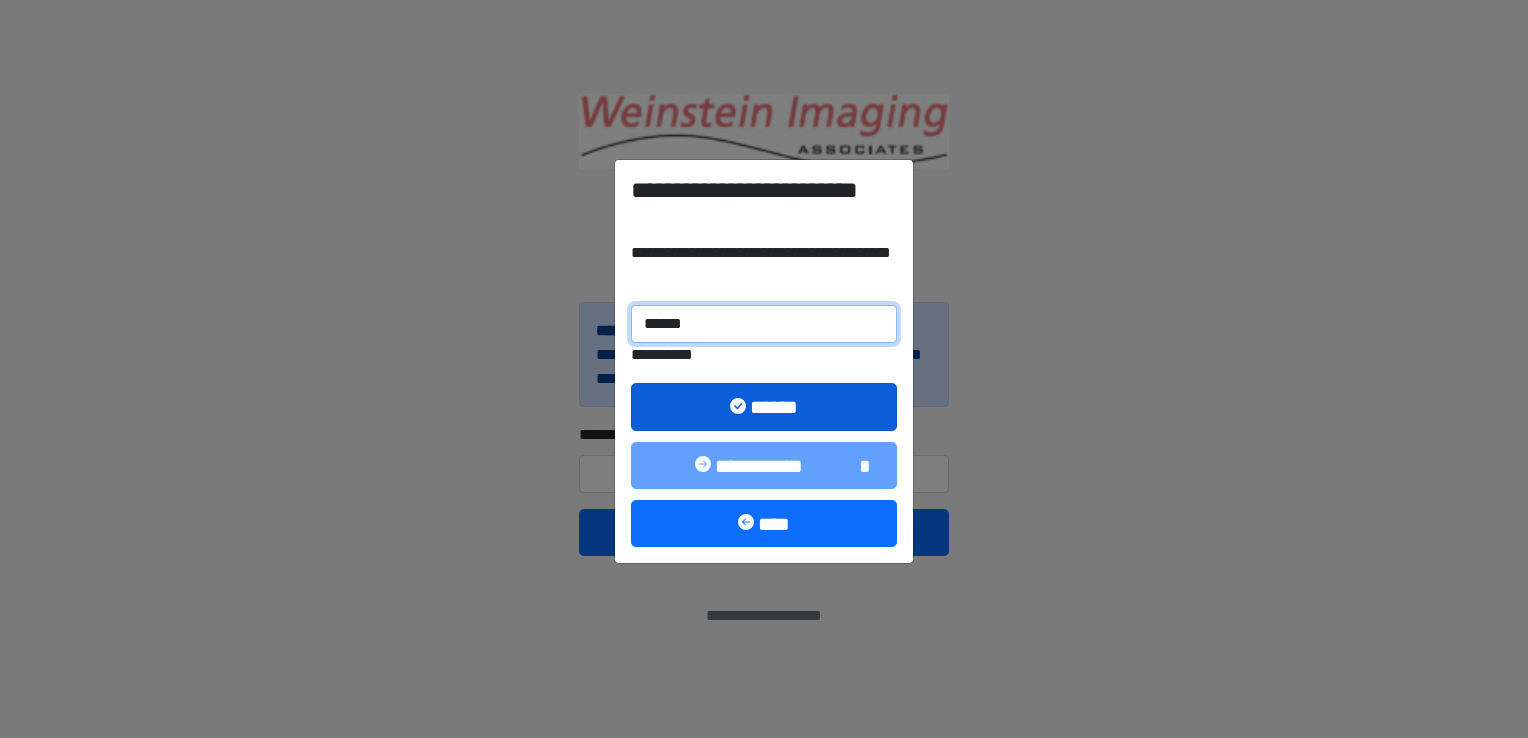type on "******" 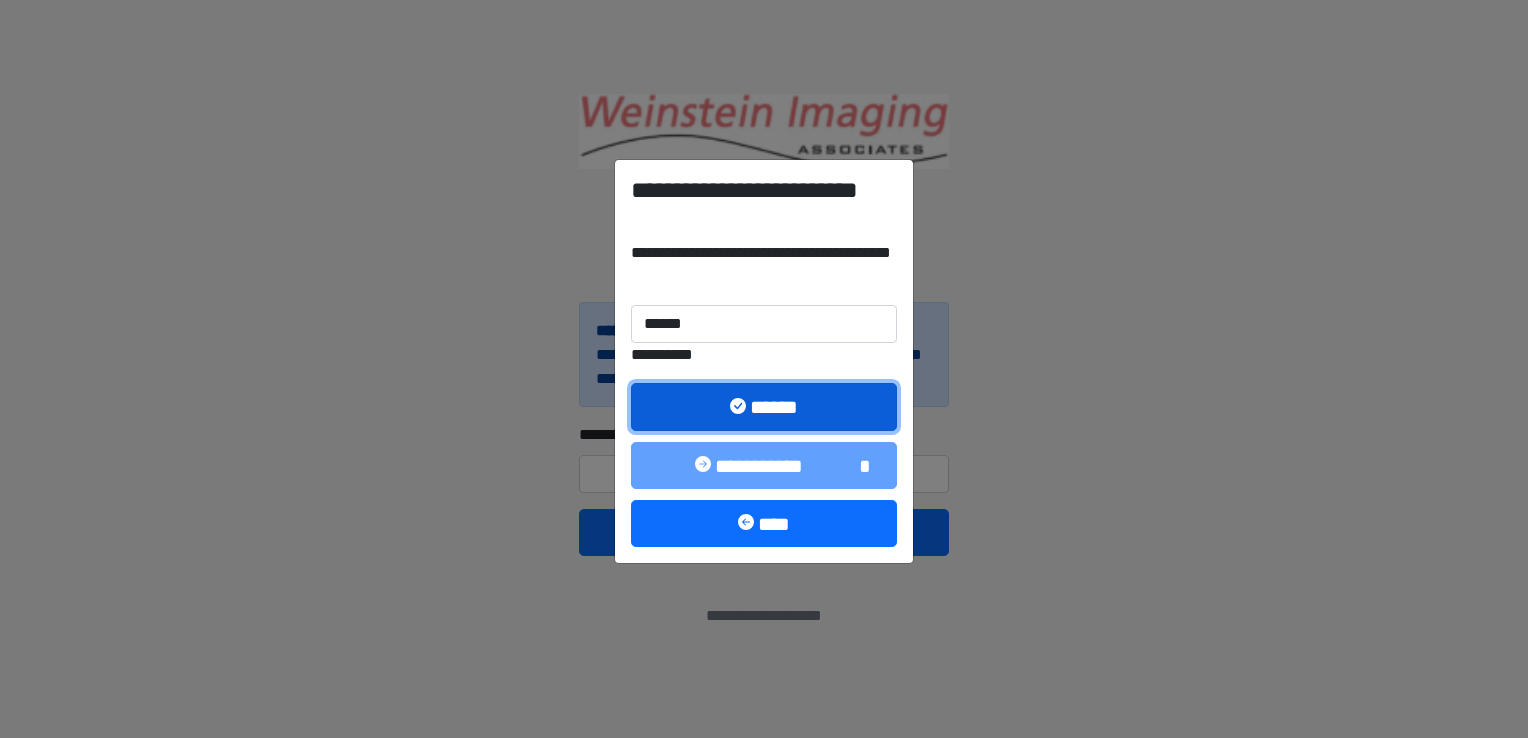 click on "******" at bounding box center [764, 407] 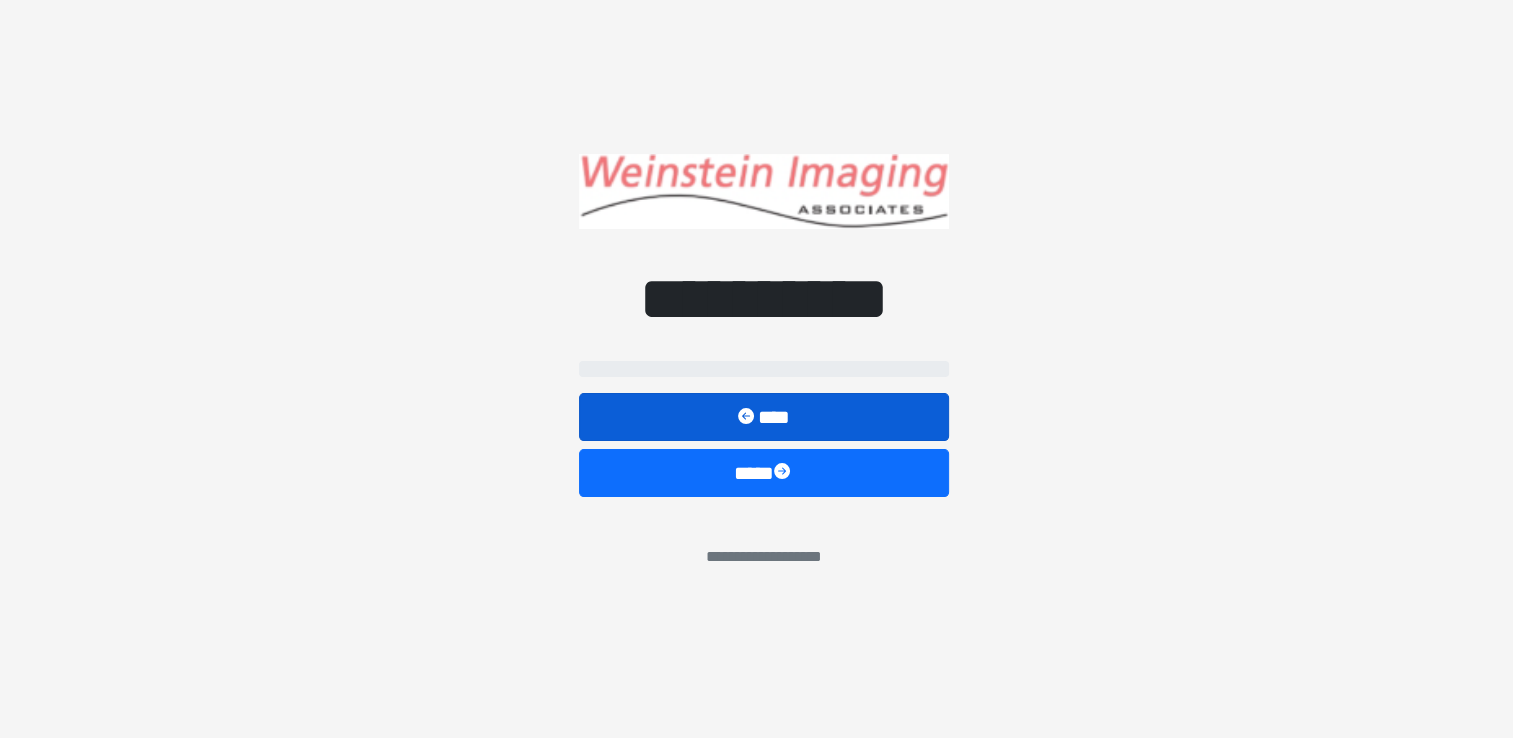 select on "*****" 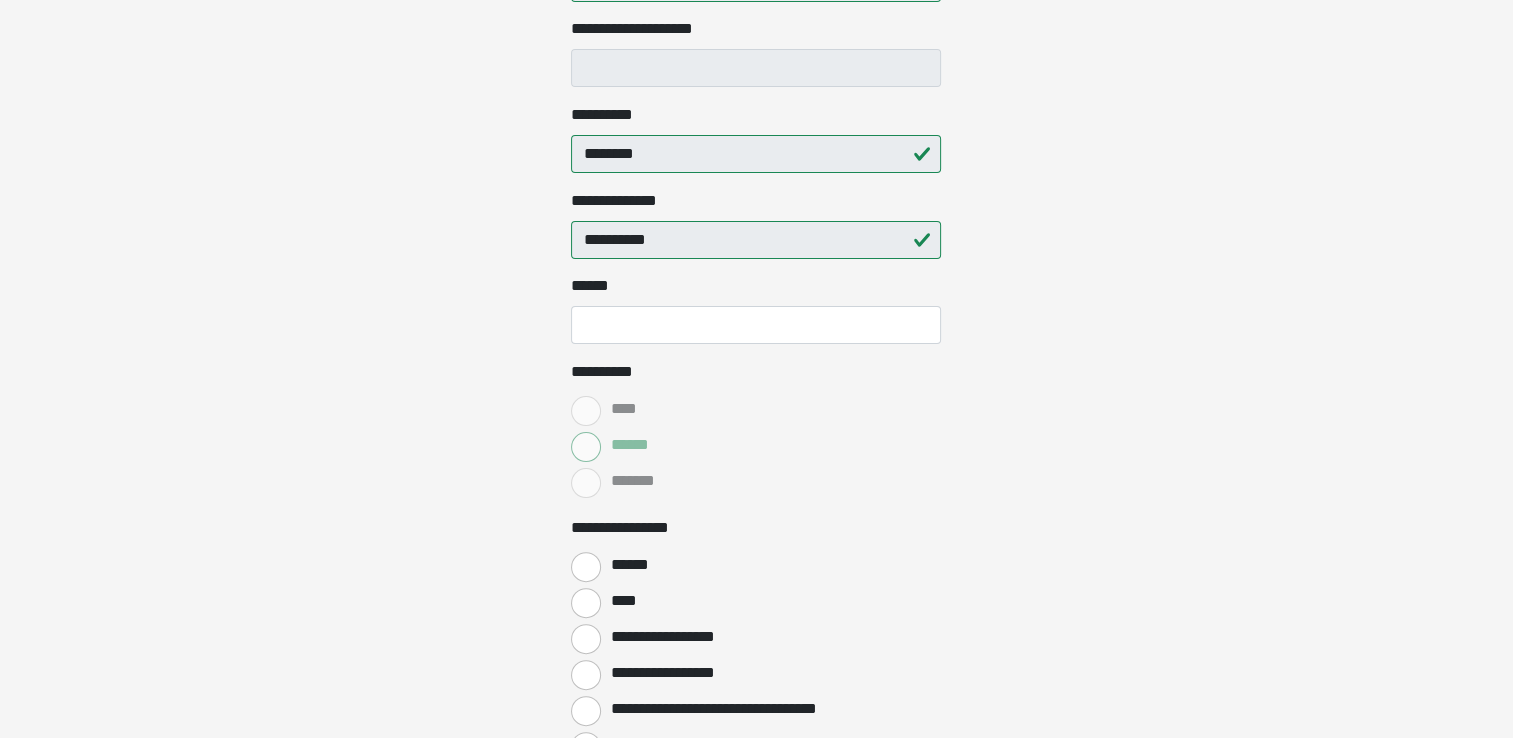 scroll, scrollTop: 436, scrollLeft: 0, axis: vertical 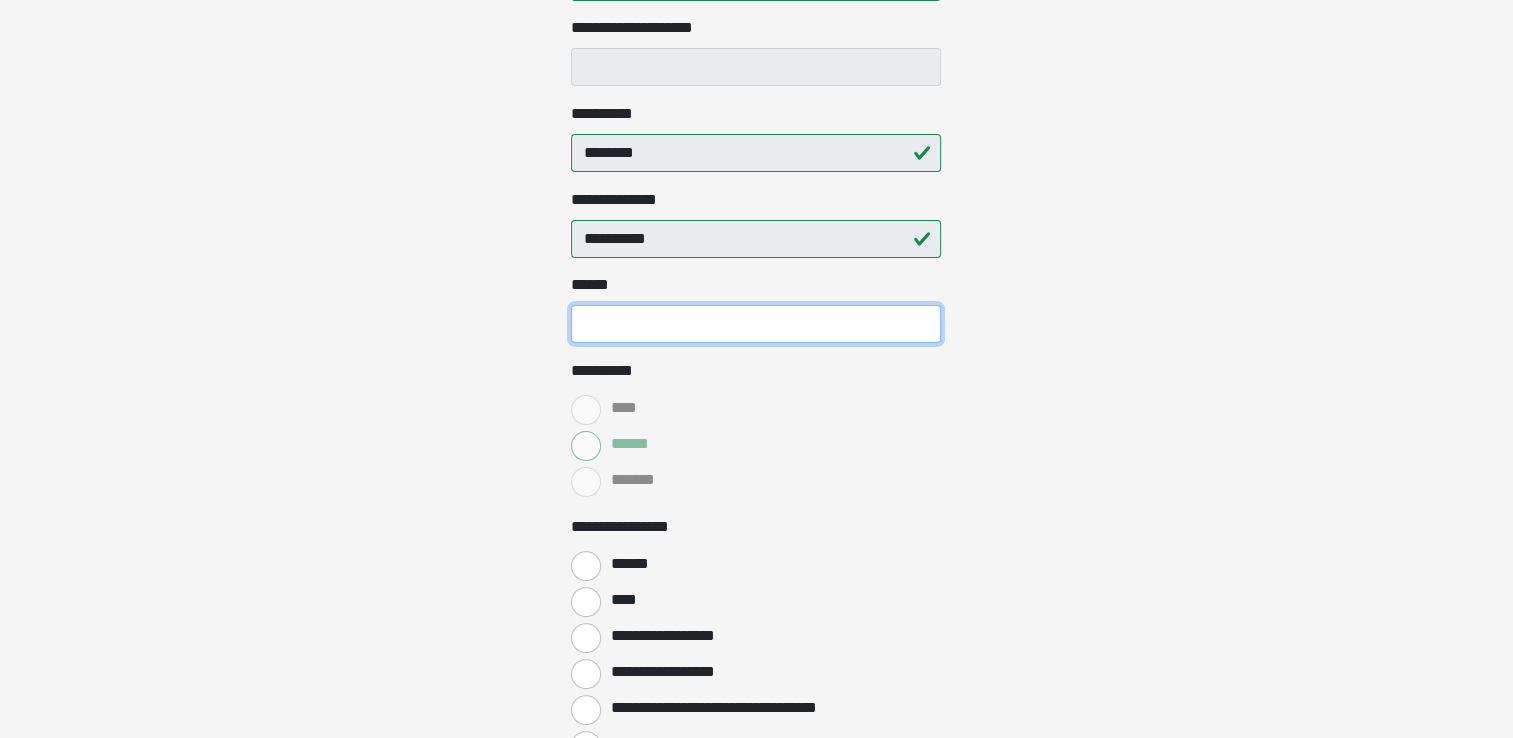 click on "**** *" at bounding box center (756, 324) 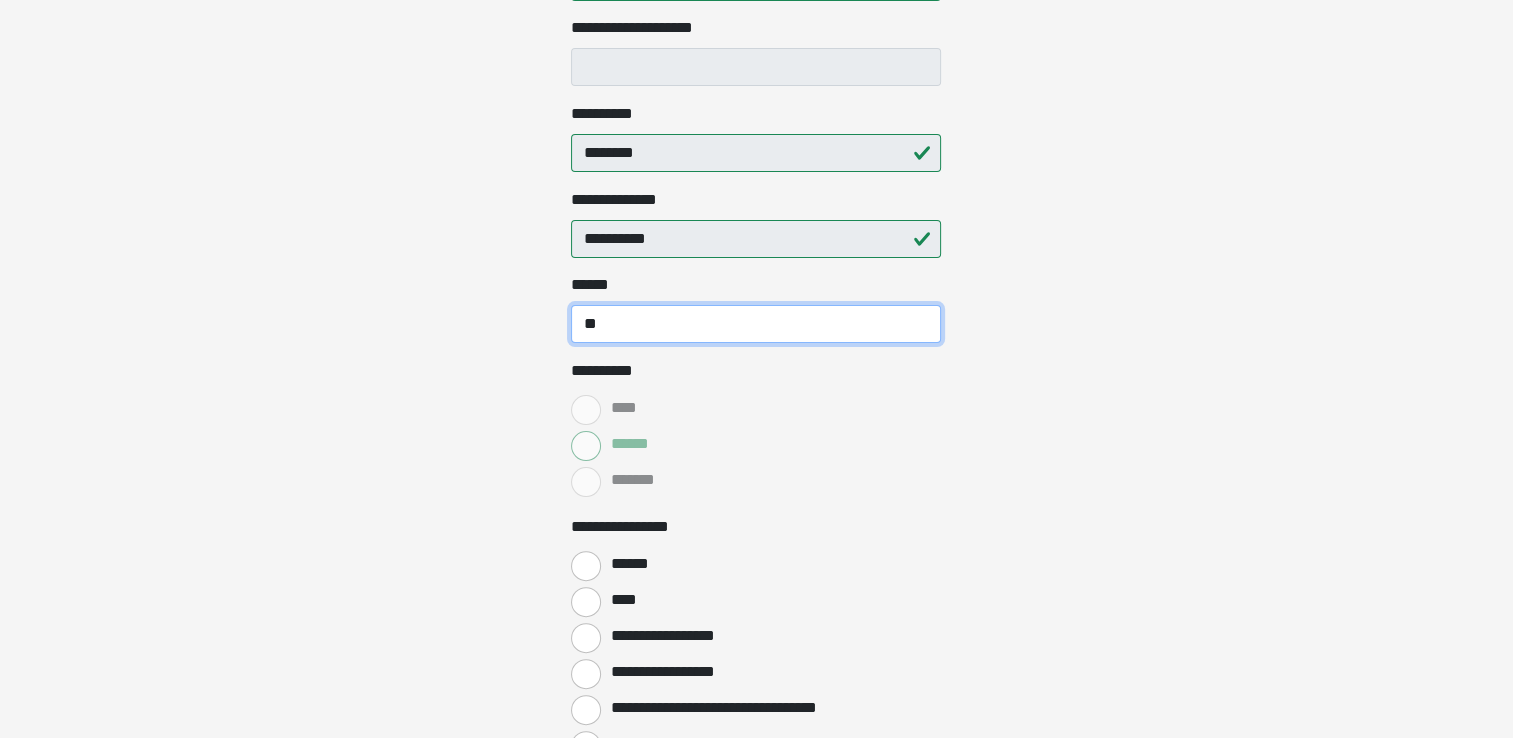 type on "**" 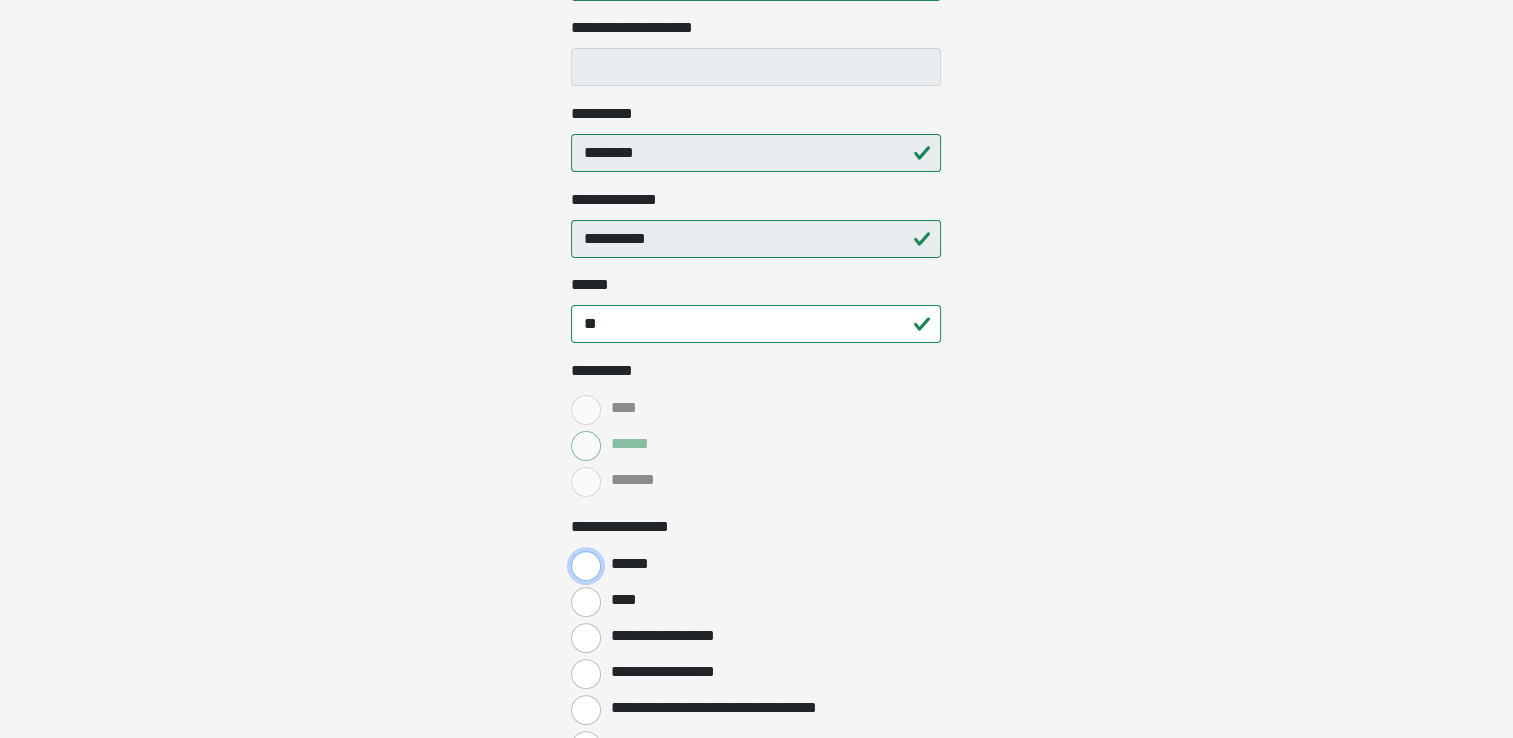 click on "******" at bounding box center [586, 566] 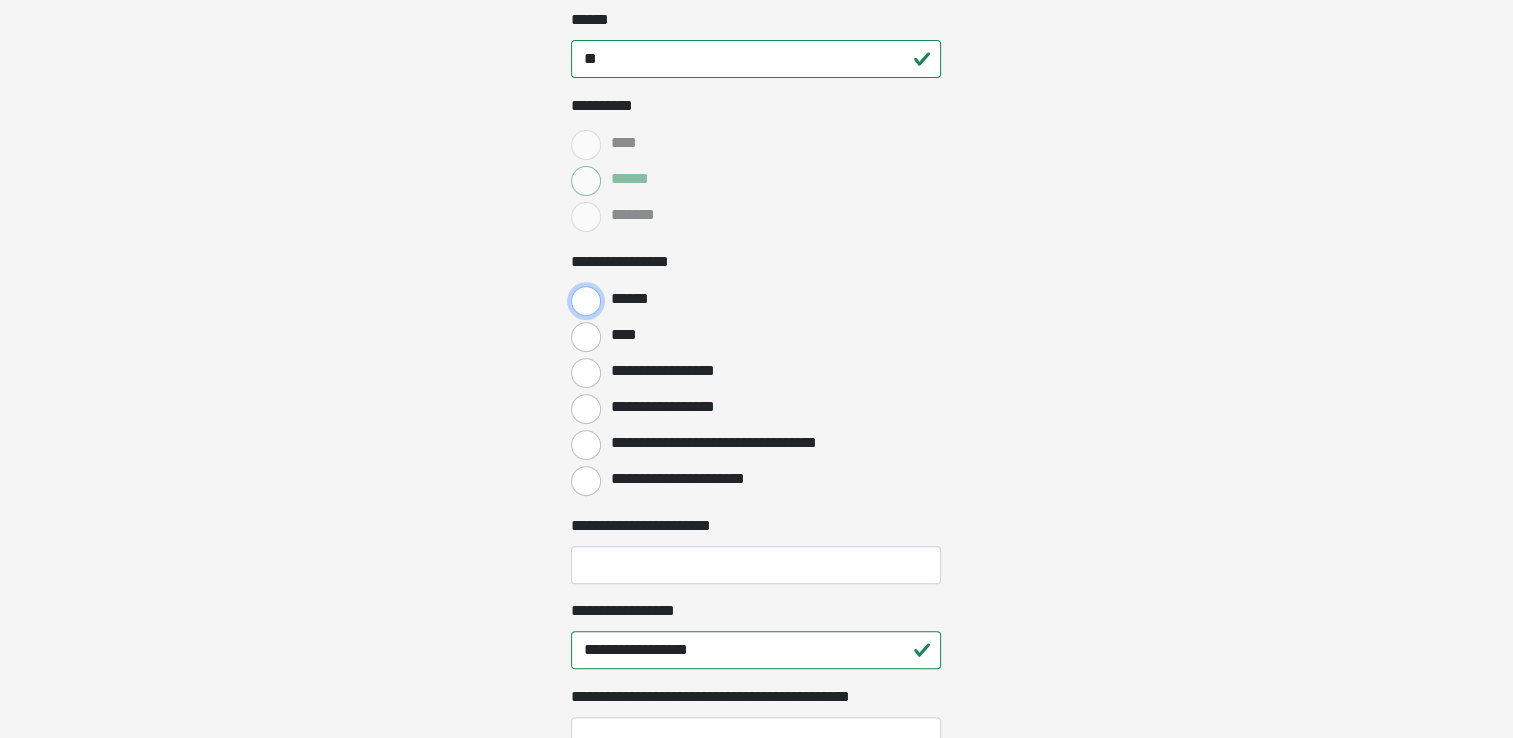 scroll, scrollTop: 702, scrollLeft: 0, axis: vertical 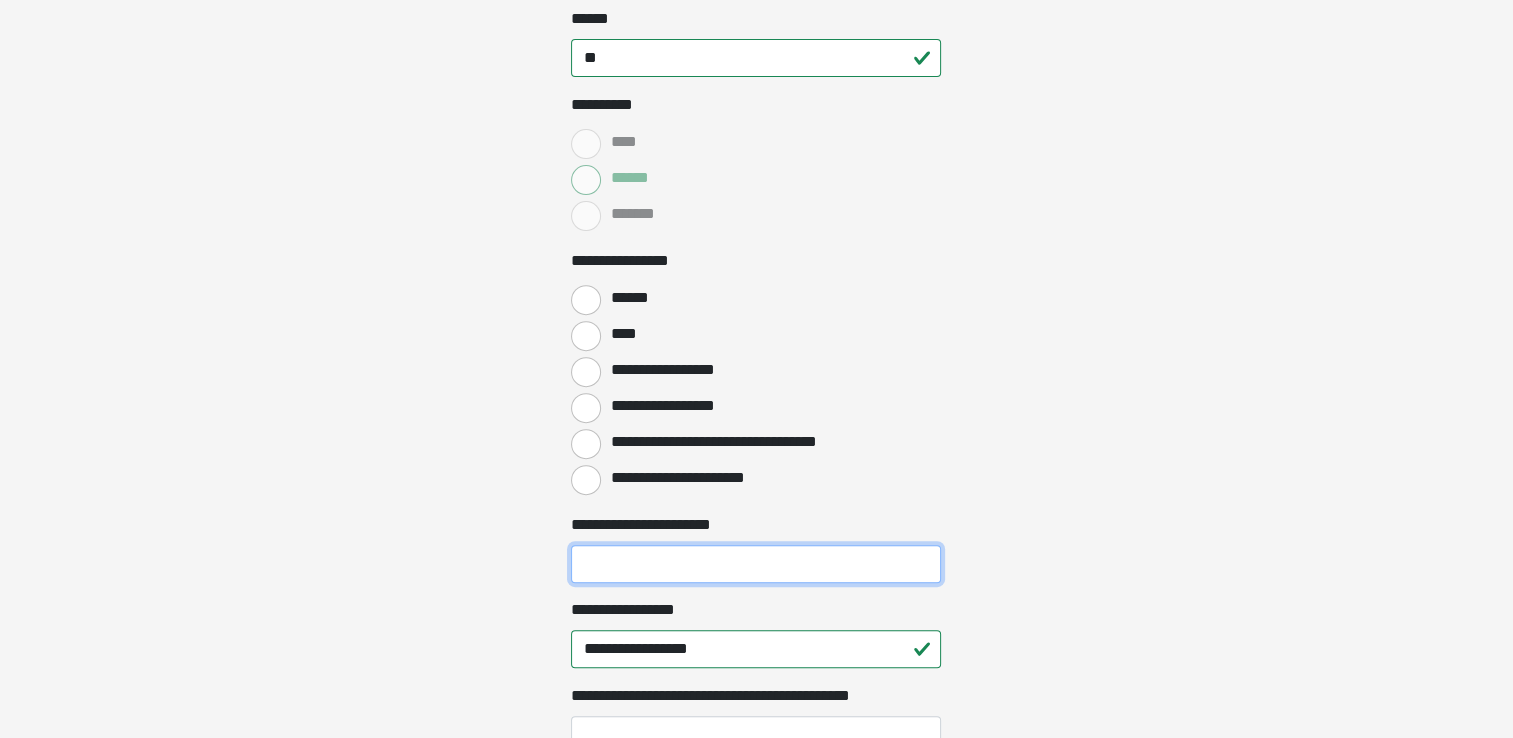 click on "**********" at bounding box center [756, 564] 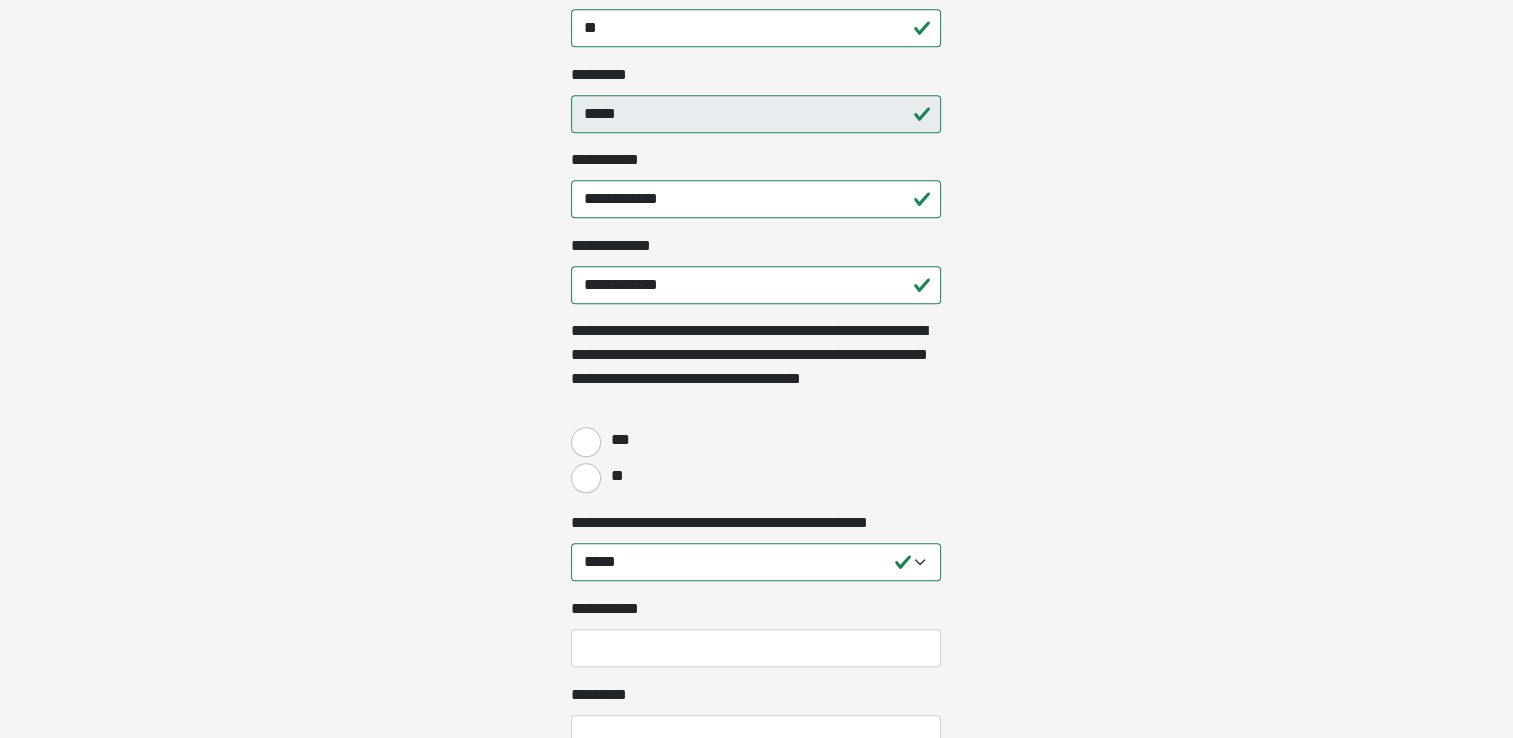 scroll, scrollTop: 1580, scrollLeft: 0, axis: vertical 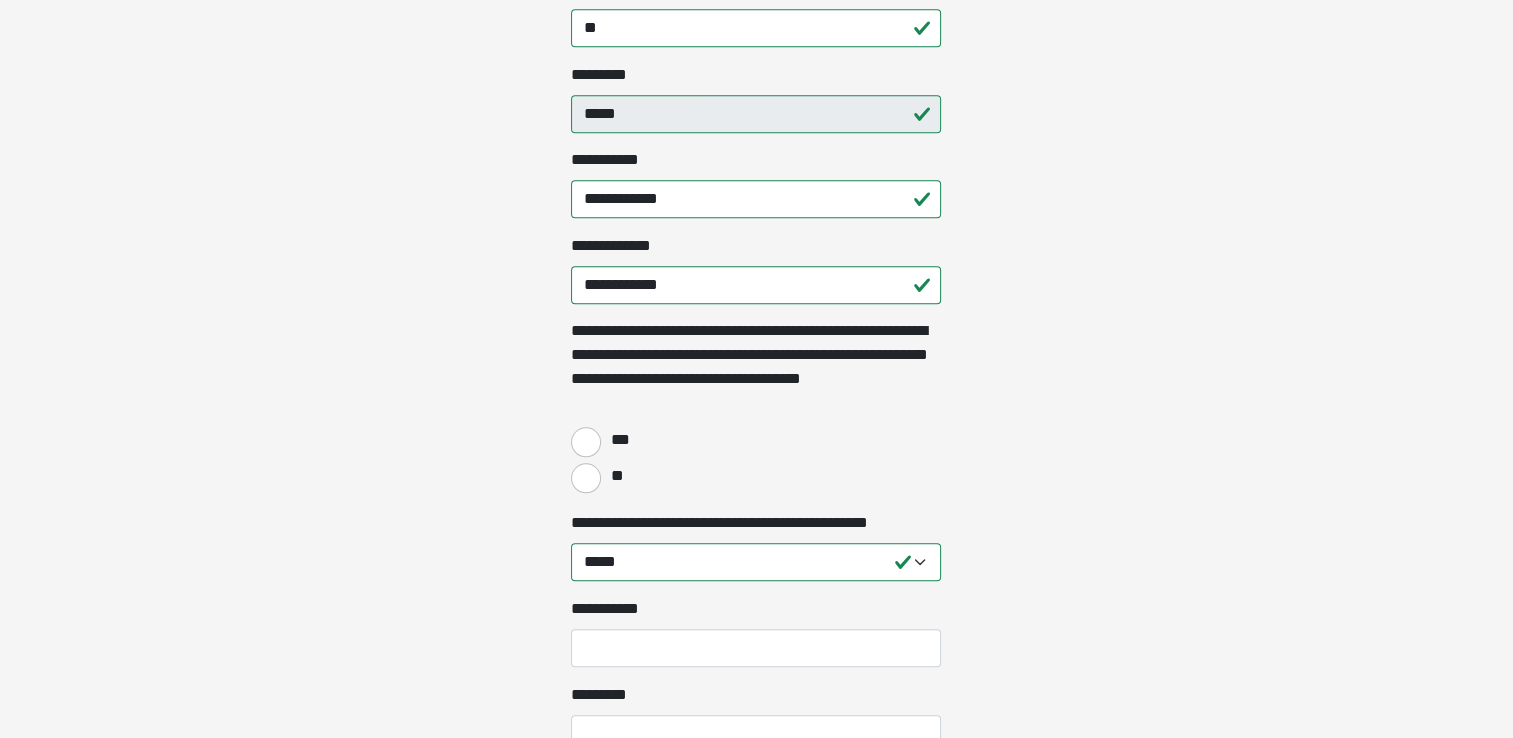 type on "*********" 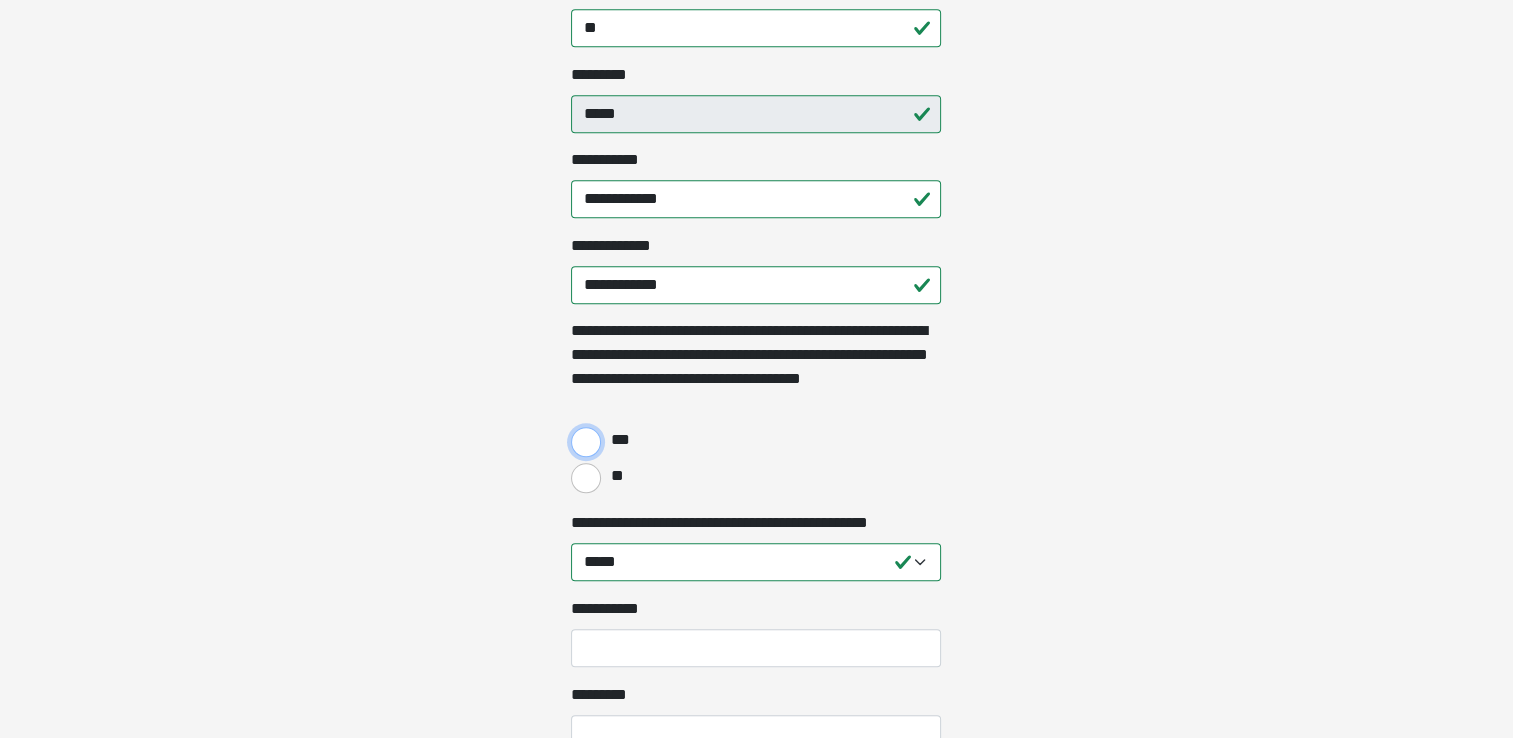 click on "***" at bounding box center [586, 442] 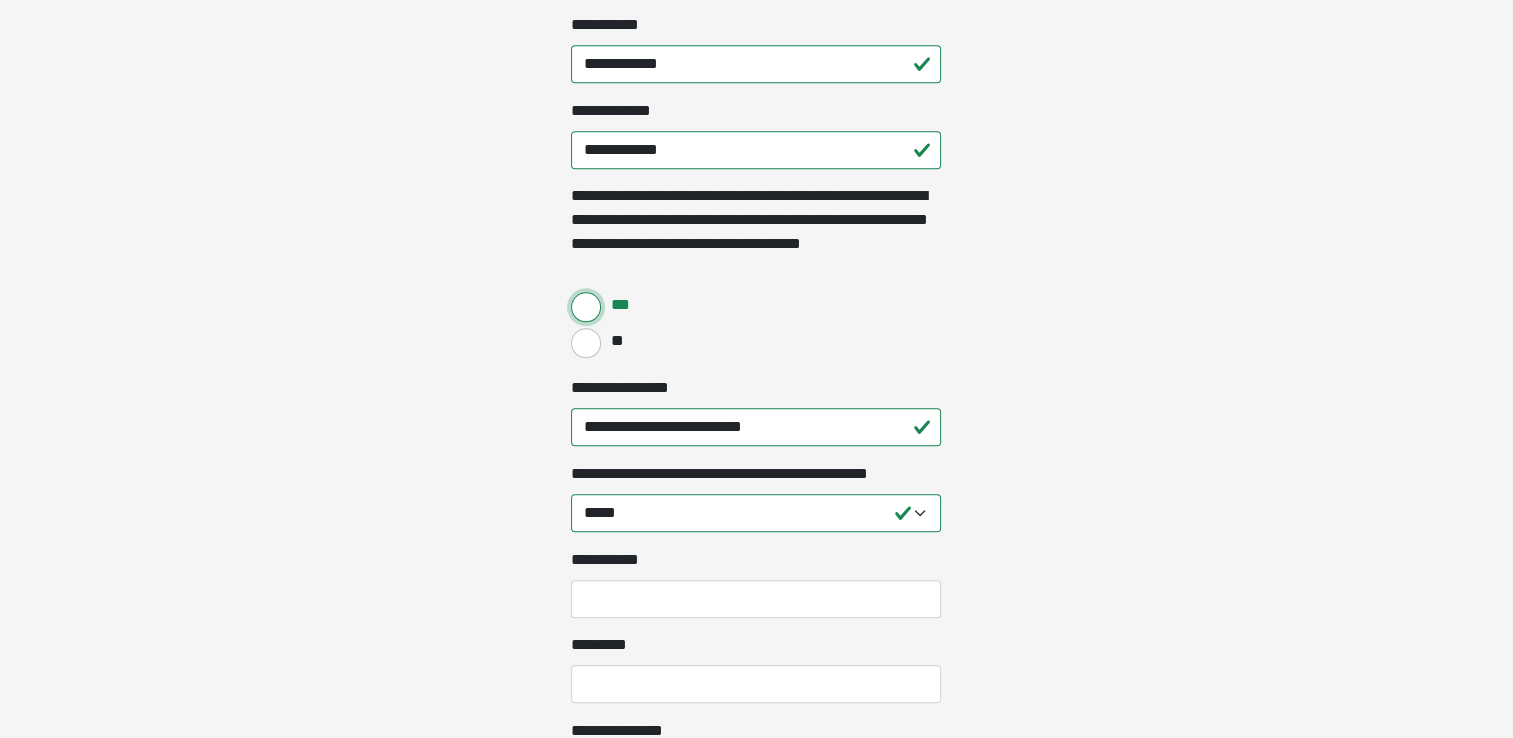scroll, scrollTop: 1717, scrollLeft: 0, axis: vertical 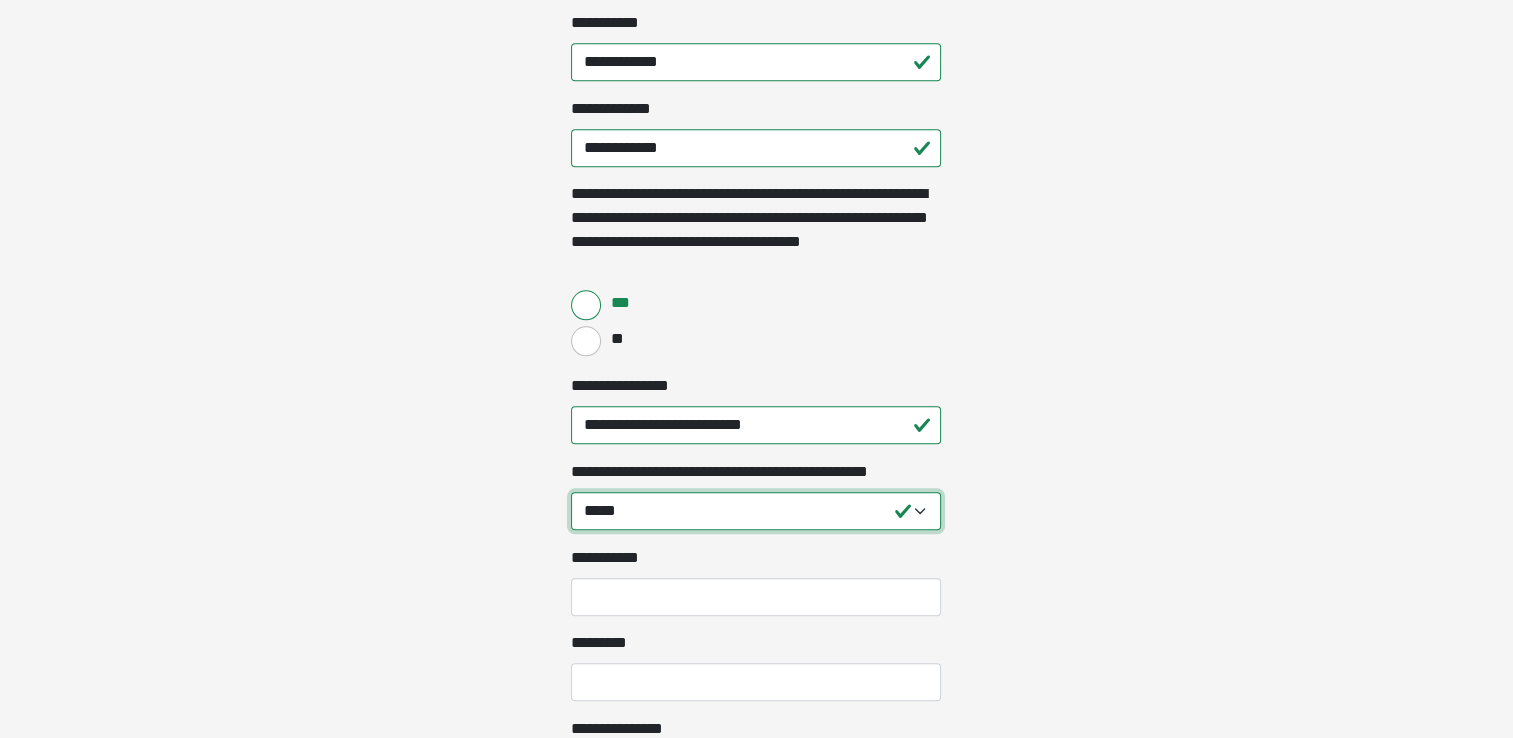 click on "**********" at bounding box center (756, 511) 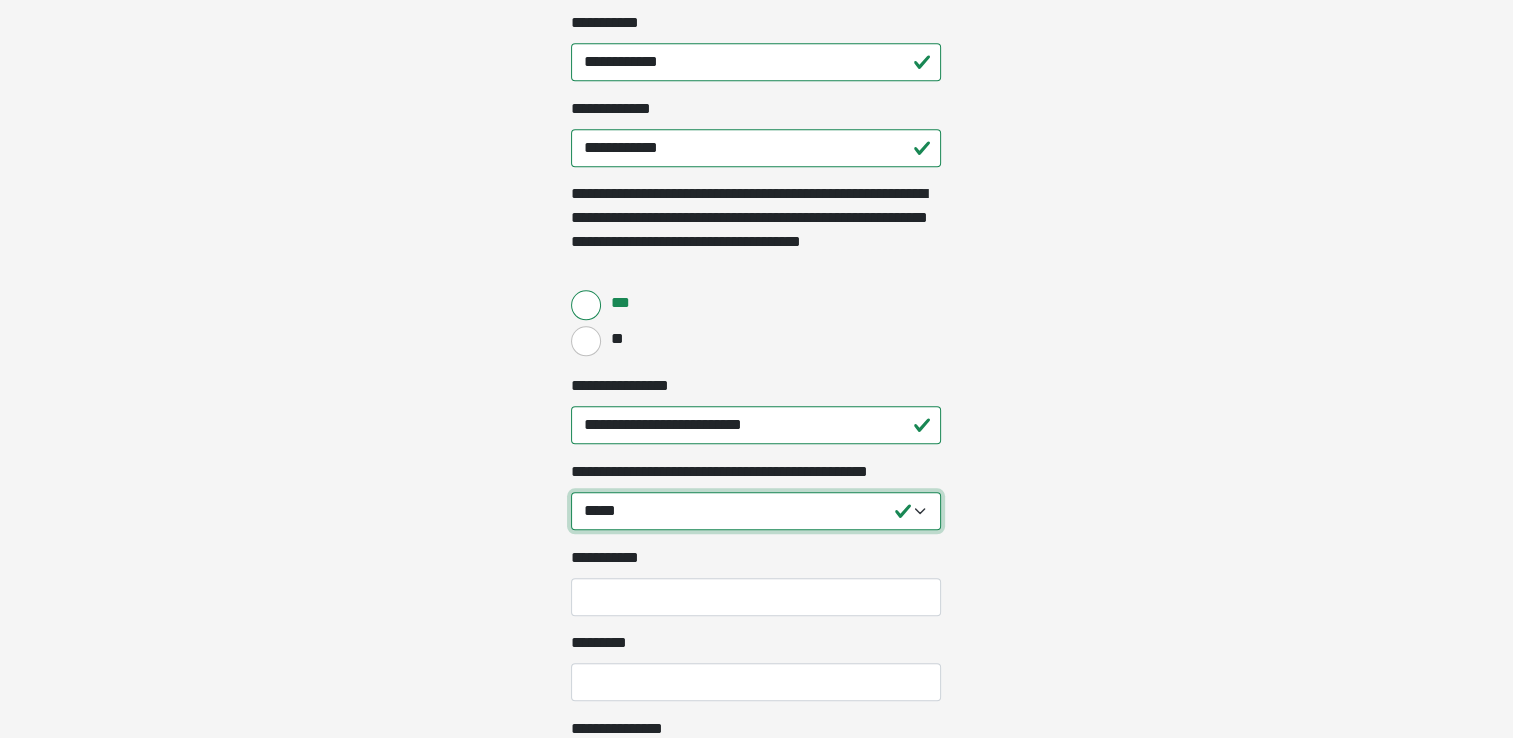 select on "**********" 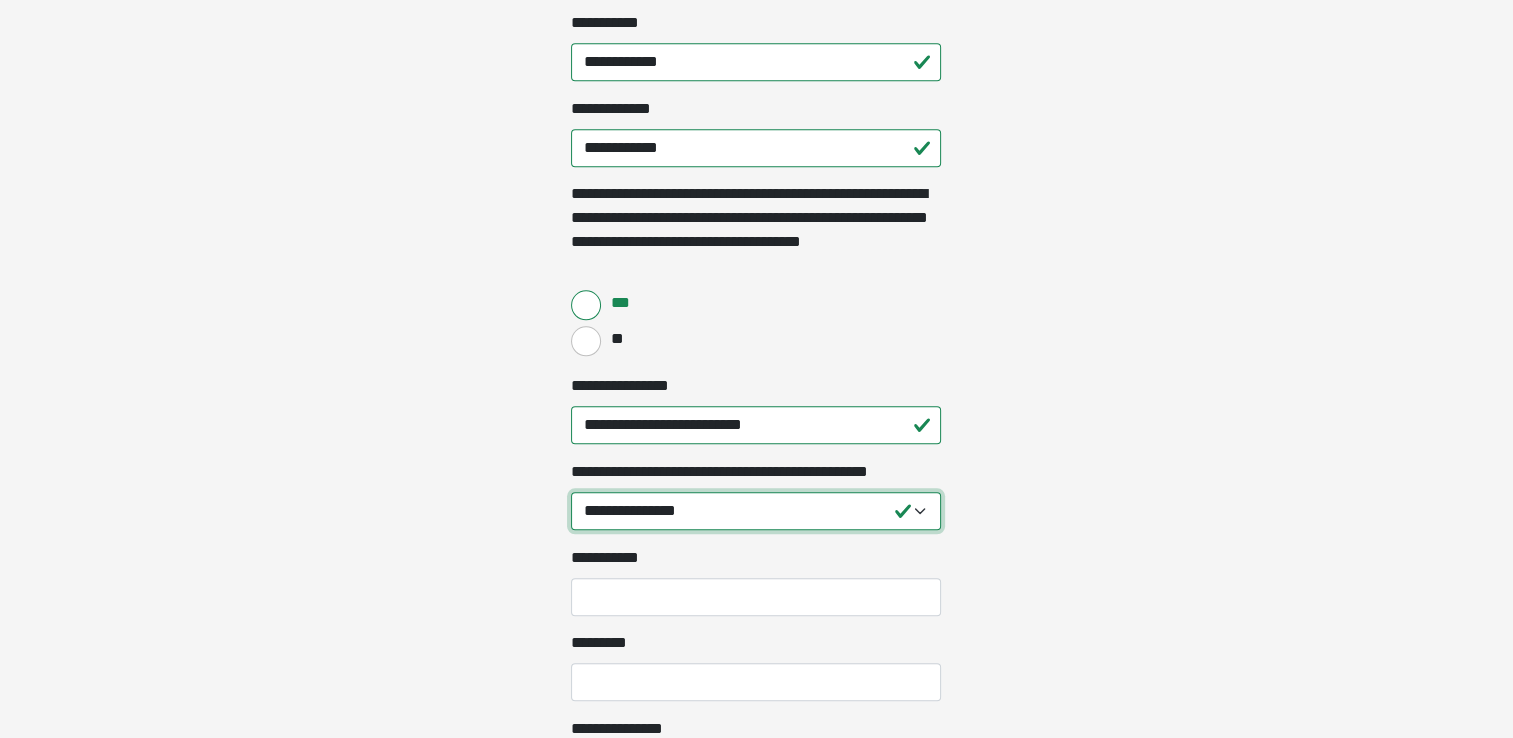 click on "**********" at bounding box center [756, 511] 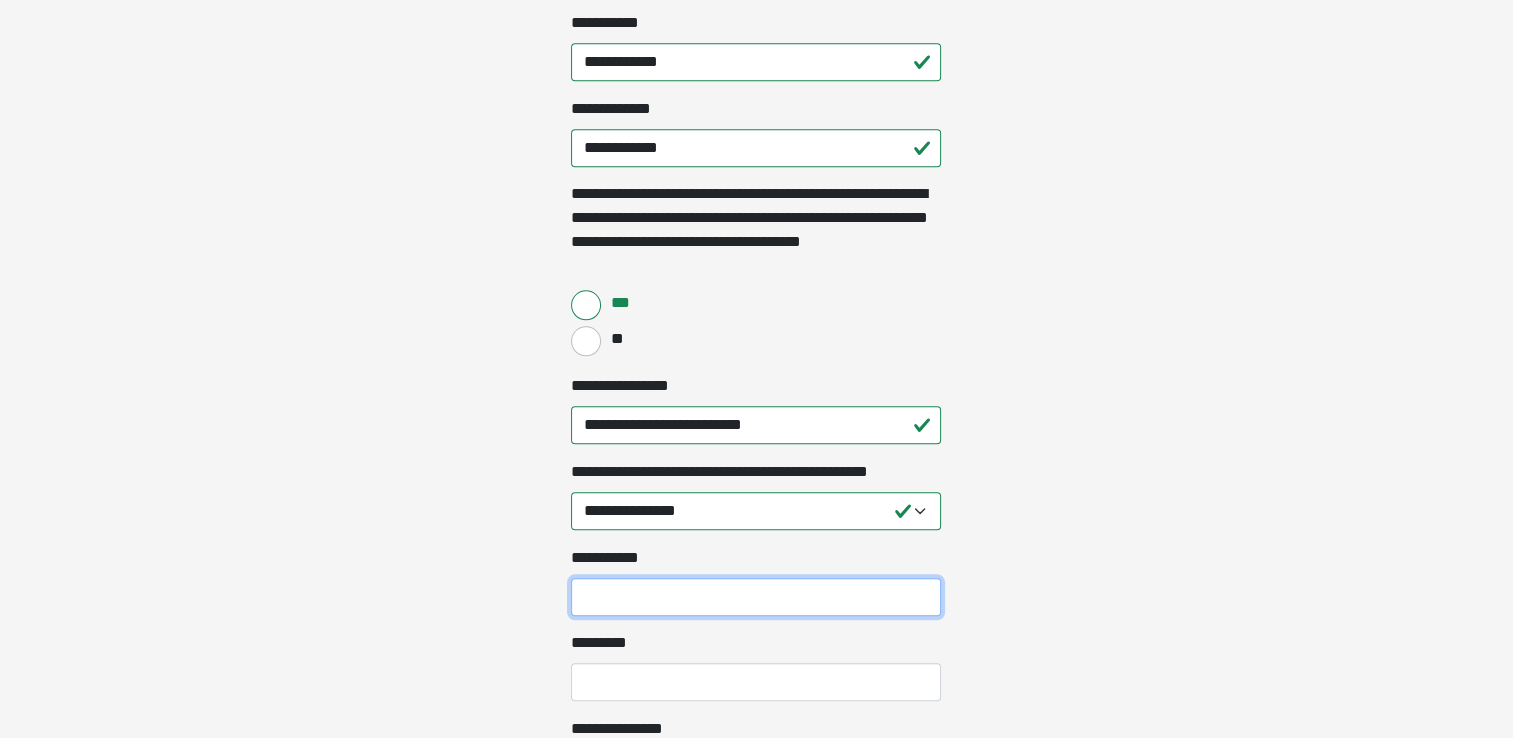 click on "**********" at bounding box center (756, 597) 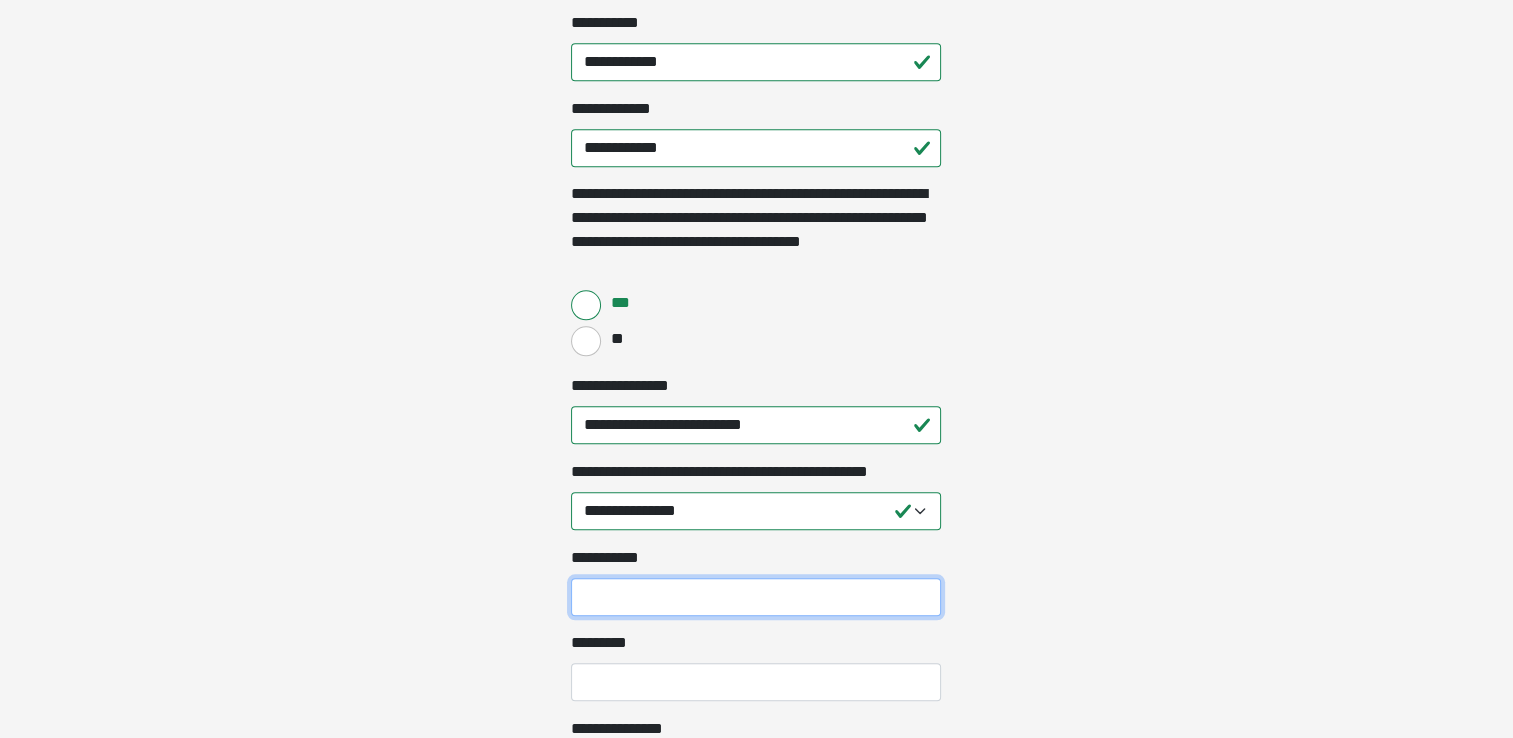 type on "*" 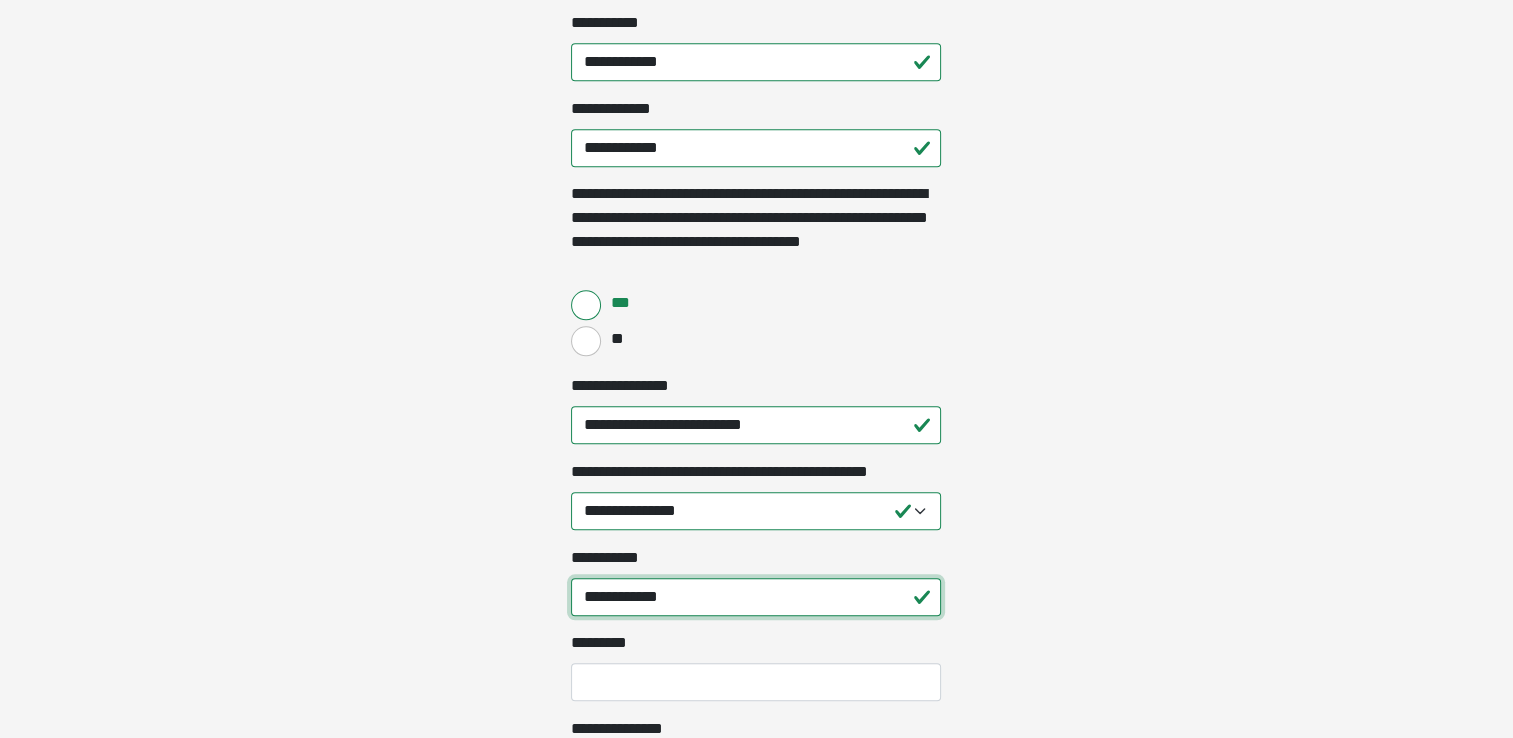 type on "**********" 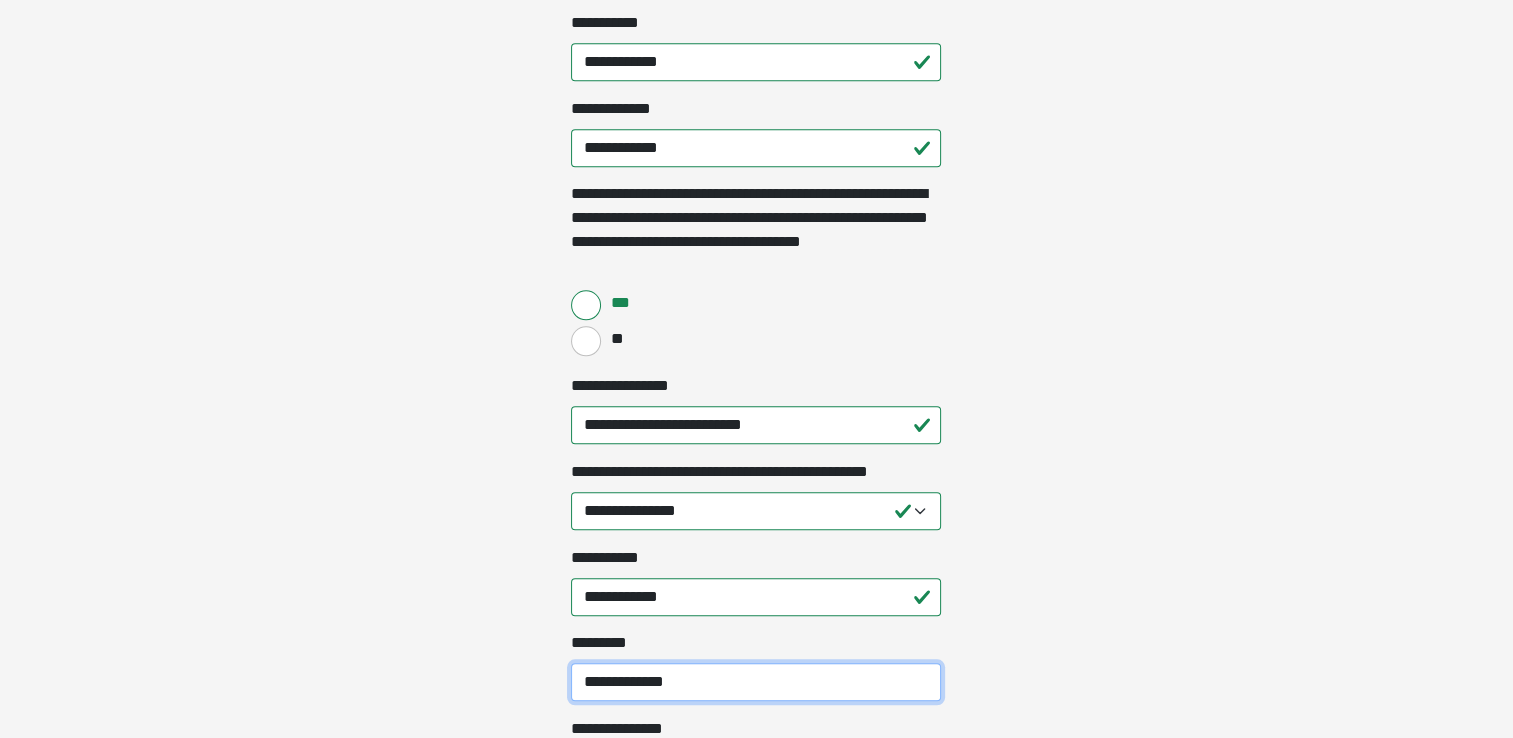 type on "**********" 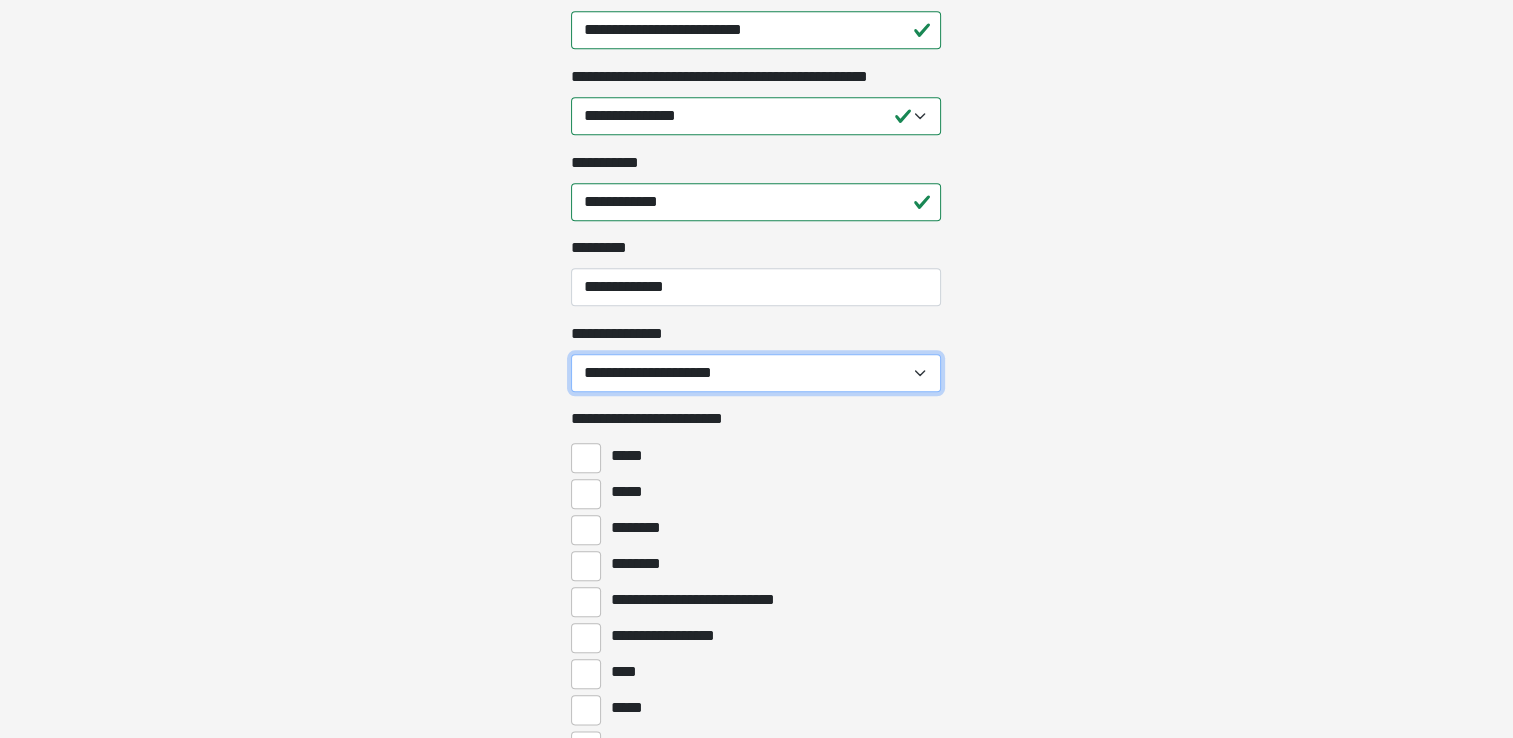 scroll, scrollTop: 2115, scrollLeft: 0, axis: vertical 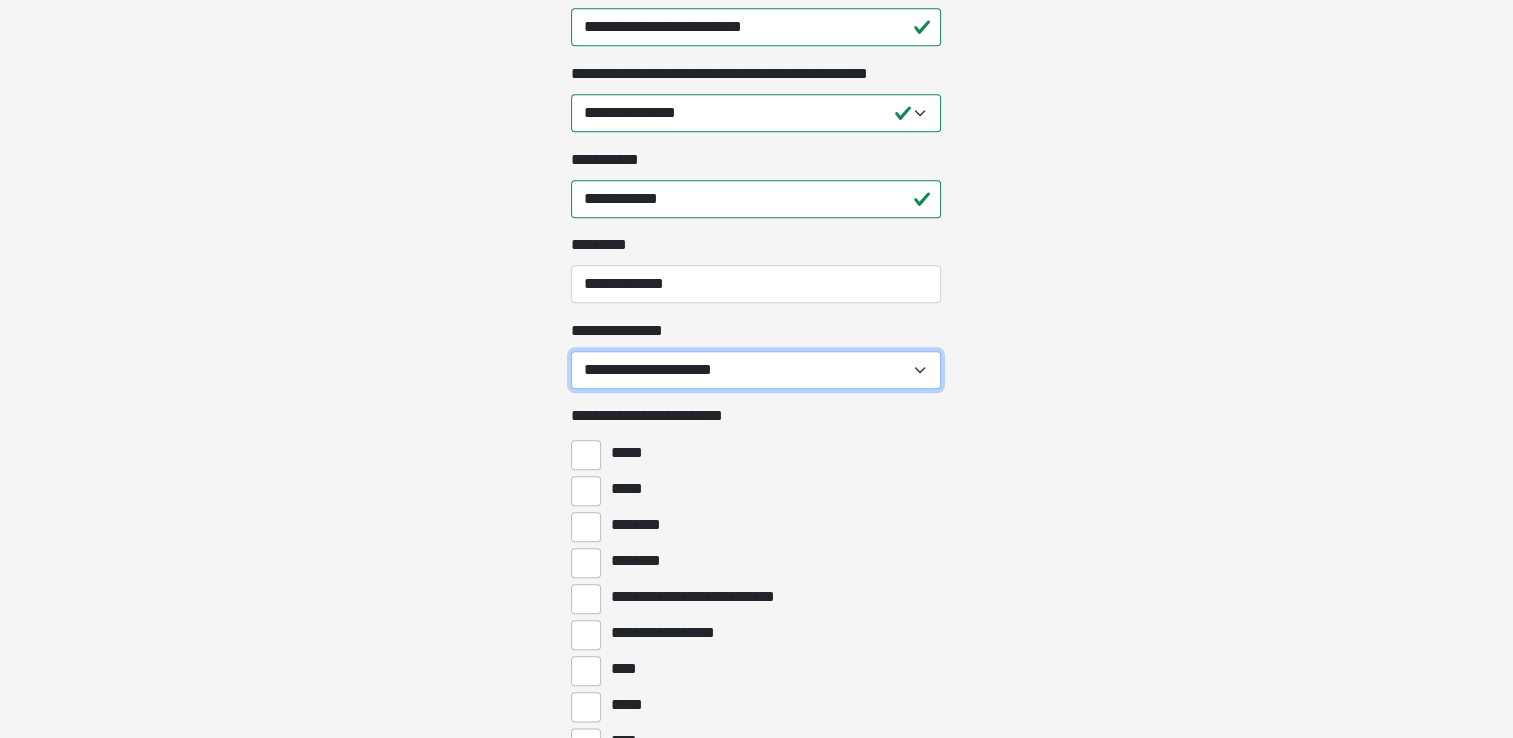 select on "*******" 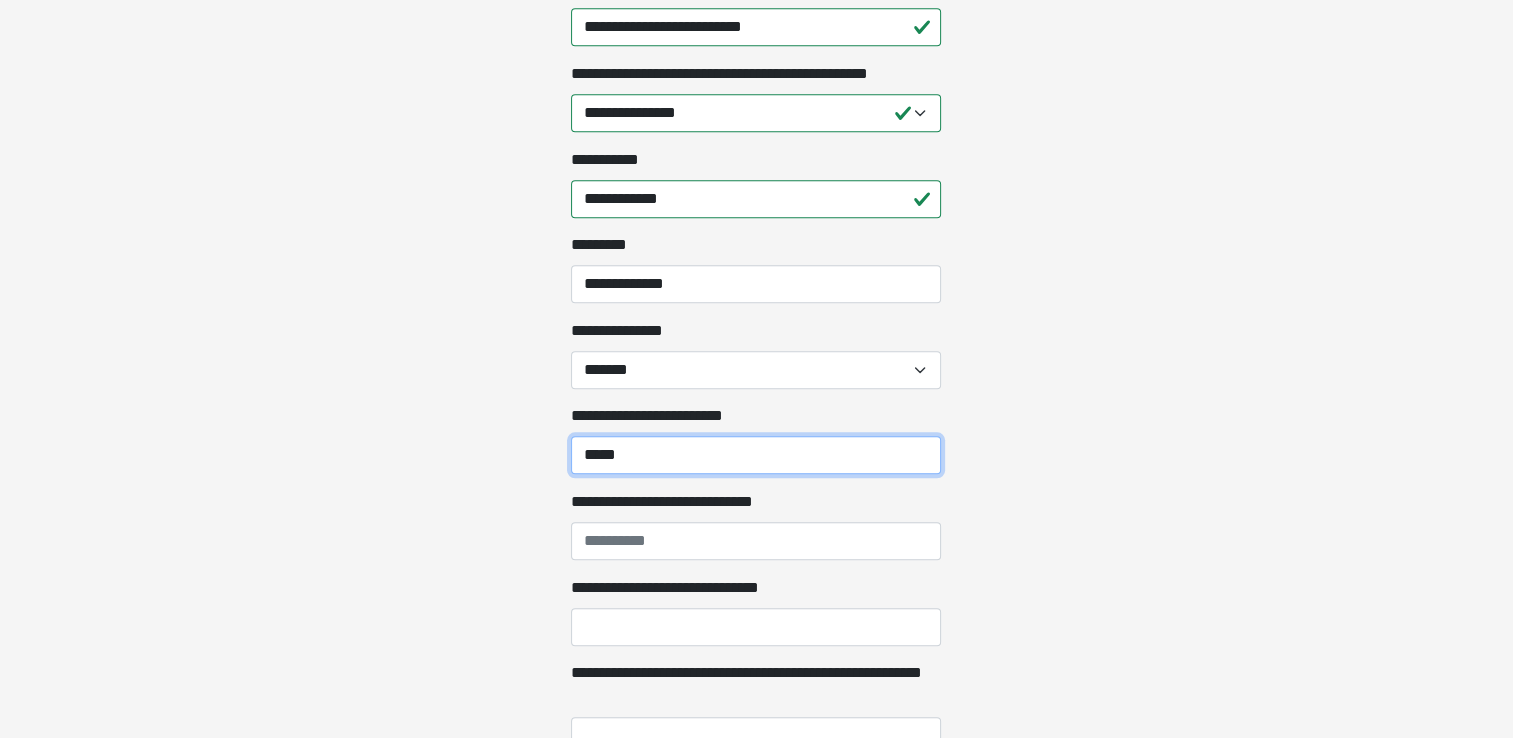 type on "****" 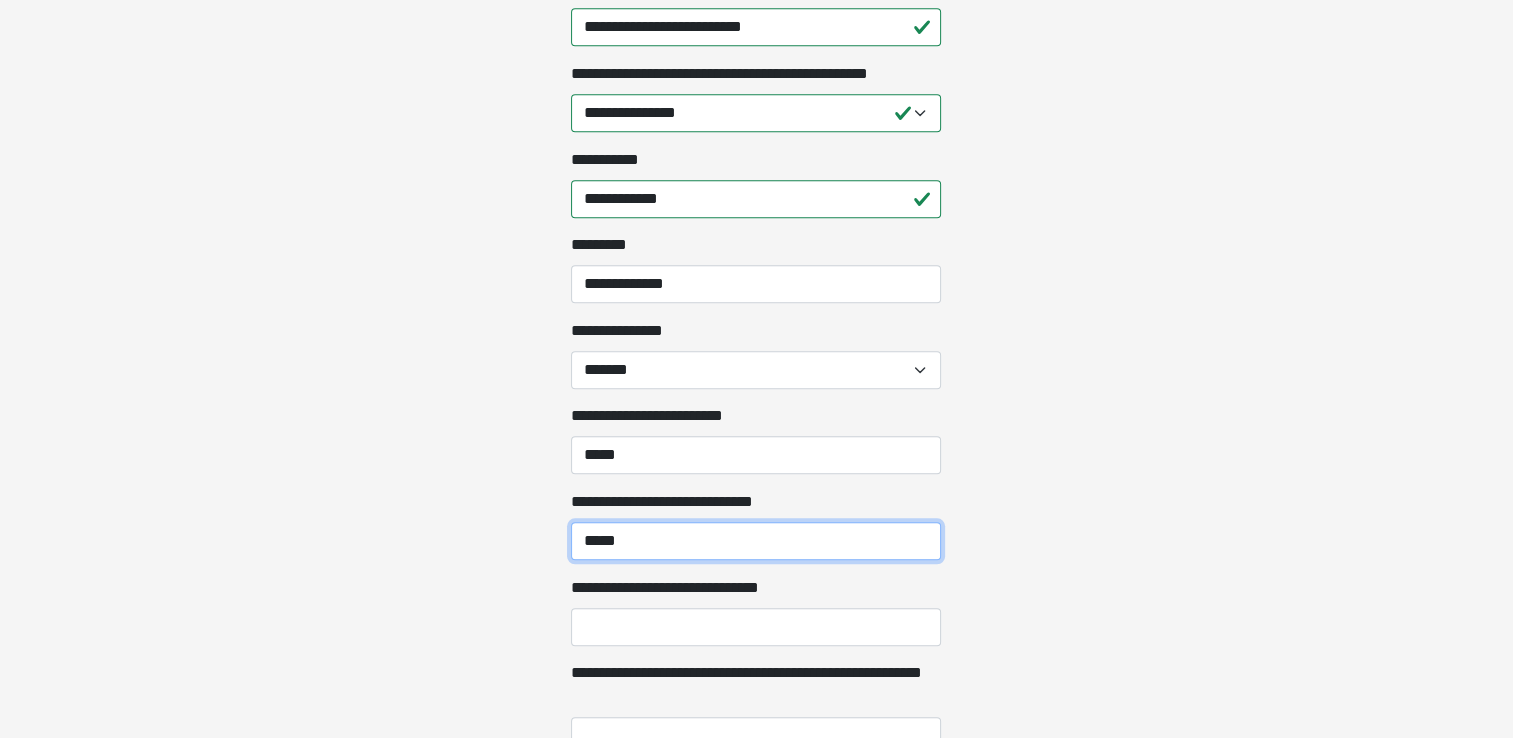 type on "**********" 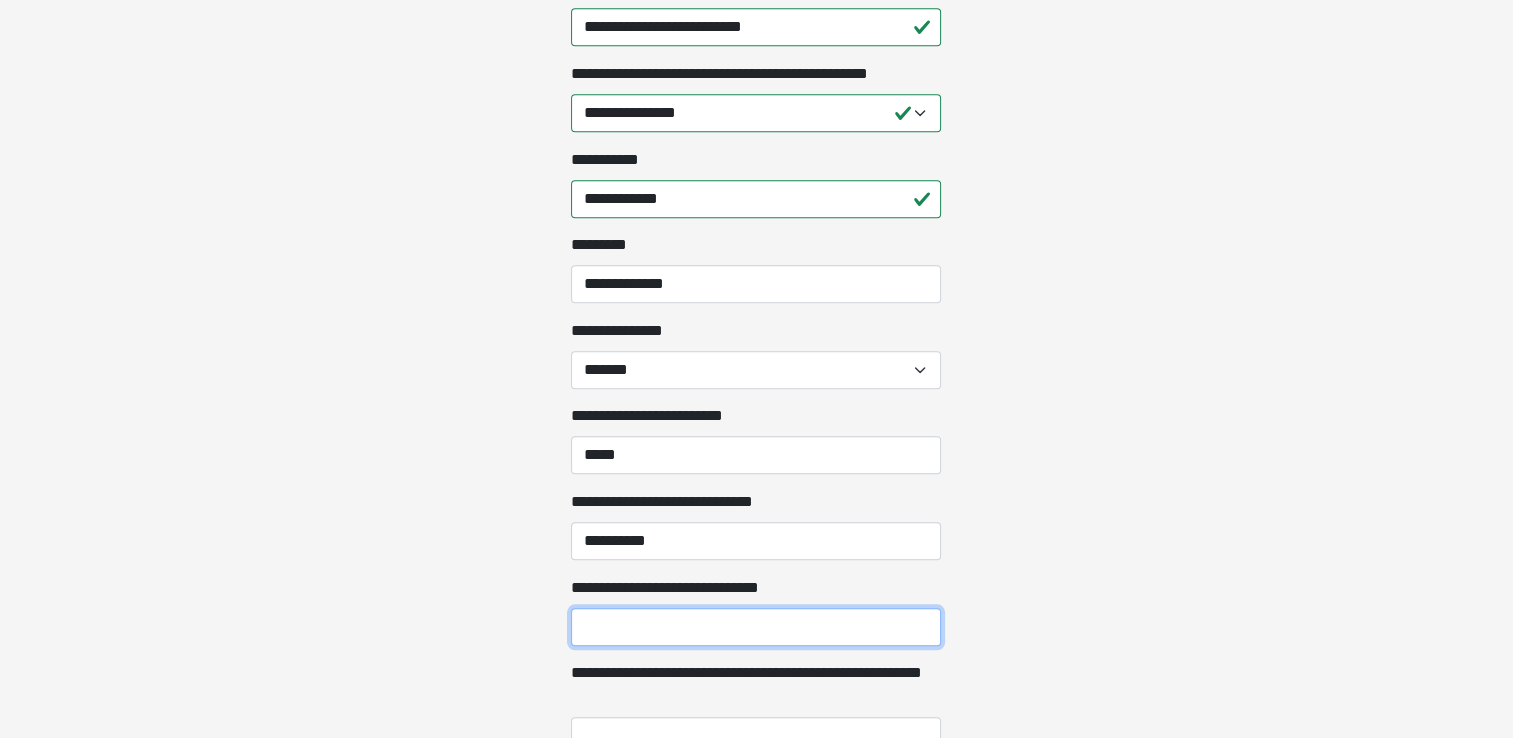 drag, startPoint x: 640, startPoint y: 626, endPoint x: 633, endPoint y: 615, distance: 13.038404 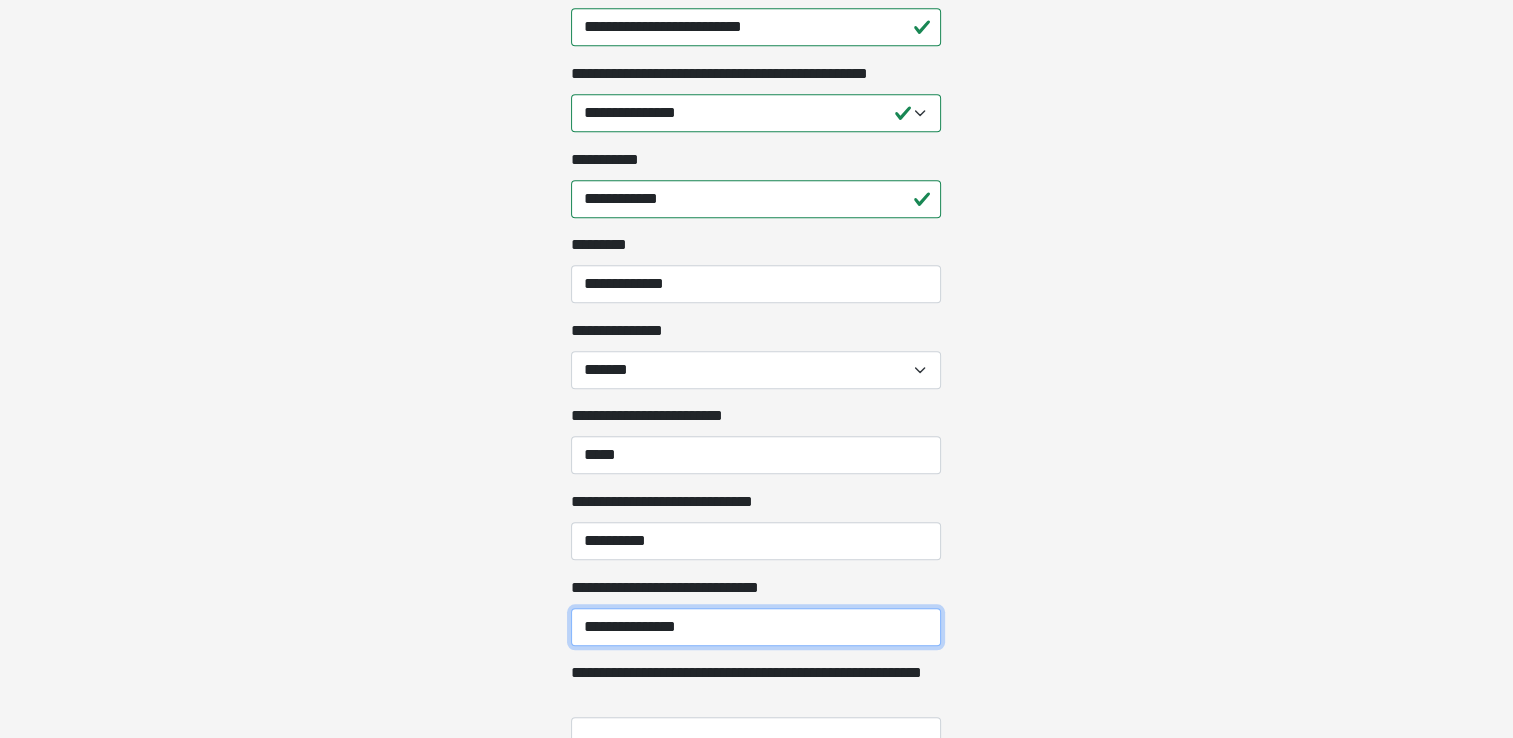 type on "**********" 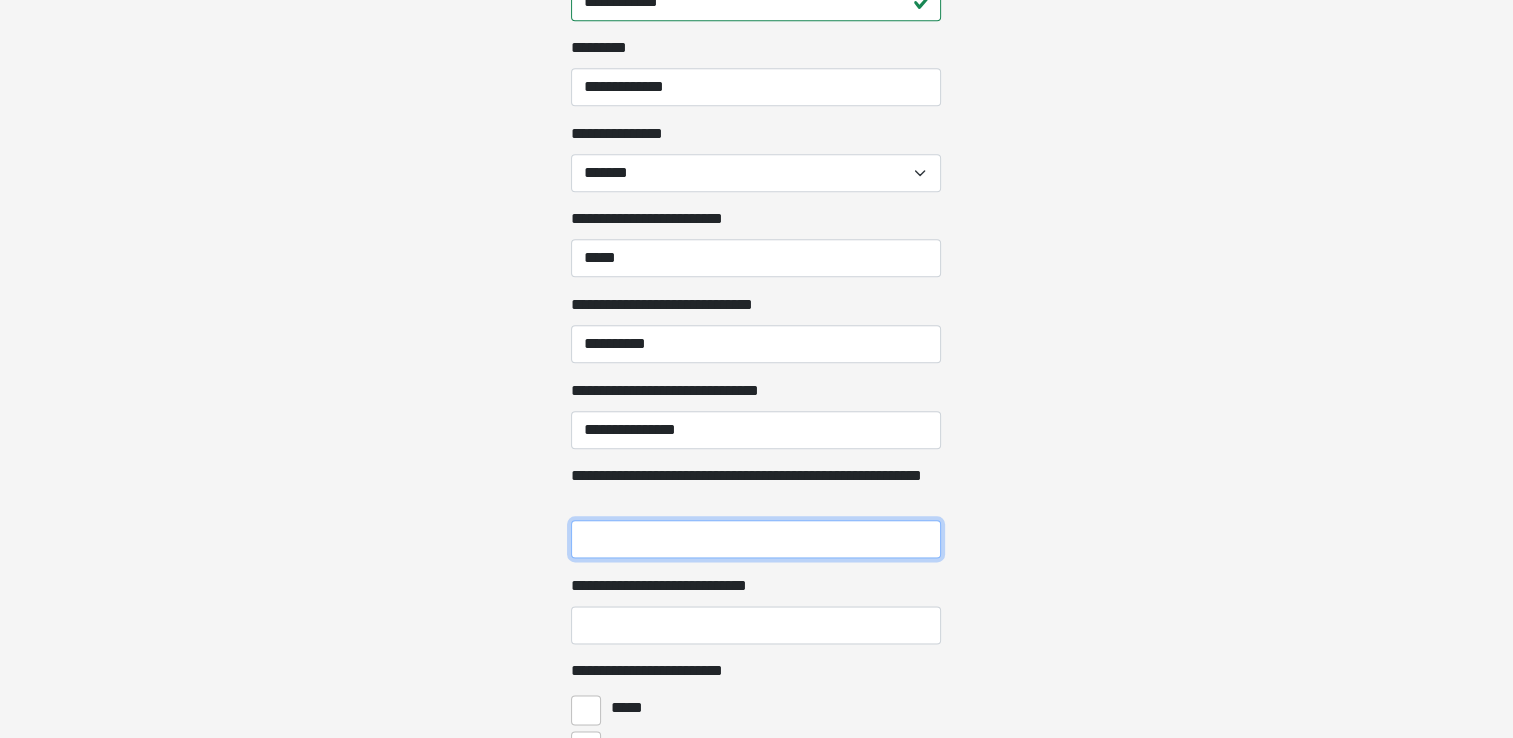 scroll, scrollTop: 2323, scrollLeft: 0, axis: vertical 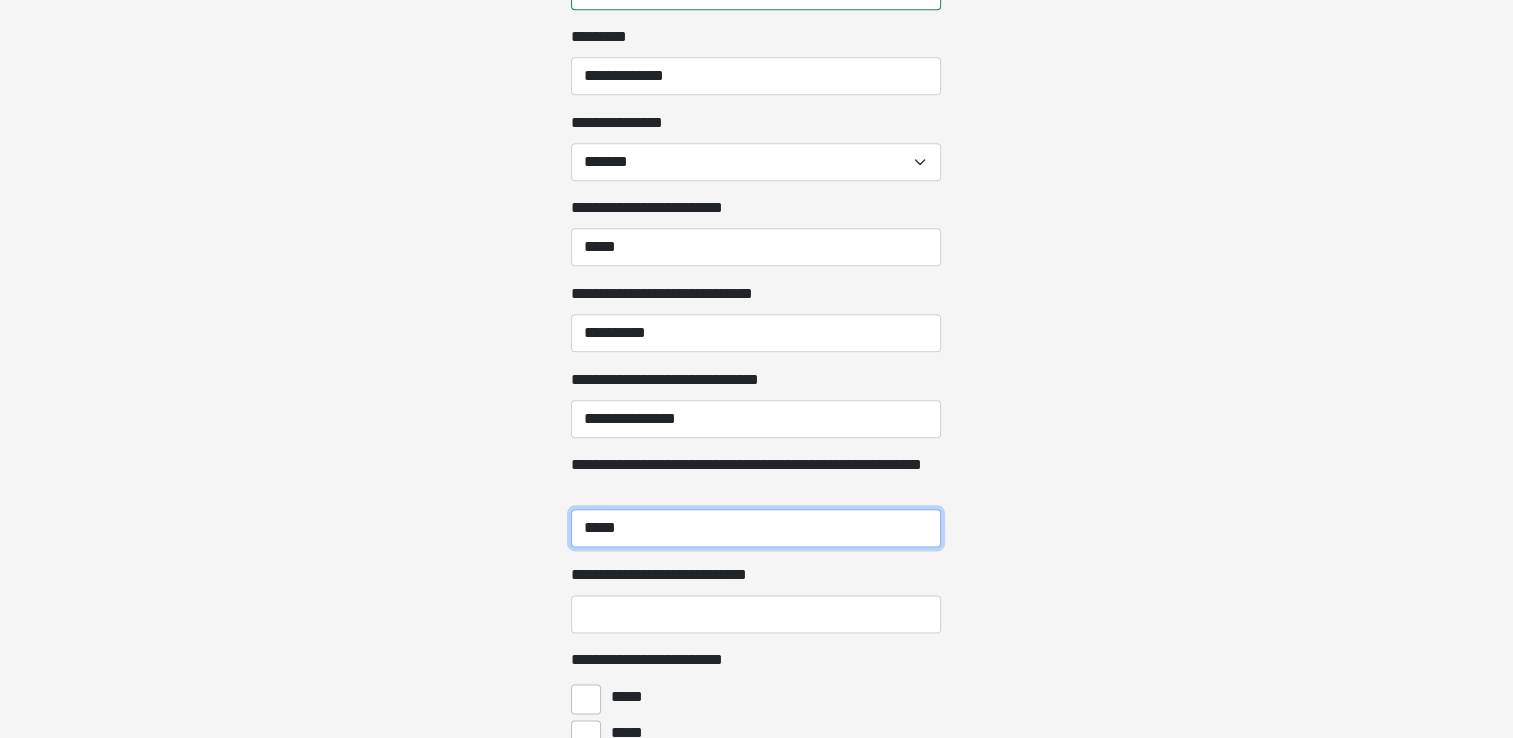 type on "****" 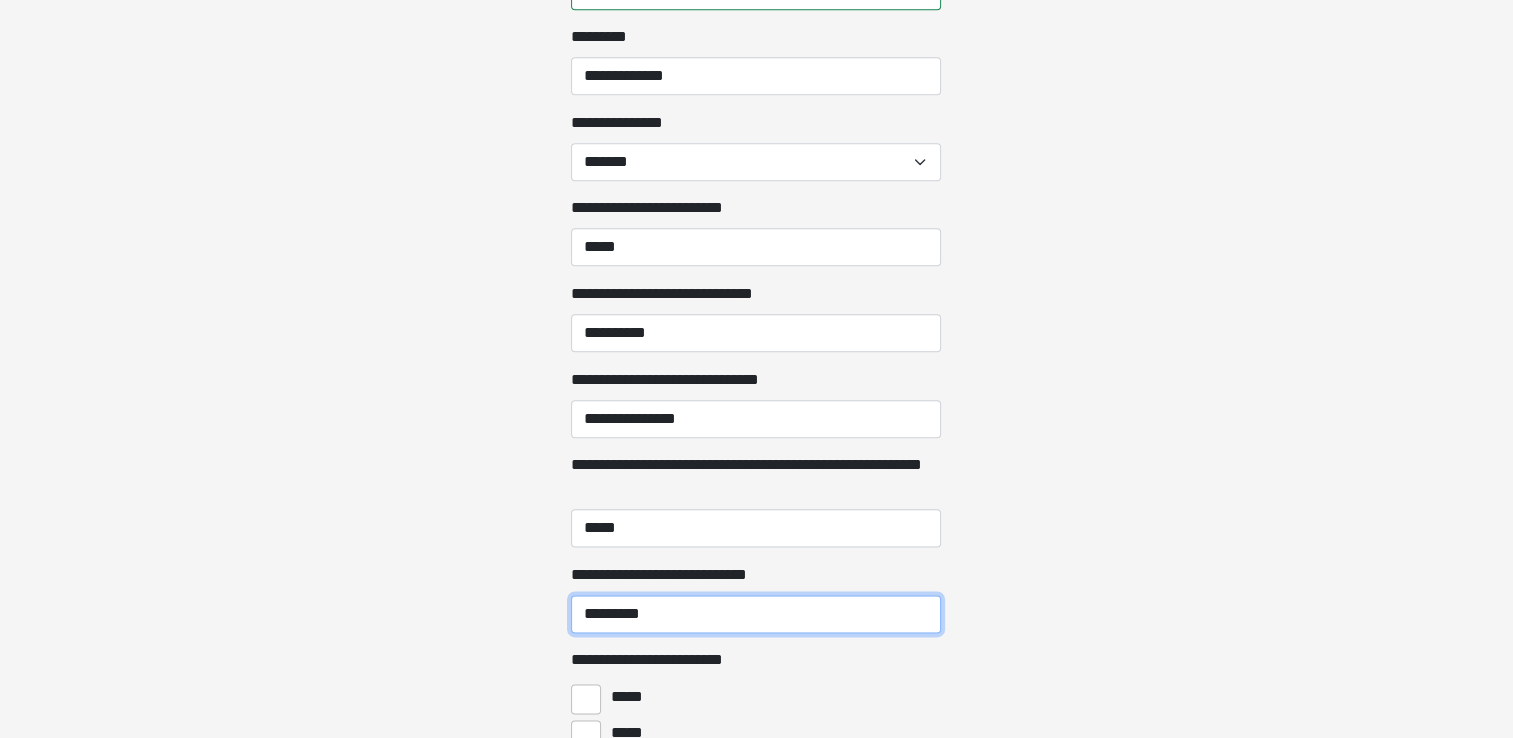 type on "********" 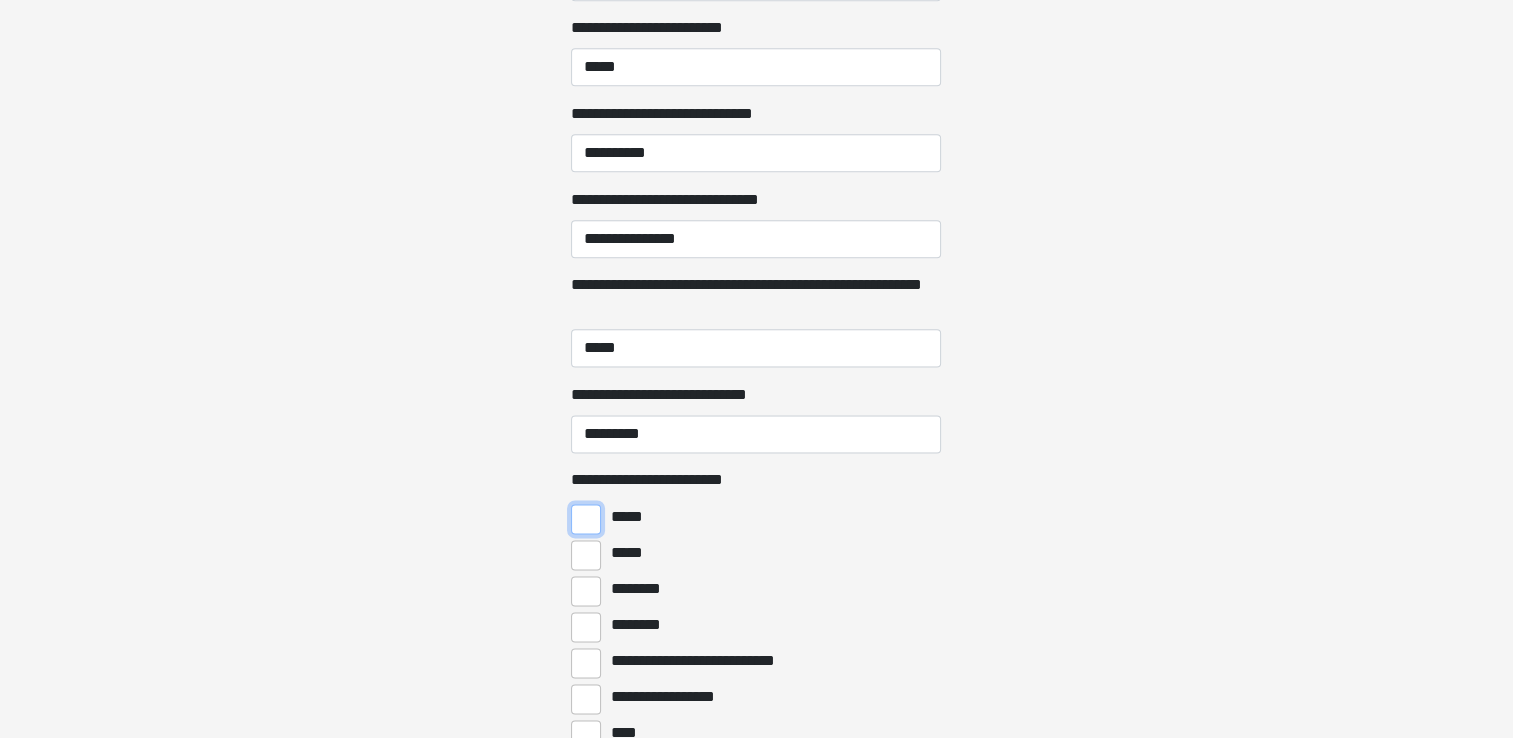scroll, scrollTop: 2502, scrollLeft: 0, axis: vertical 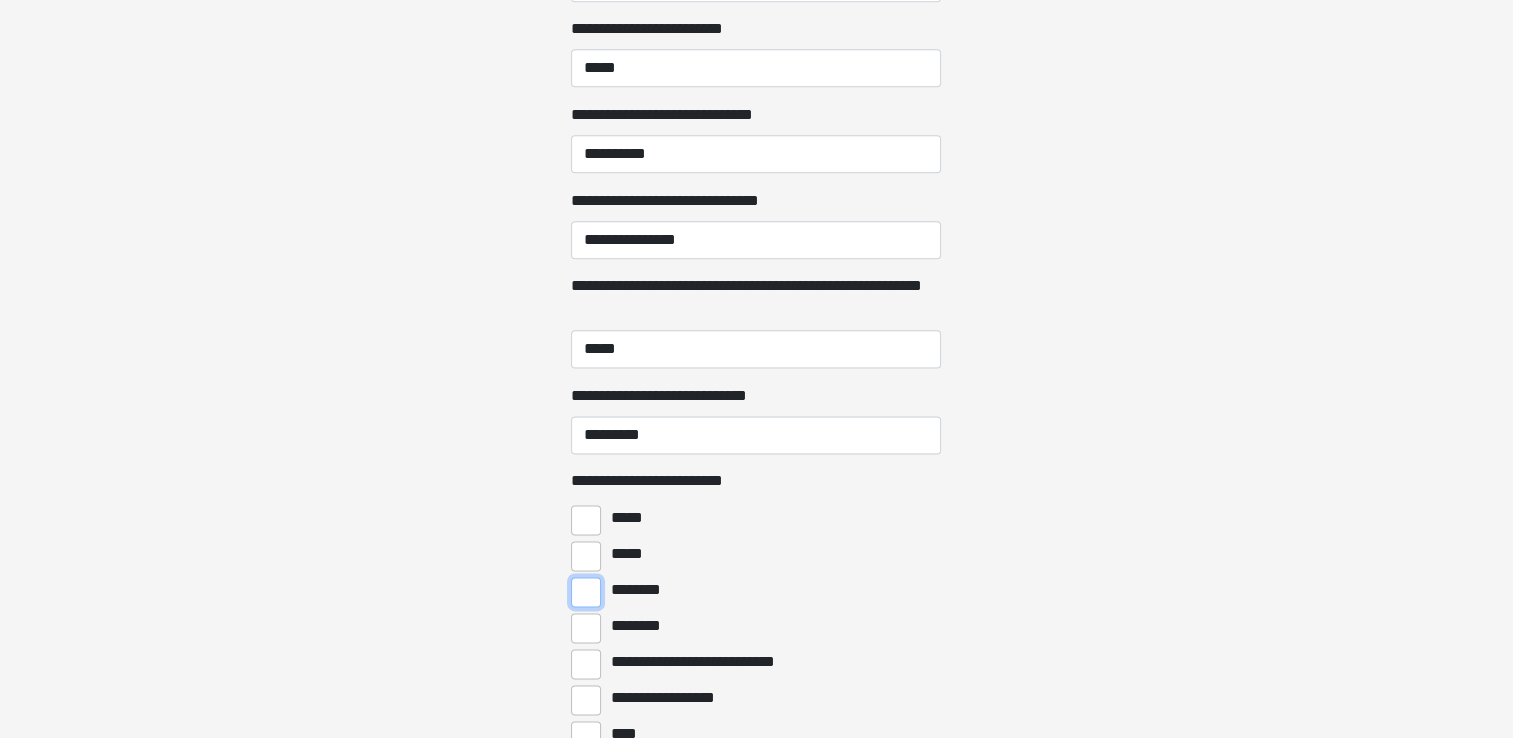 click on "********" at bounding box center (586, 592) 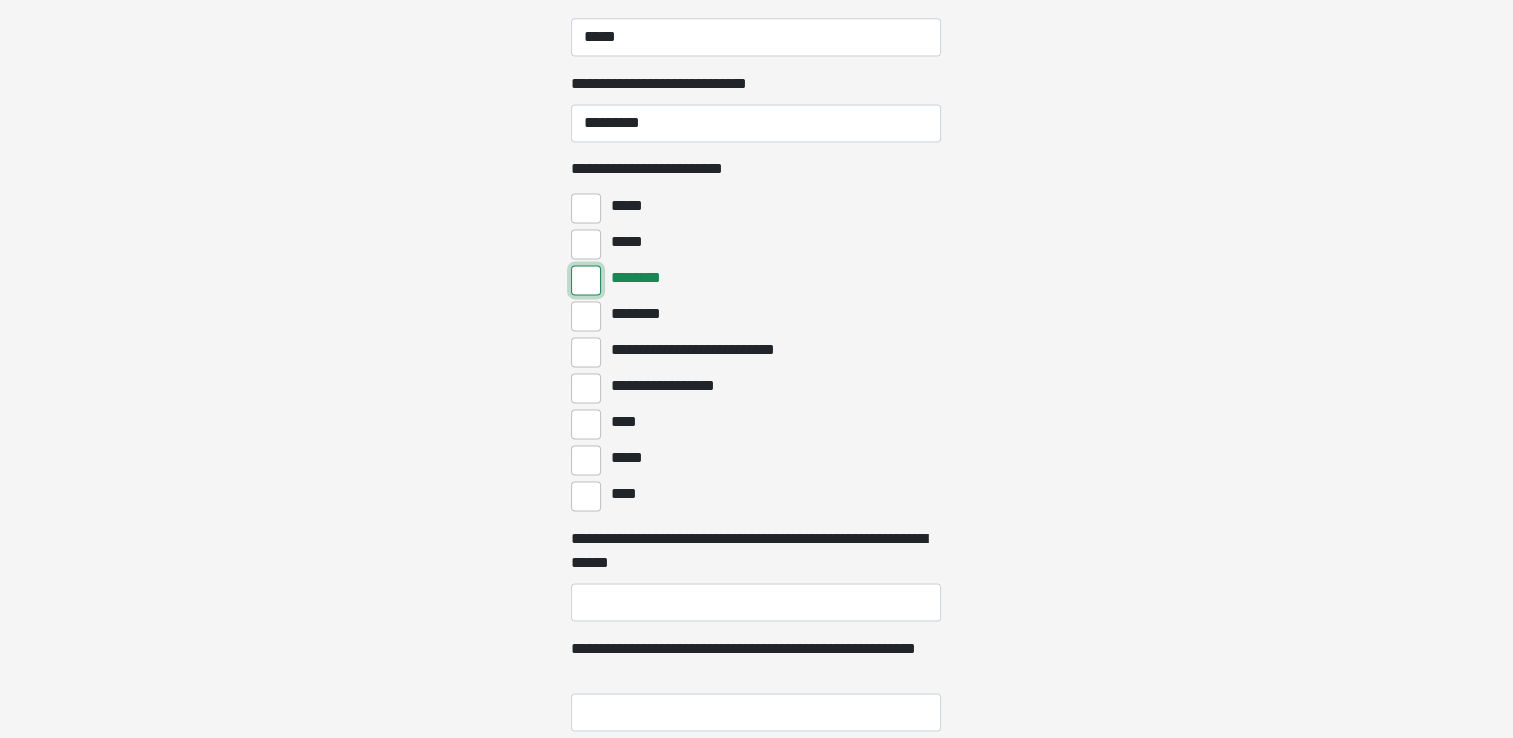 scroll, scrollTop: 2820, scrollLeft: 0, axis: vertical 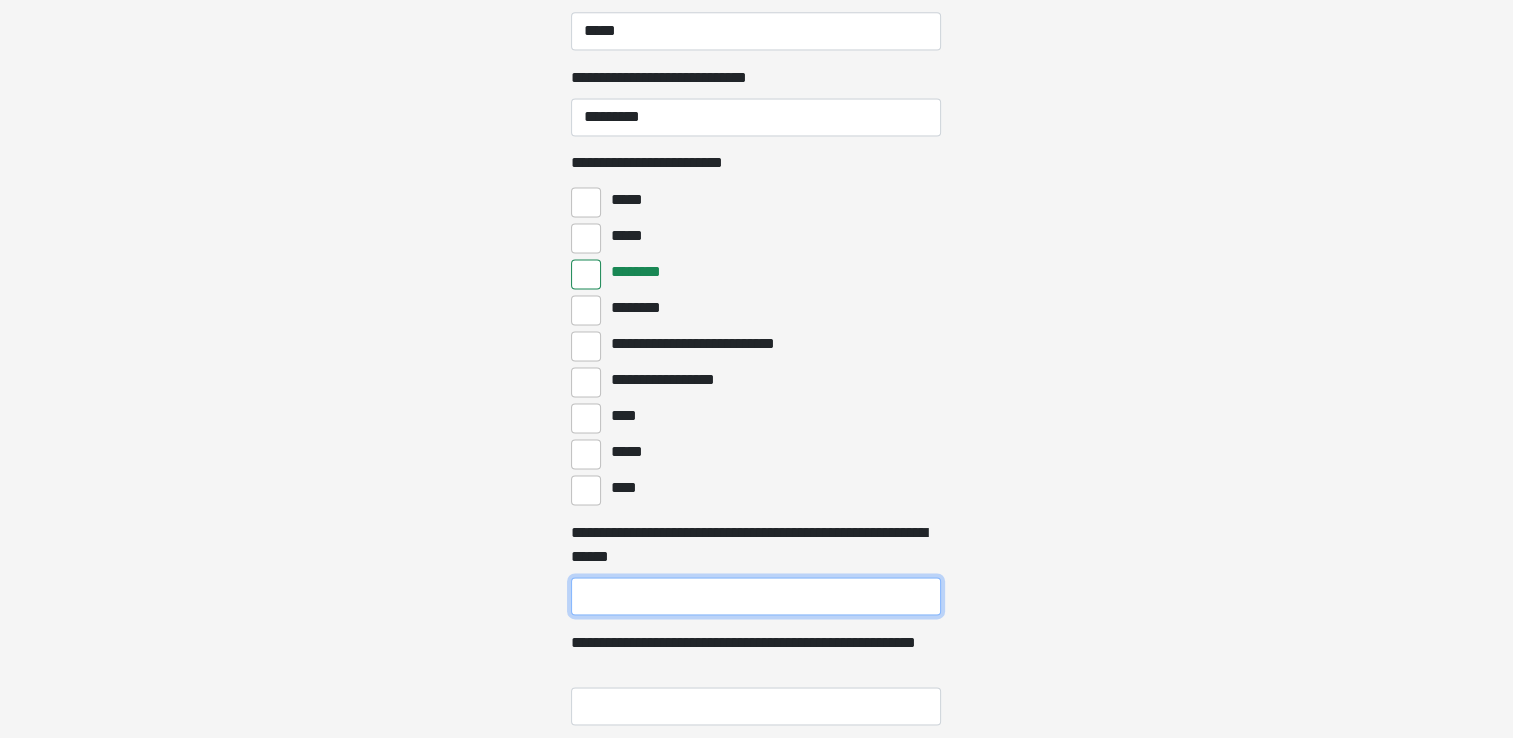 click on "**********" at bounding box center [756, 596] 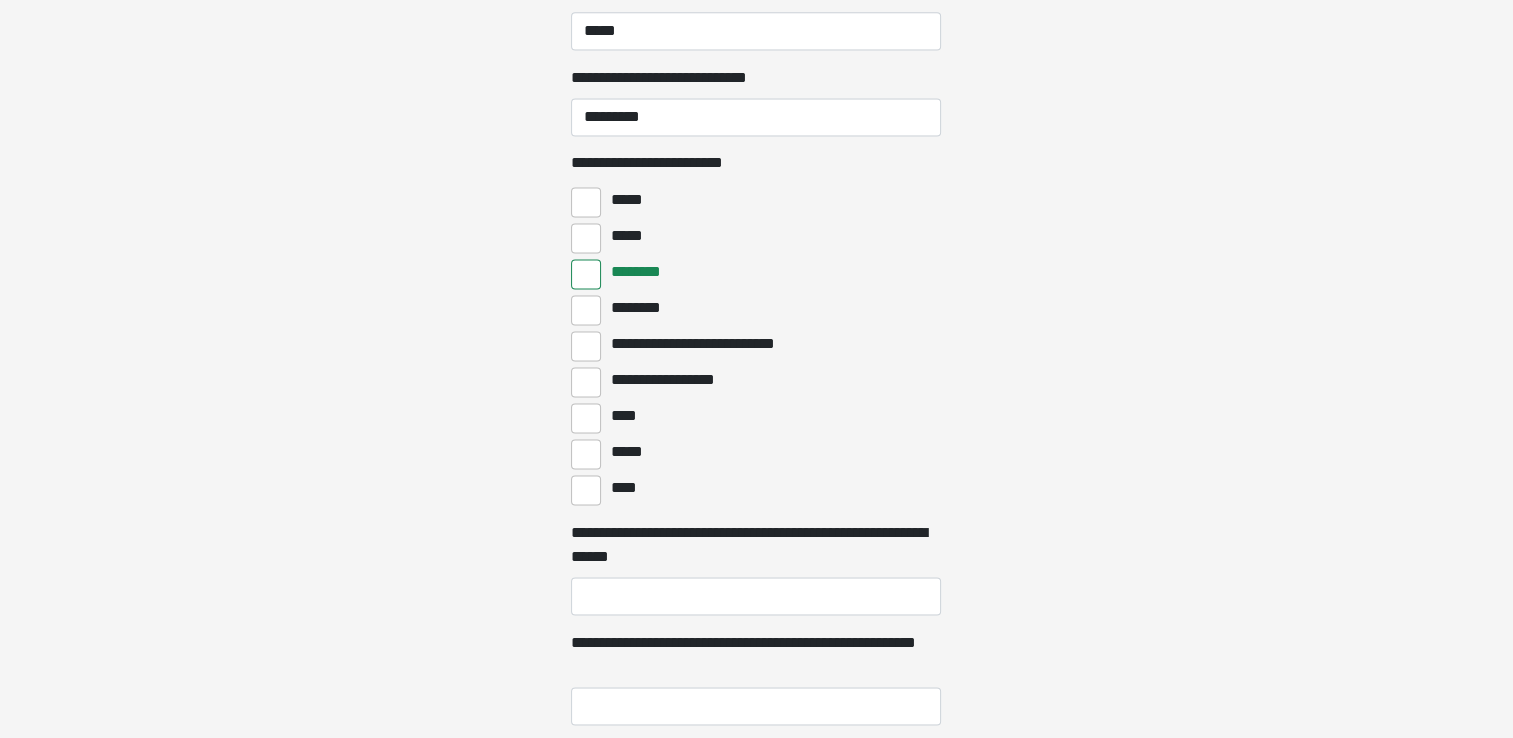 click on "**********" at bounding box center (756, -213) 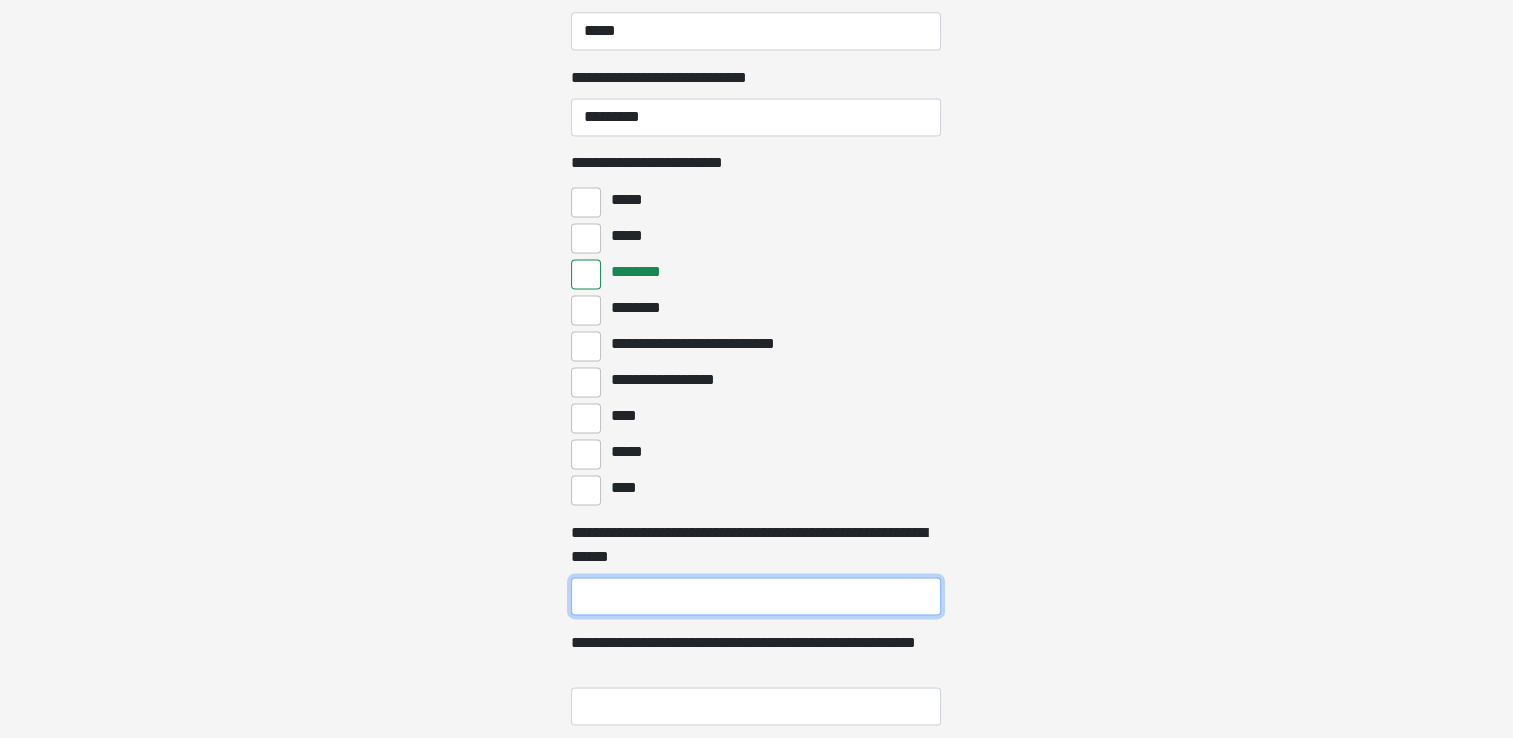 click on "**********" at bounding box center (756, 596) 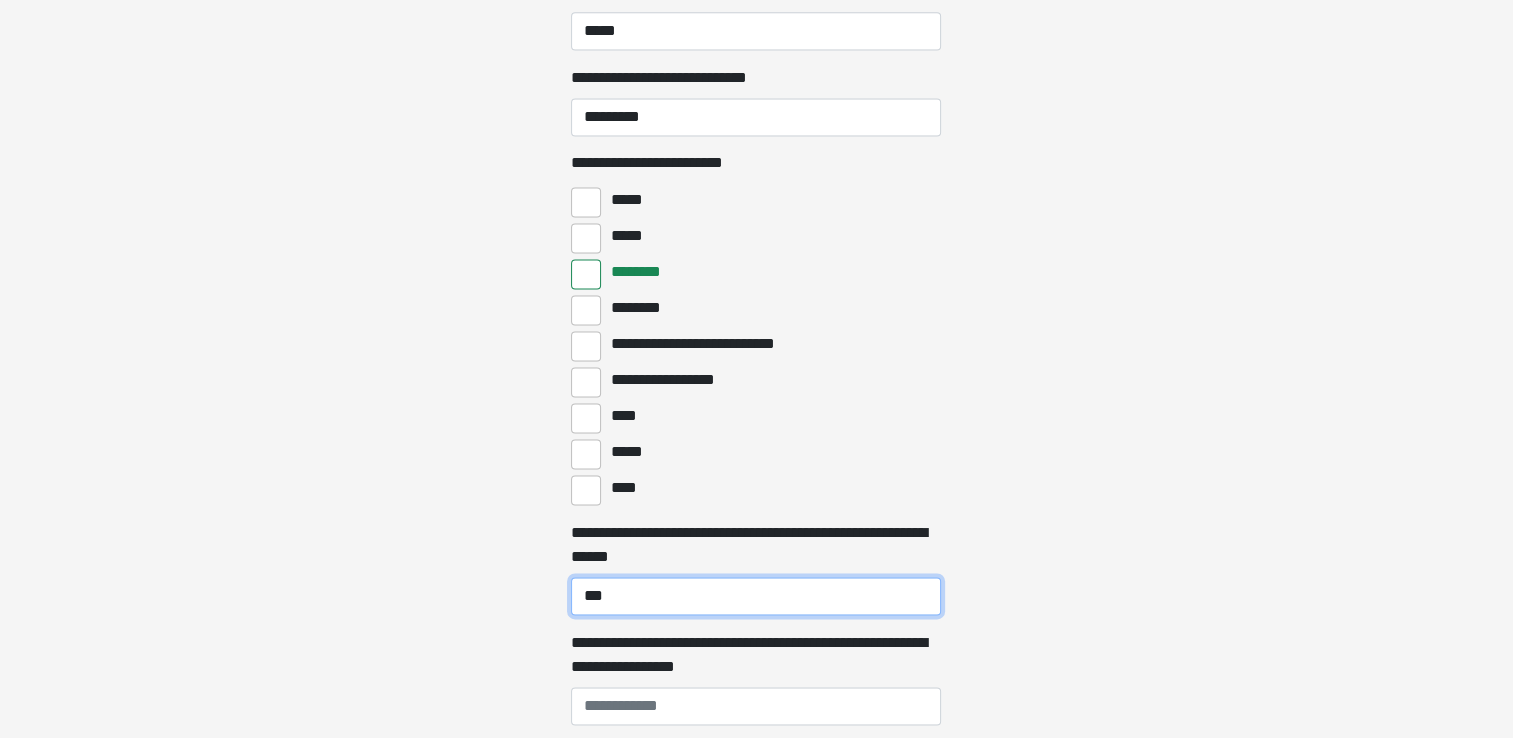type on "***" 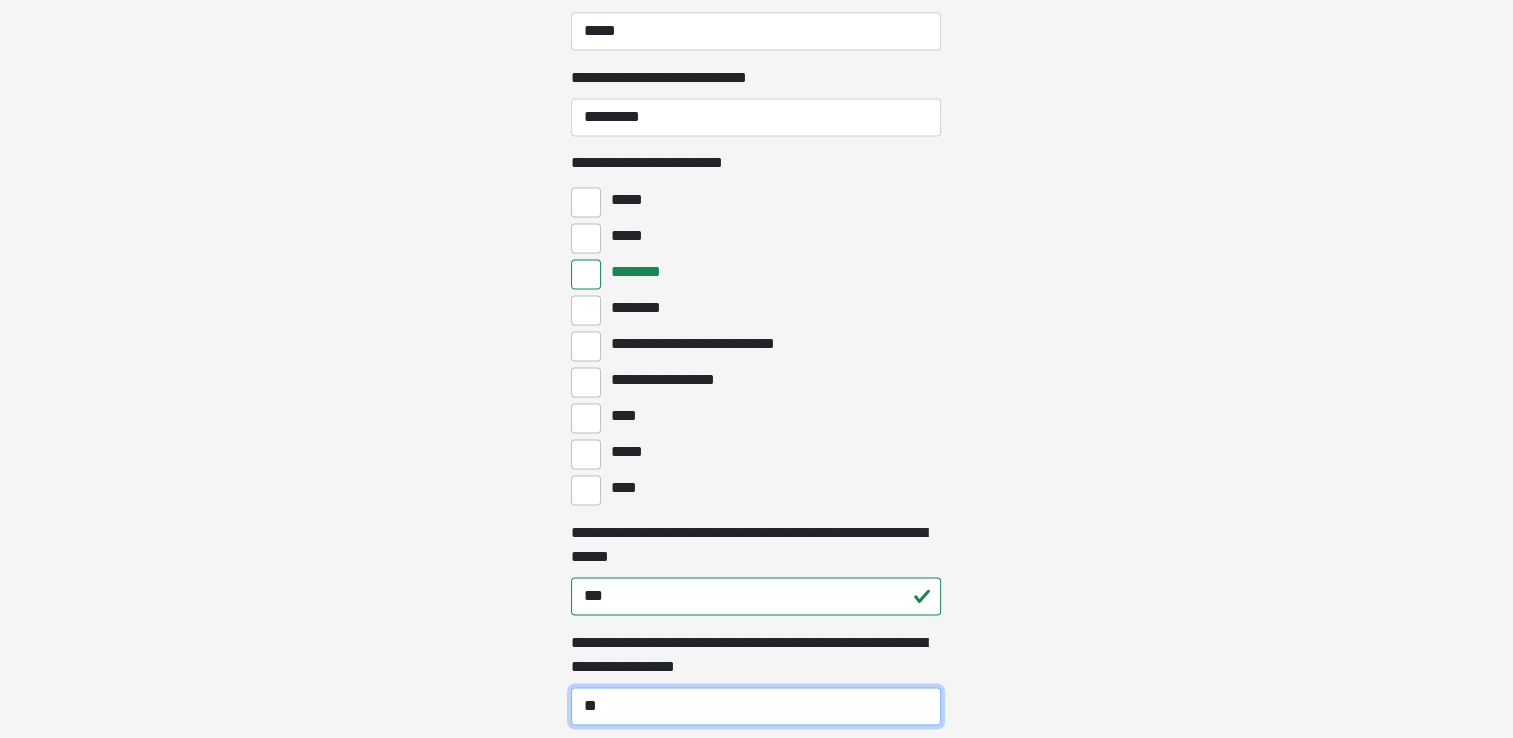 type on "*" 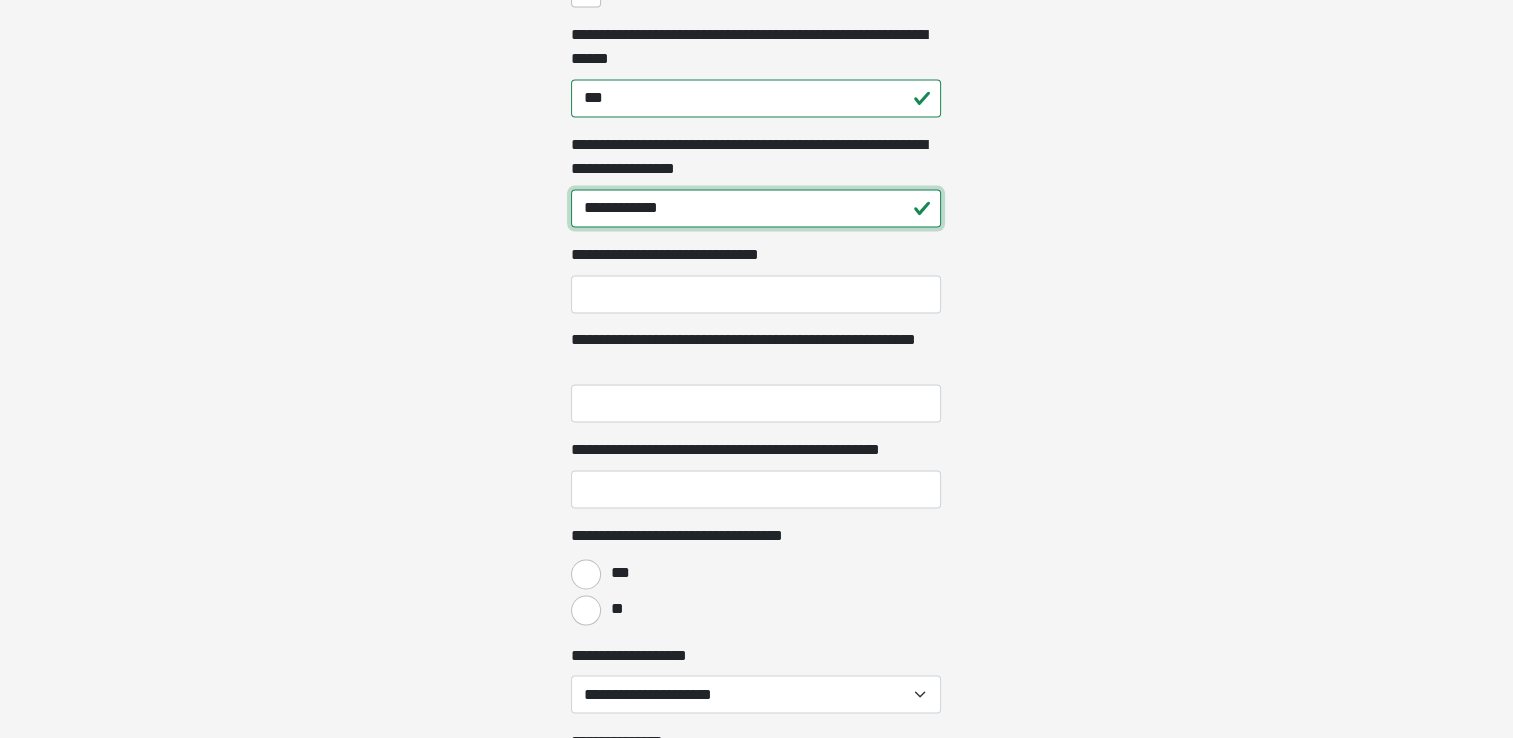 scroll, scrollTop: 3321, scrollLeft: 0, axis: vertical 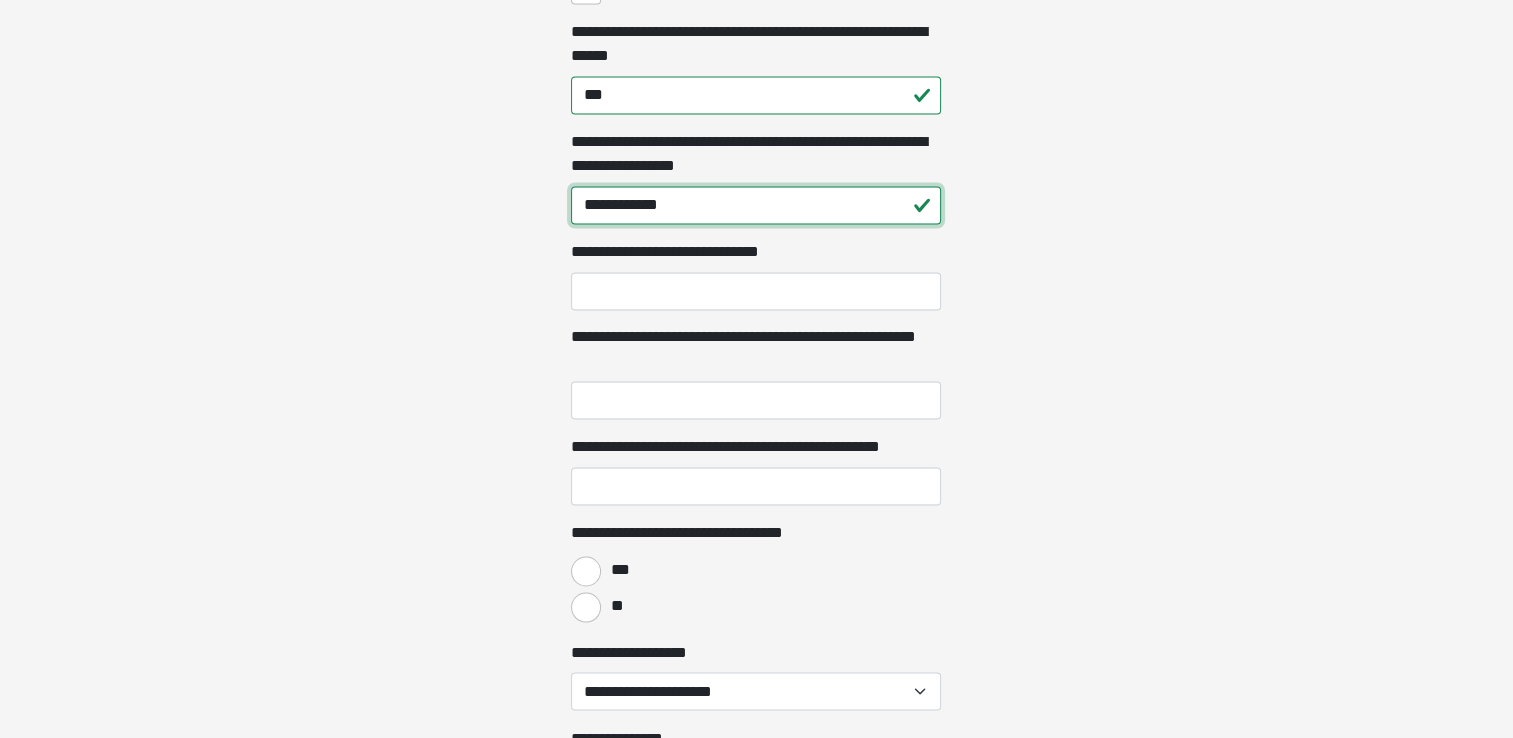 type on "**********" 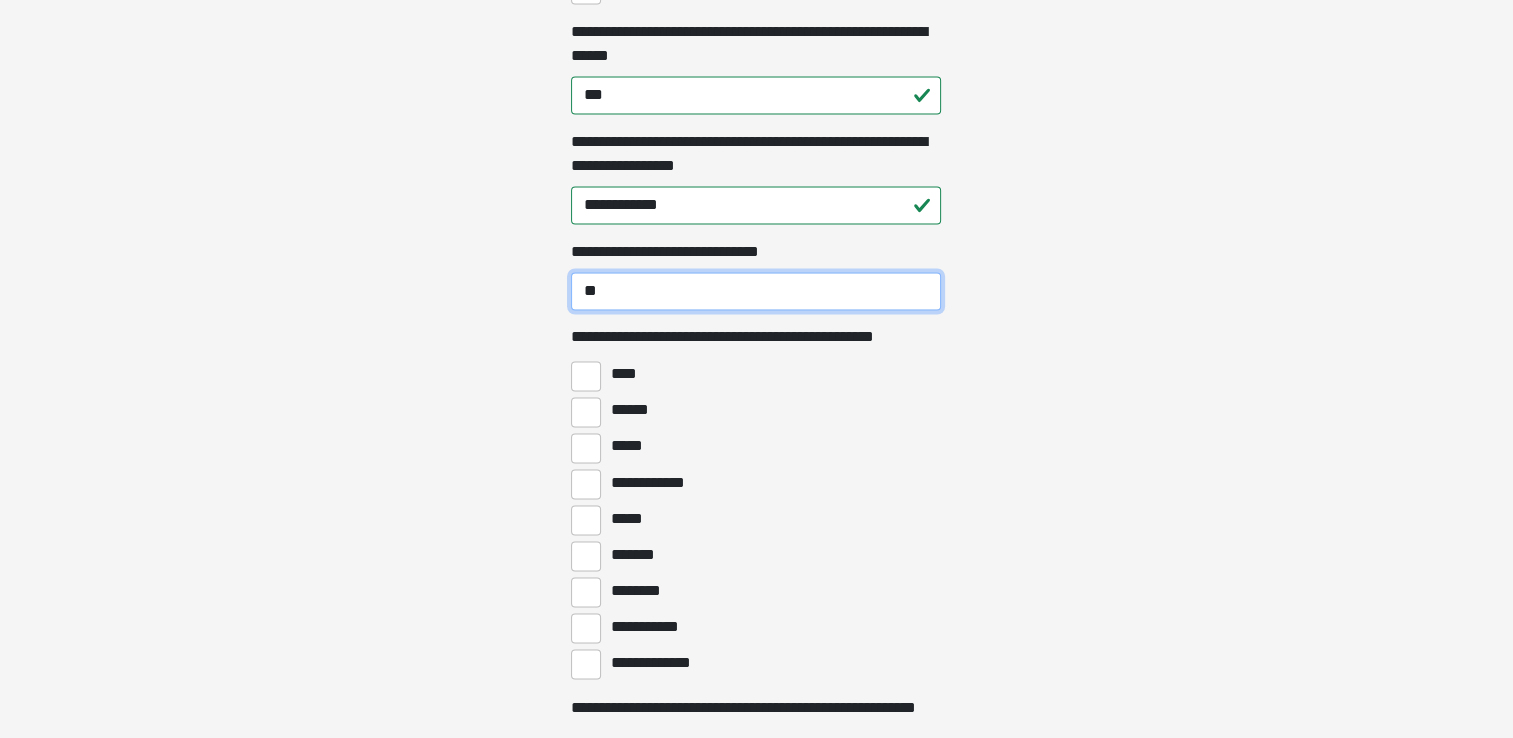 type on "*" 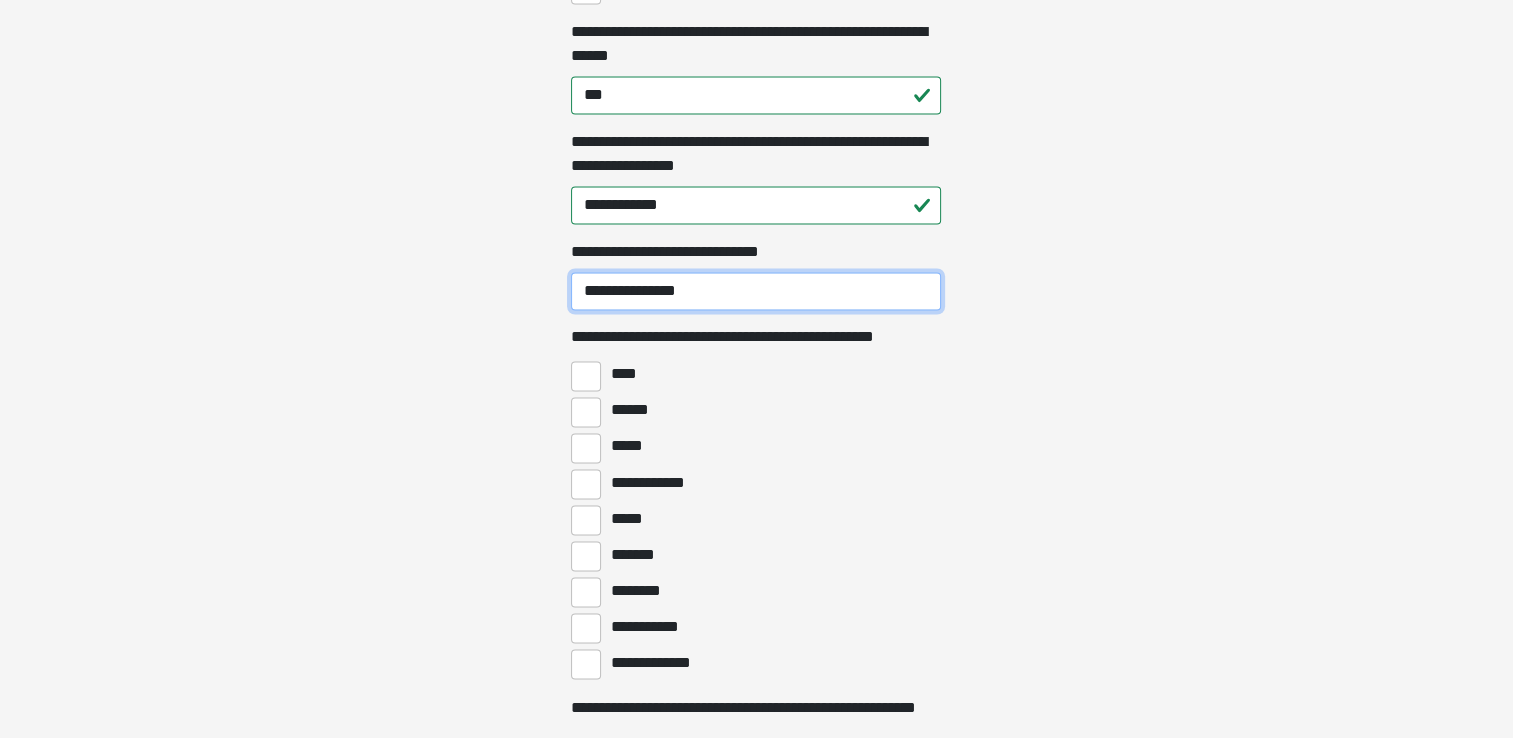 type on "**********" 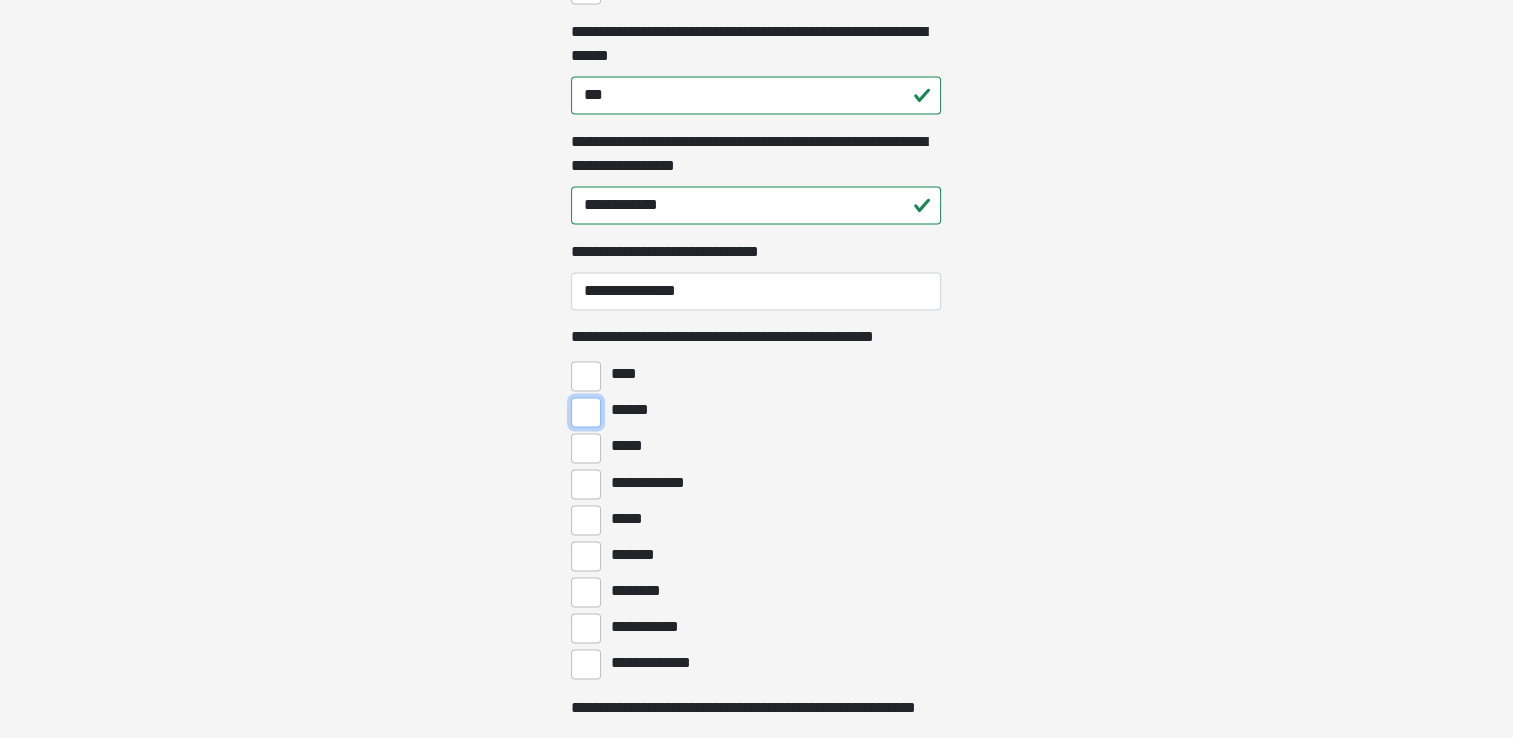 click on "******" at bounding box center (586, 412) 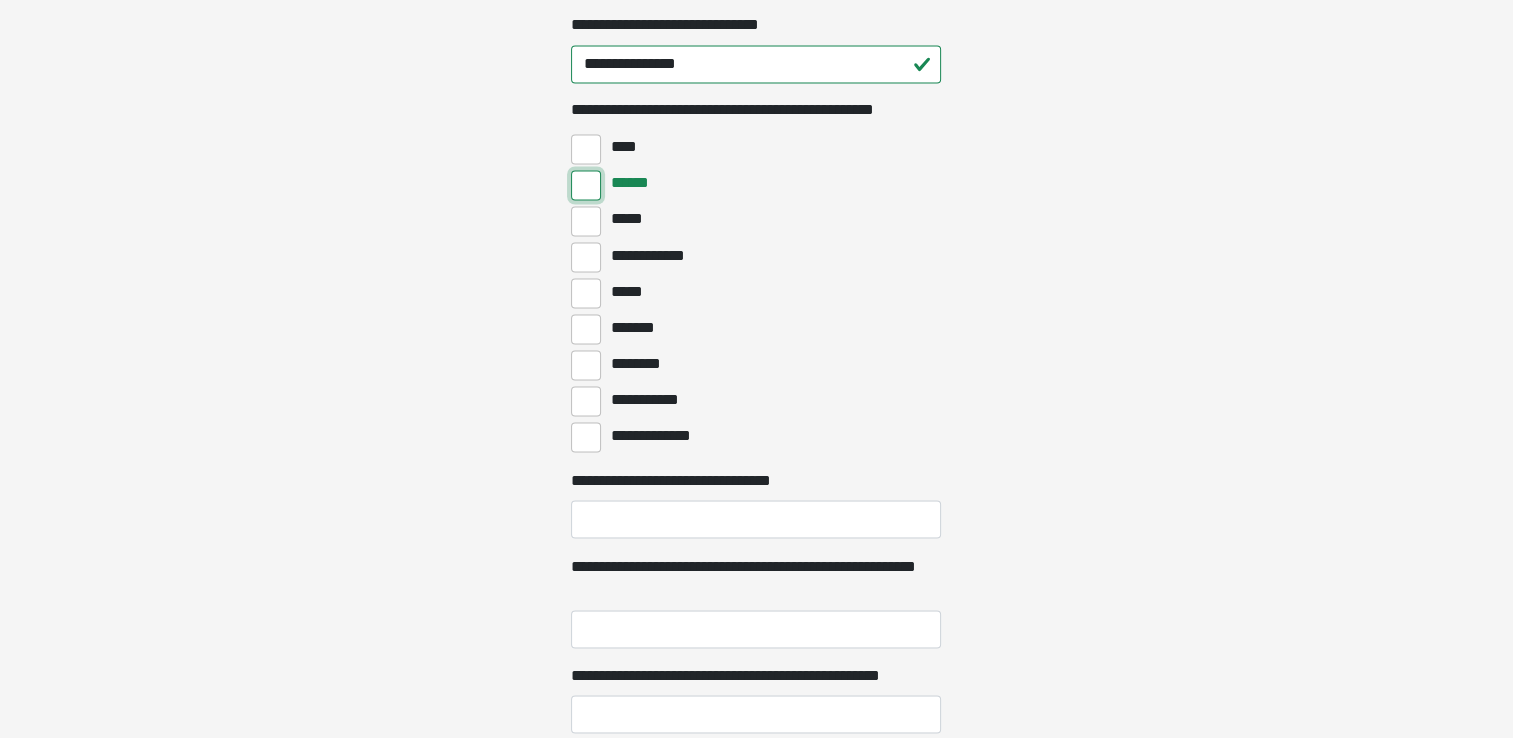 scroll, scrollTop: 3551, scrollLeft: 0, axis: vertical 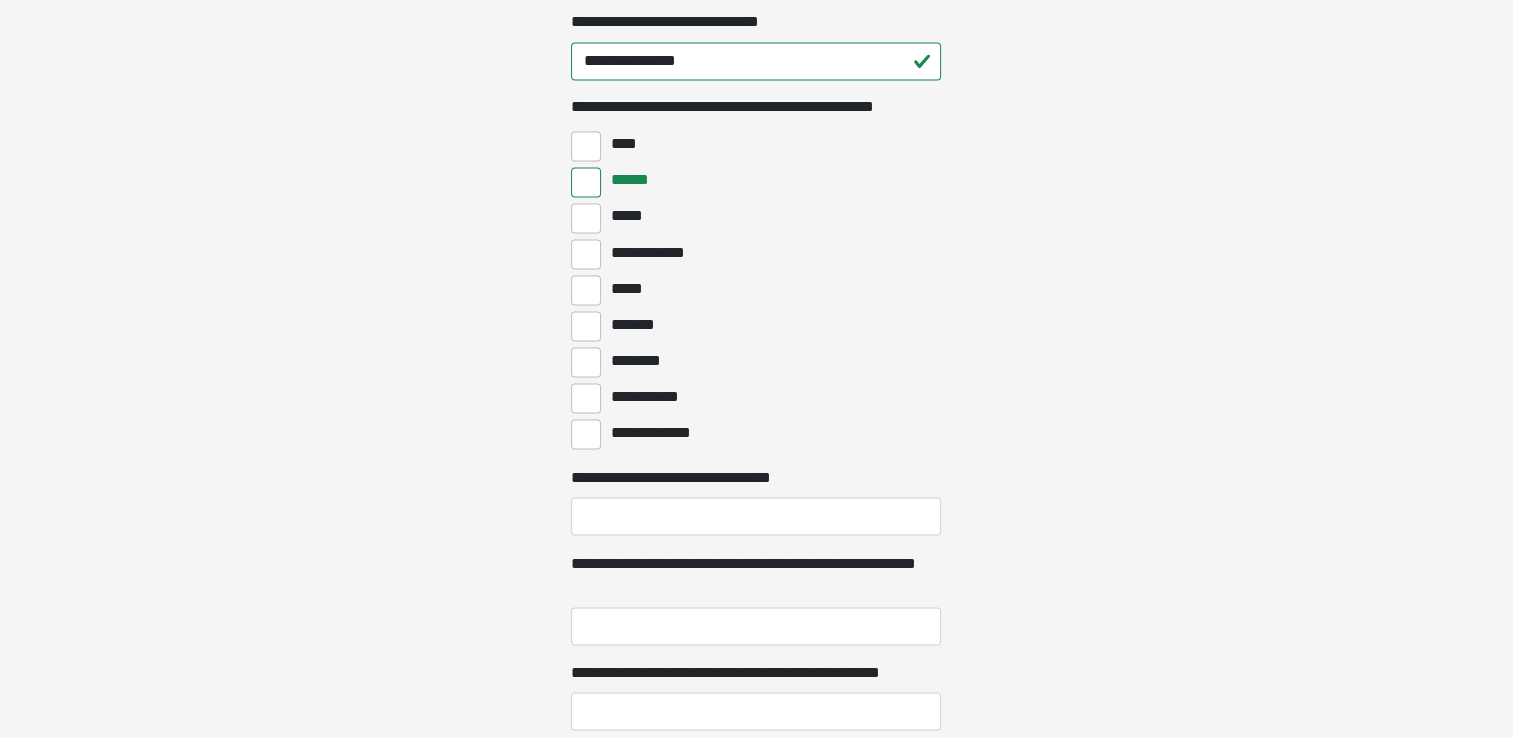 click on "**********" at bounding box center [756, 575] 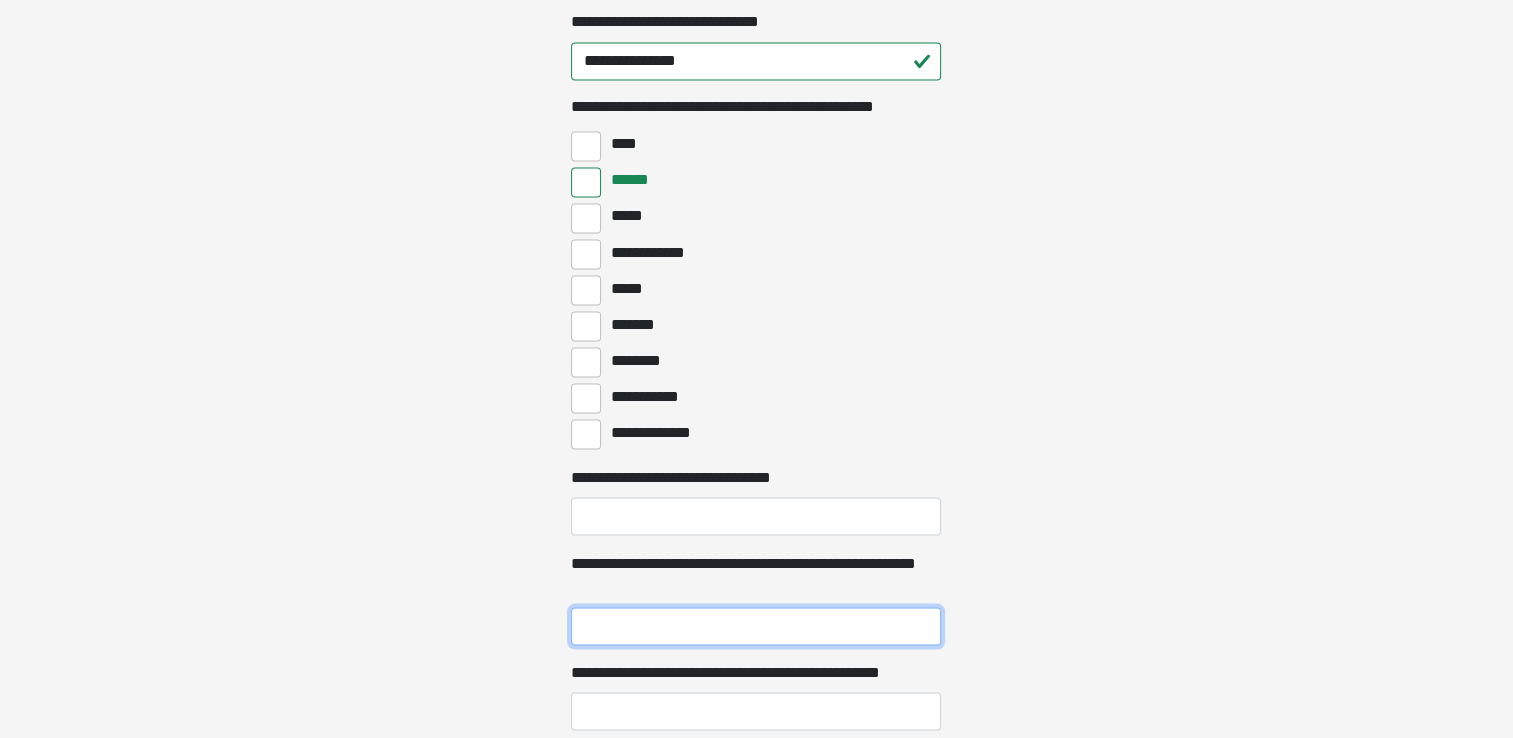 click on "**********" at bounding box center [756, 626] 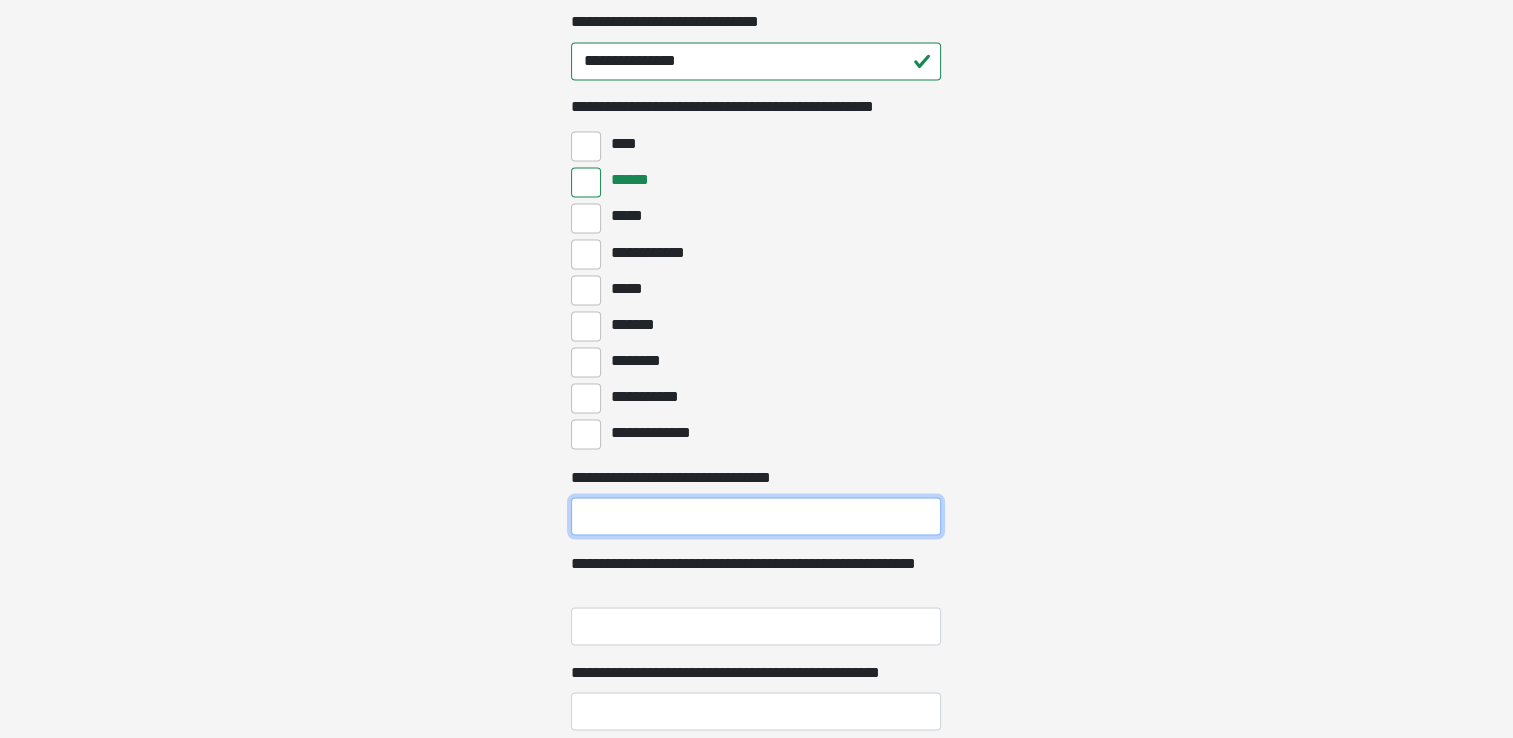 click on "**********" at bounding box center (756, 516) 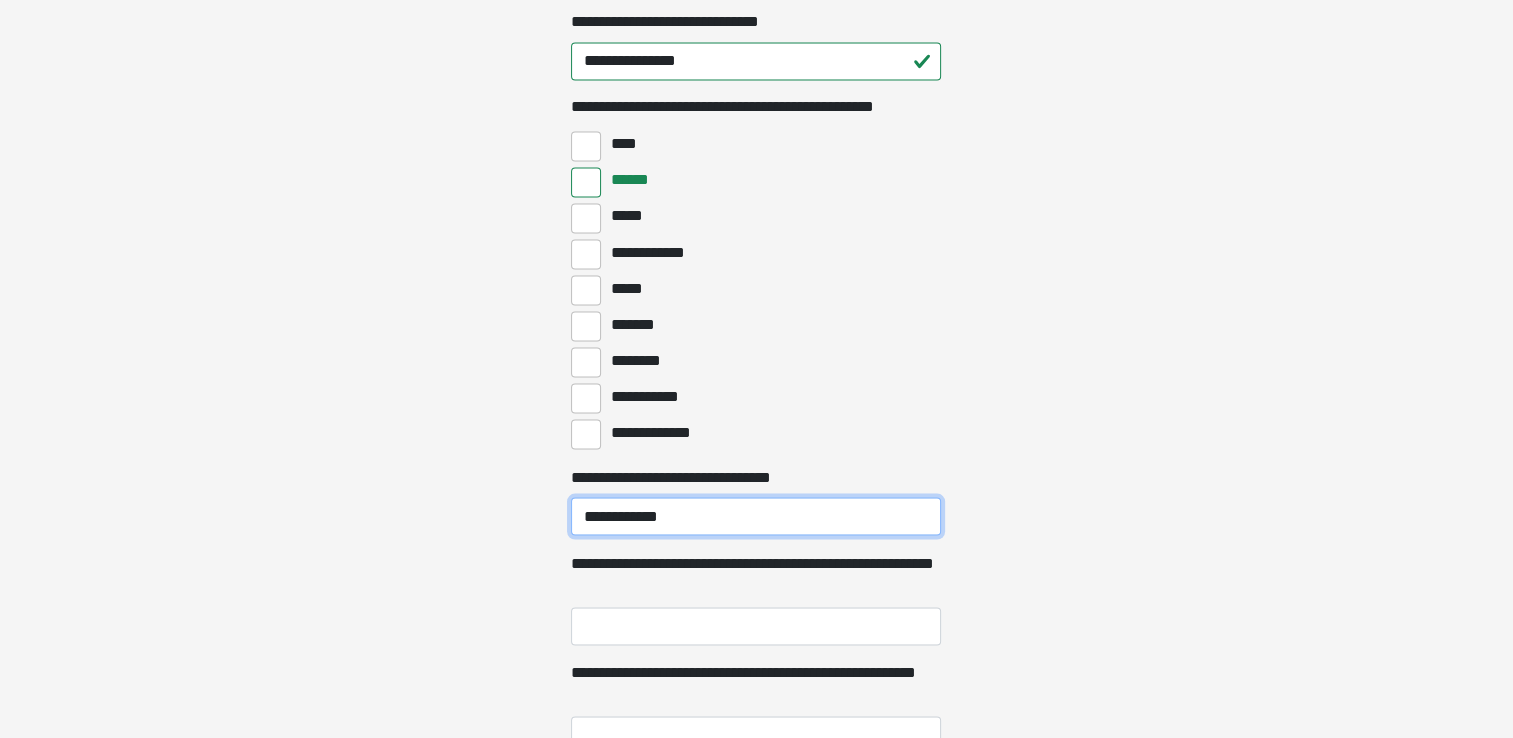 type on "**********" 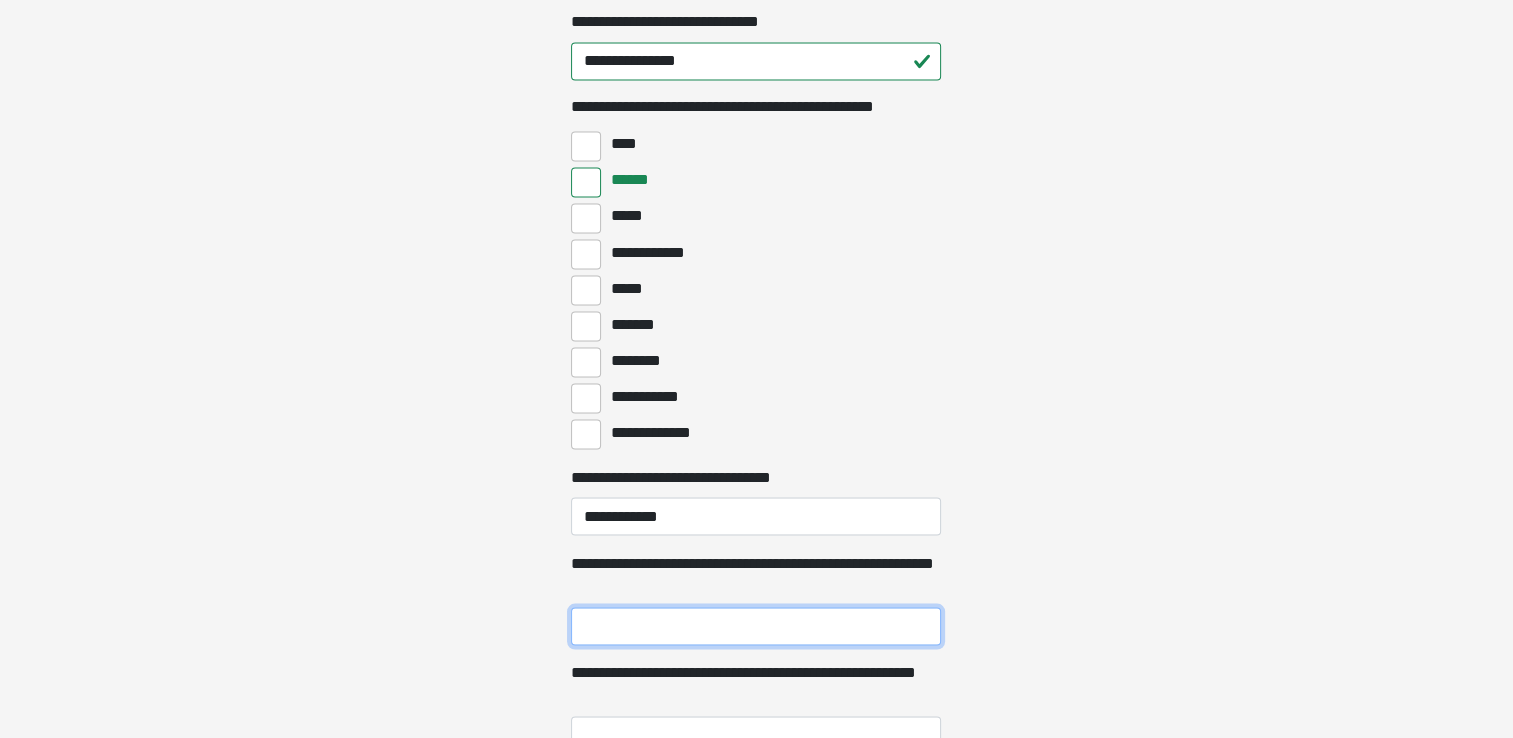 click on "**********" at bounding box center (756, 626) 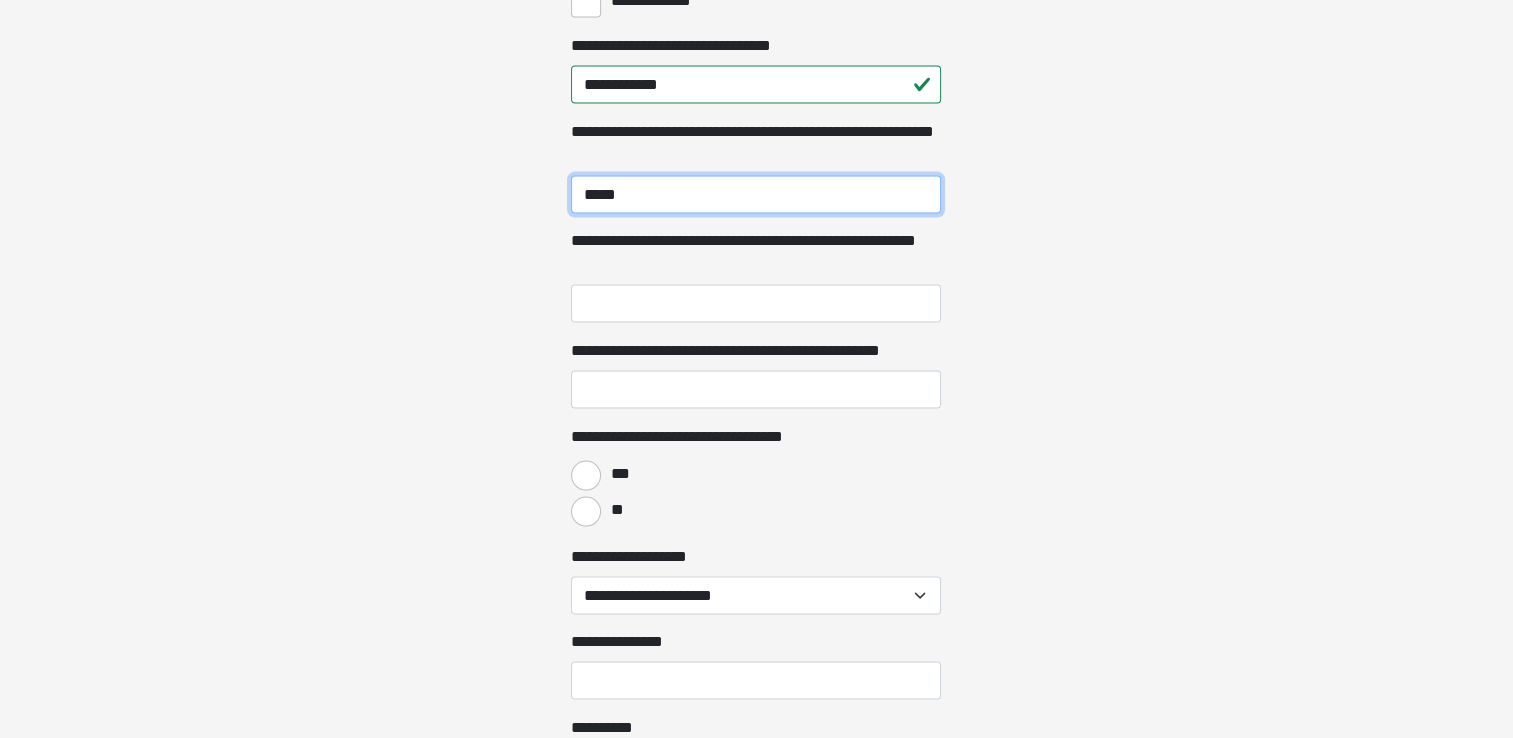 scroll, scrollTop: 3975, scrollLeft: 0, axis: vertical 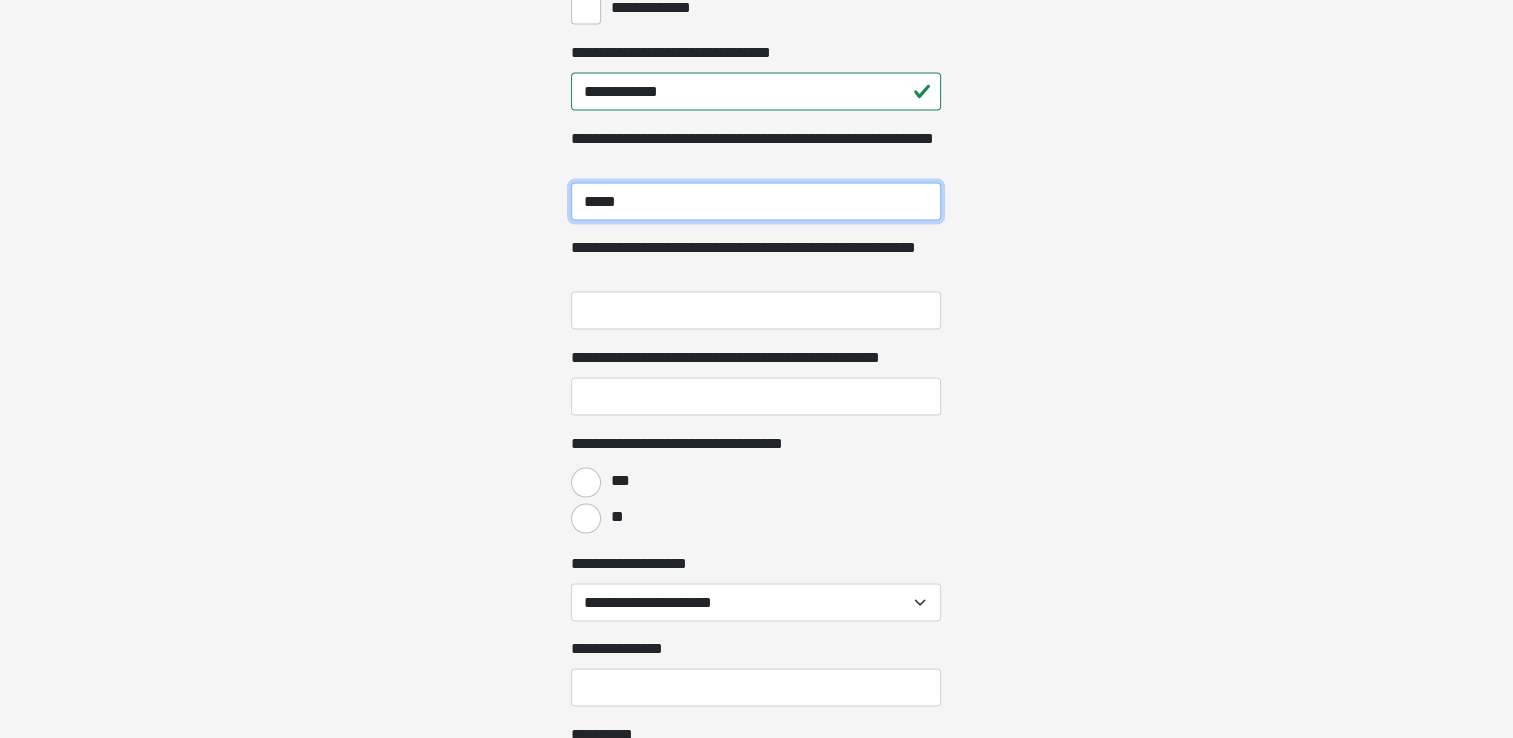 type on "*****" 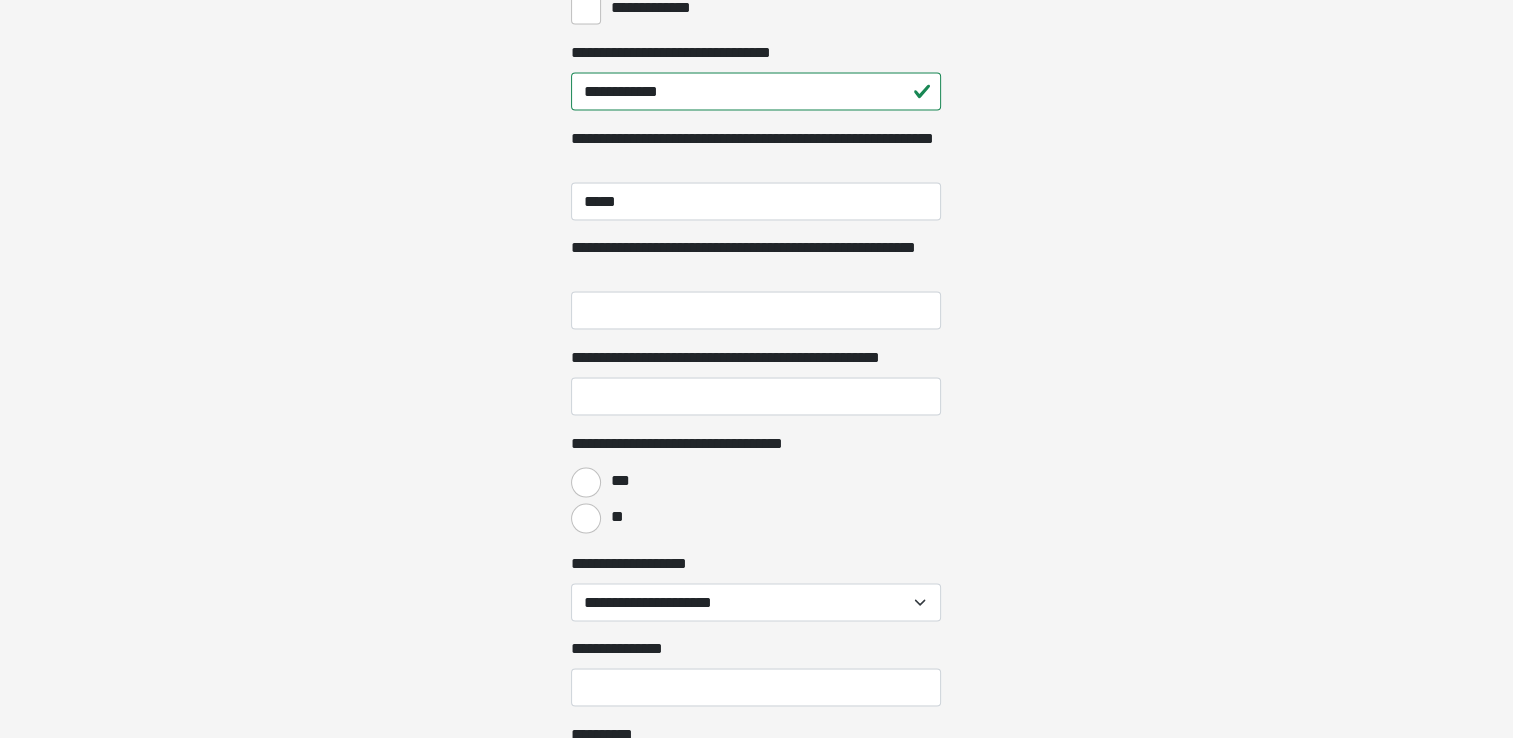 click on "***" at bounding box center [617, 481] 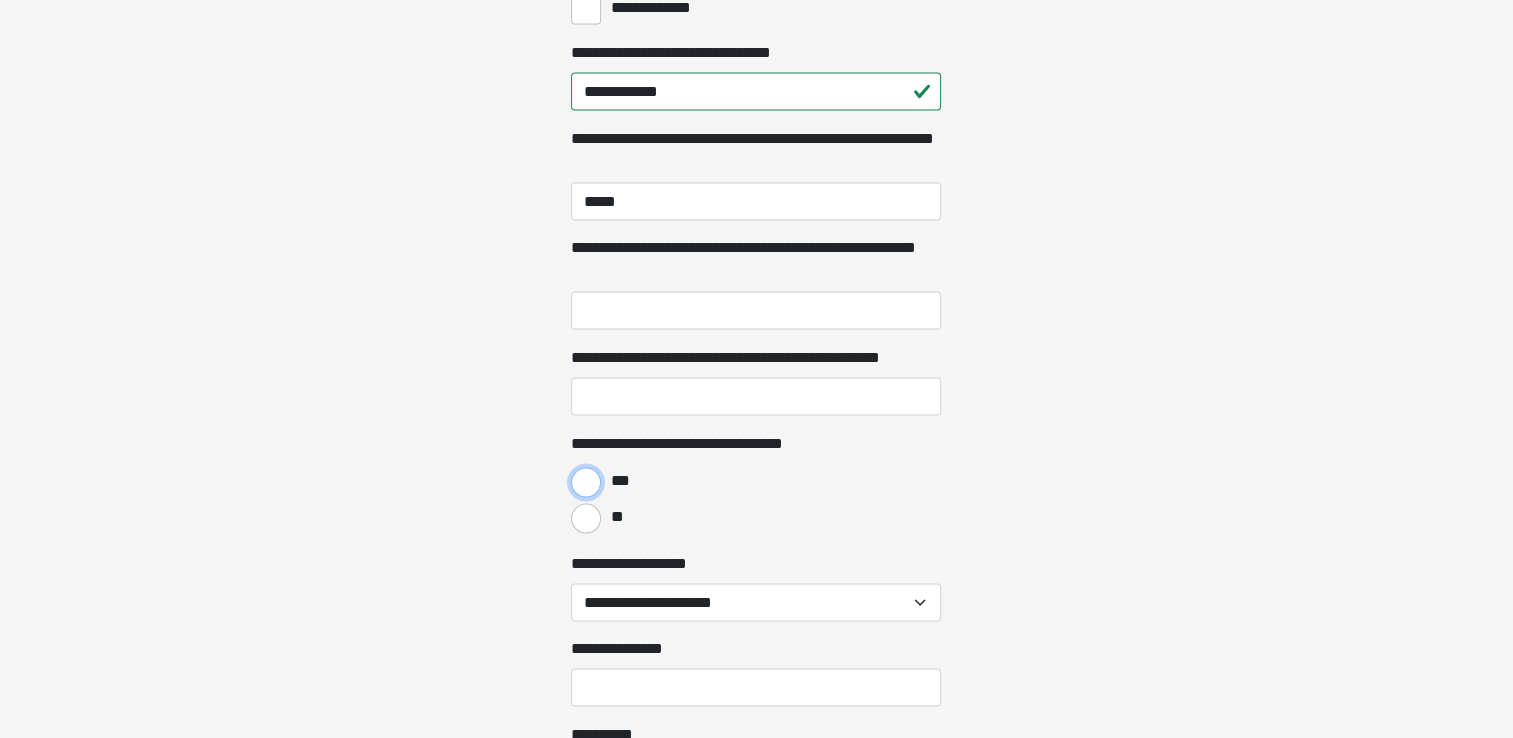 click on "***" at bounding box center [586, 483] 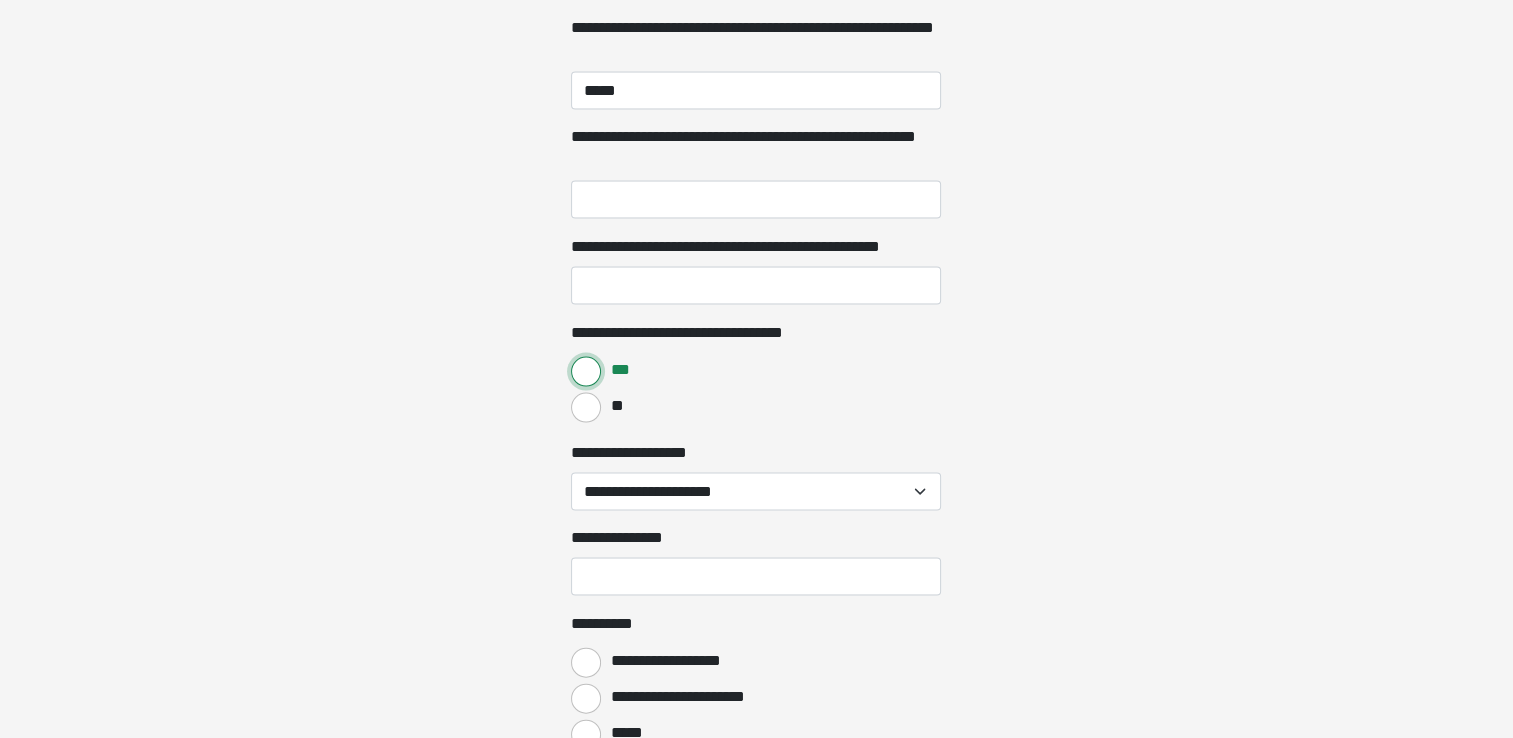 scroll, scrollTop: 4088, scrollLeft: 0, axis: vertical 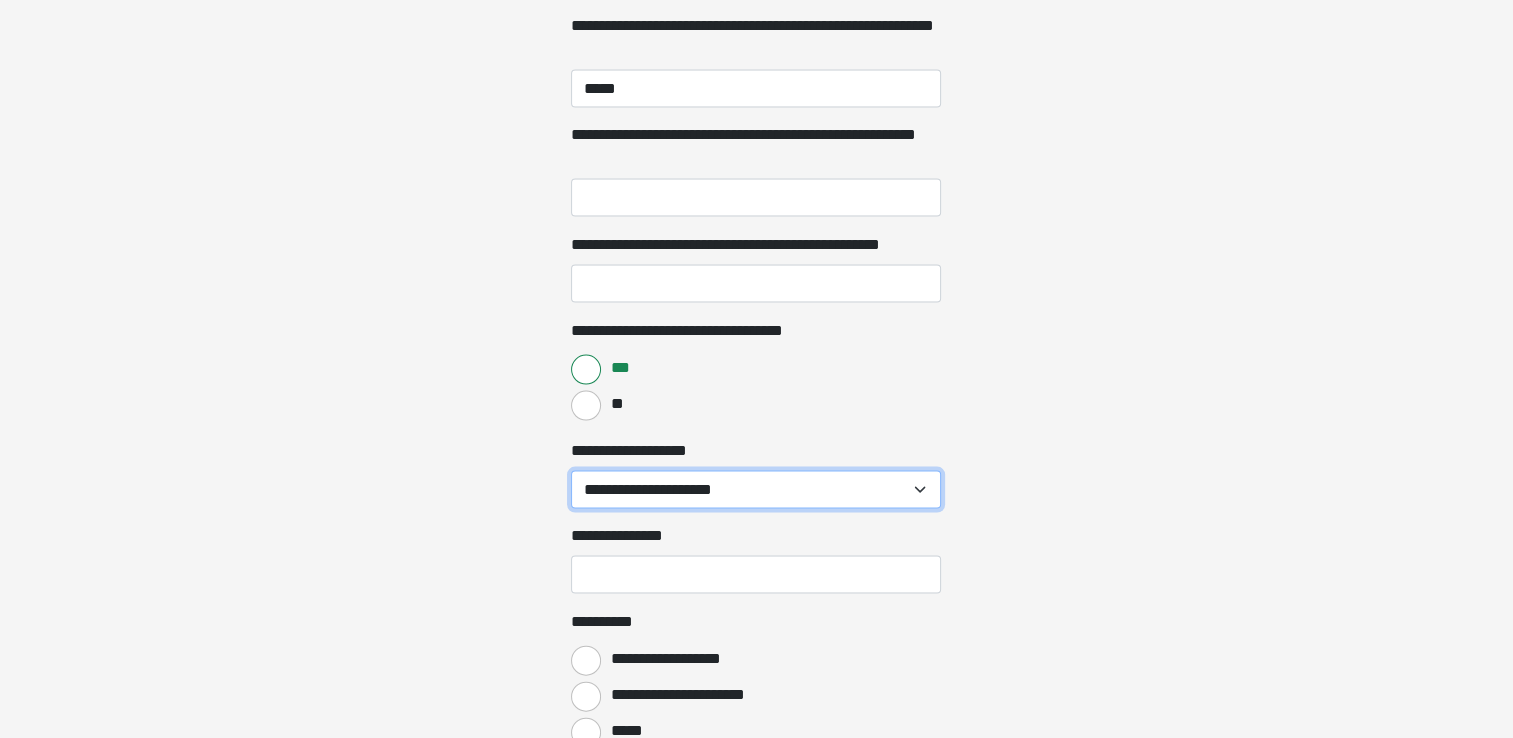 click on "**********" at bounding box center (756, 490) 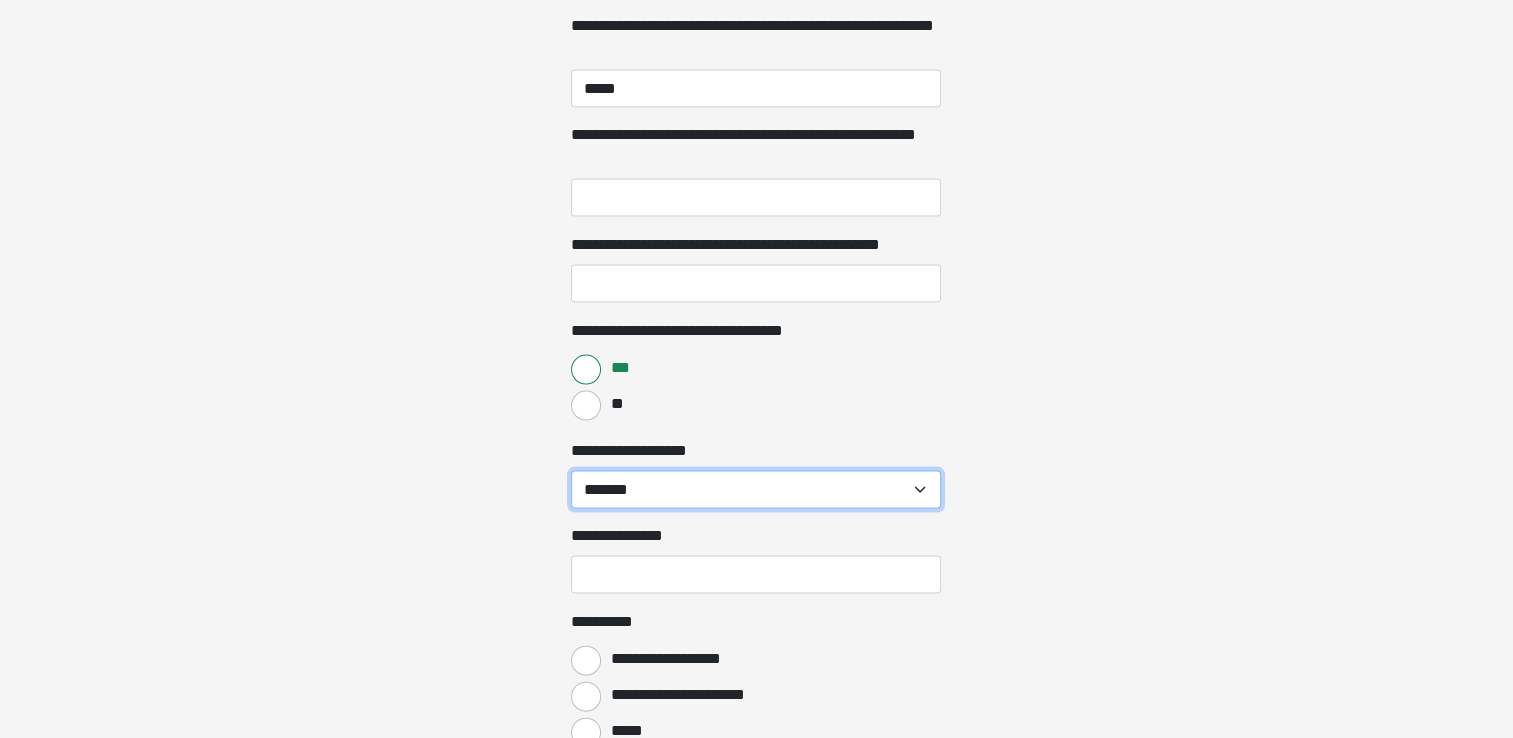 click on "**********" at bounding box center (756, 490) 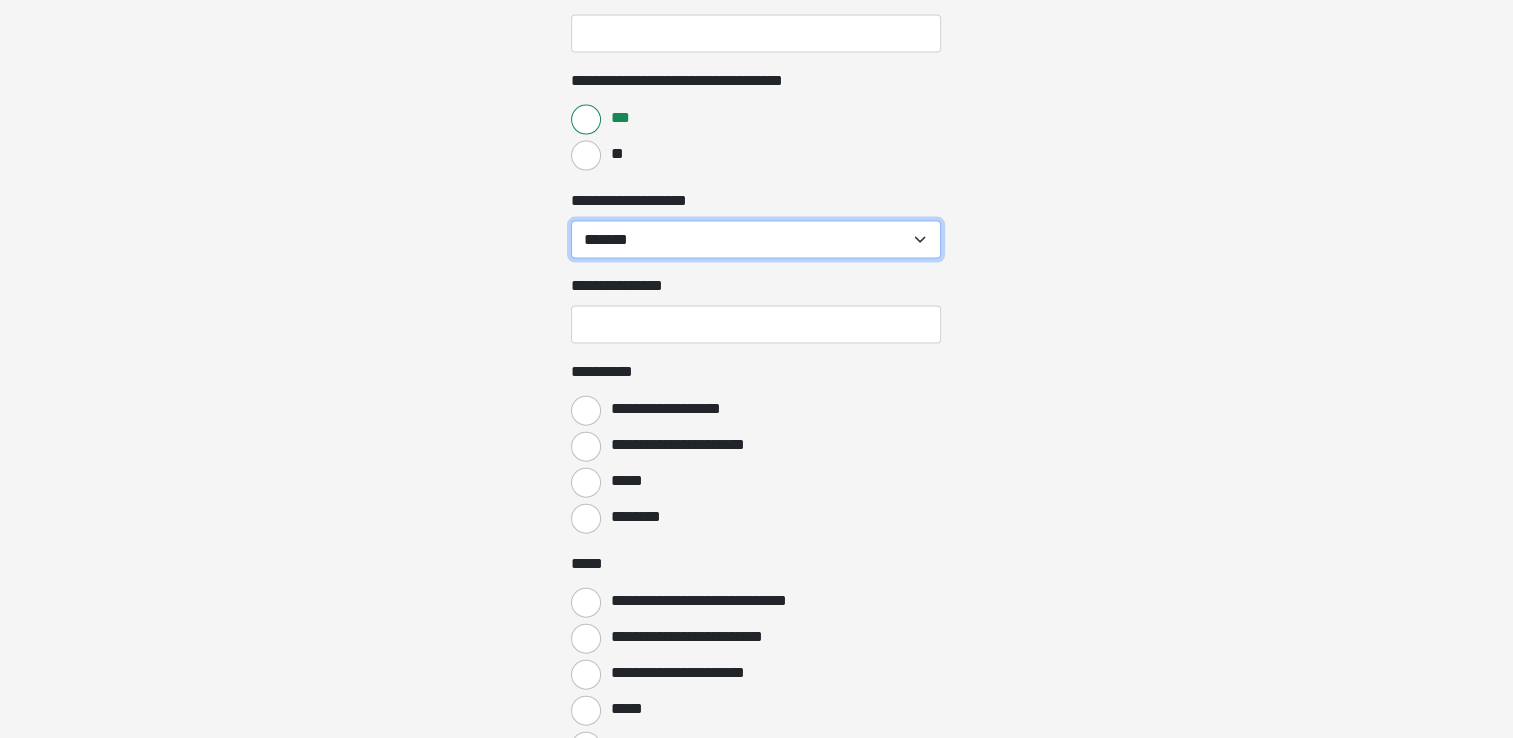 scroll, scrollTop: 4340, scrollLeft: 0, axis: vertical 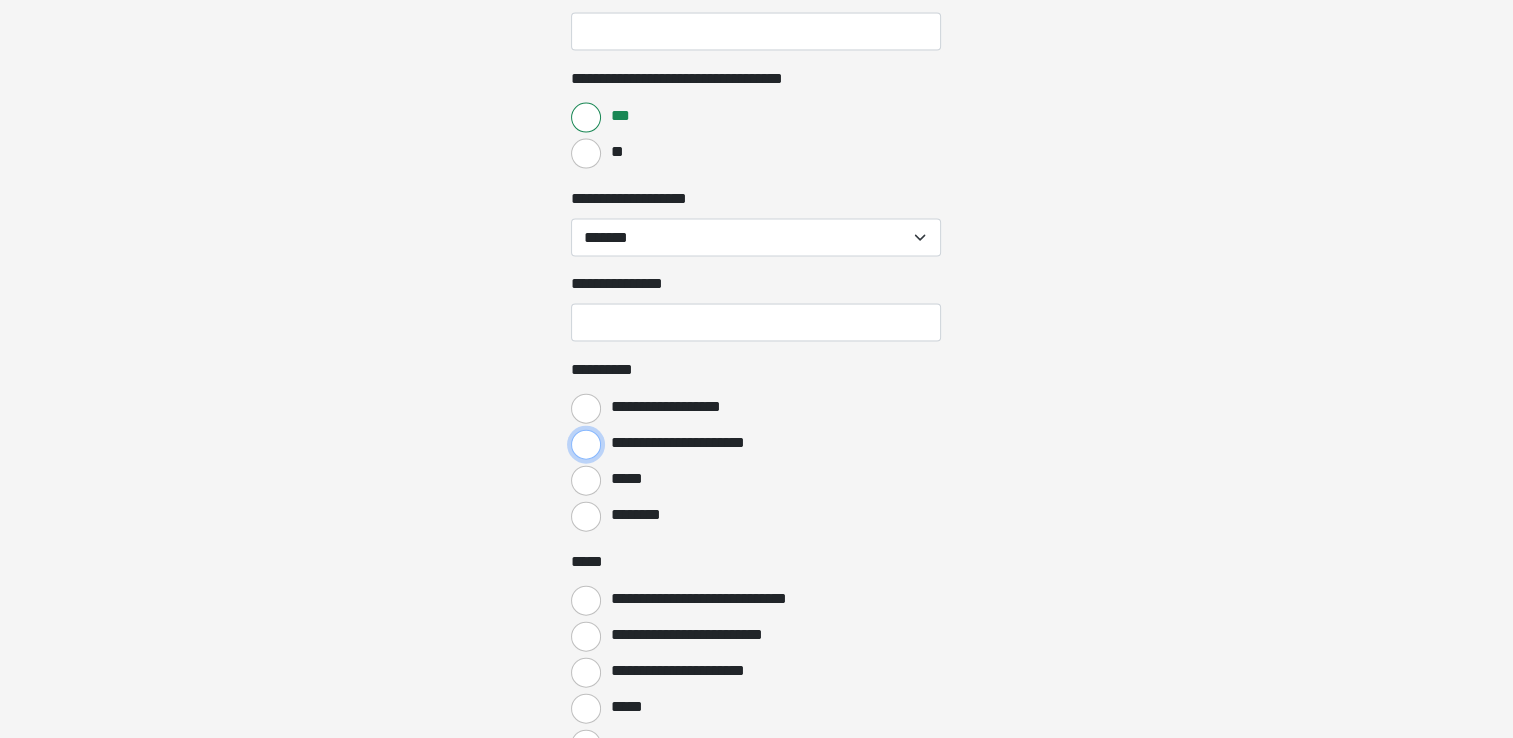 click on "**********" at bounding box center [586, 445] 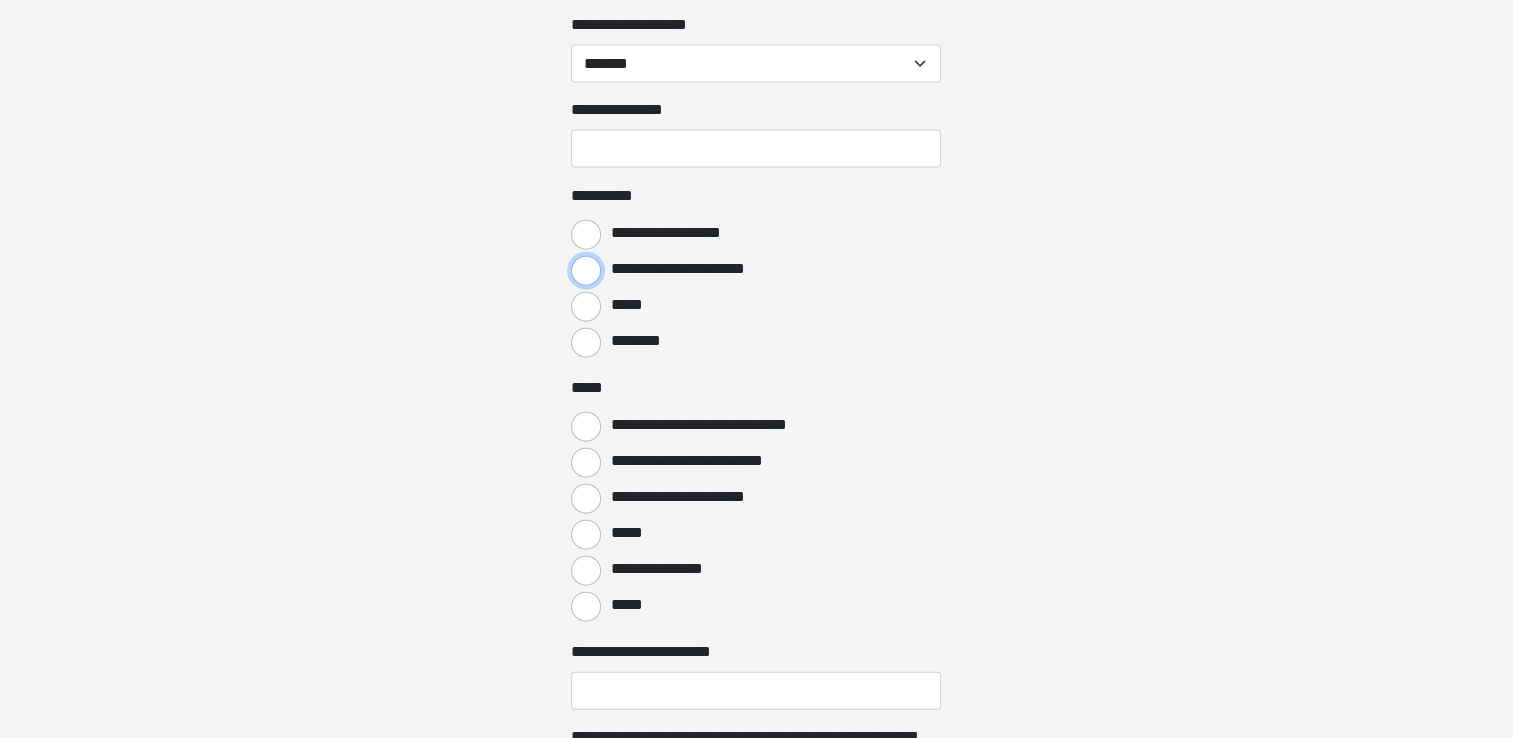 scroll, scrollTop: 4515, scrollLeft: 0, axis: vertical 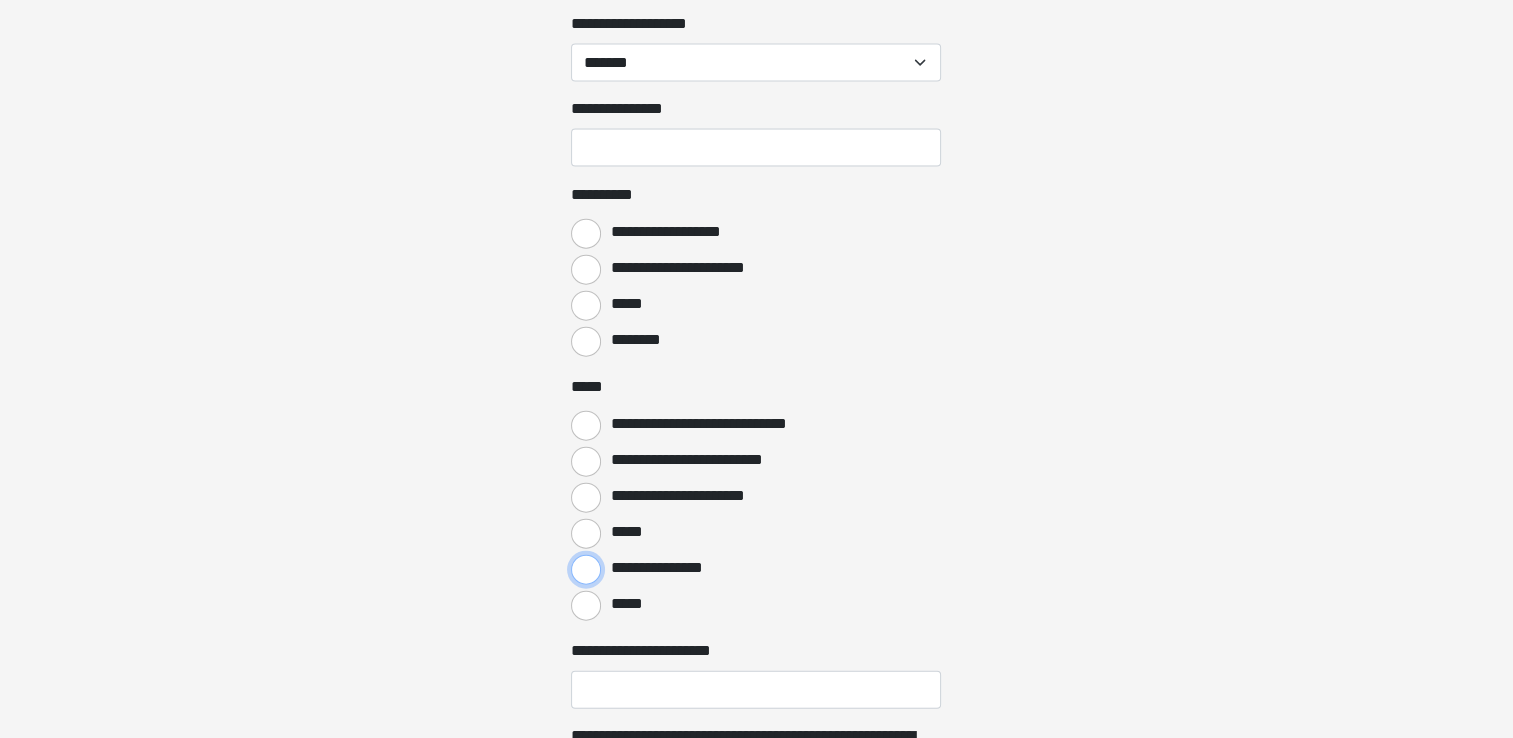 click on "**********" at bounding box center [586, 570] 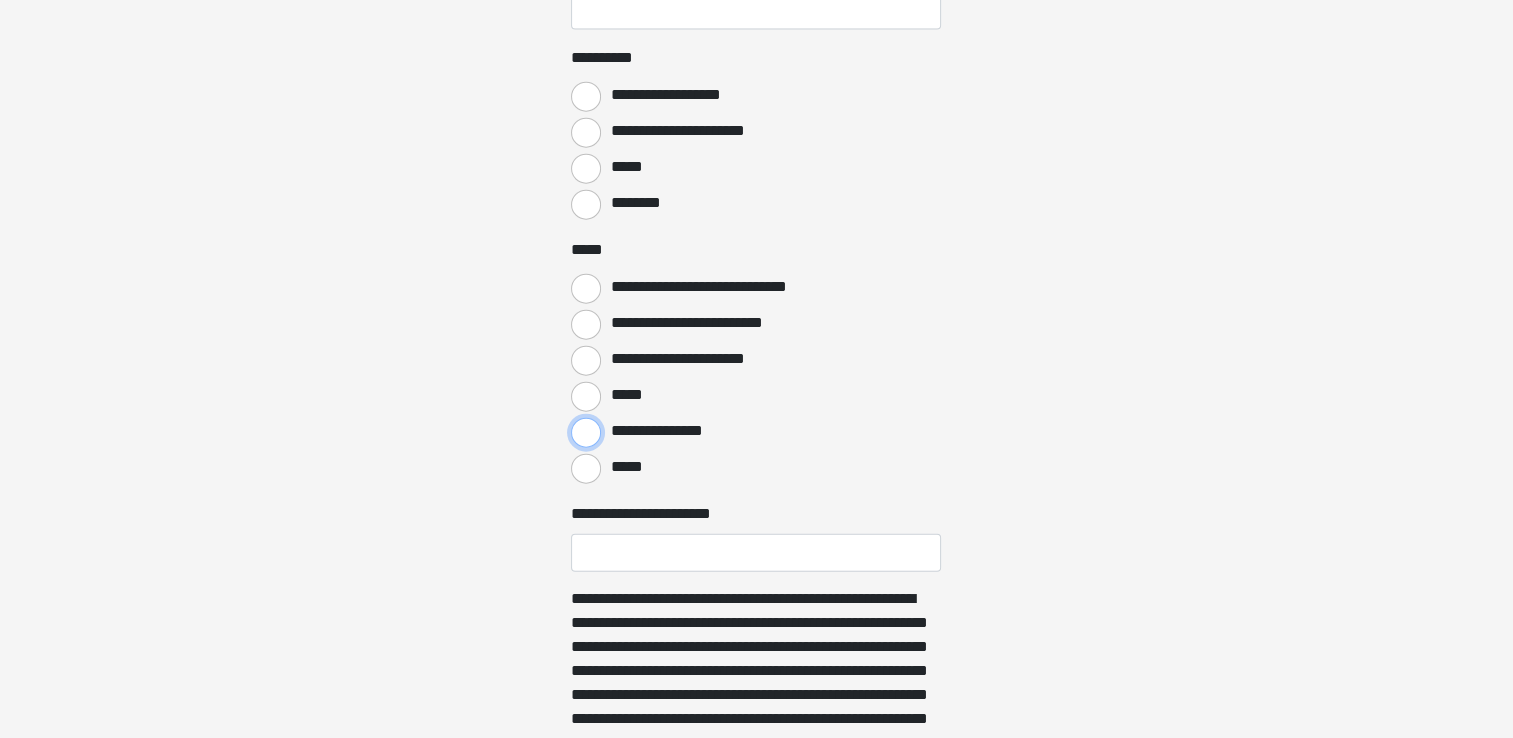 scroll, scrollTop: 4654, scrollLeft: 0, axis: vertical 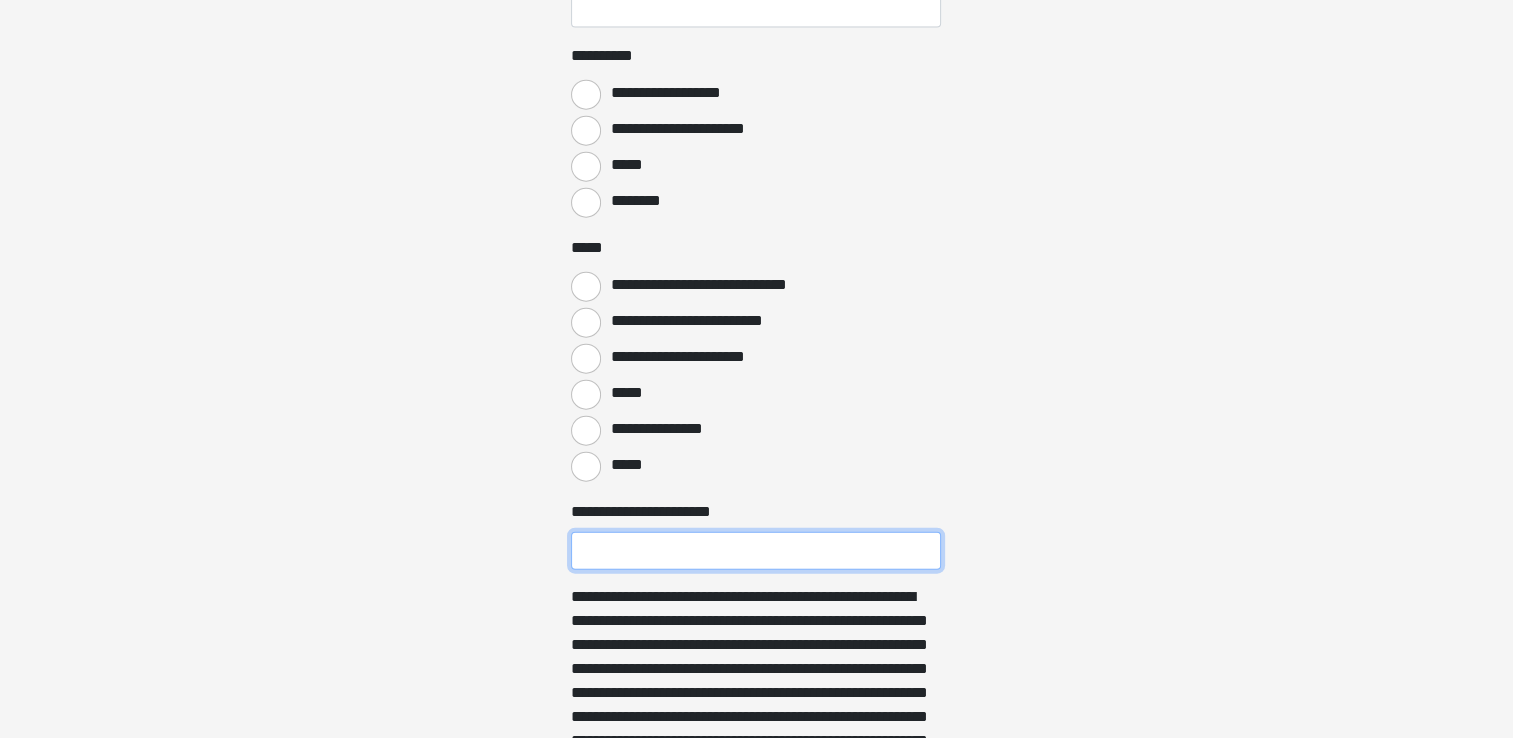 click on "**********" at bounding box center [756, 551] 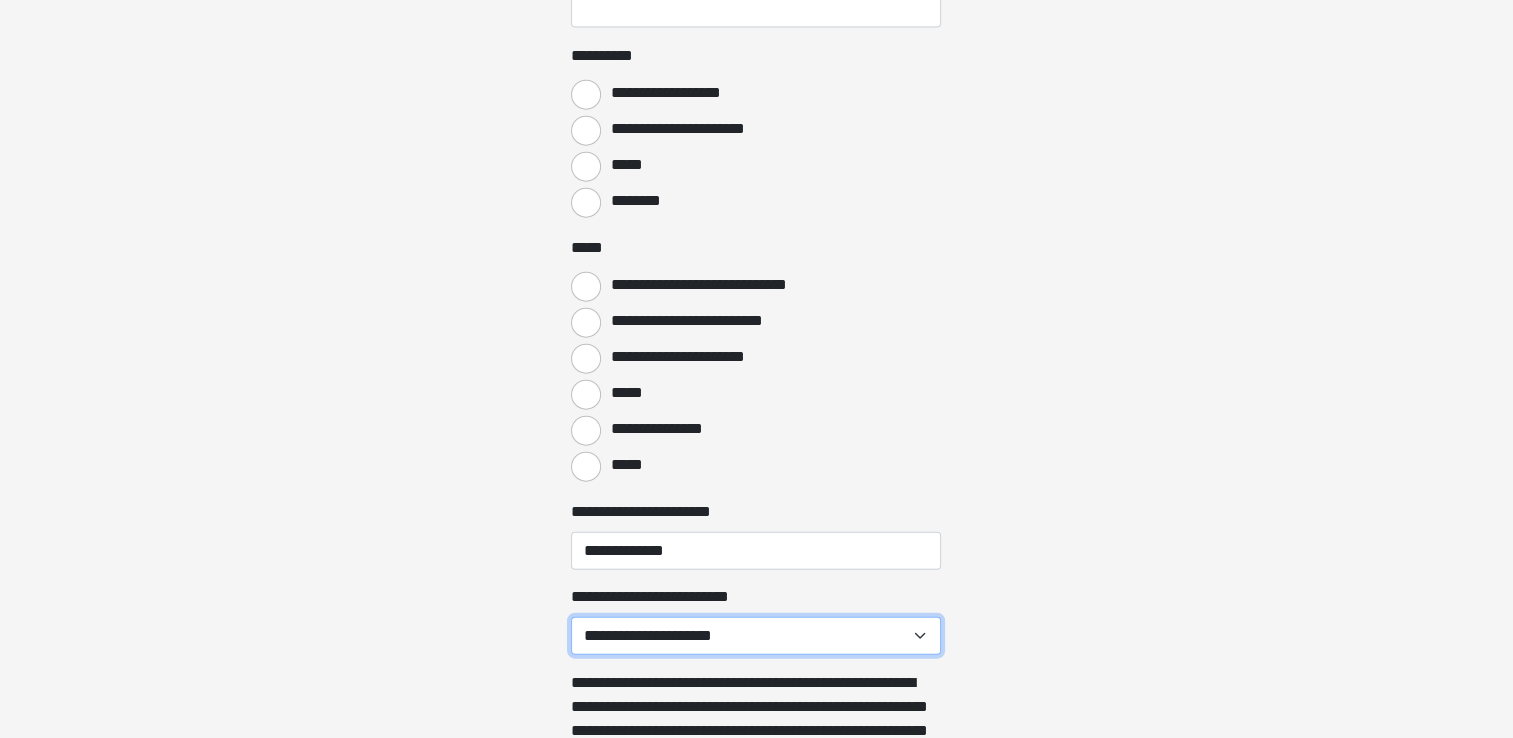 click on "**********" at bounding box center (756, 636) 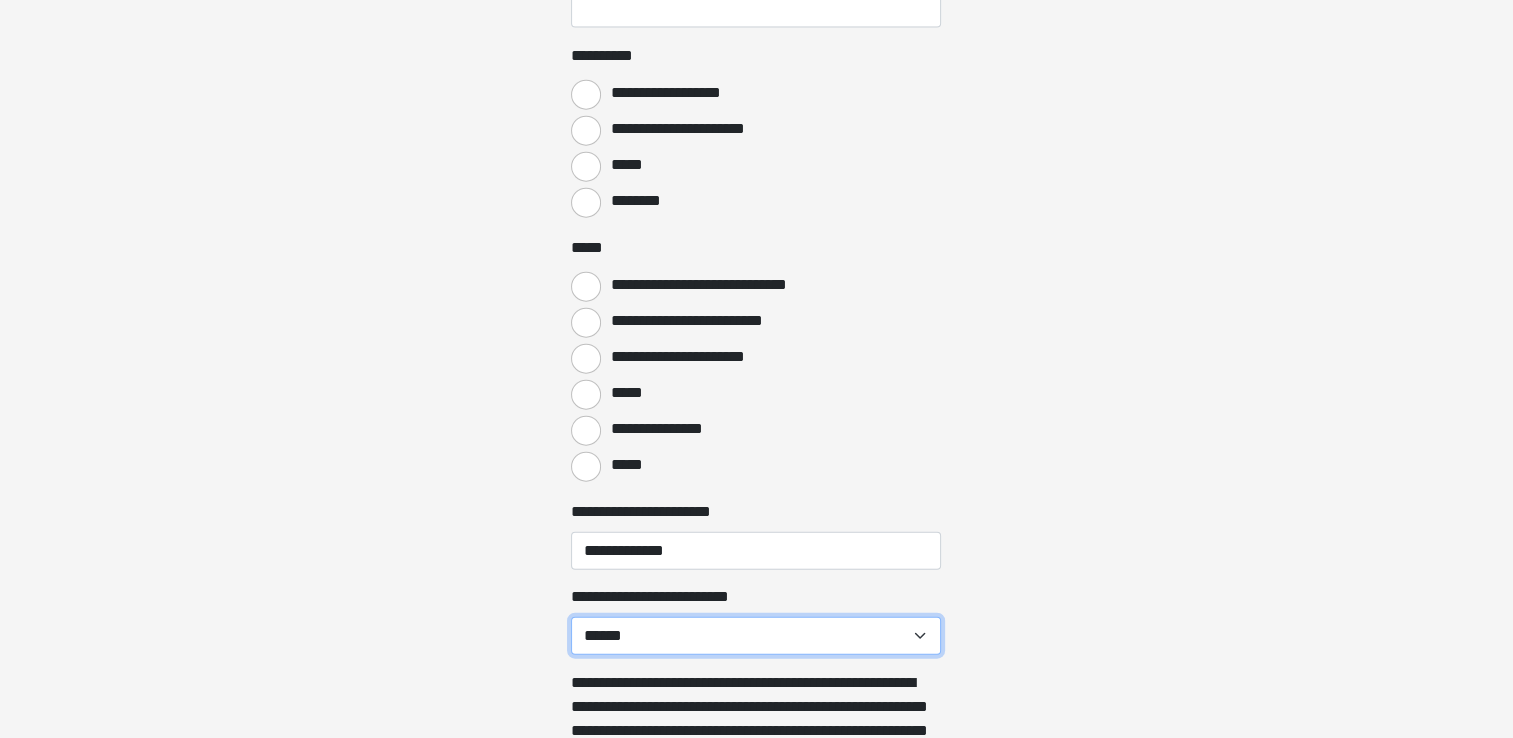 click on "**********" at bounding box center (756, 636) 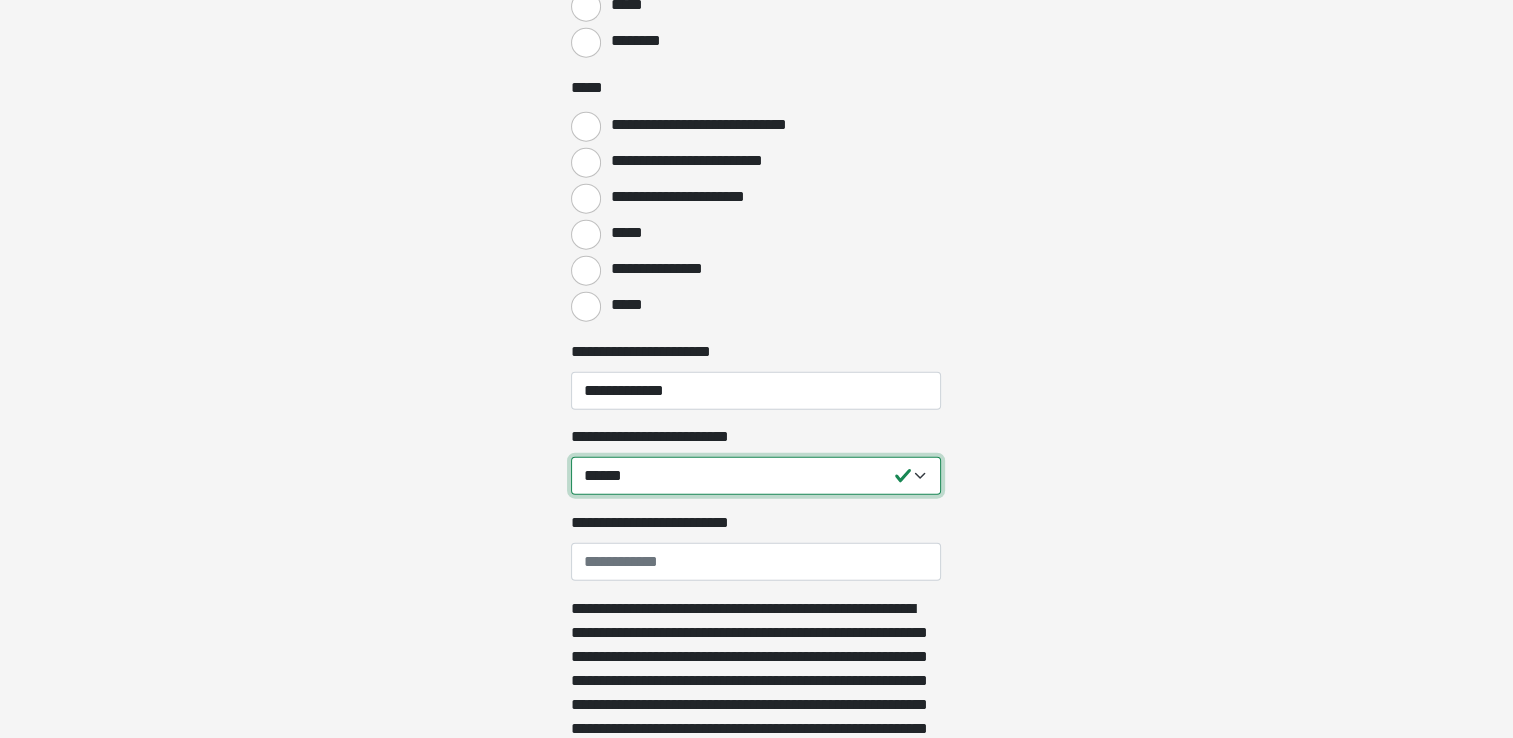 scroll, scrollTop: 4815, scrollLeft: 0, axis: vertical 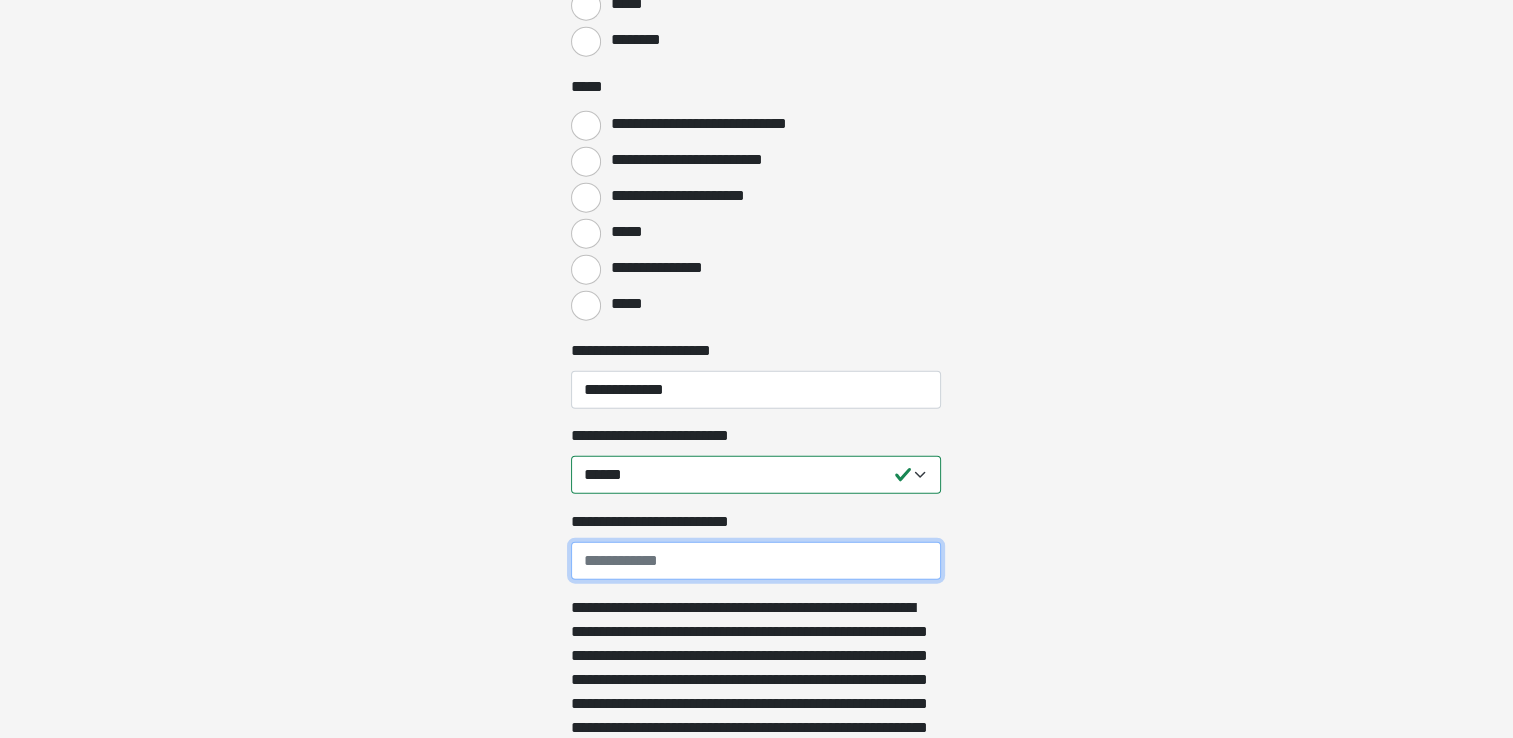 click on "**********" at bounding box center (756, 561) 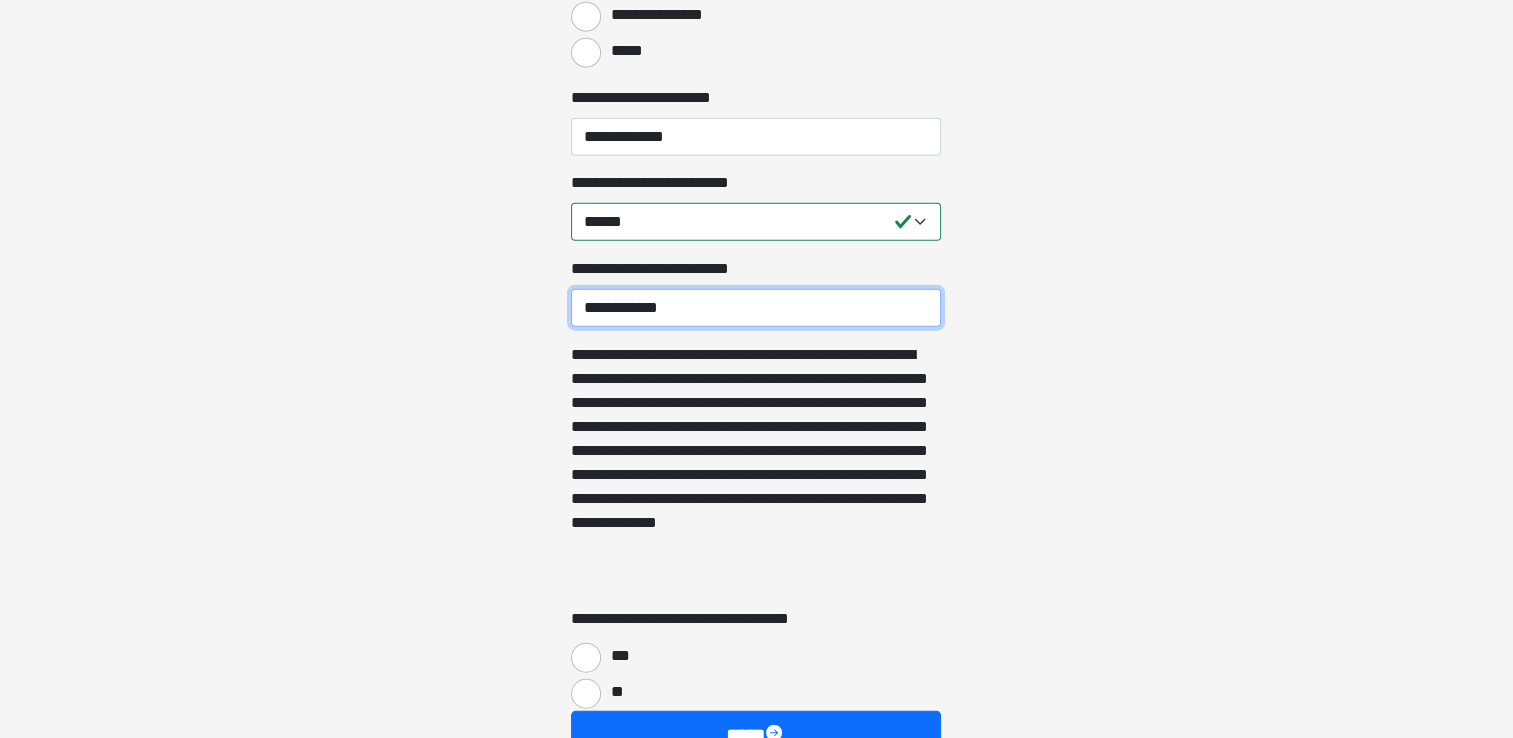 scroll, scrollTop: 5207, scrollLeft: 0, axis: vertical 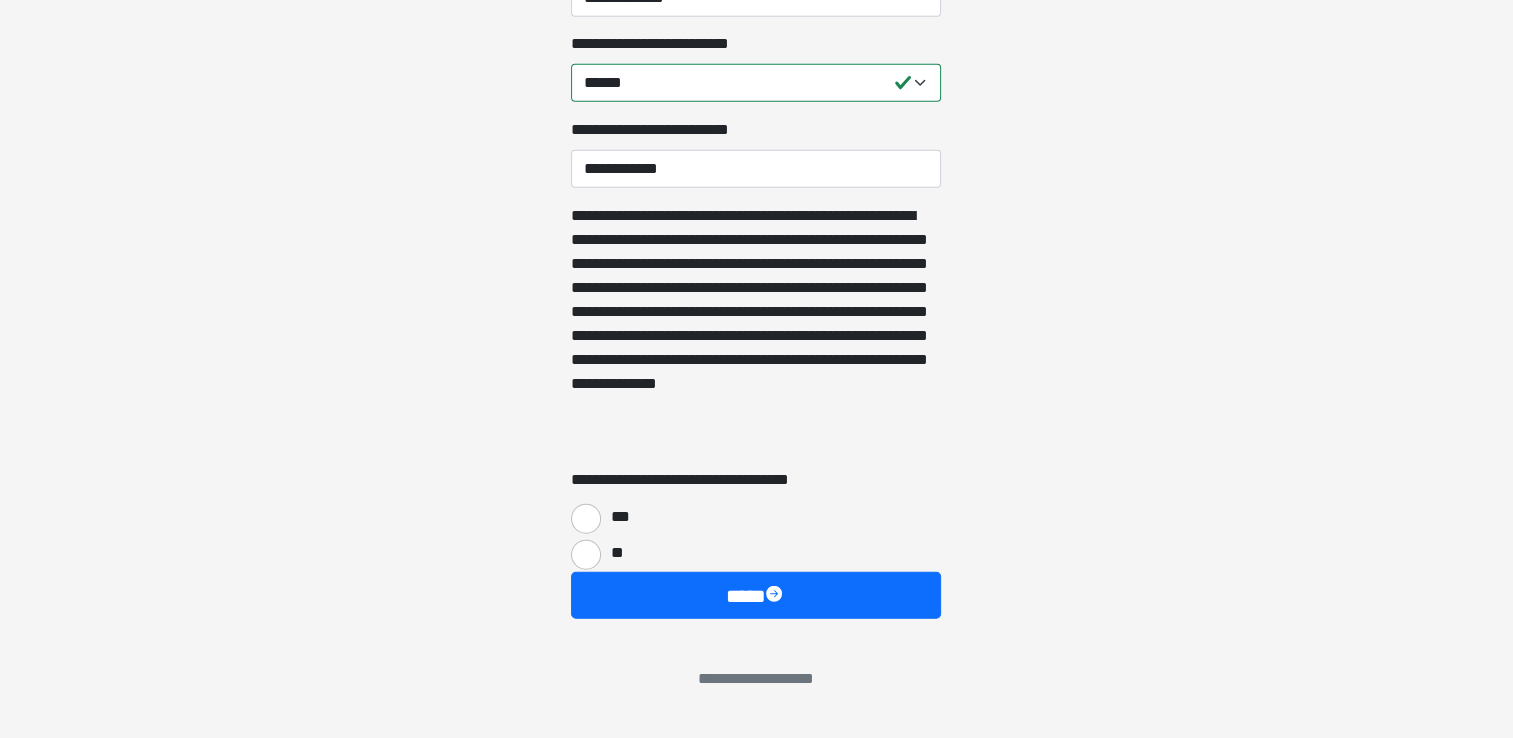 click on "**" at bounding box center [756, 553] 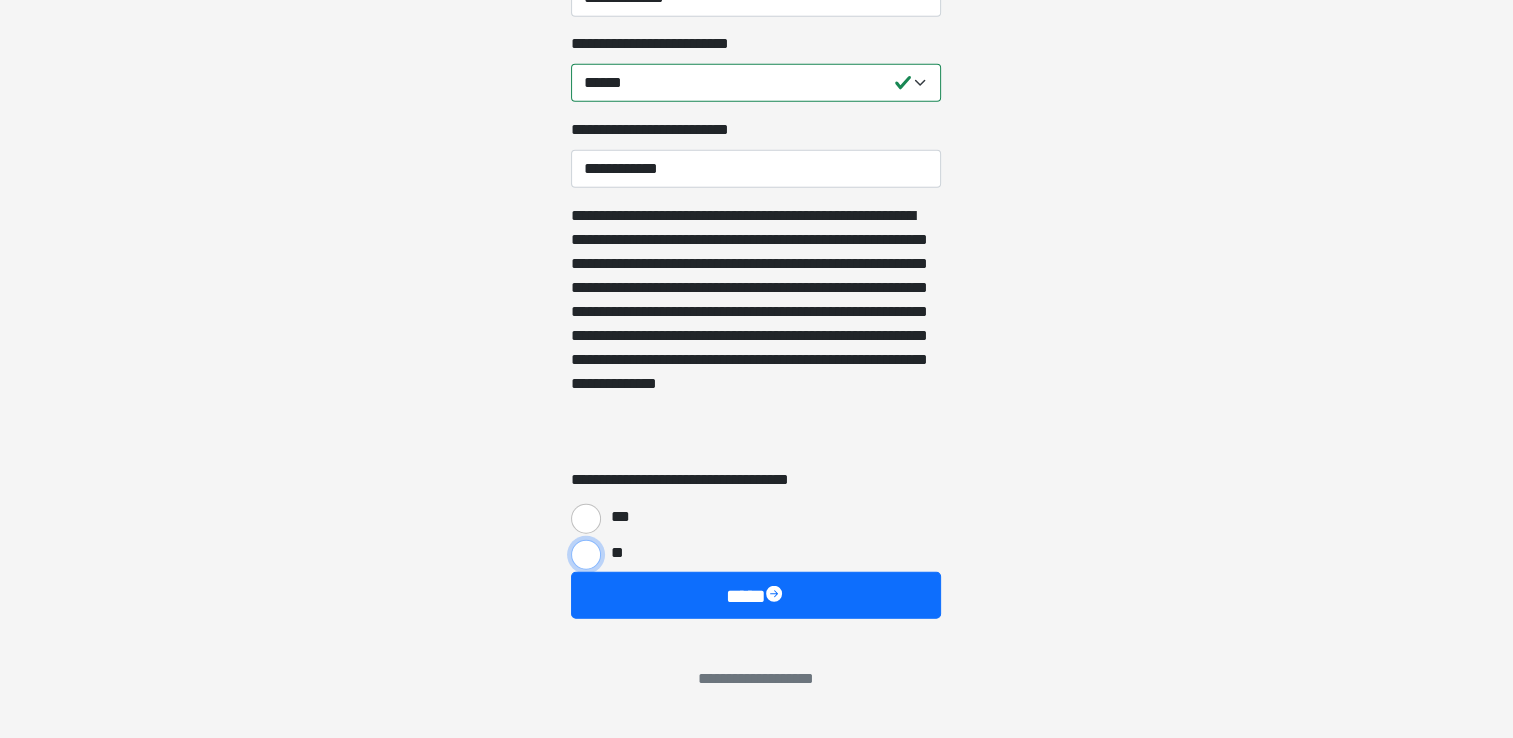 click on "**" at bounding box center (586, 555) 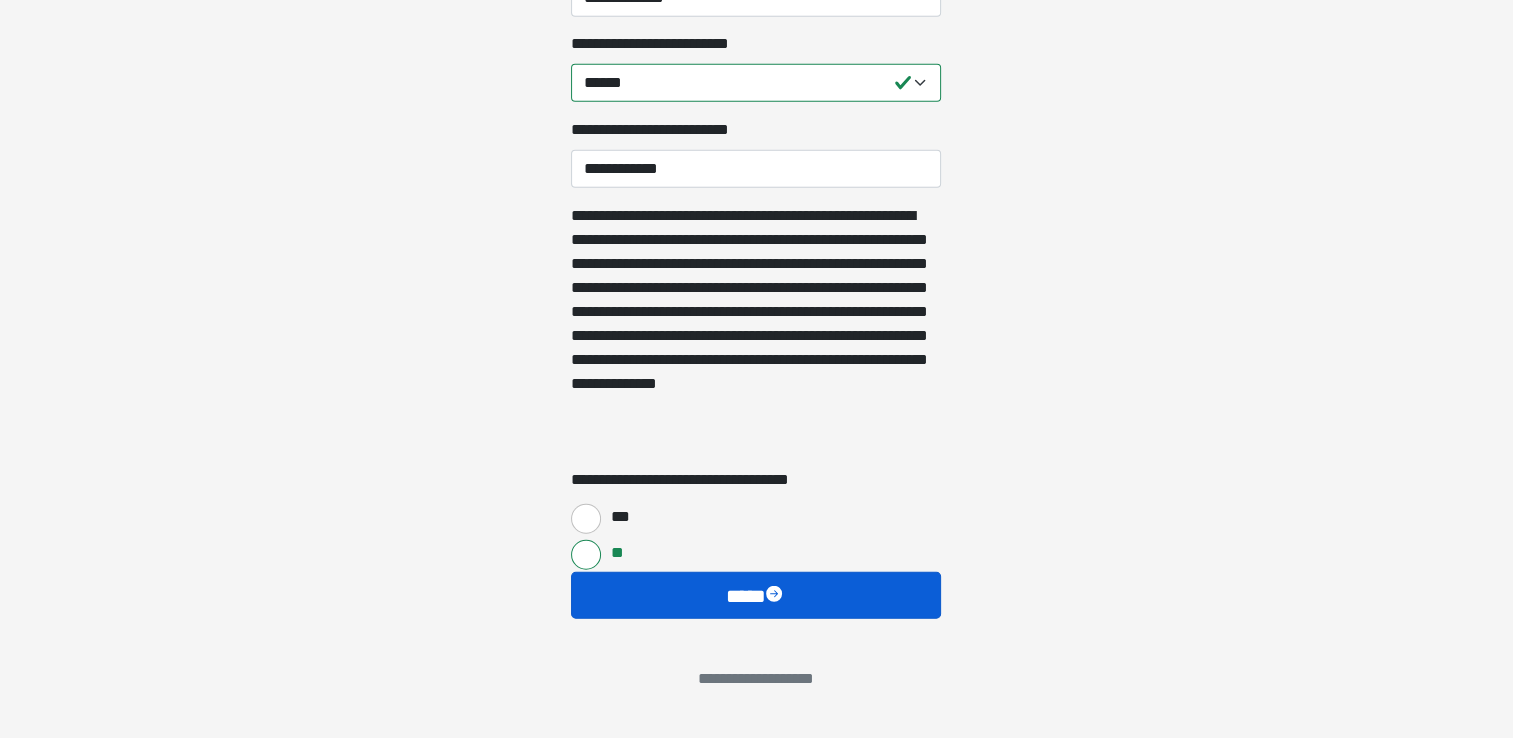 click on "****" at bounding box center [756, 596] 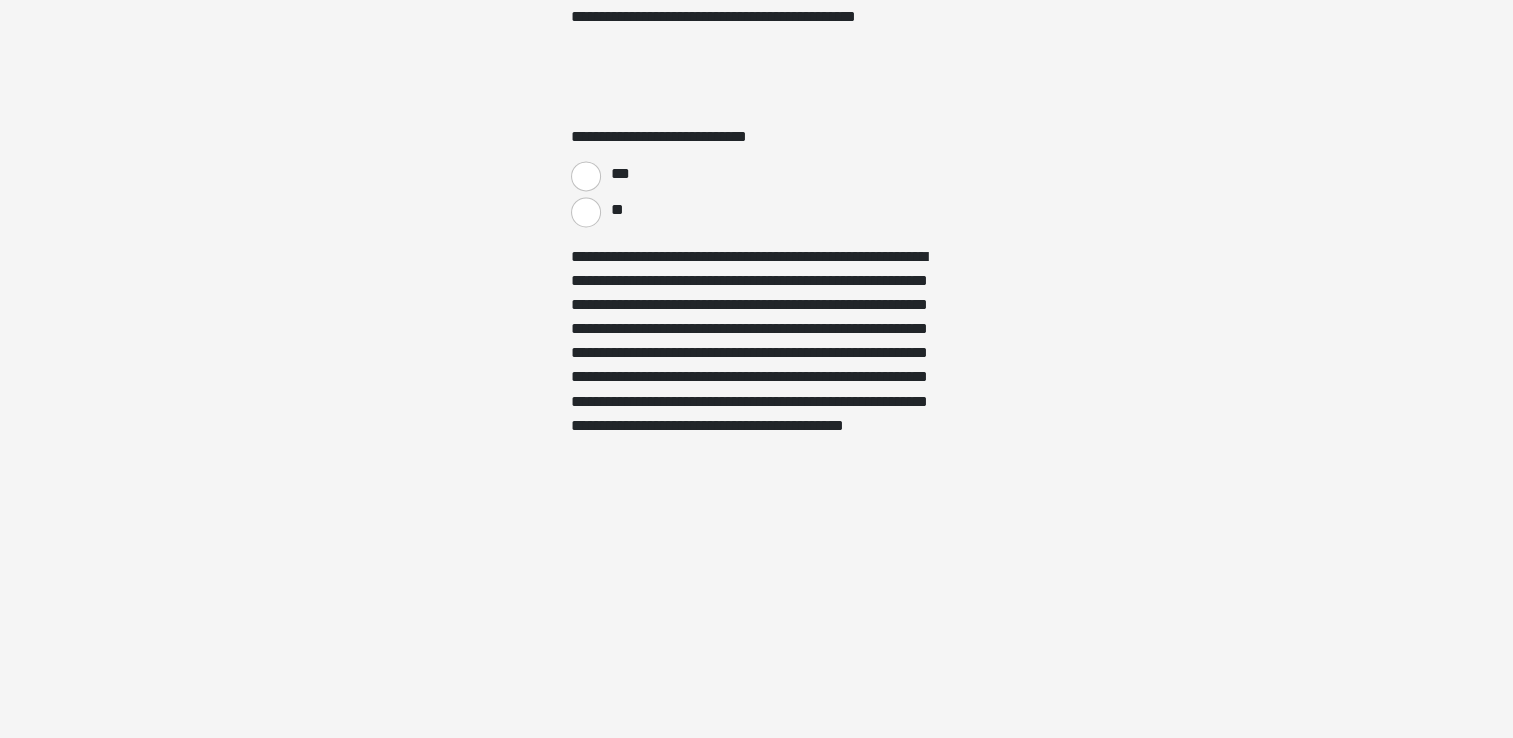 click on "****
****" at bounding box center (756, 2409) 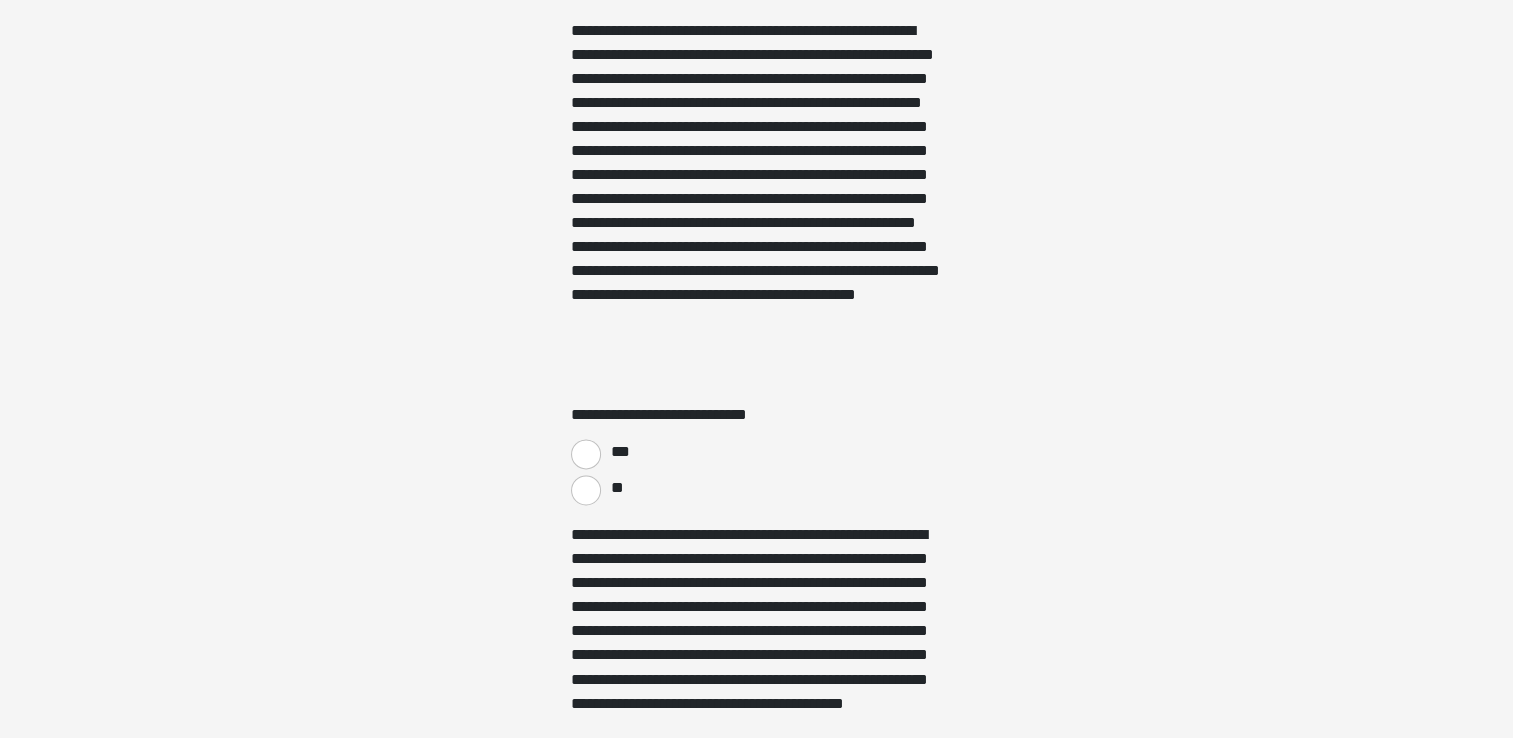 scroll, scrollTop: 3117, scrollLeft: 0, axis: vertical 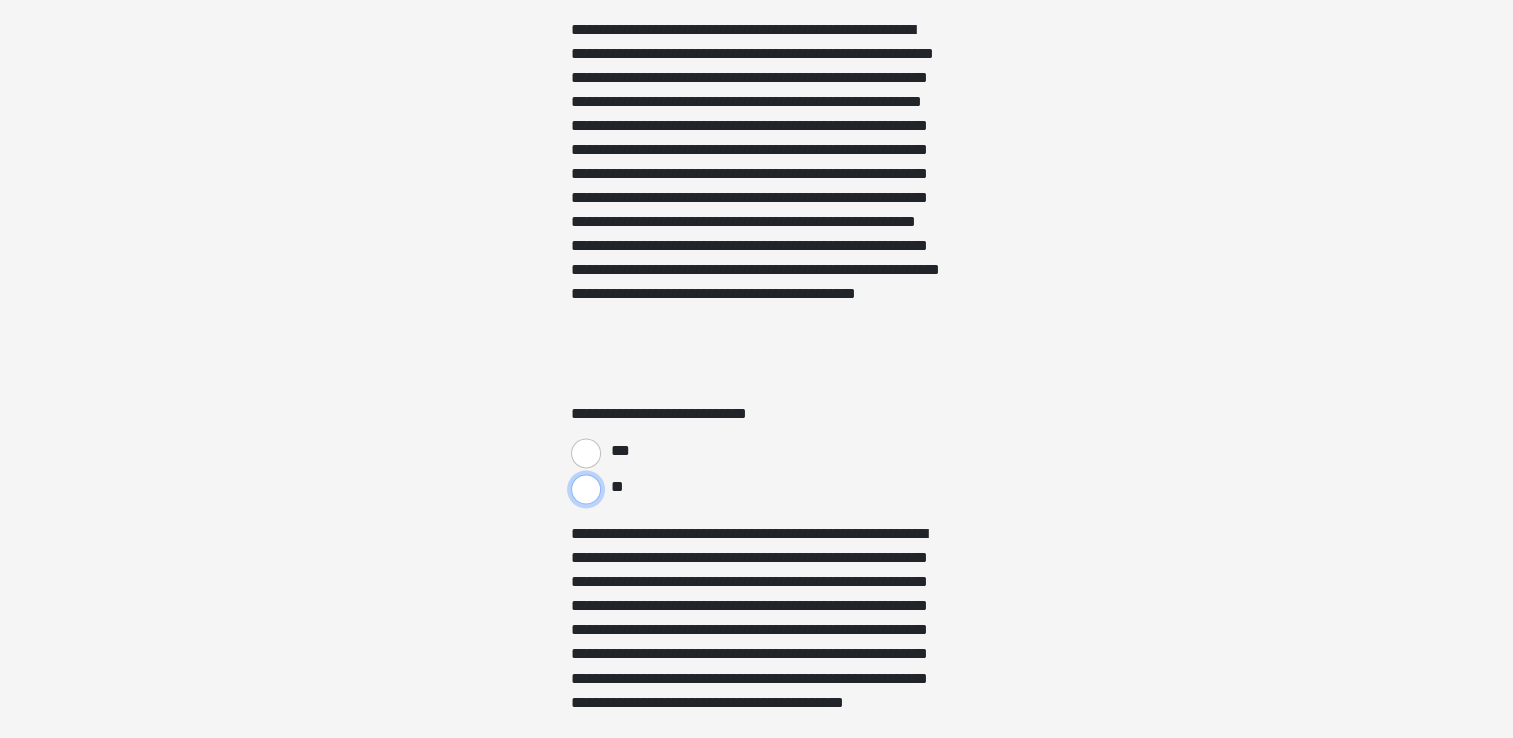 click on "**" at bounding box center (586, 489) 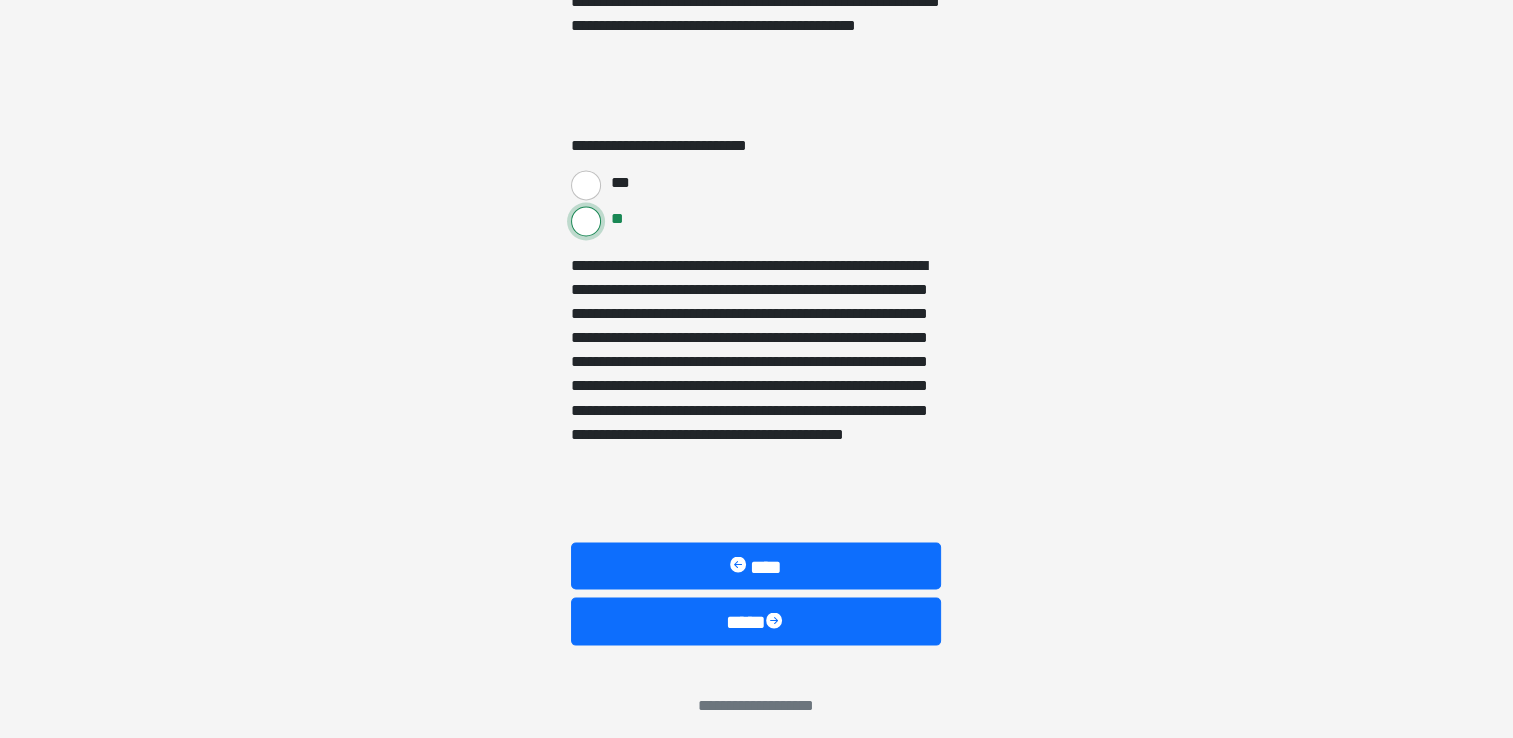 scroll, scrollTop: 3394, scrollLeft: 0, axis: vertical 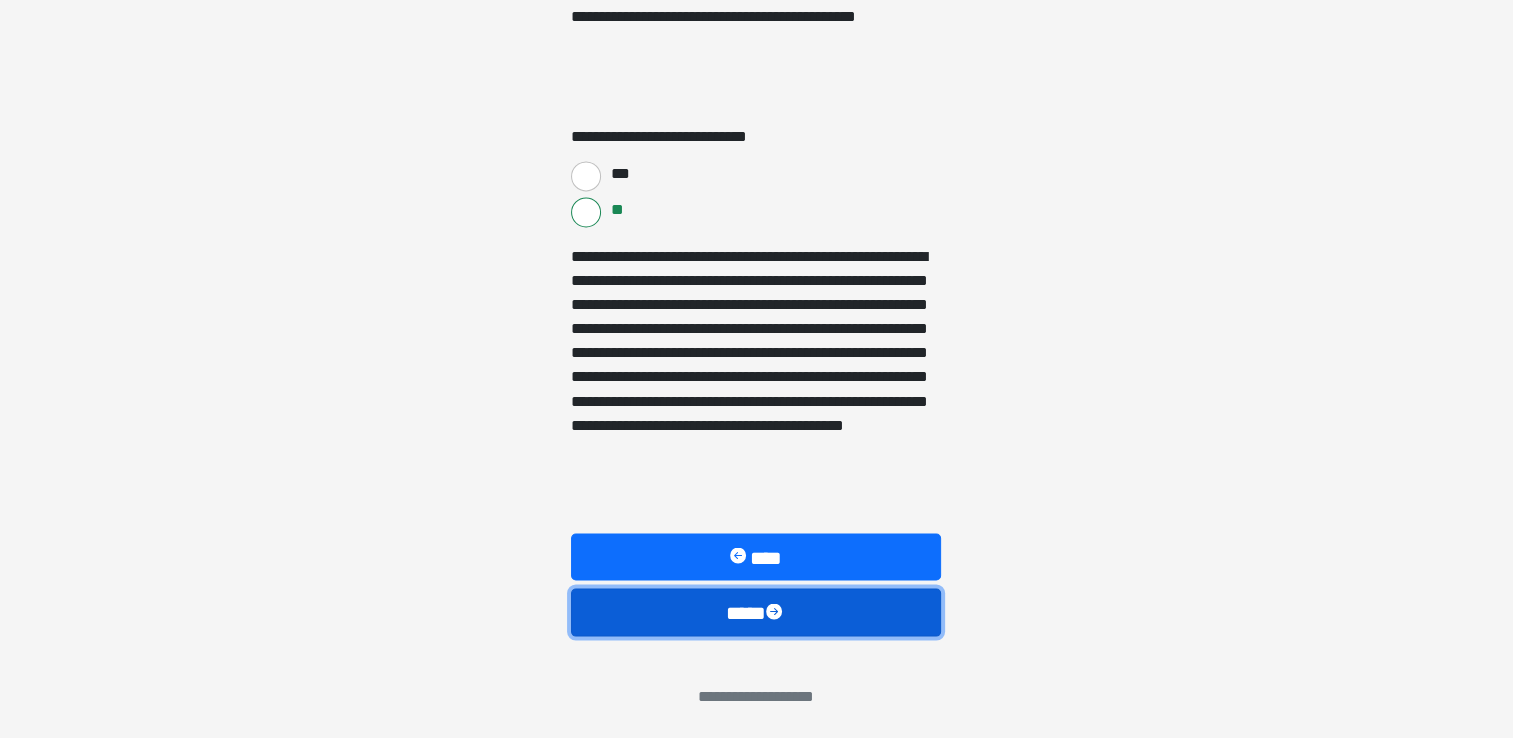 click on "****" at bounding box center [756, 612] 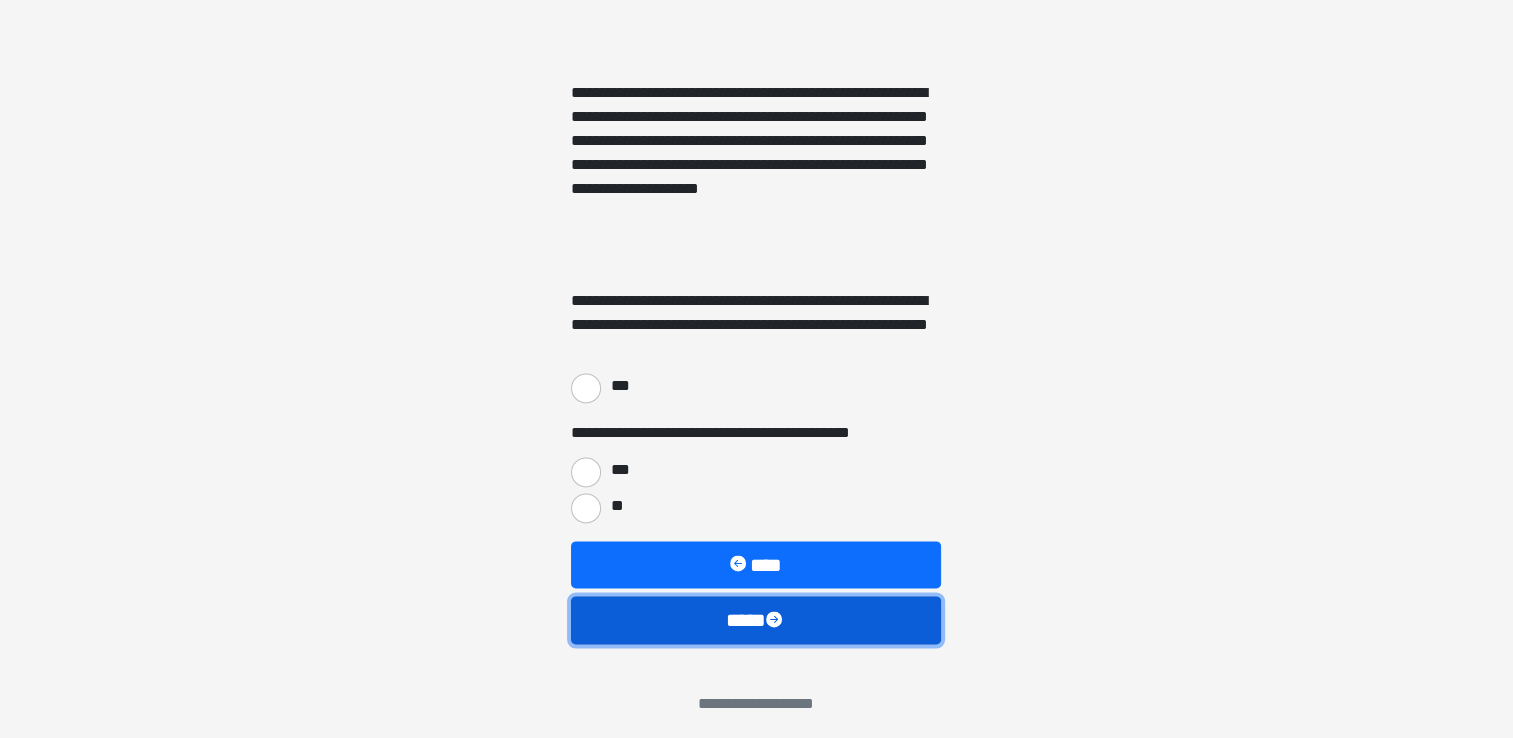 scroll, scrollTop: 2838, scrollLeft: 0, axis: vertical 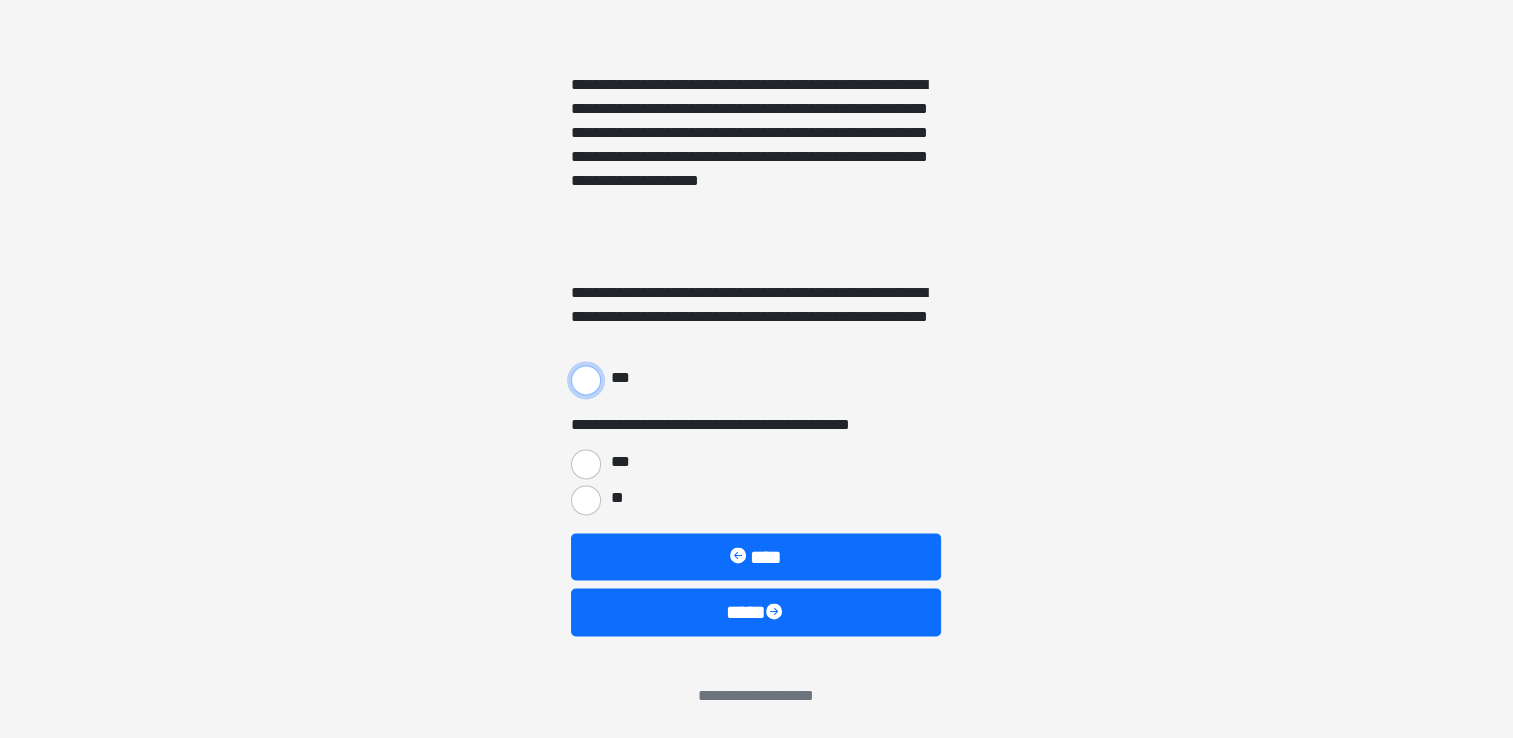 click on "***" at bounding box center (586, 380) 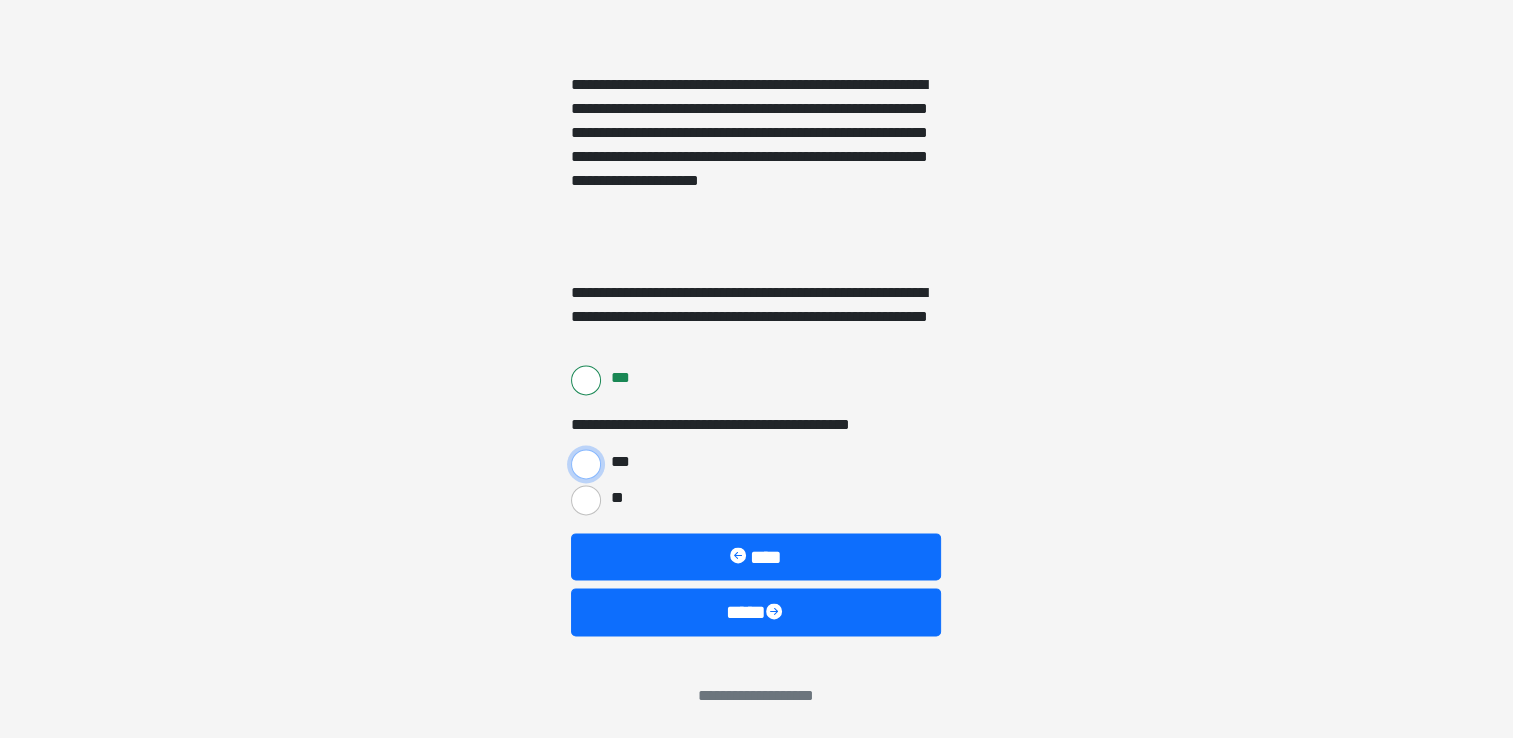 click on "***" at bounding box center [586, 464] 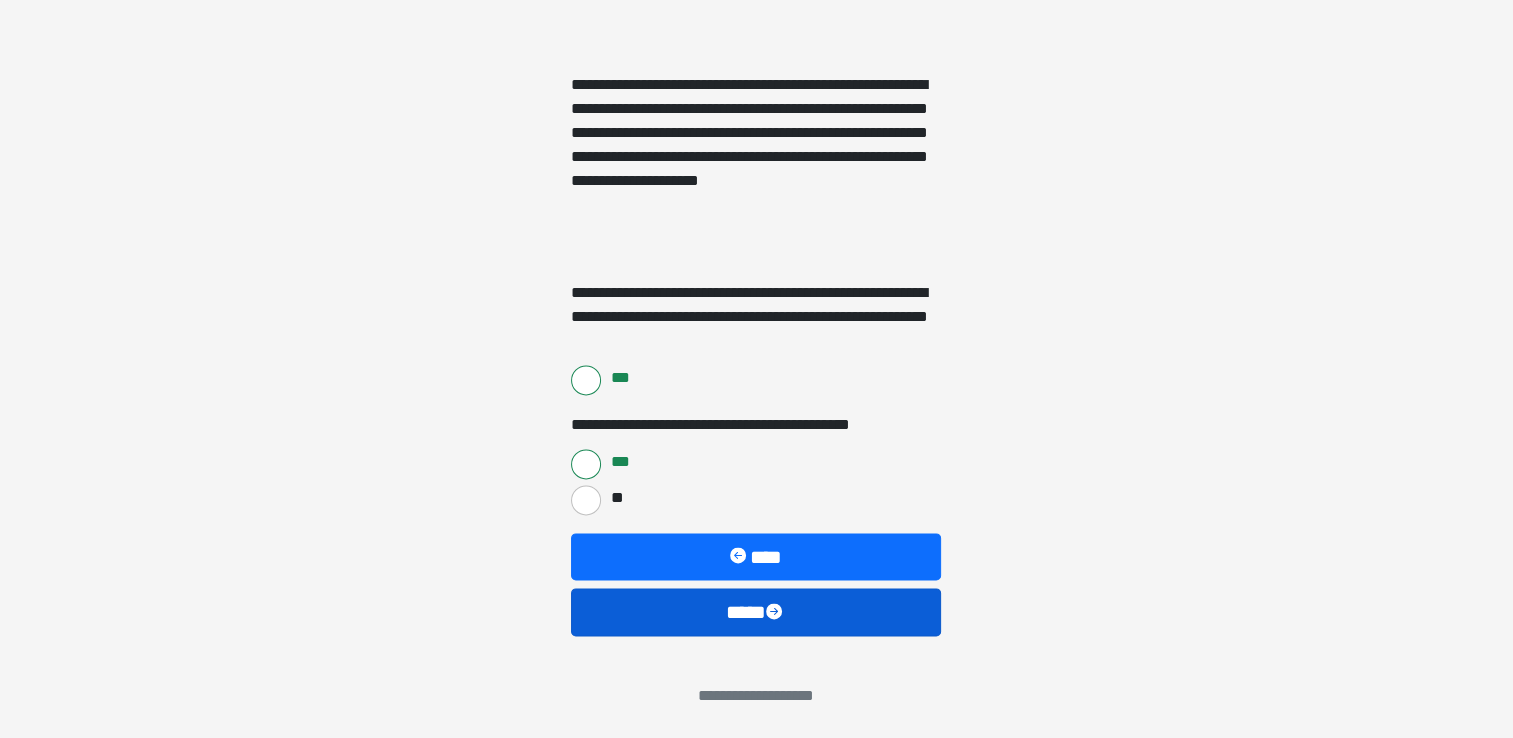 click on "****" at bounding box center (756, 612) 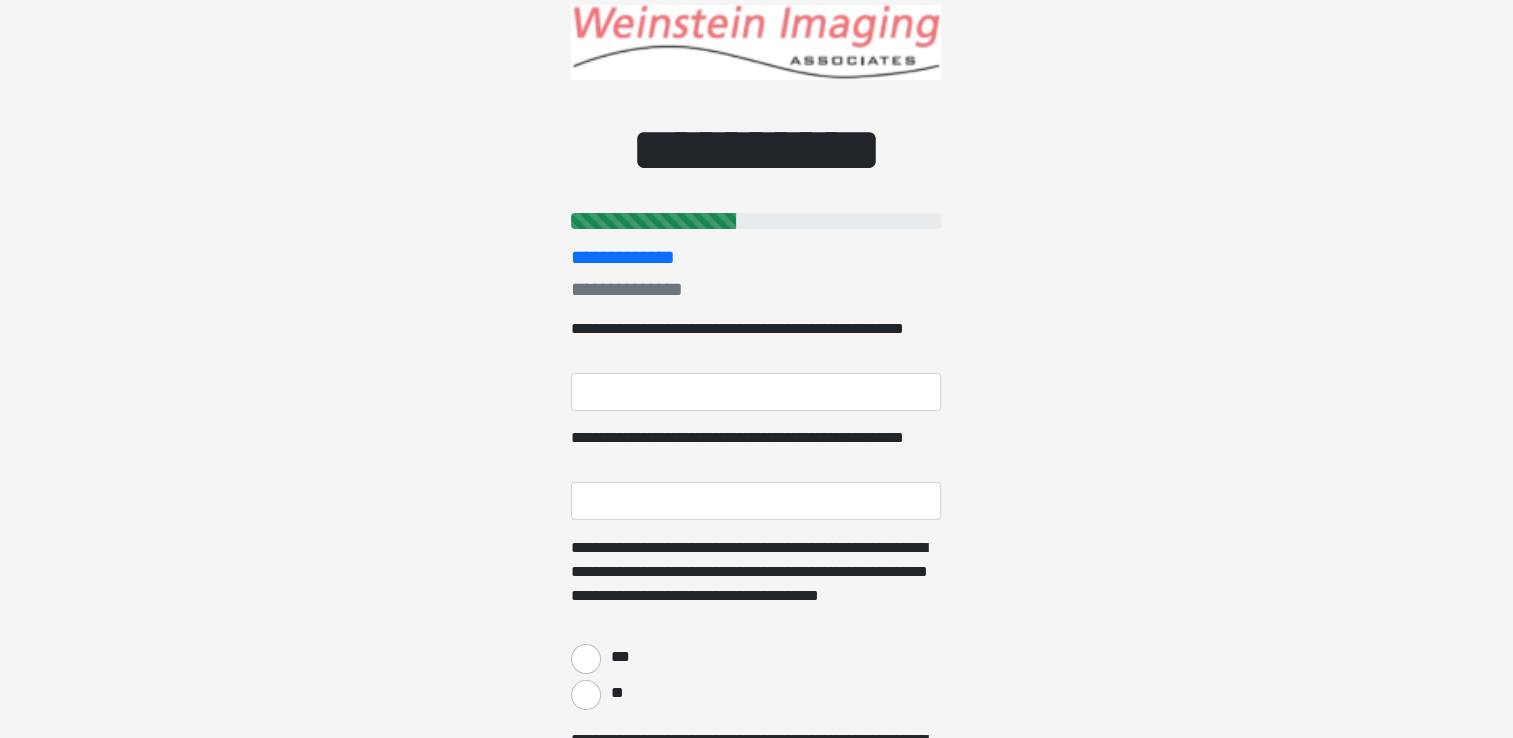 scroll, scrollTop: 0, scrollLeft: 0, axis: both 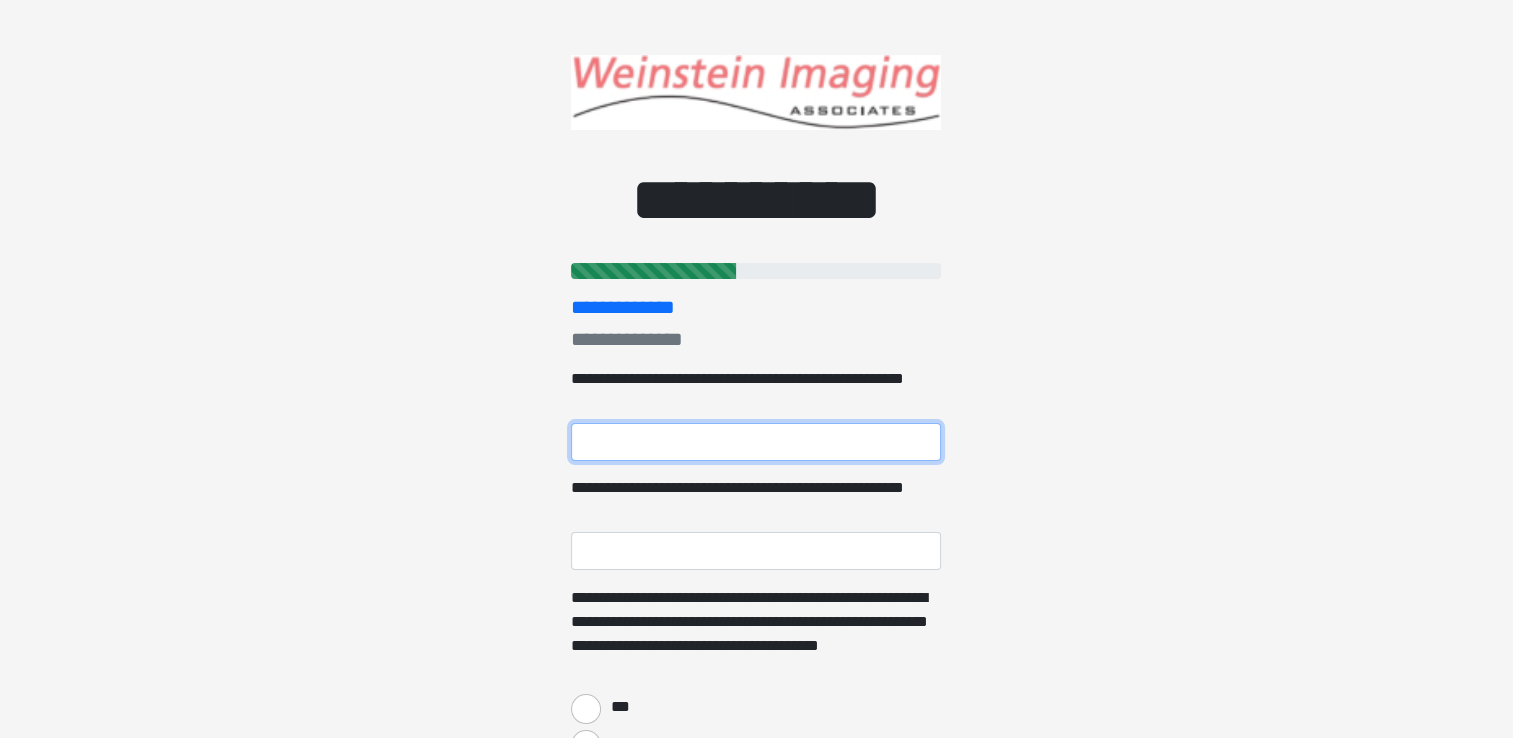 click on "**********" at bounding box center (756, 442) 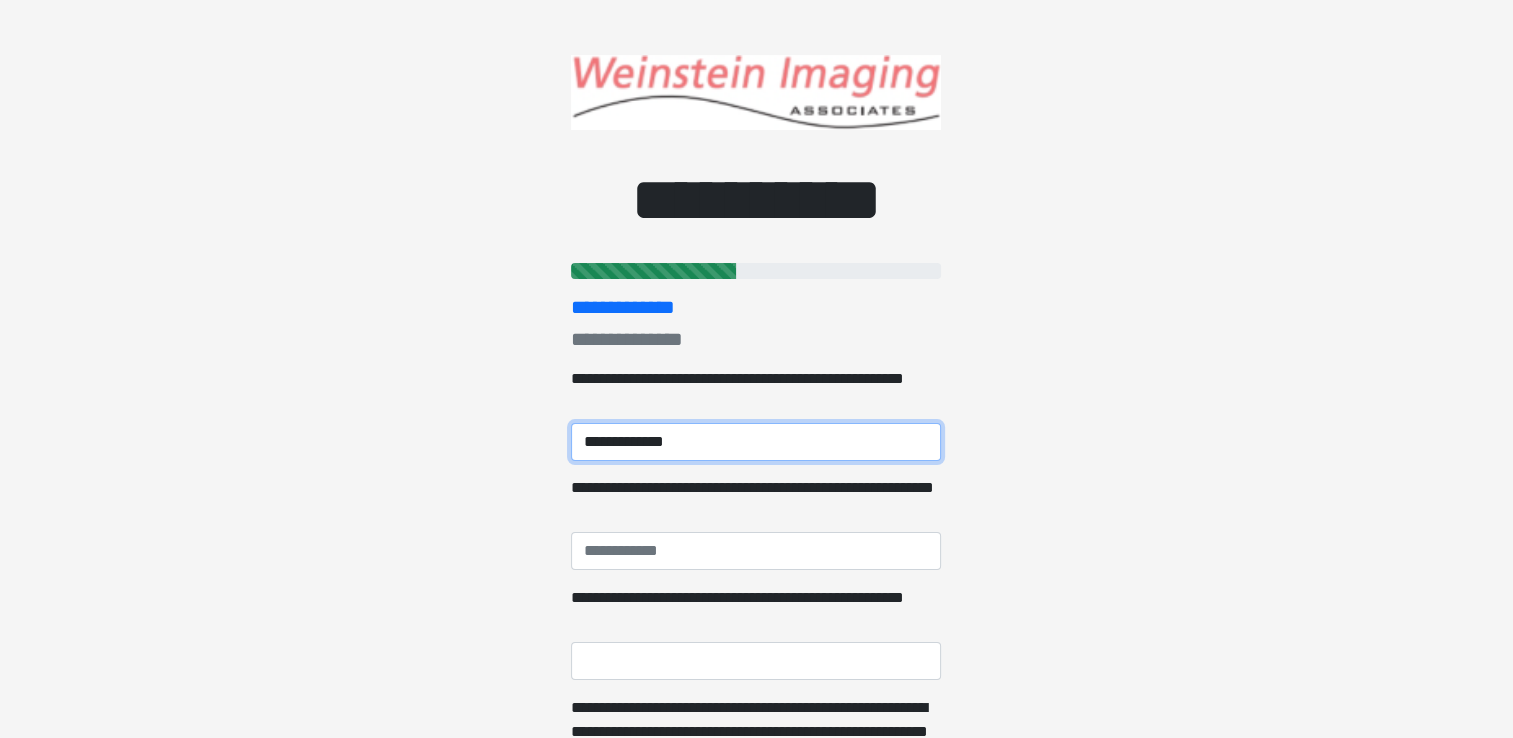 type on "**********" 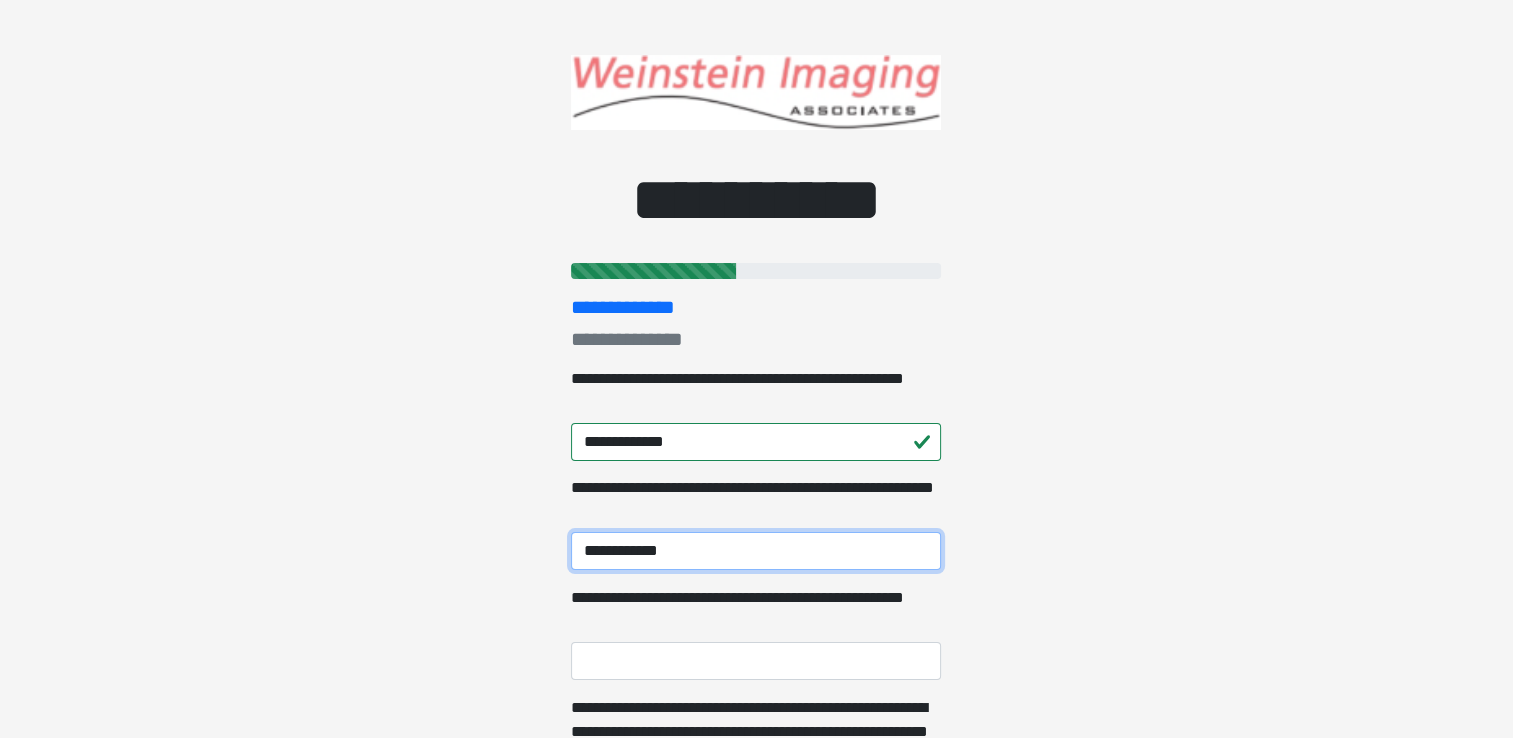 type on "**********" 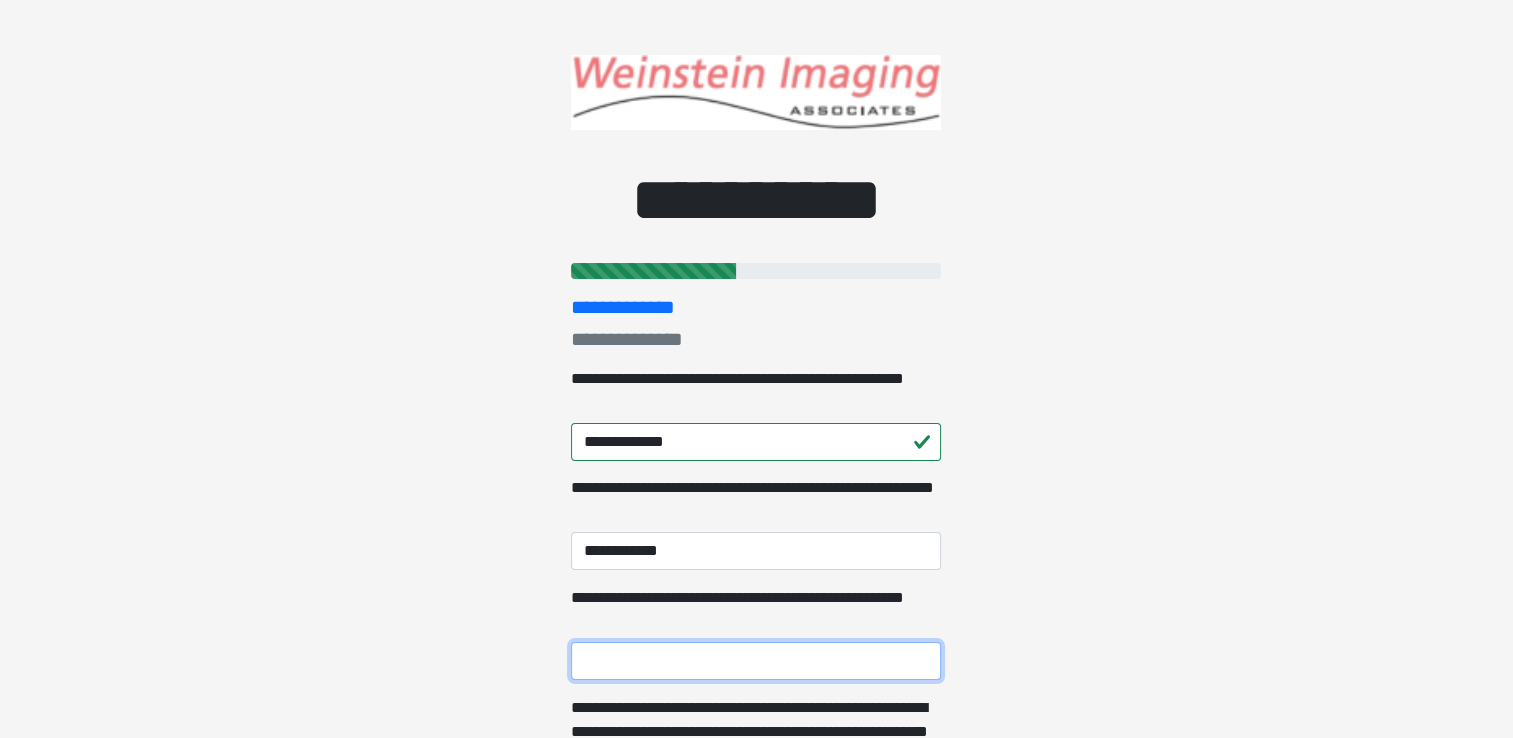 click on "**********" at bounding box center [756, 661] 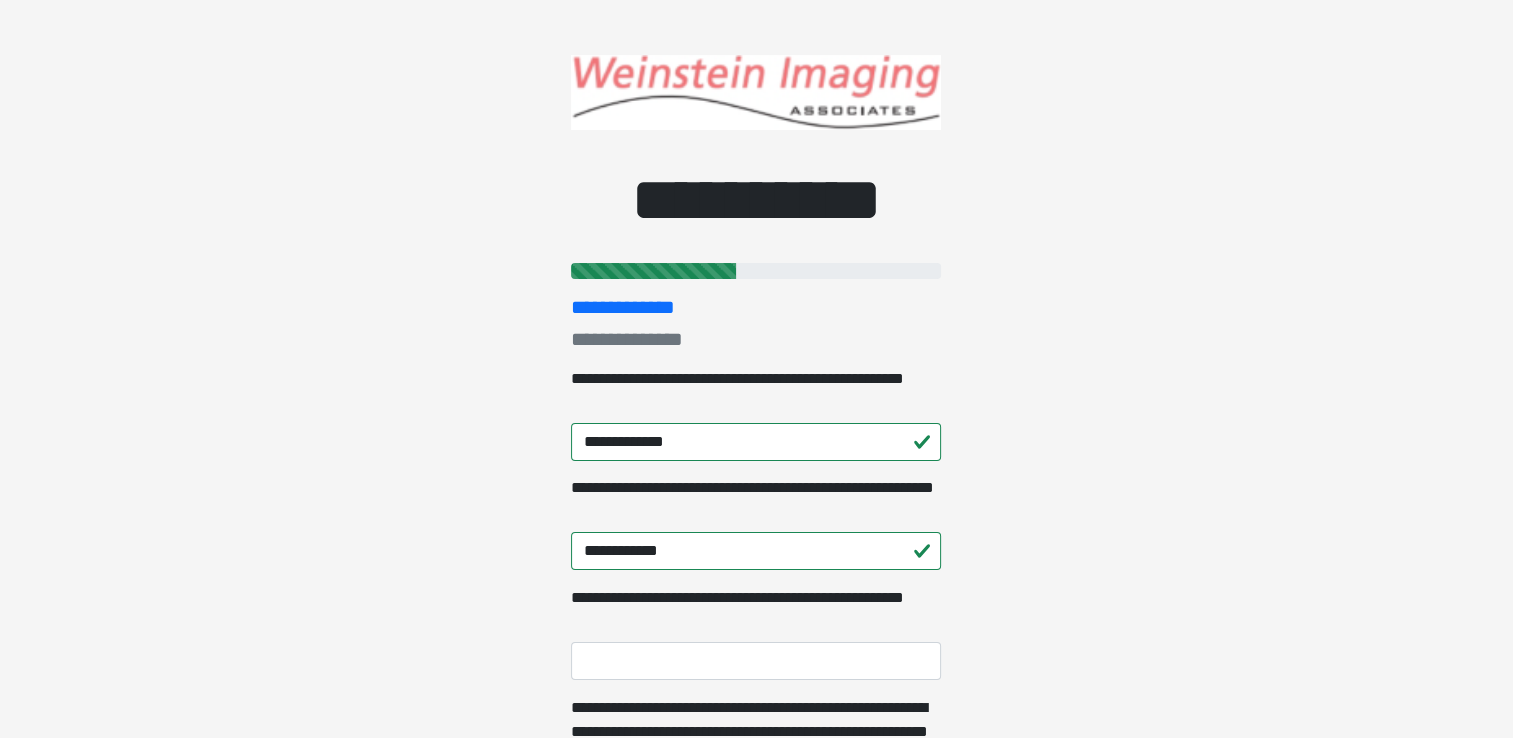 click on "**********" at bounding box center (756, 610) 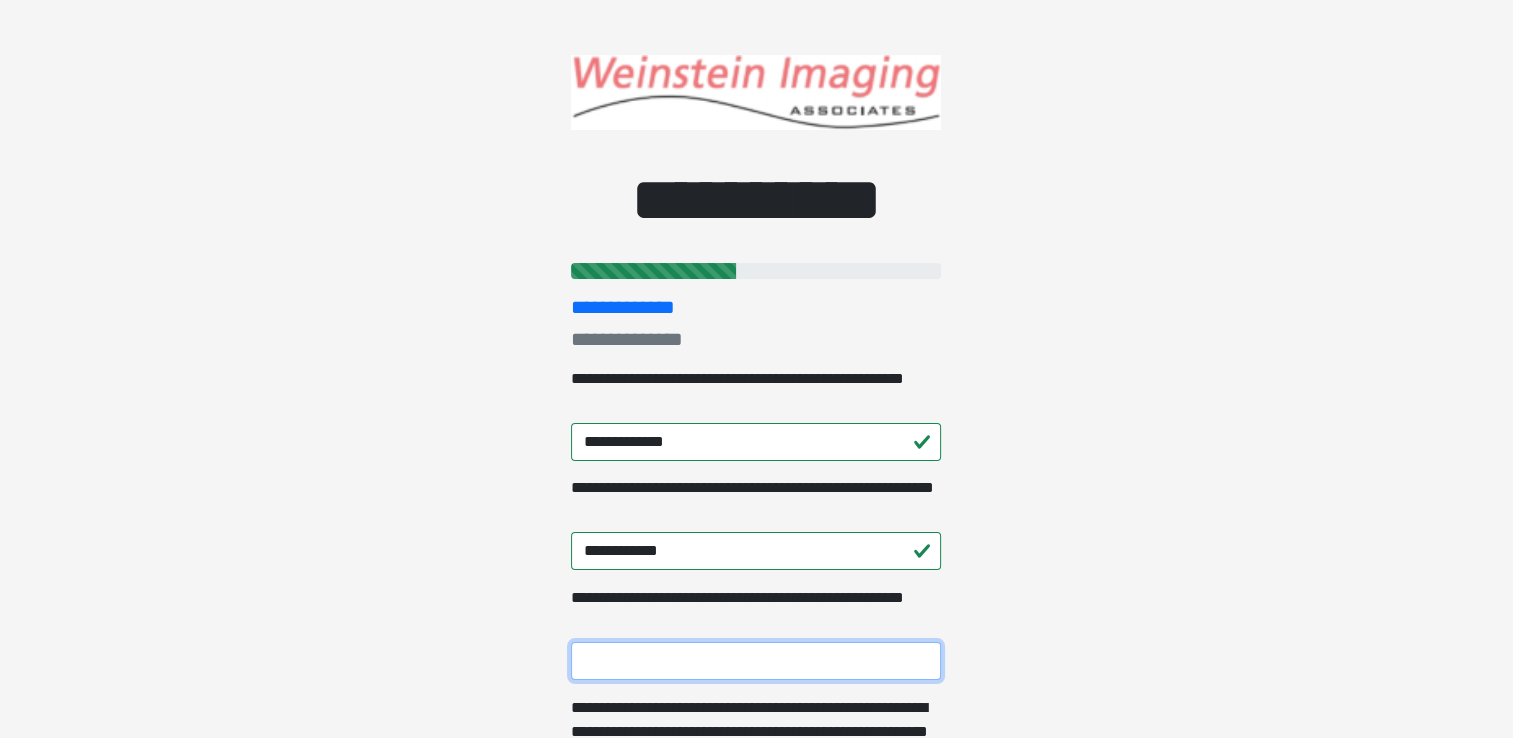 click on "**********" at bounding box center (756, 661) 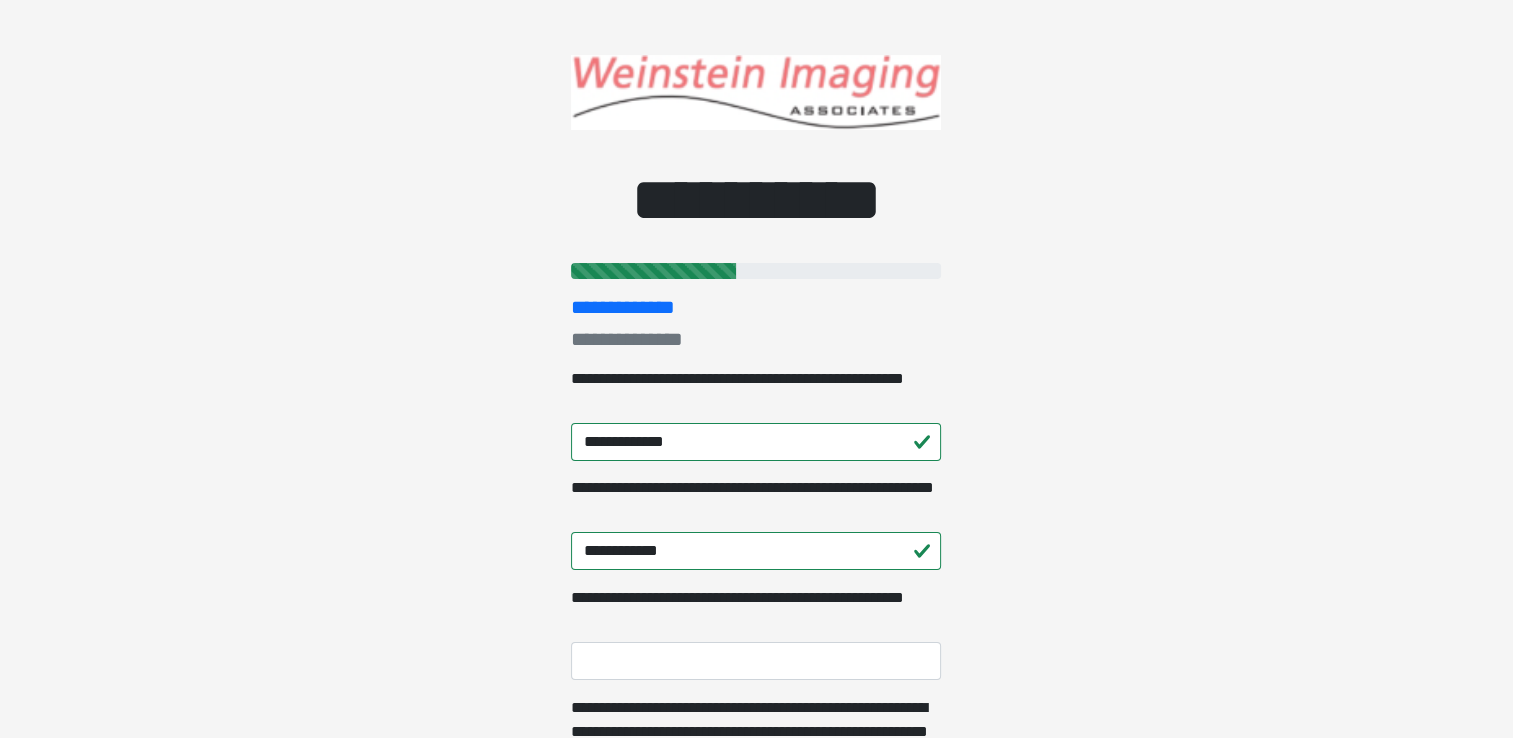 click on "**********" at bounding box center [756, 610] 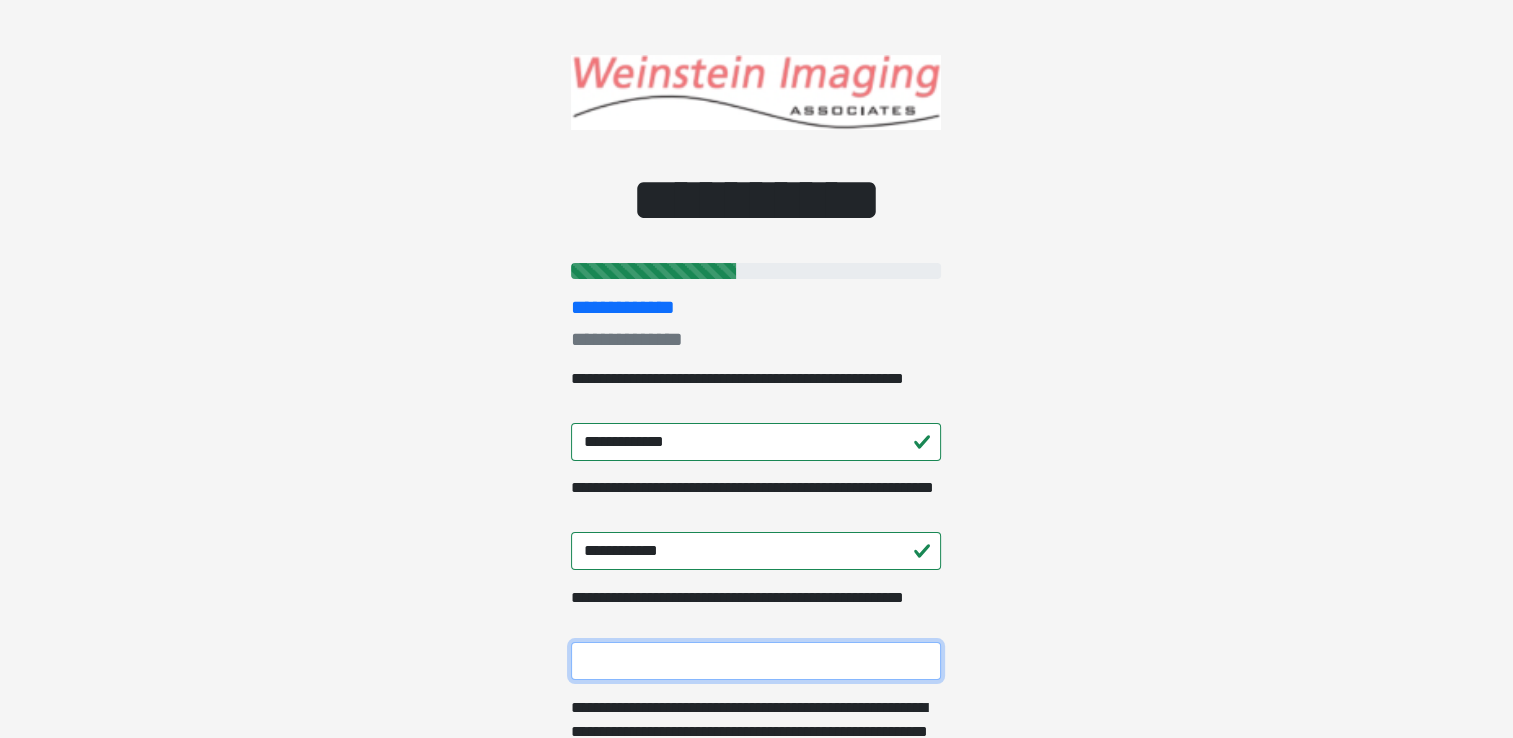click on "**********" at bounding box center [756, 661] 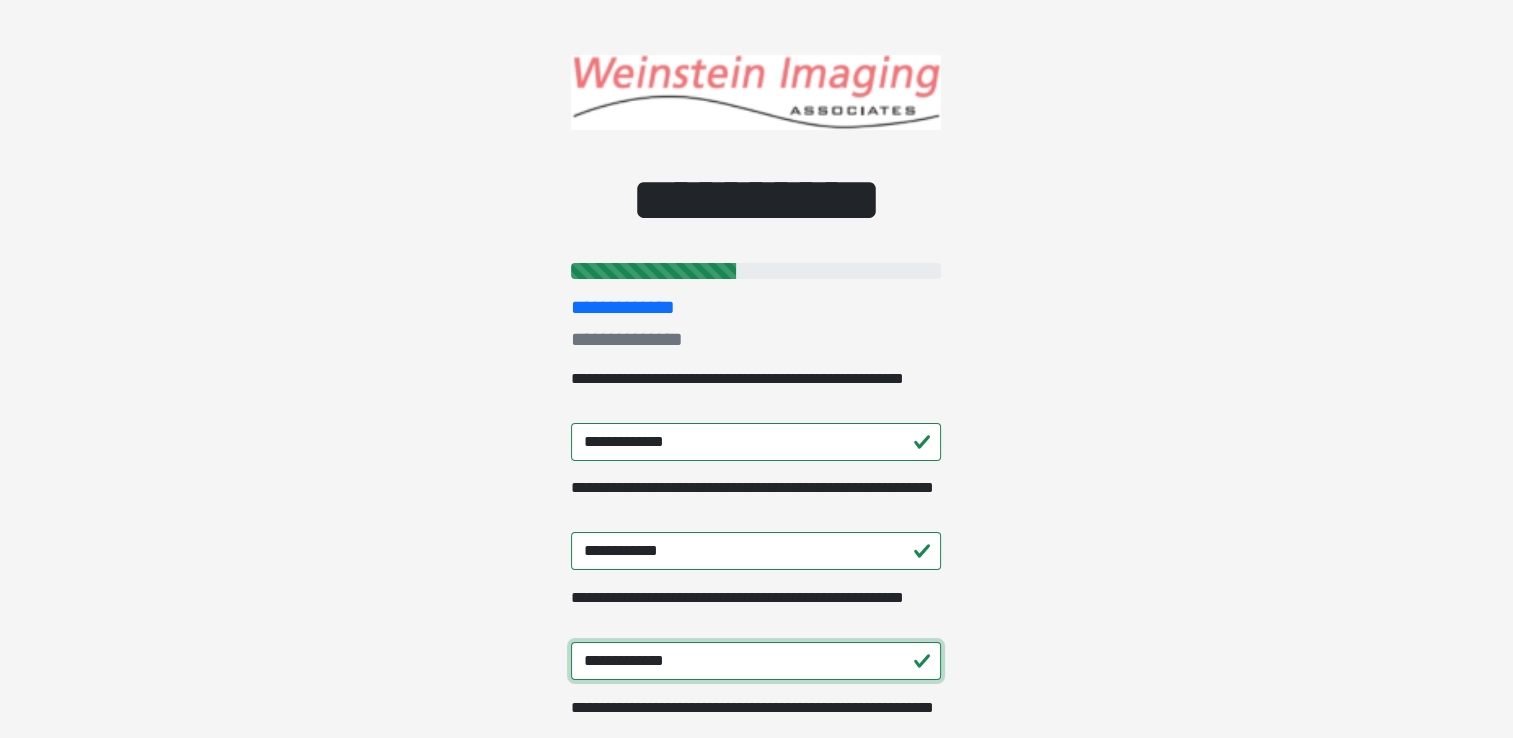 type on "**********" 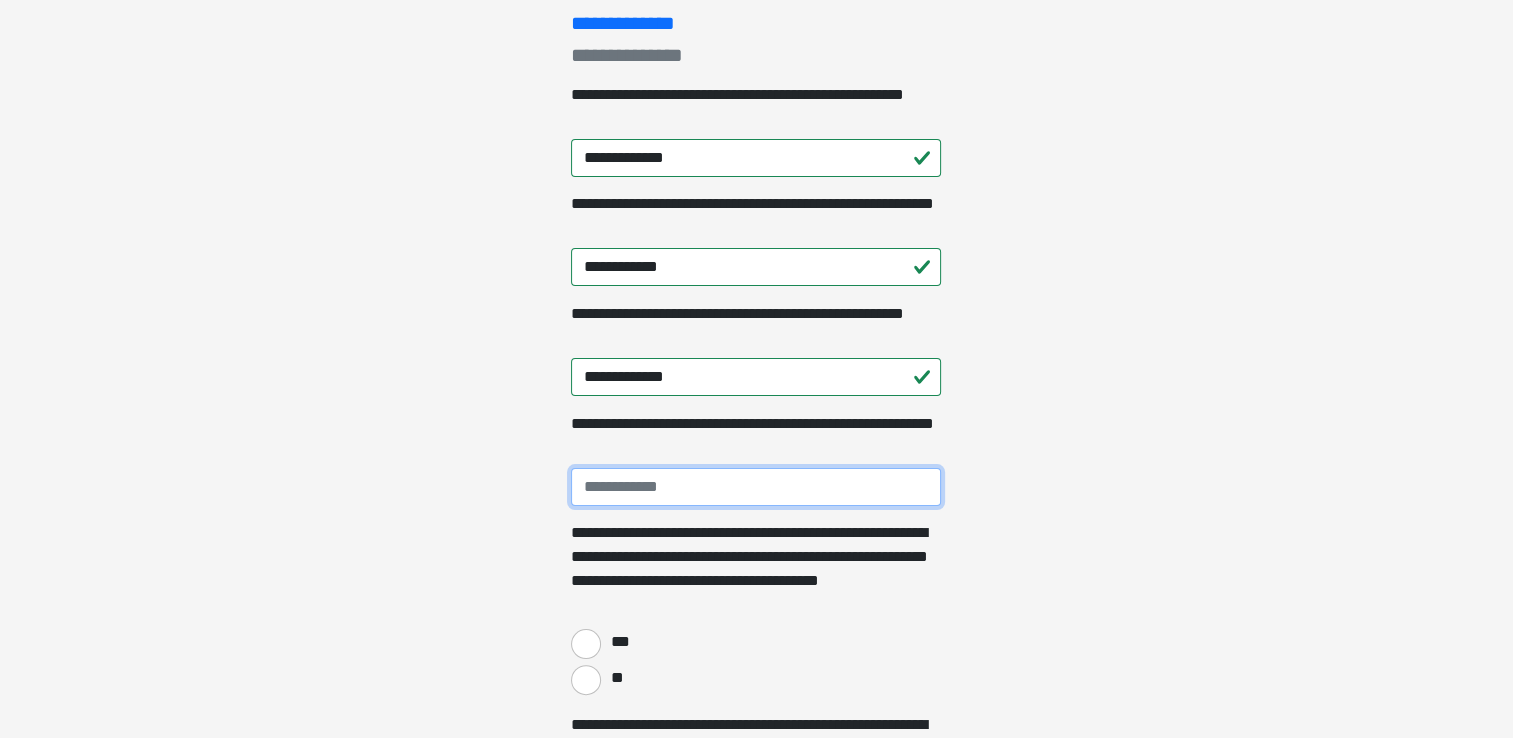 scroll, scrollTop: 401, scrollLeft: 0, axis: vertical 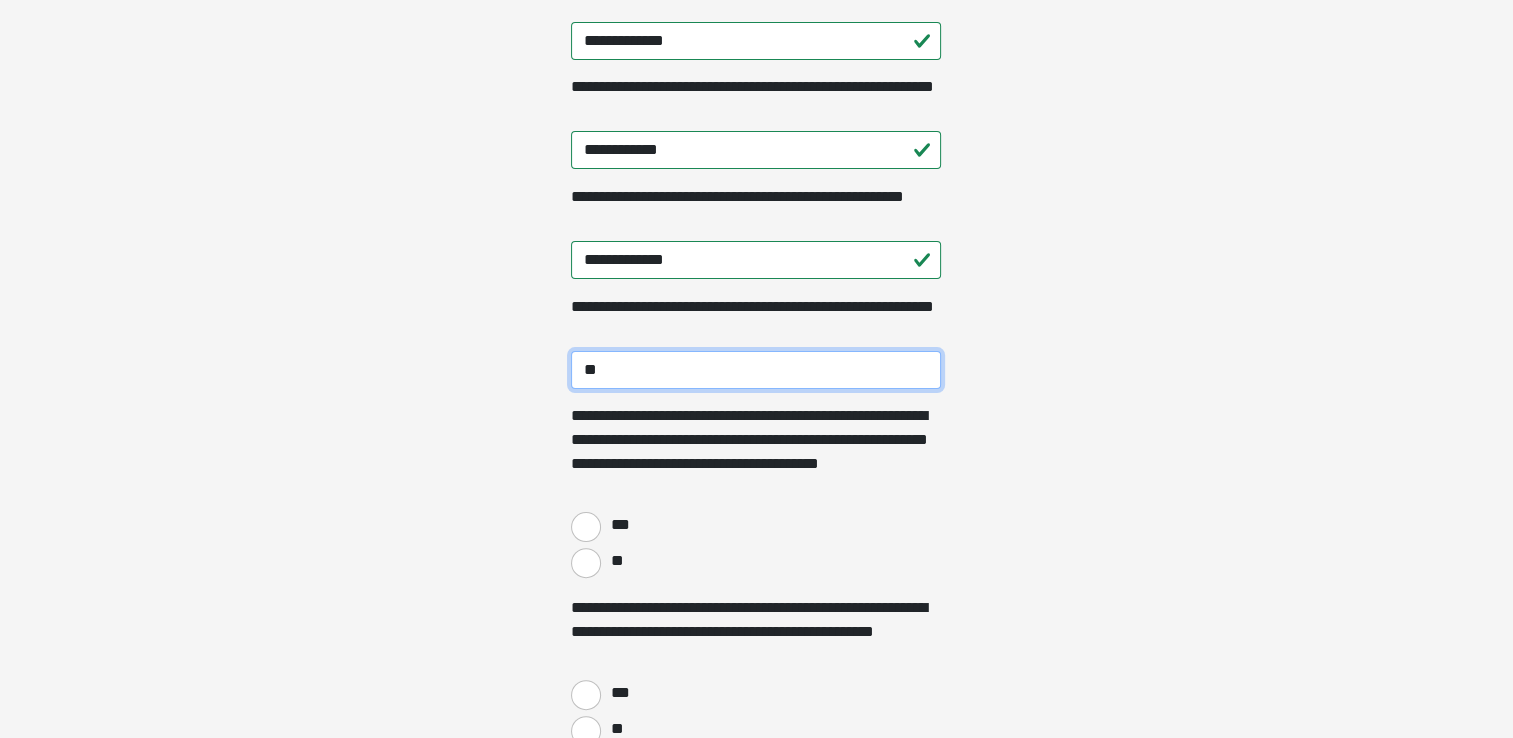 type on "*" 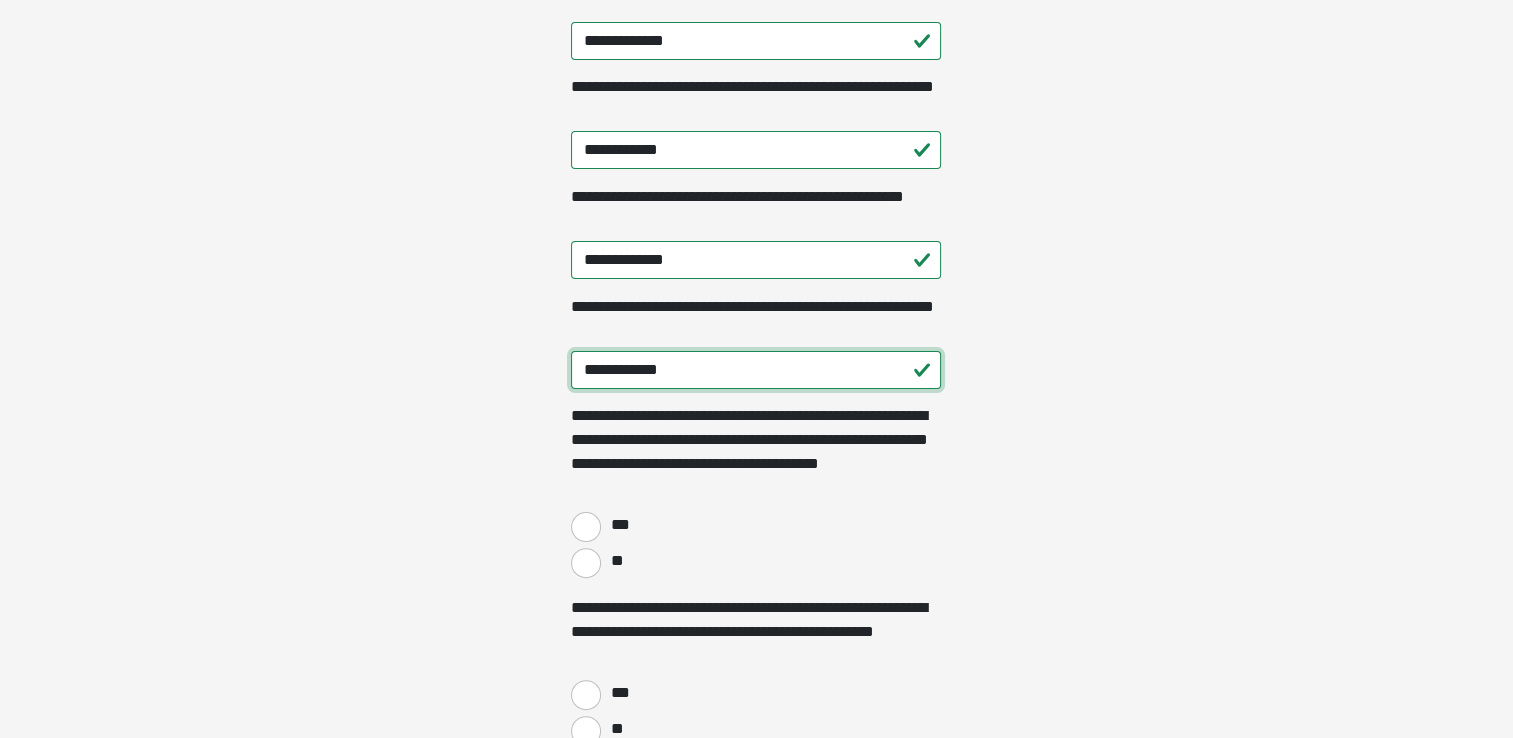 type on "**********" 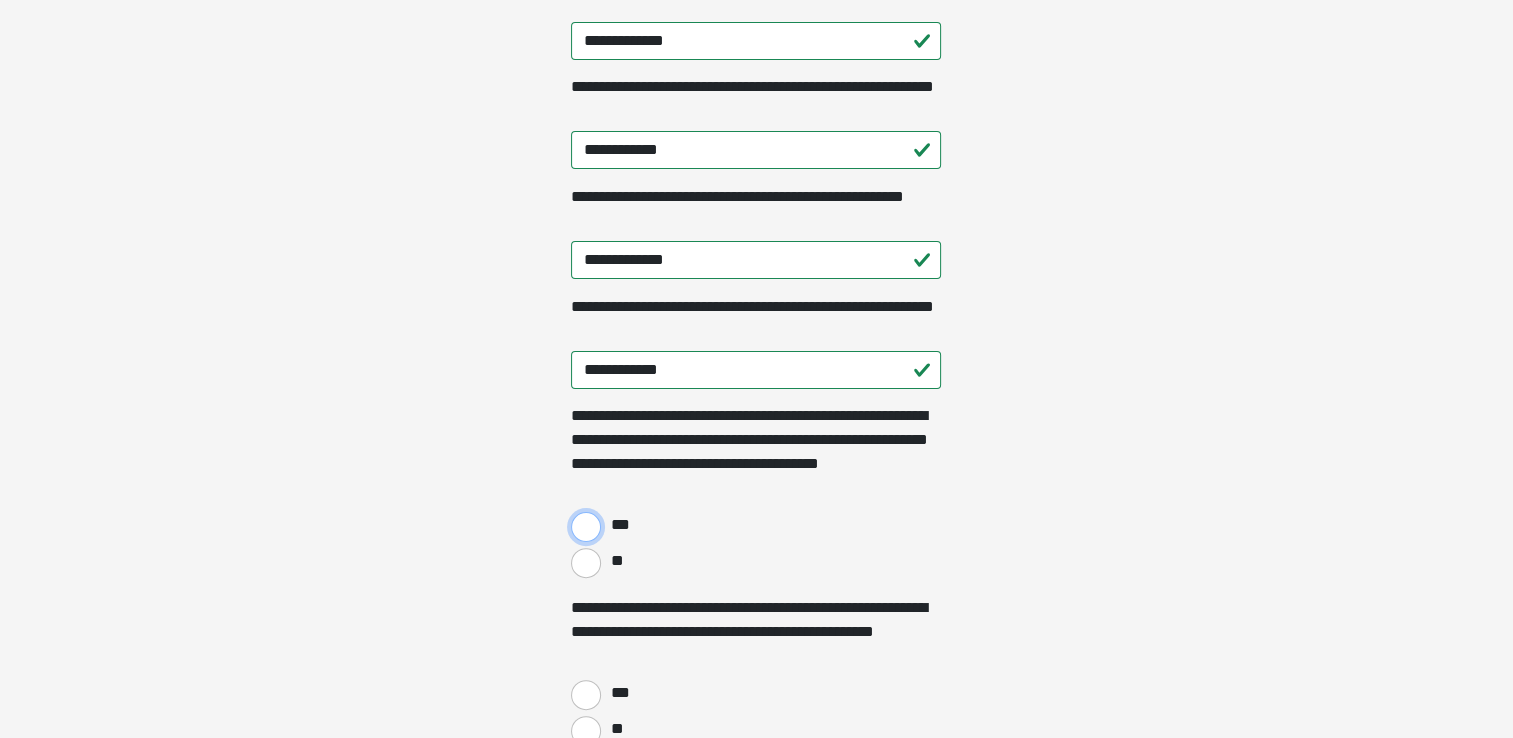 click on "***" at bounding box center (586, 527) 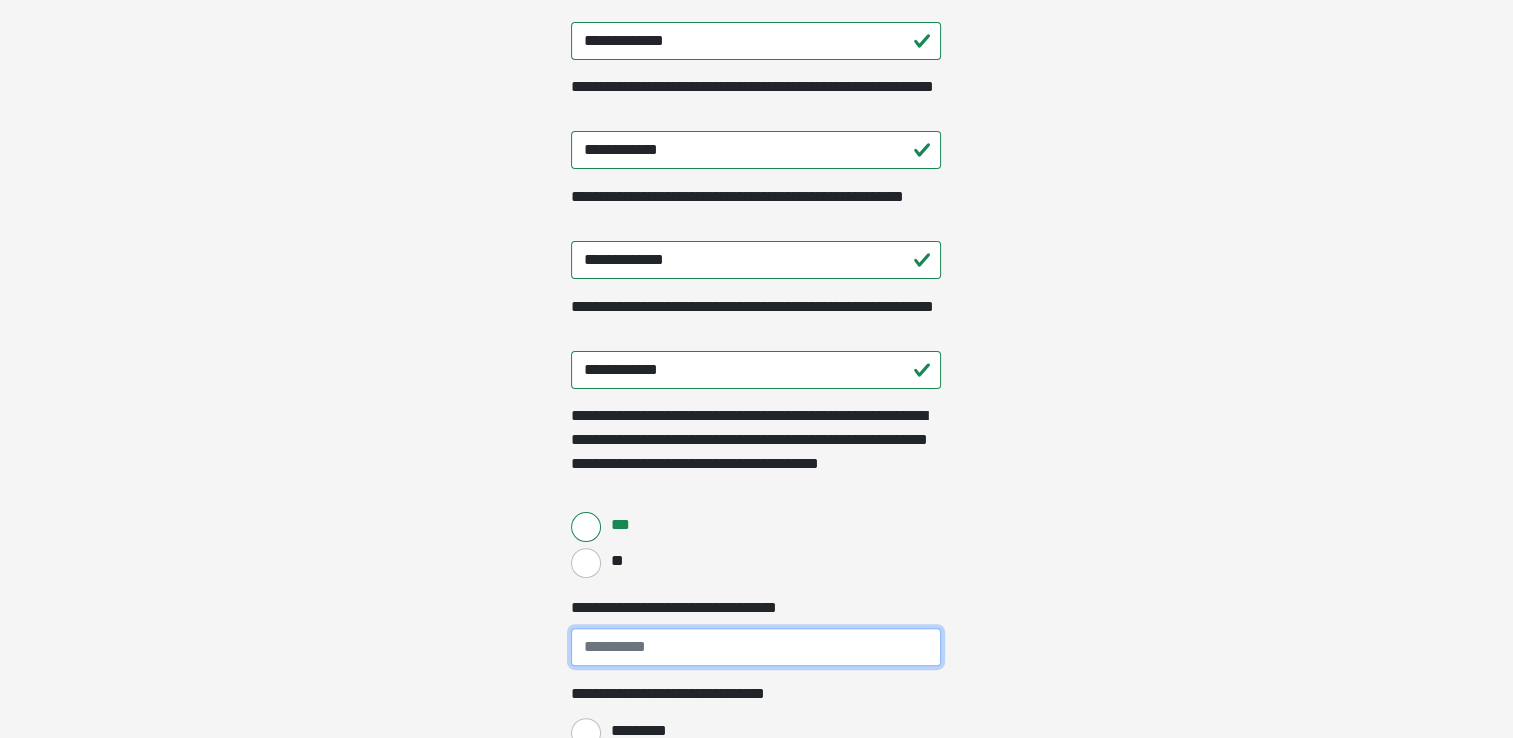 click on "**********" at bounding box center (756, 647) 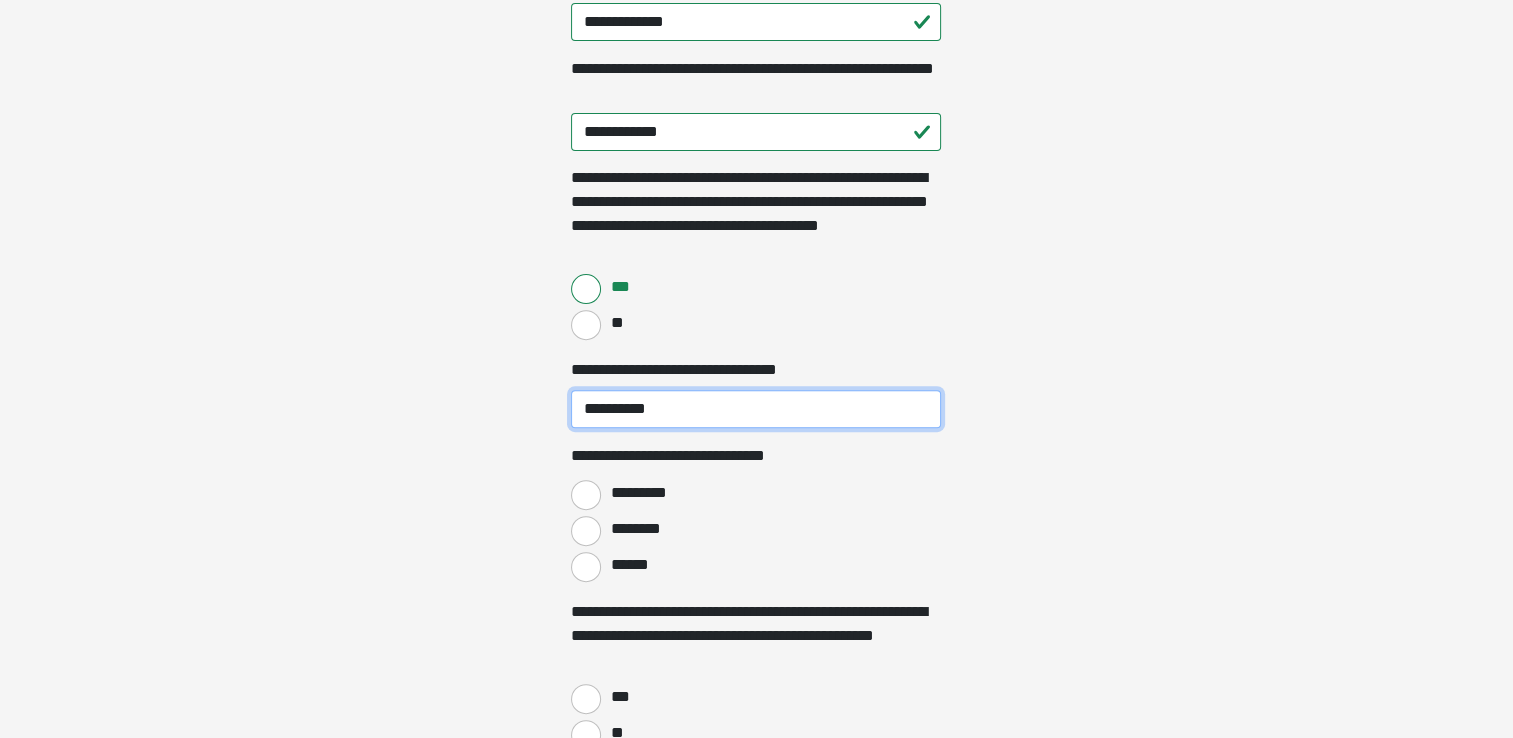 scroll, scrollTop: 646, scrollLeft: 0, axis: vertical 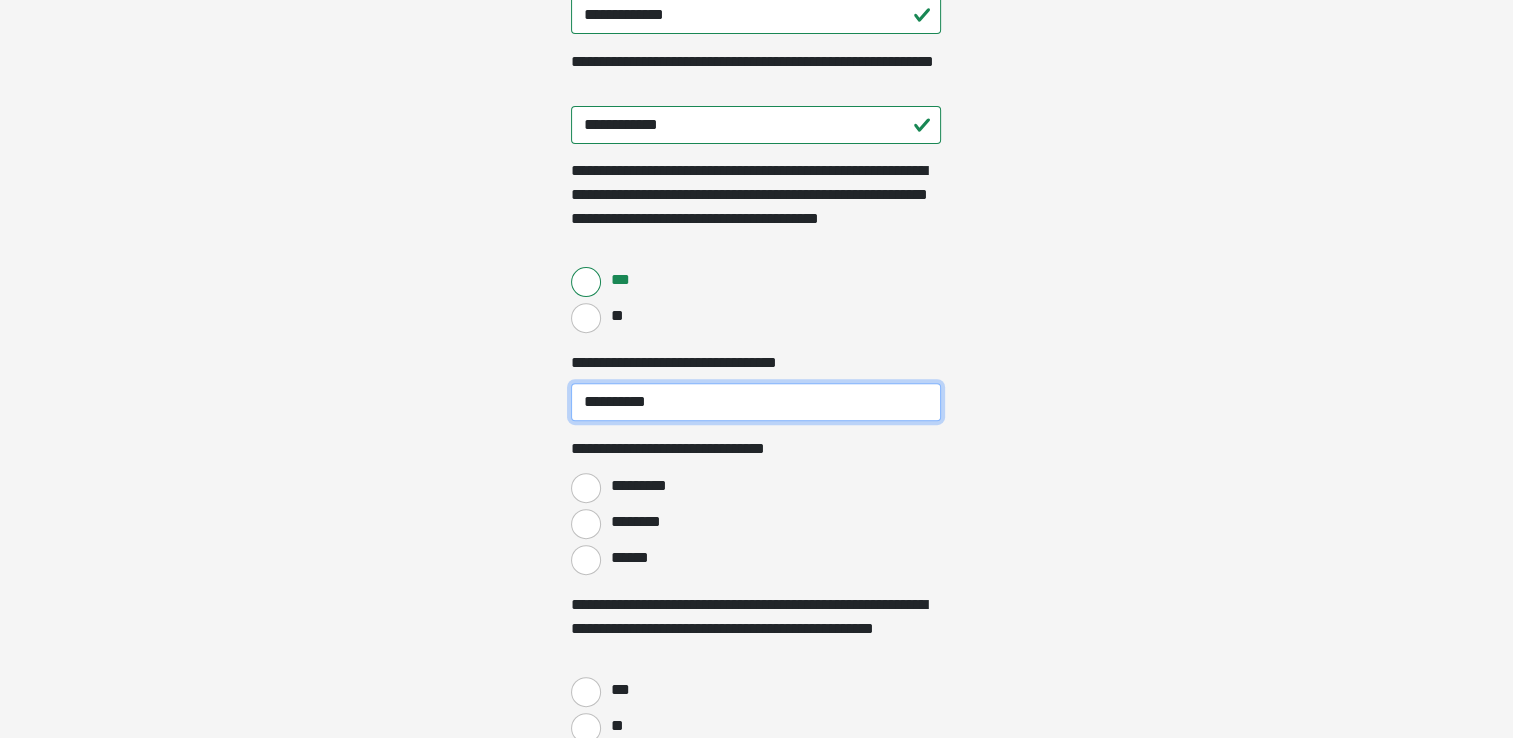 type on "**********" 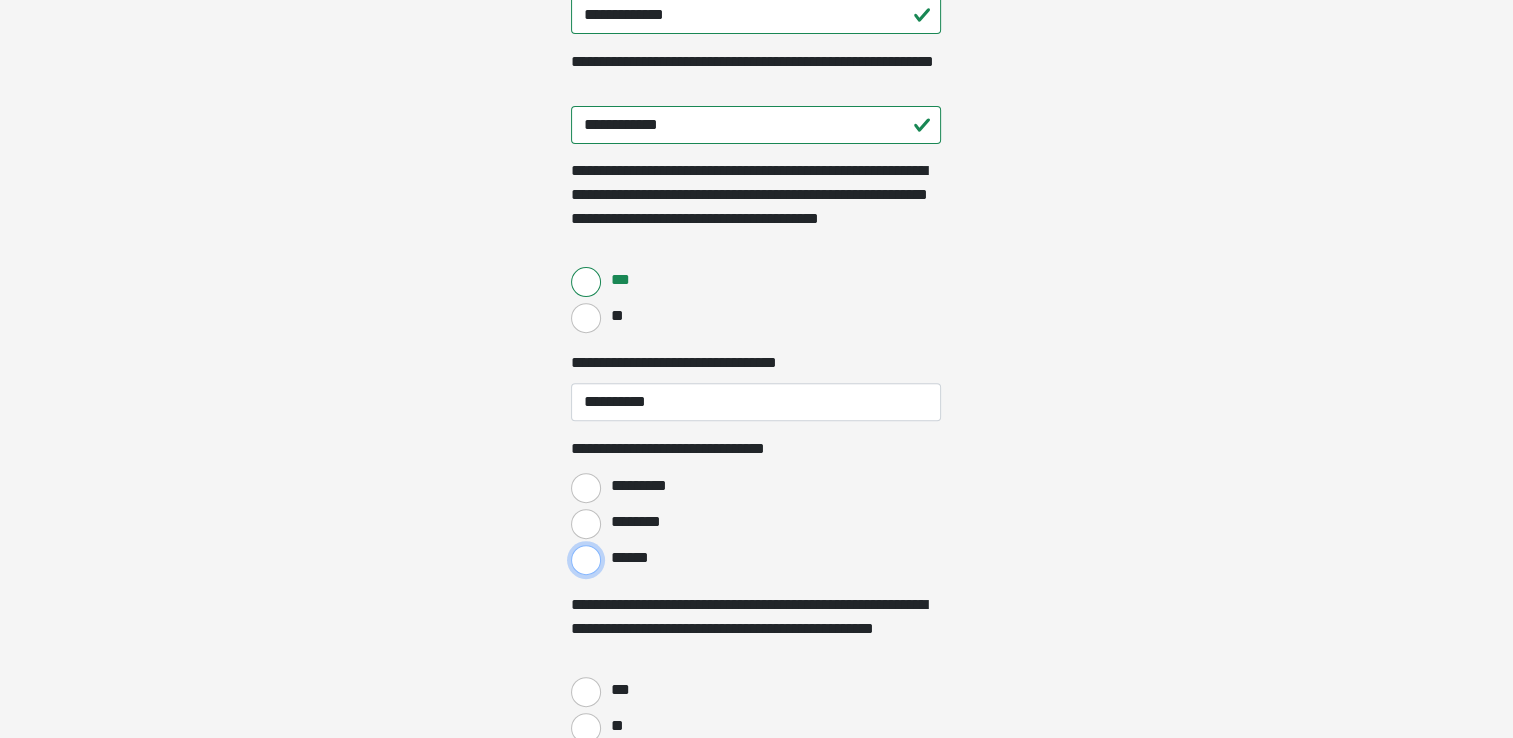 click on "******" at bounding box center (586, 560) 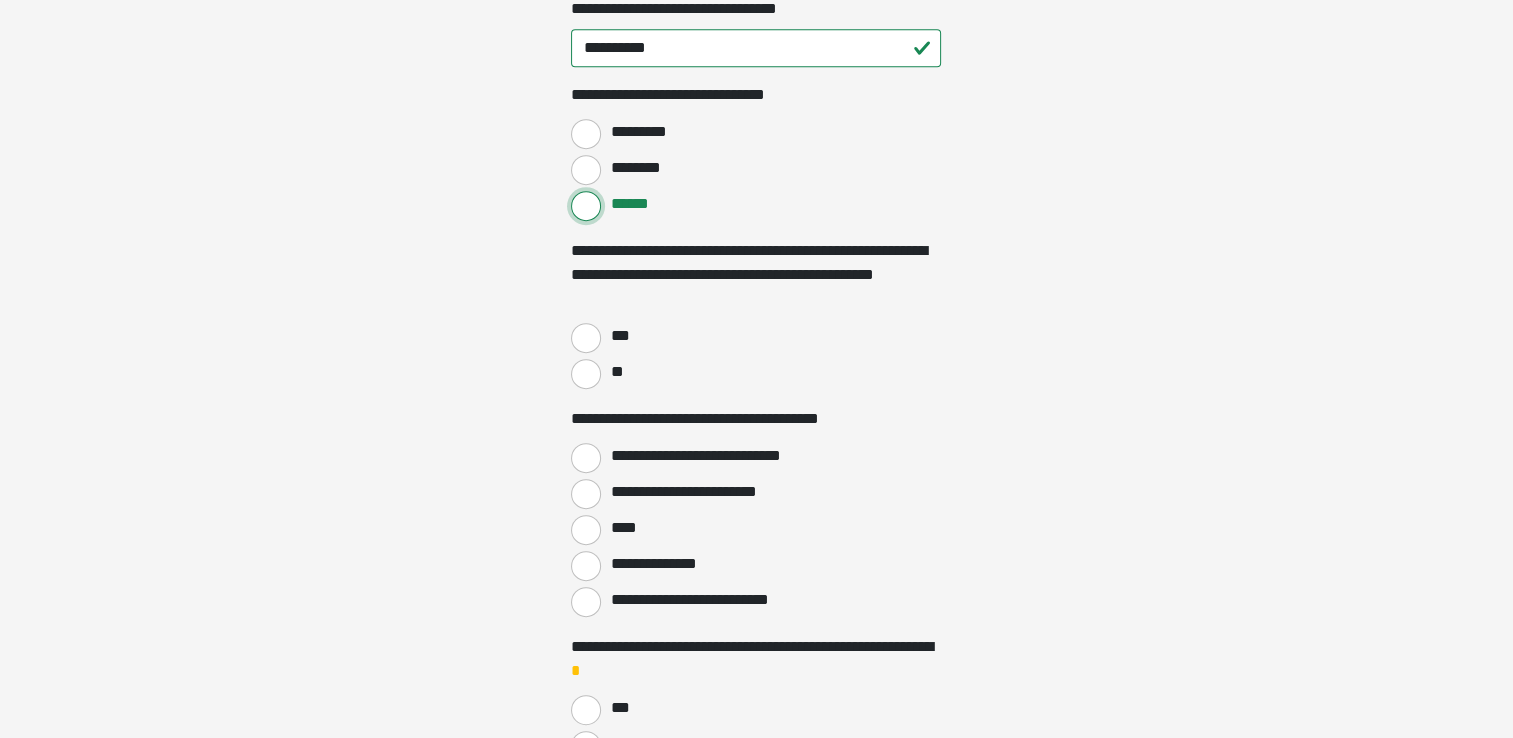 scroll, scrollTop: 1001, scrollLeft: 0, axis: vertical 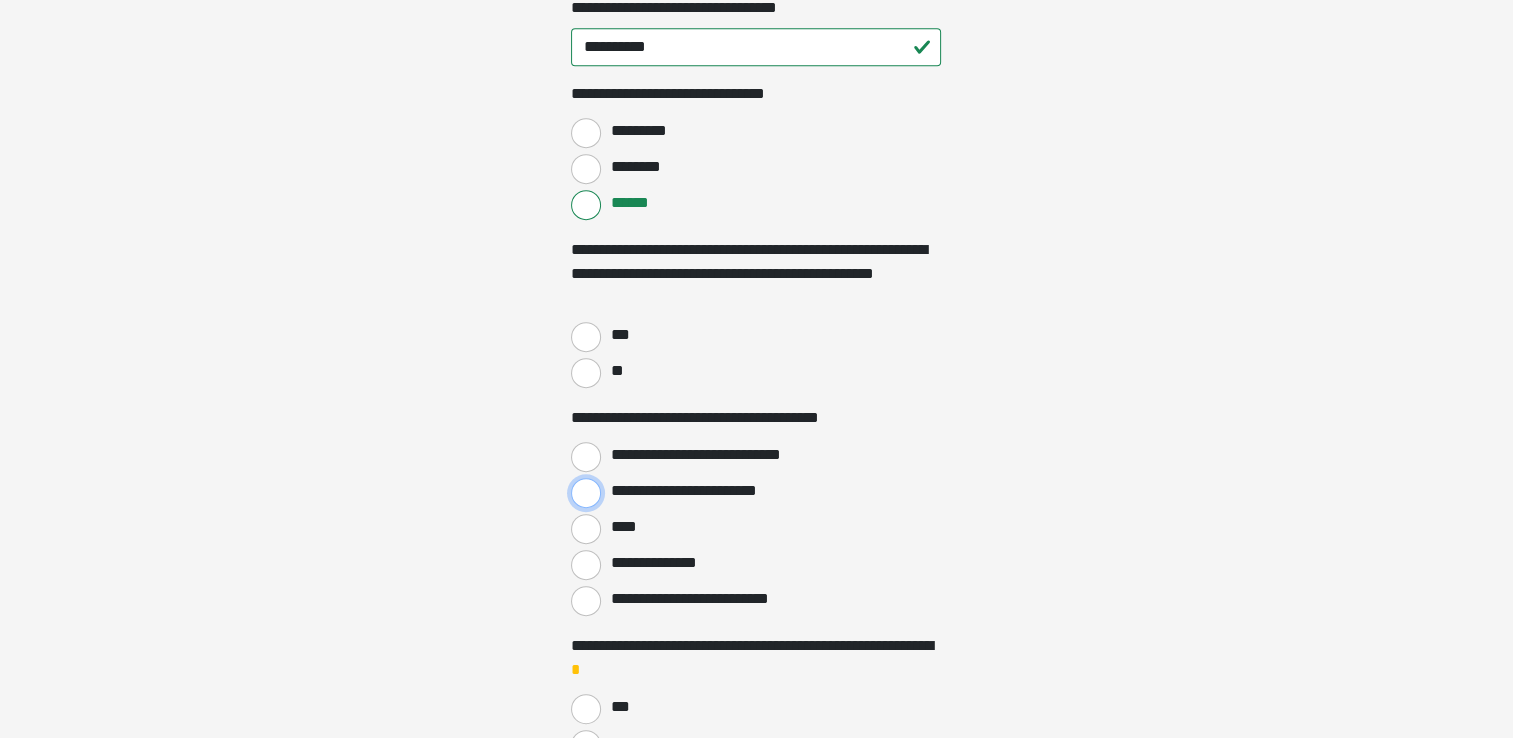 click on "**********" at bounding box center (586, 493) 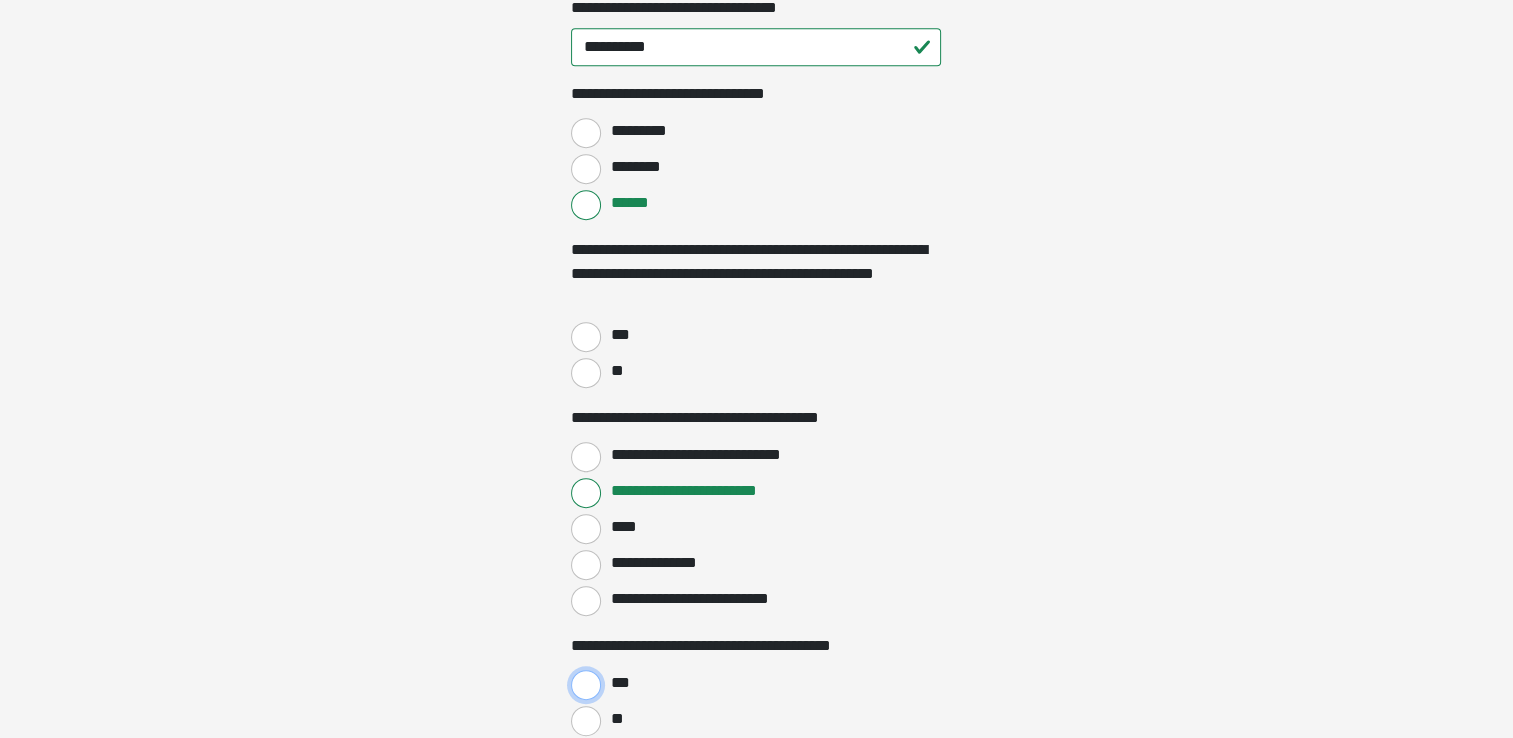 click on "***" at bounding box center (586, 685) 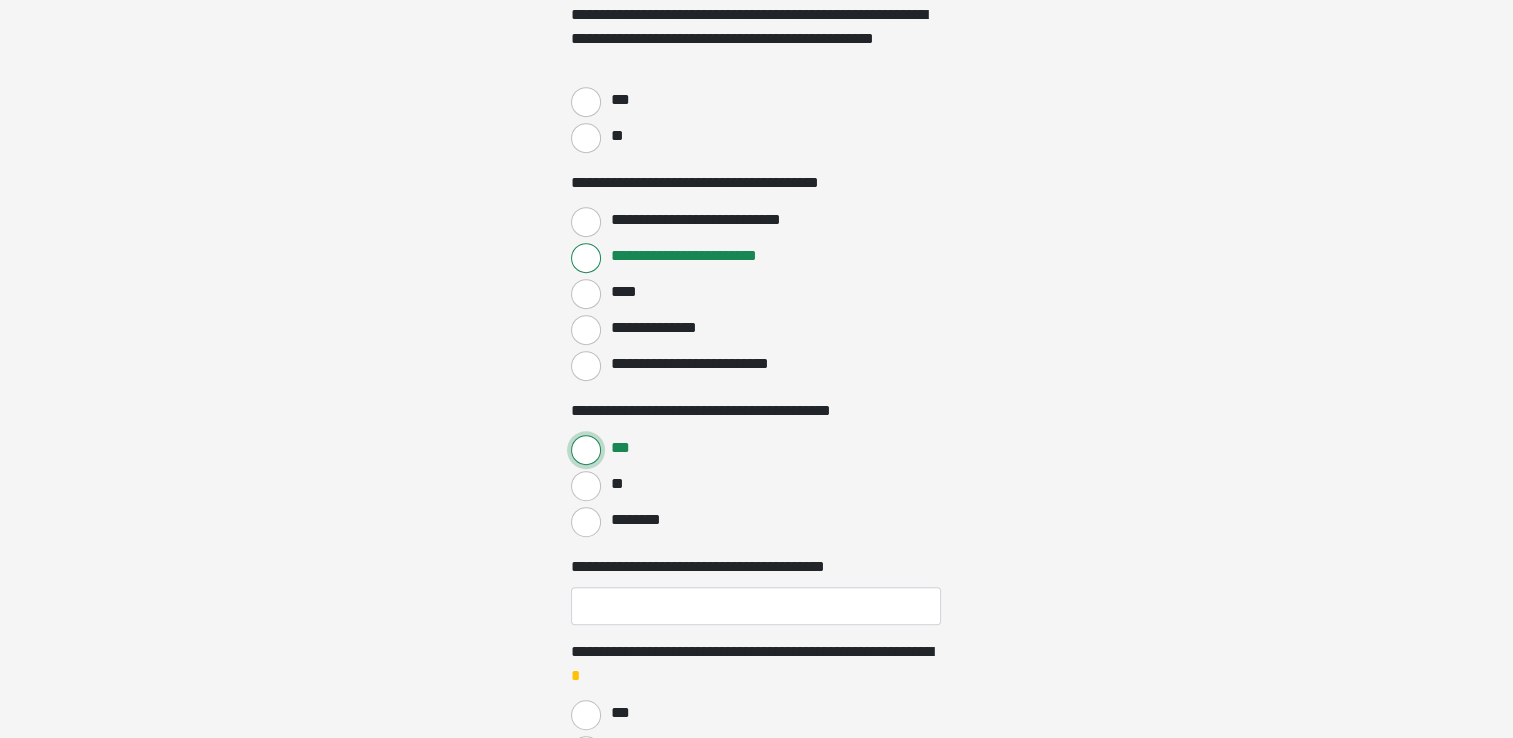 scroll, scrollTop: 1246, scrollLeft: 0, axis: vertical 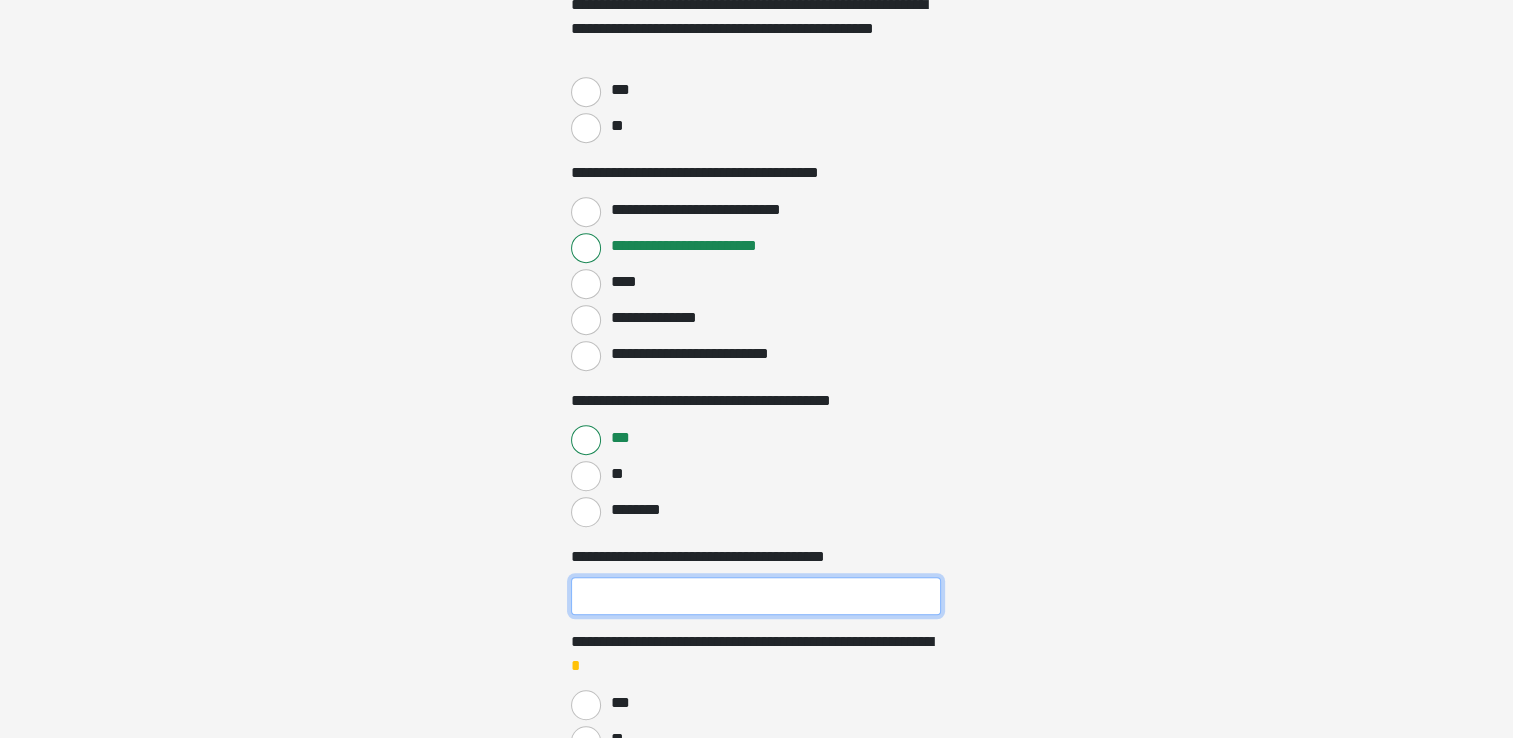 click on "**********" at bounding box center [756, 596] 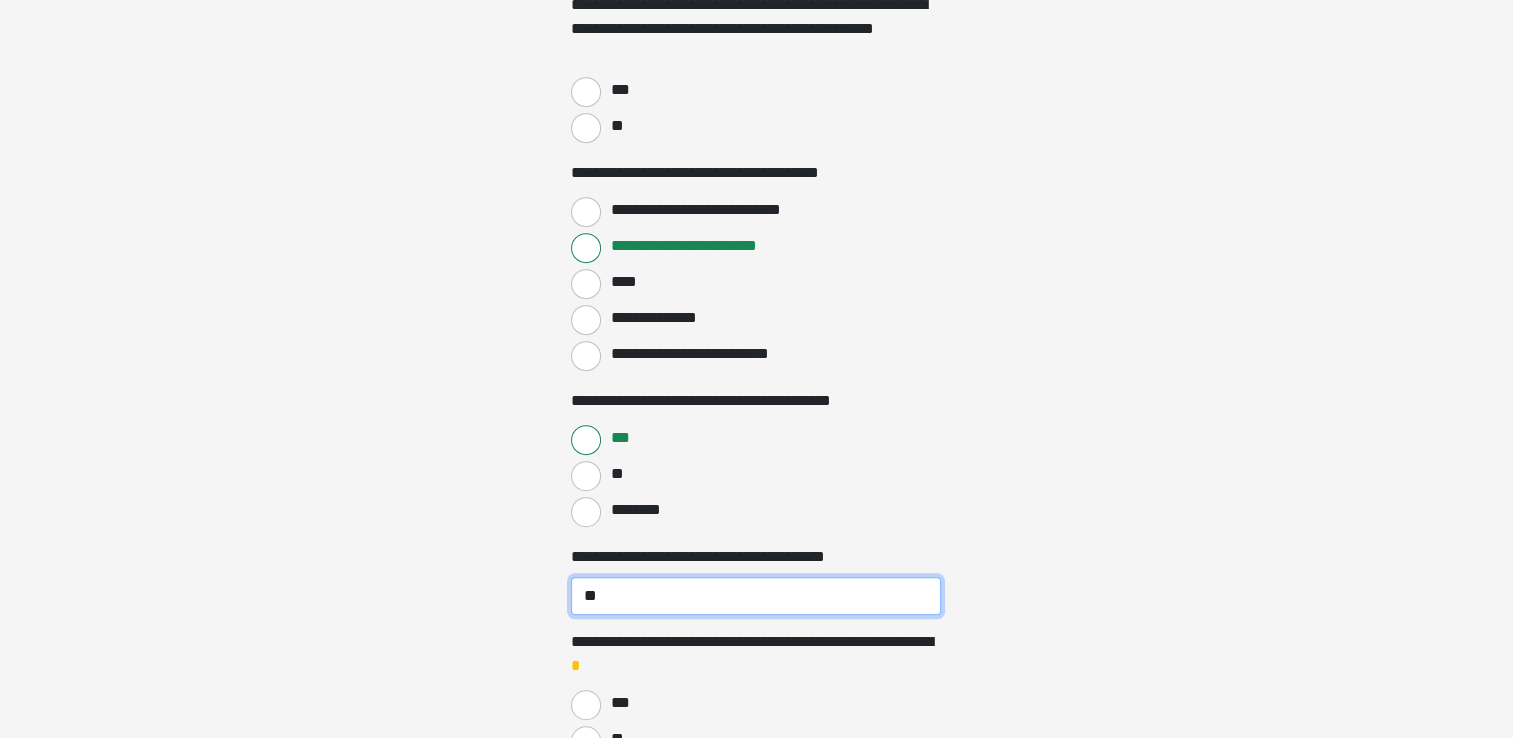 type on "*" 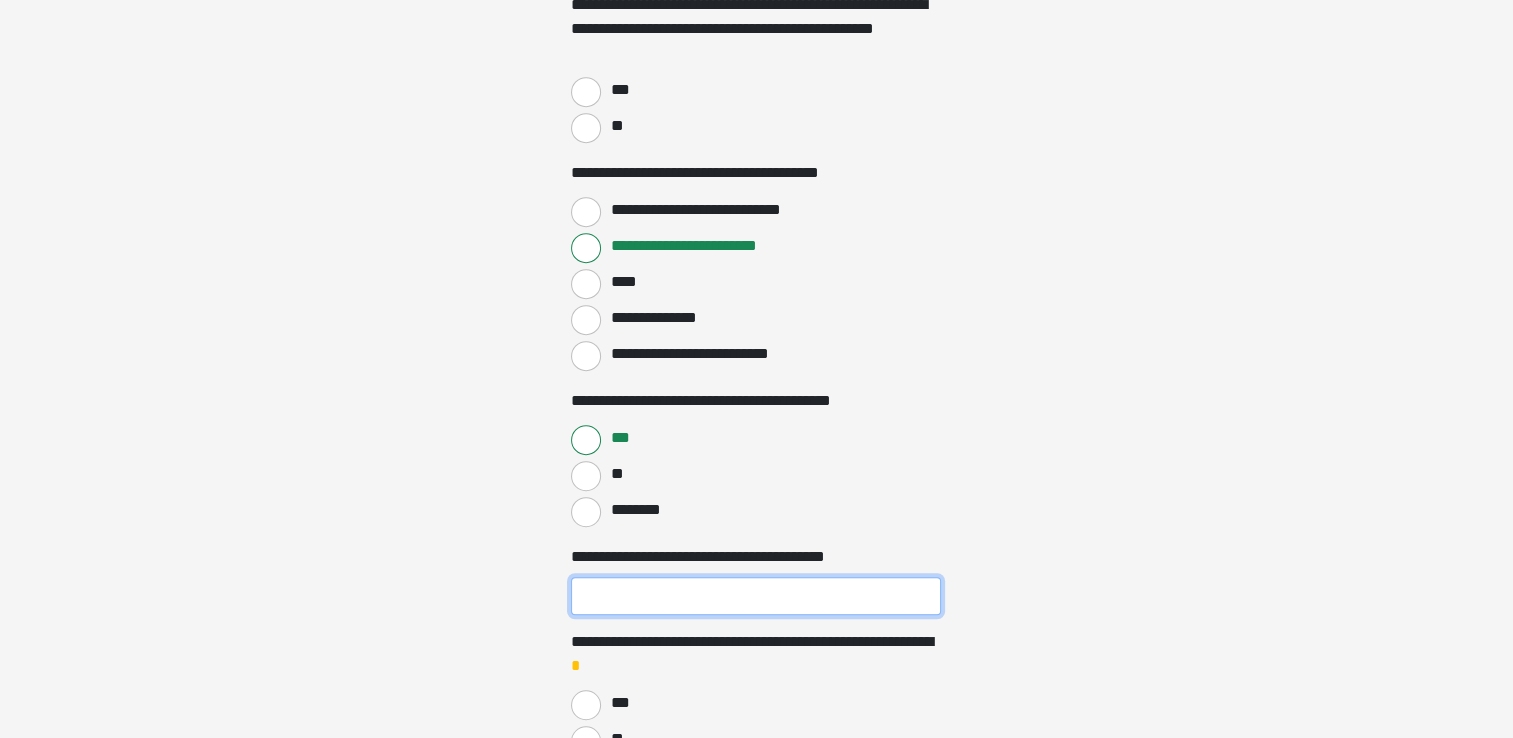 type on "*" 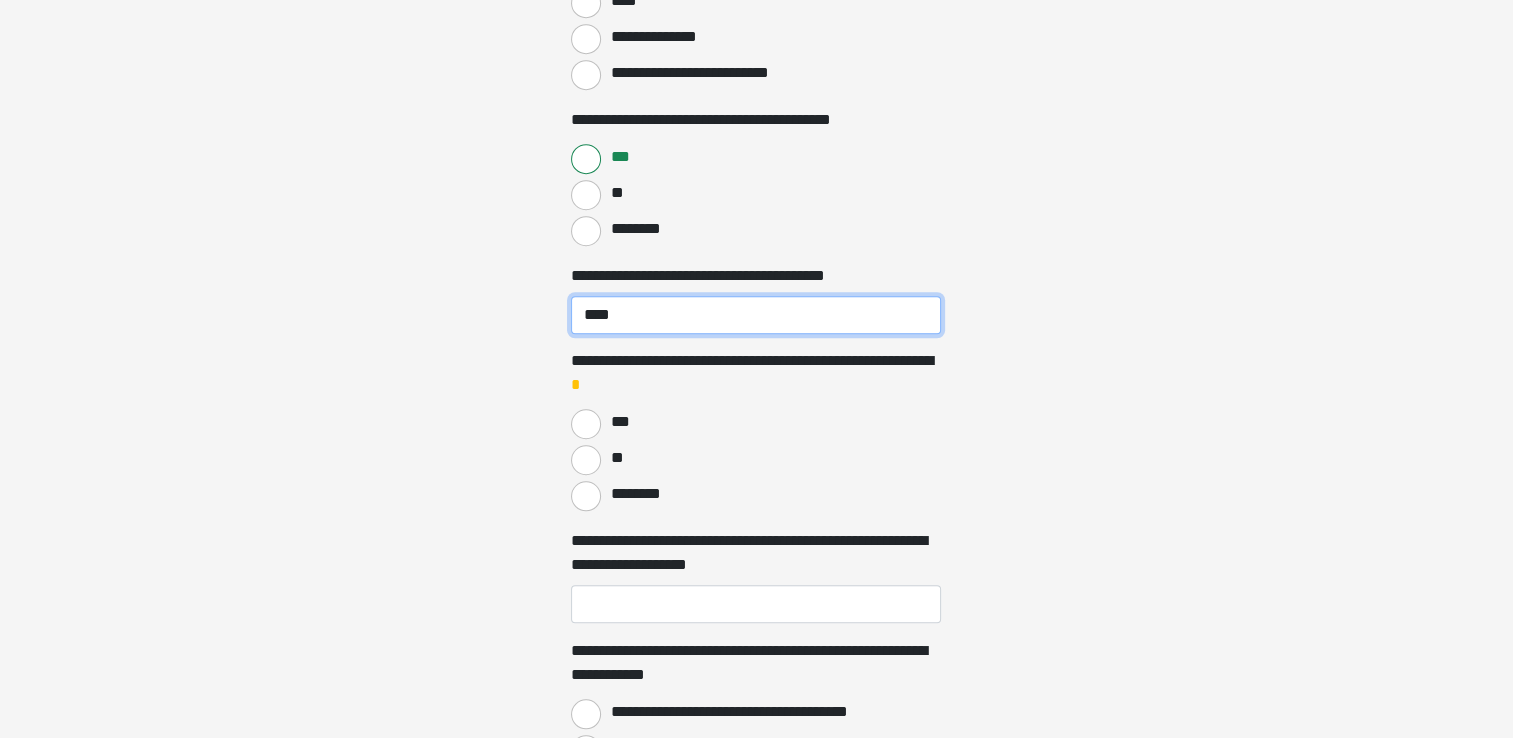 scroll, scrollTop: 1528, scrollLeft: 0, axis: vertical 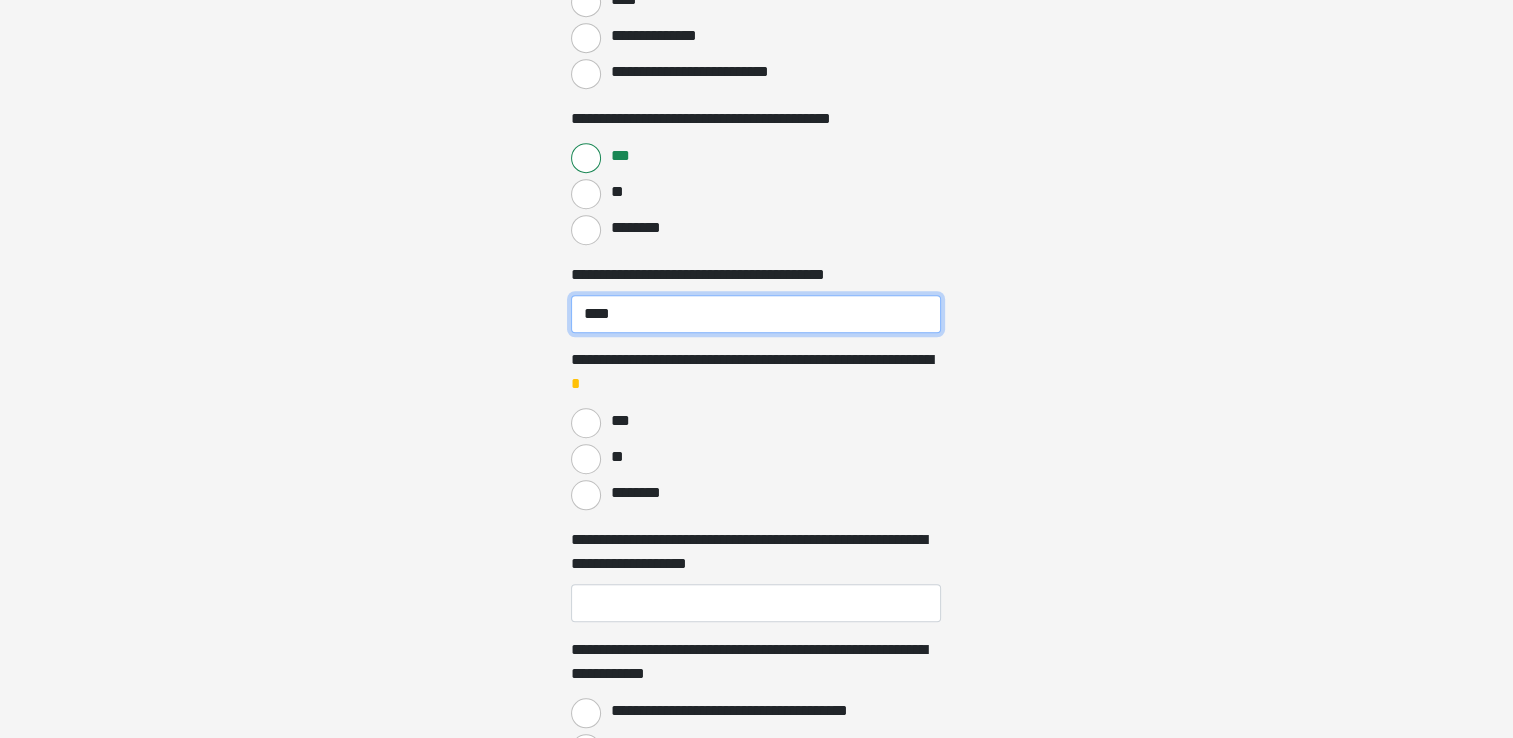 type on "****" 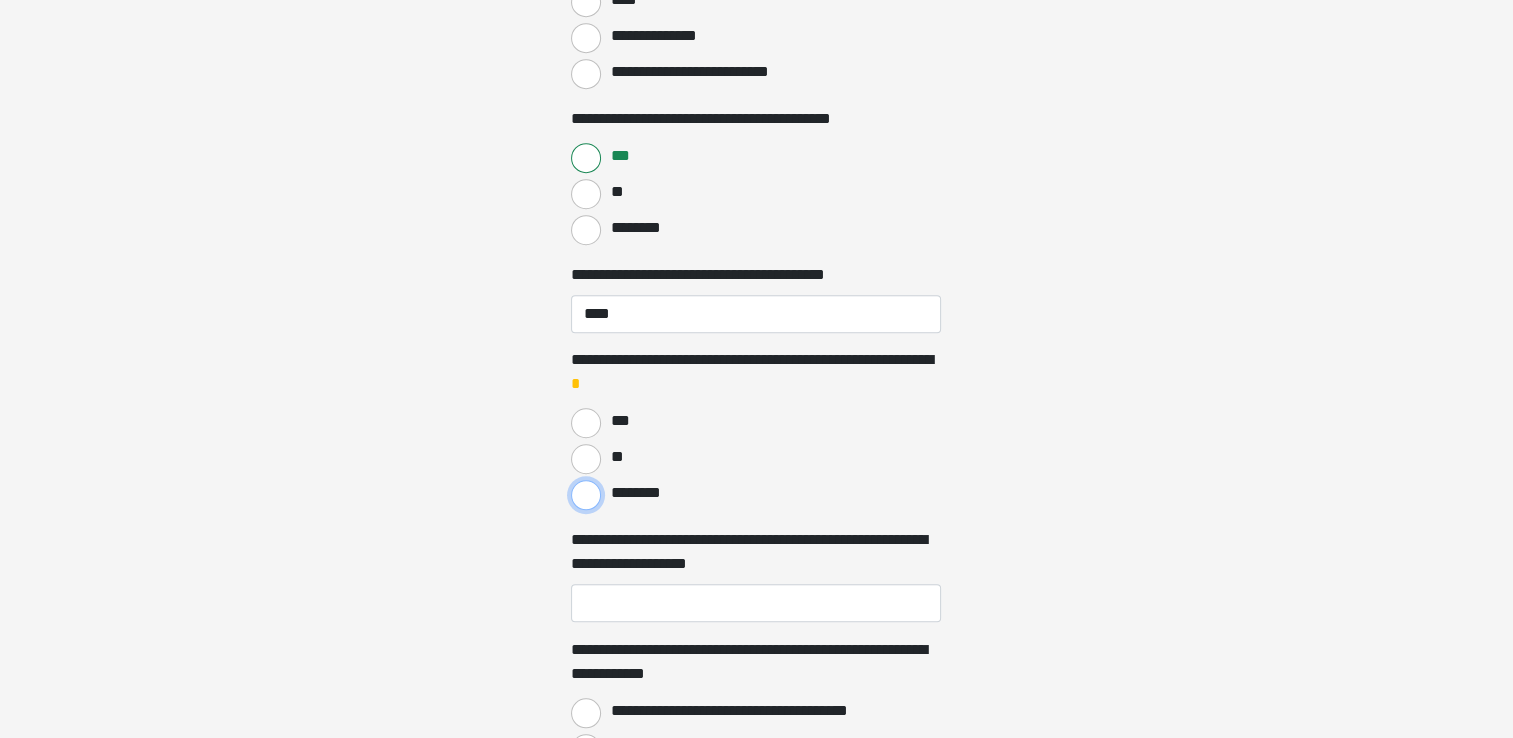 click on "********" at bounding box center (586, 495) 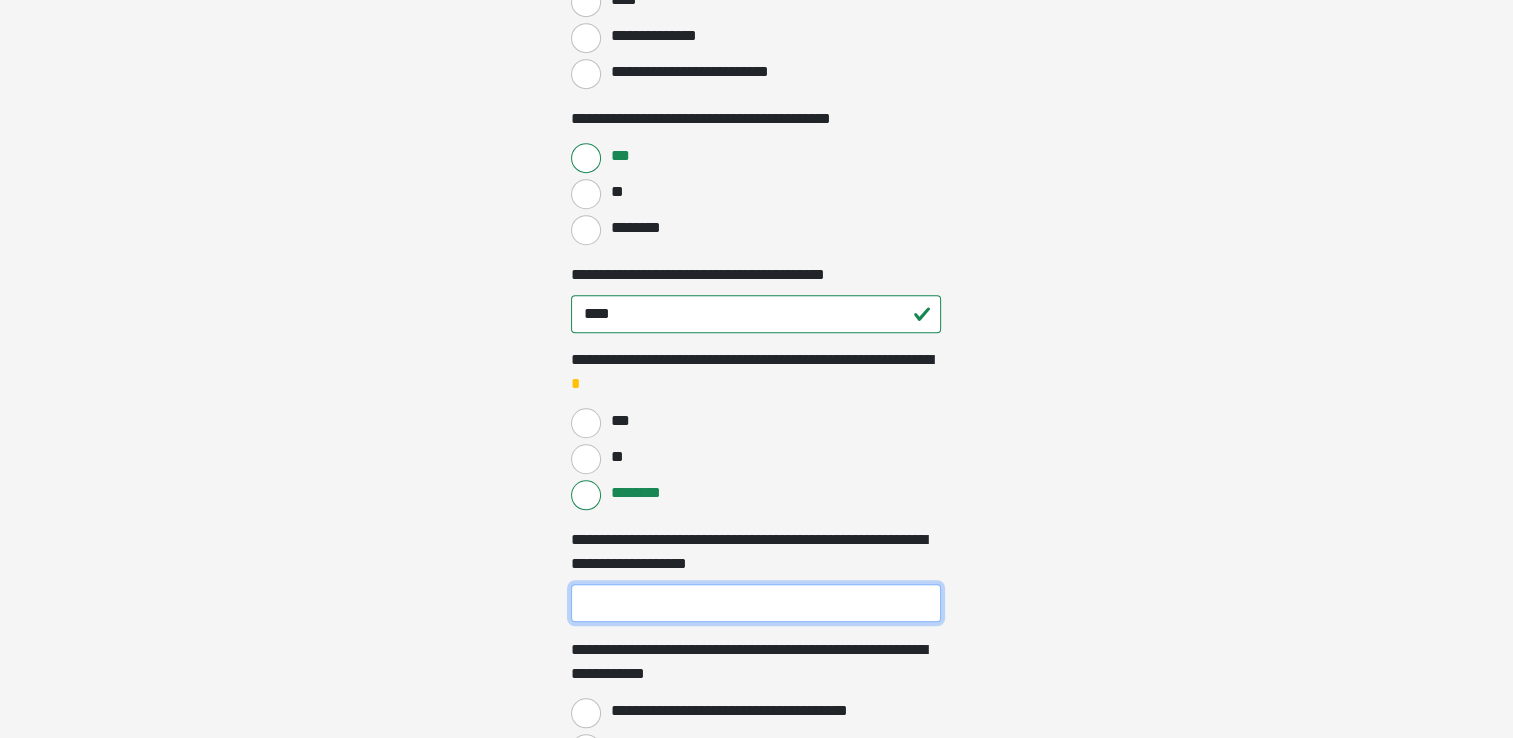 click on "**********" at bounding box center [756, 603] 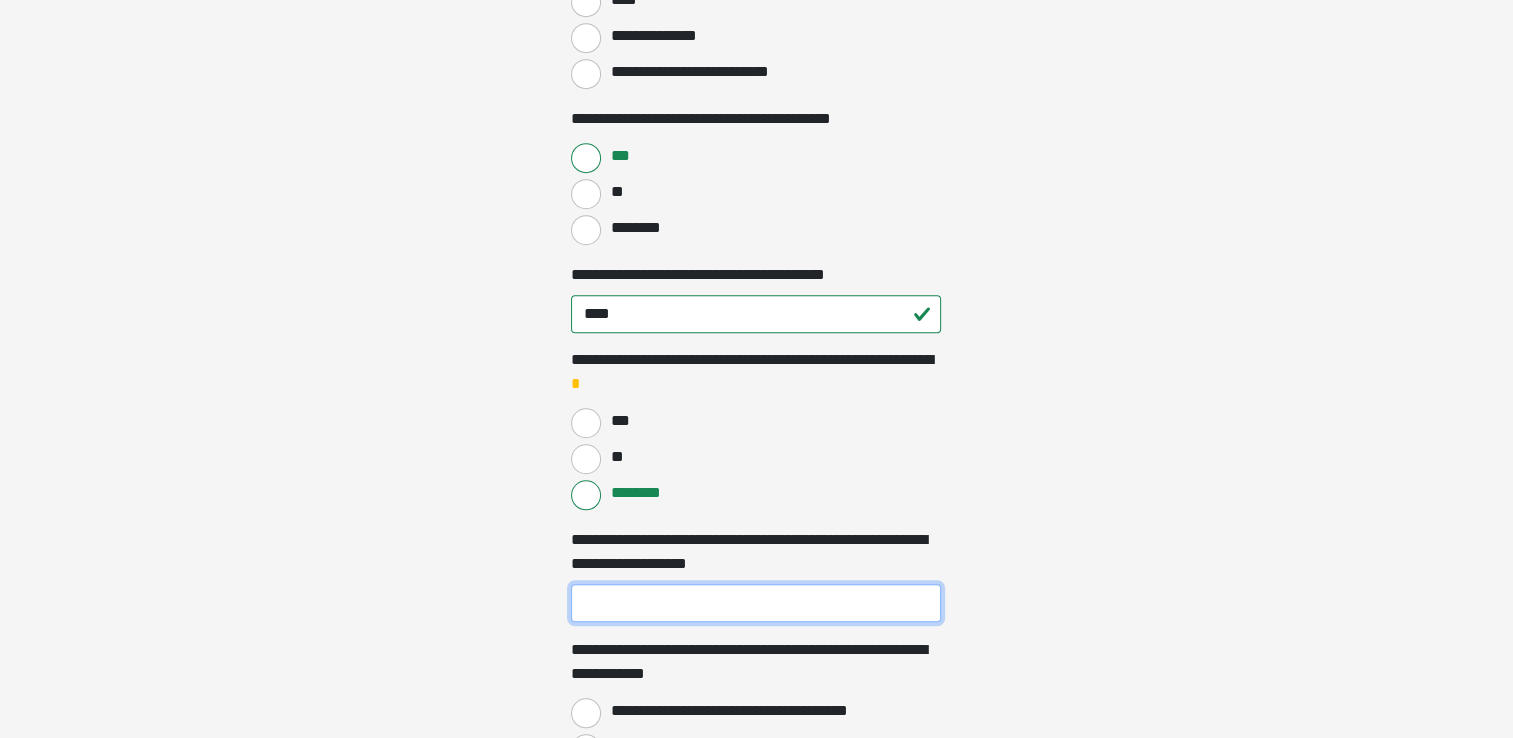 type on "*" 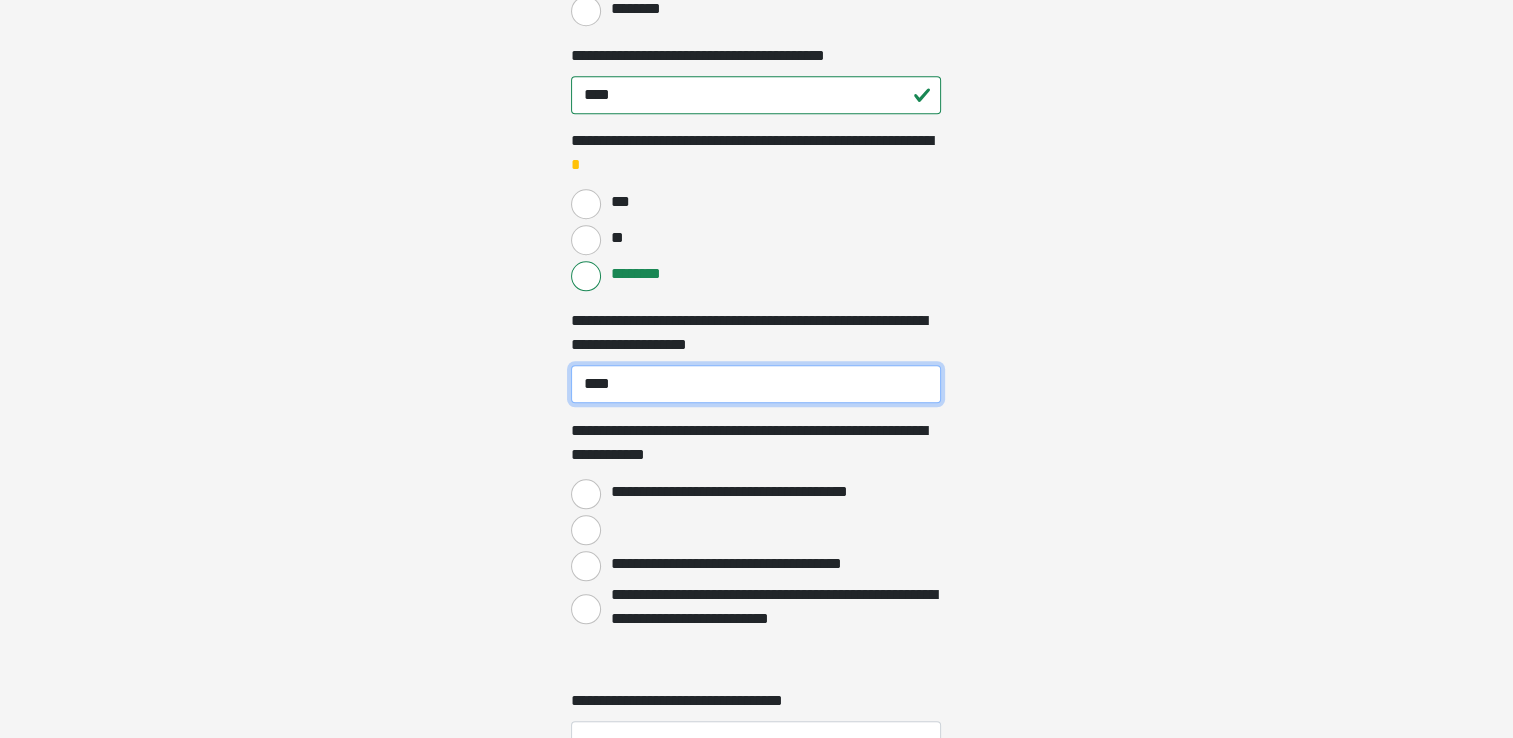 scroll, scrollTop: 1752, scrollLeft: 0, axis: vertical 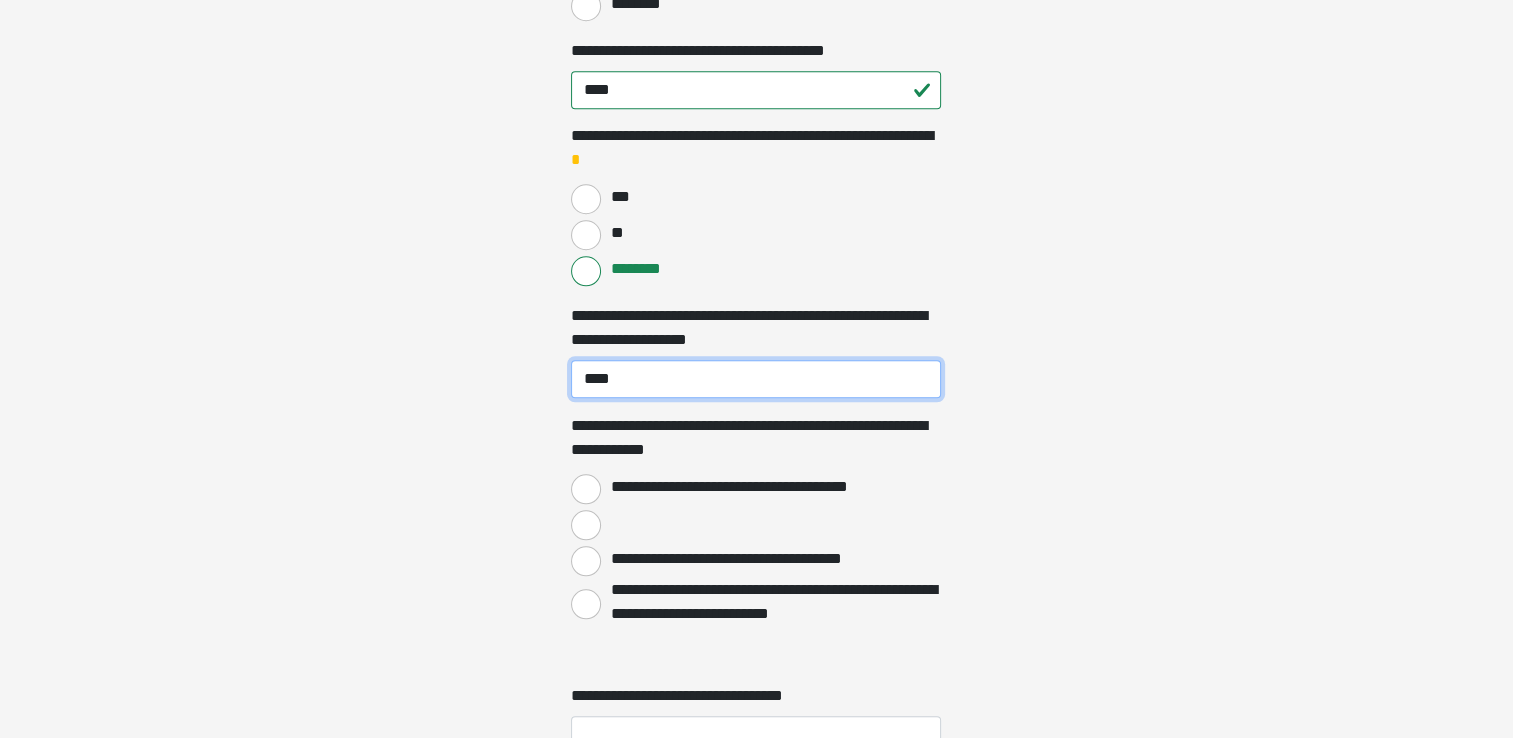 type on "***" 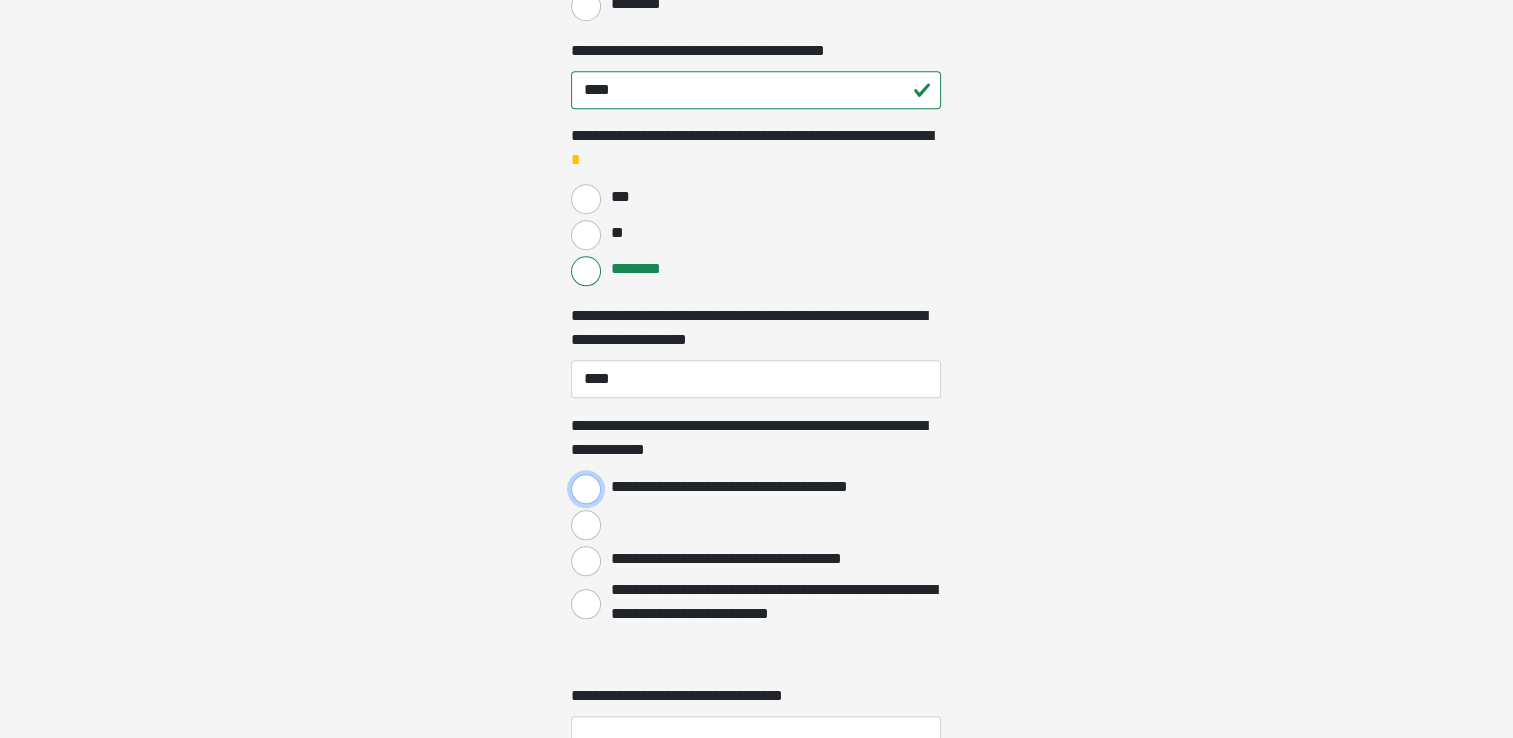 click on "**********" at bounding box center (586, 489) 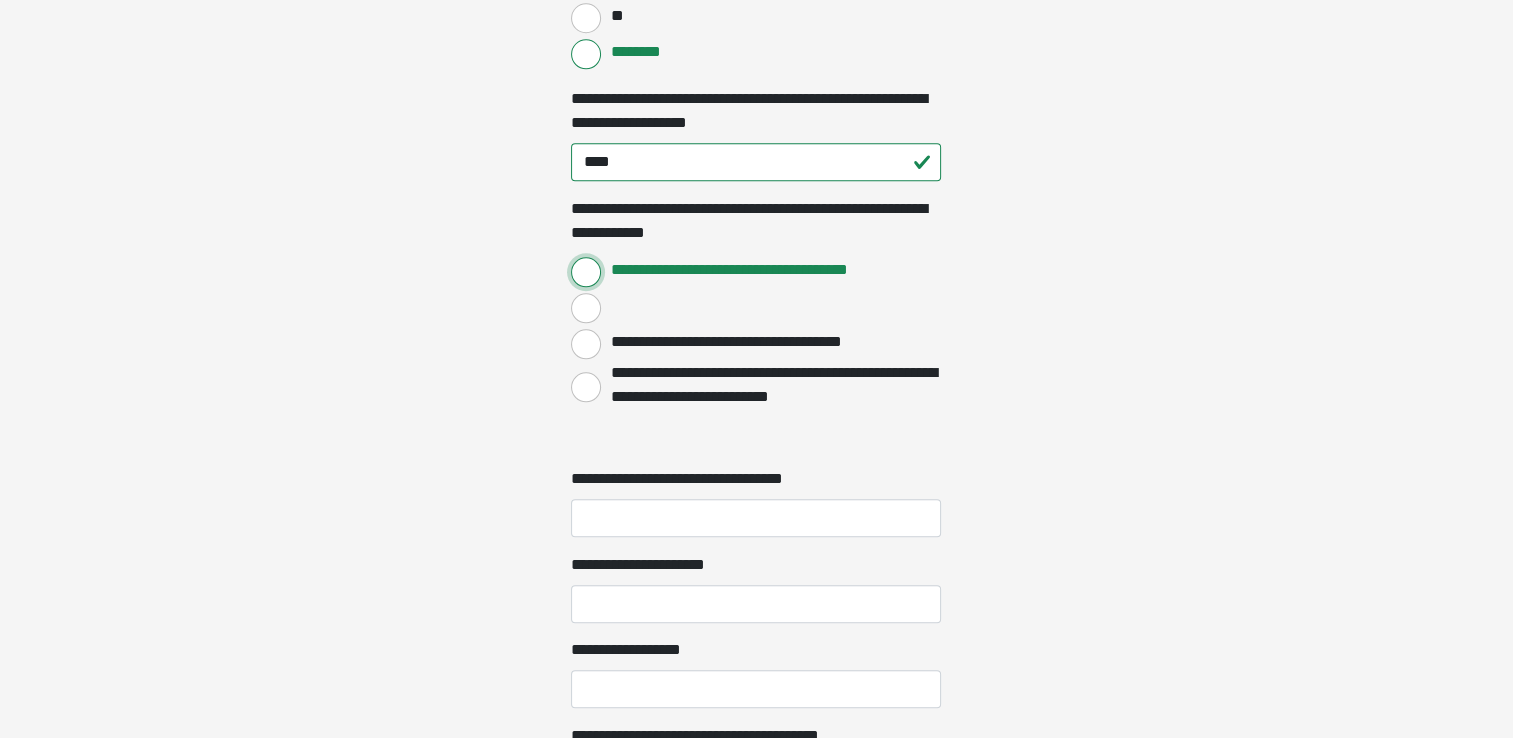scroll, scrollTop: 1971, scrollLeft: 0, axis: vertical 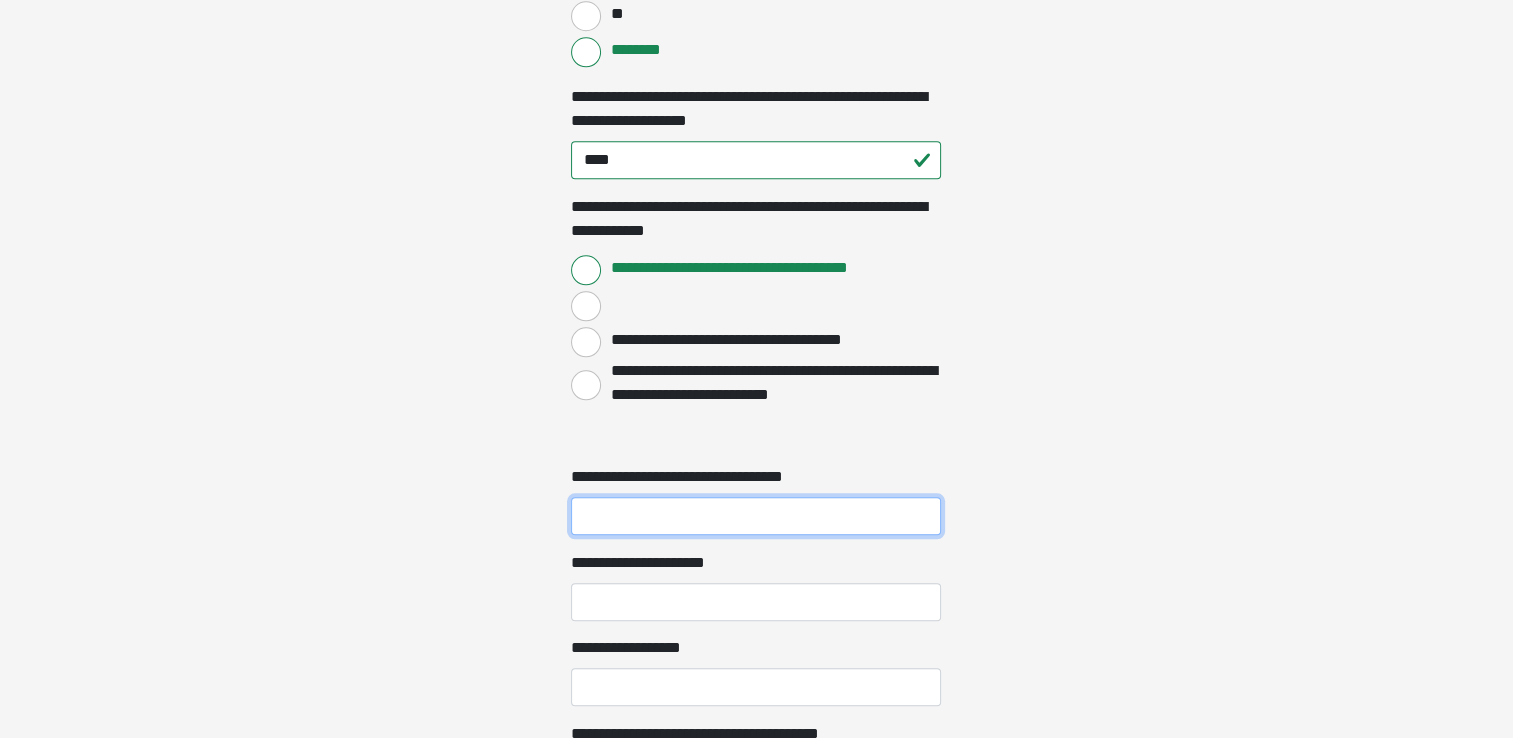 click on "**********" at bounding box center [756, 516] 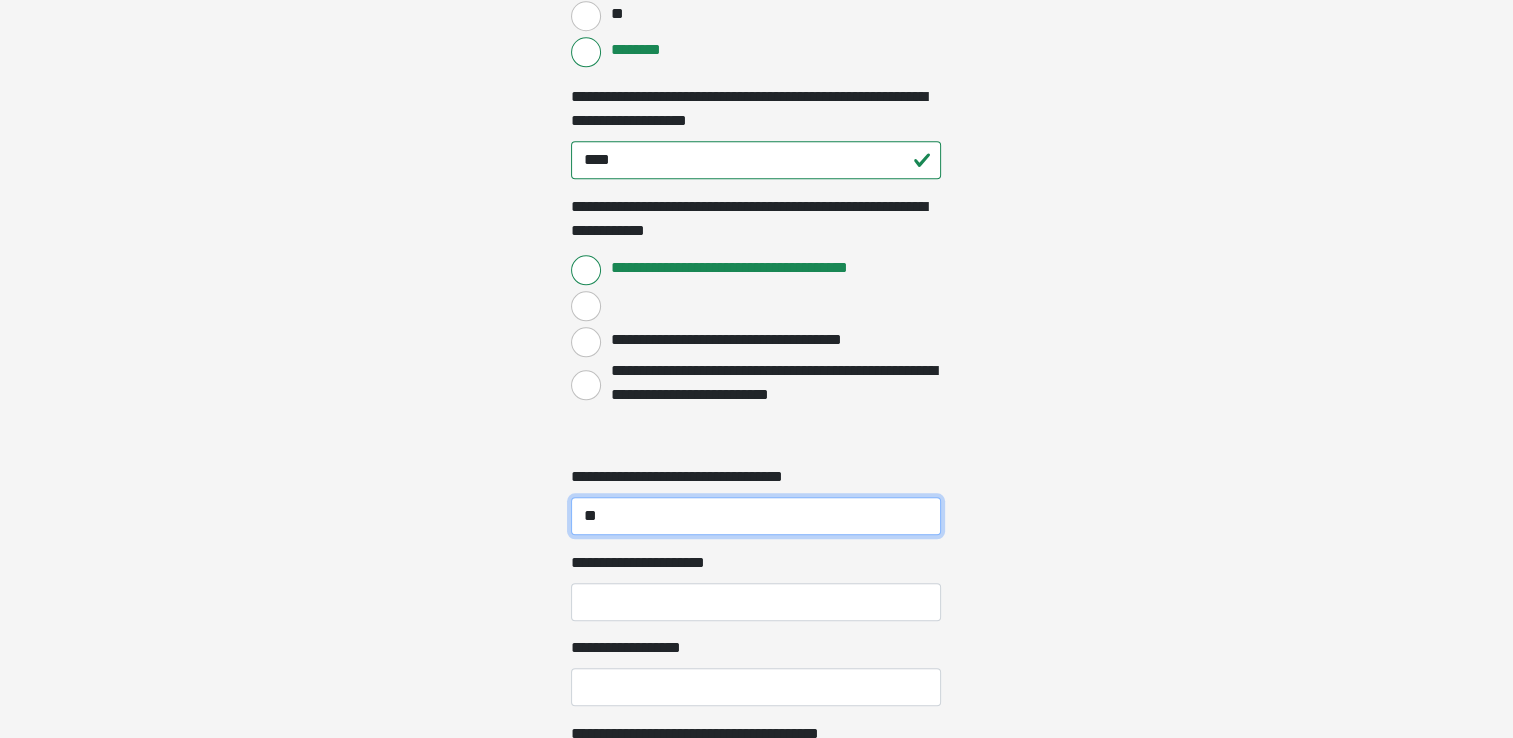 type on "**" 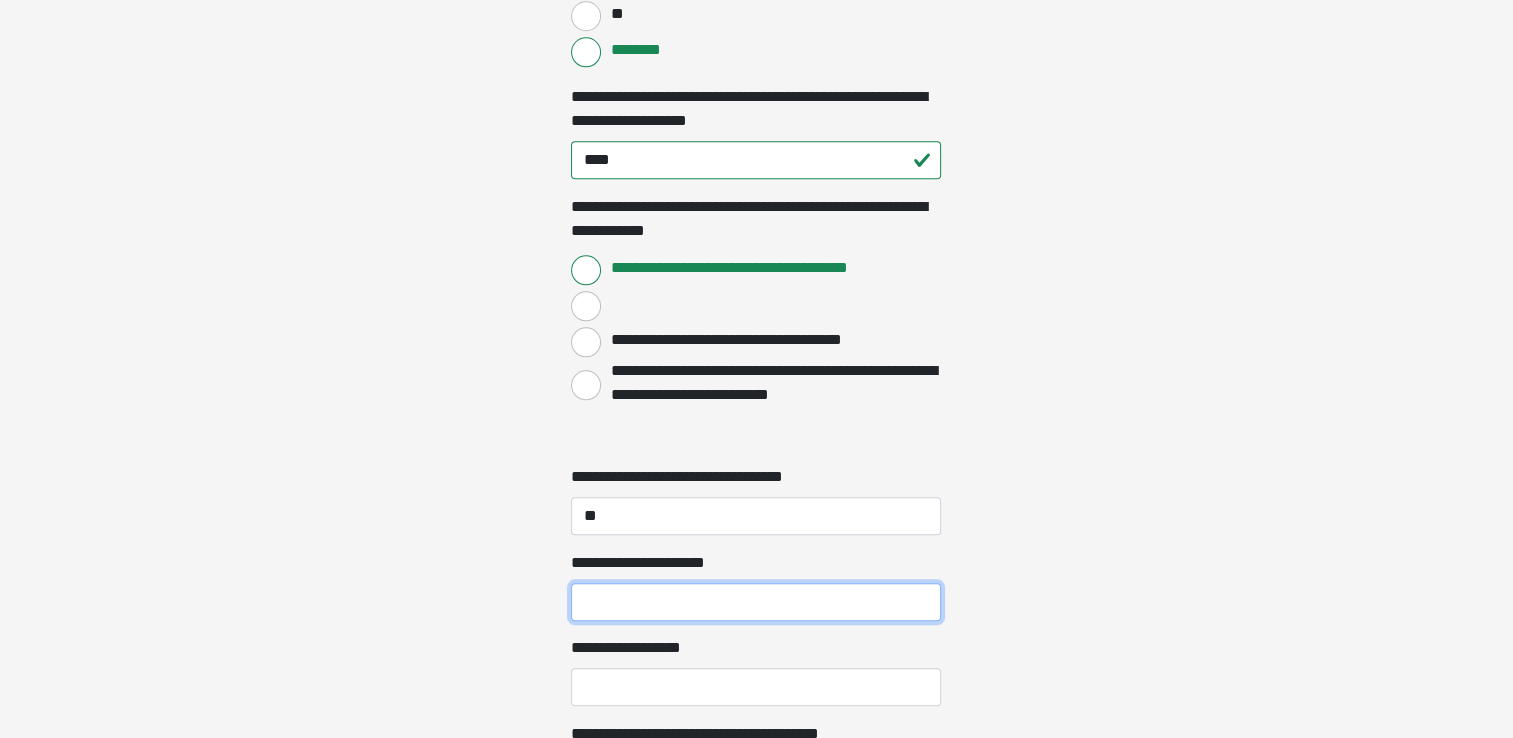 click on "**********" at bounding box center (756, 602) 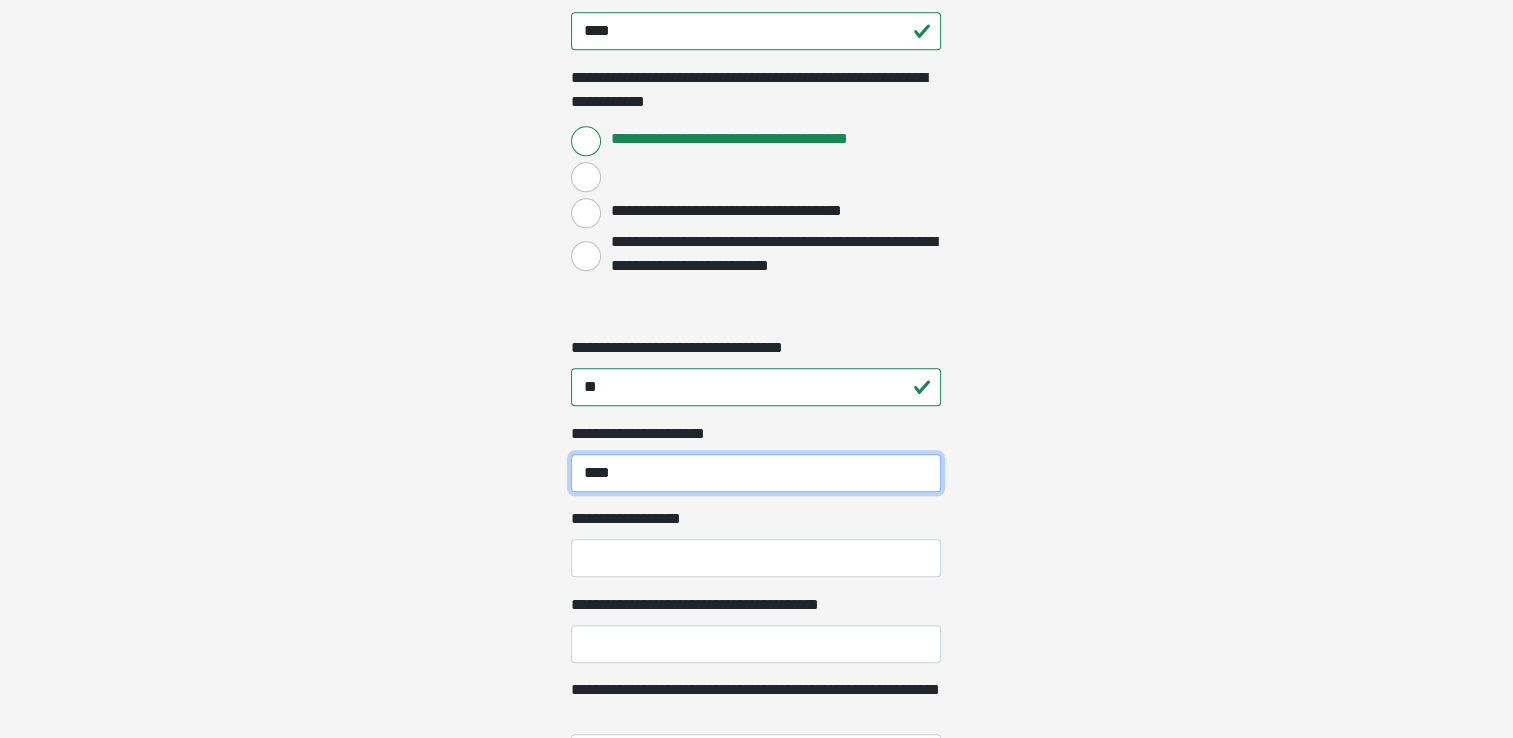 scroll, scrollTop: 2101, scrollLeft: 0, axis: vertical 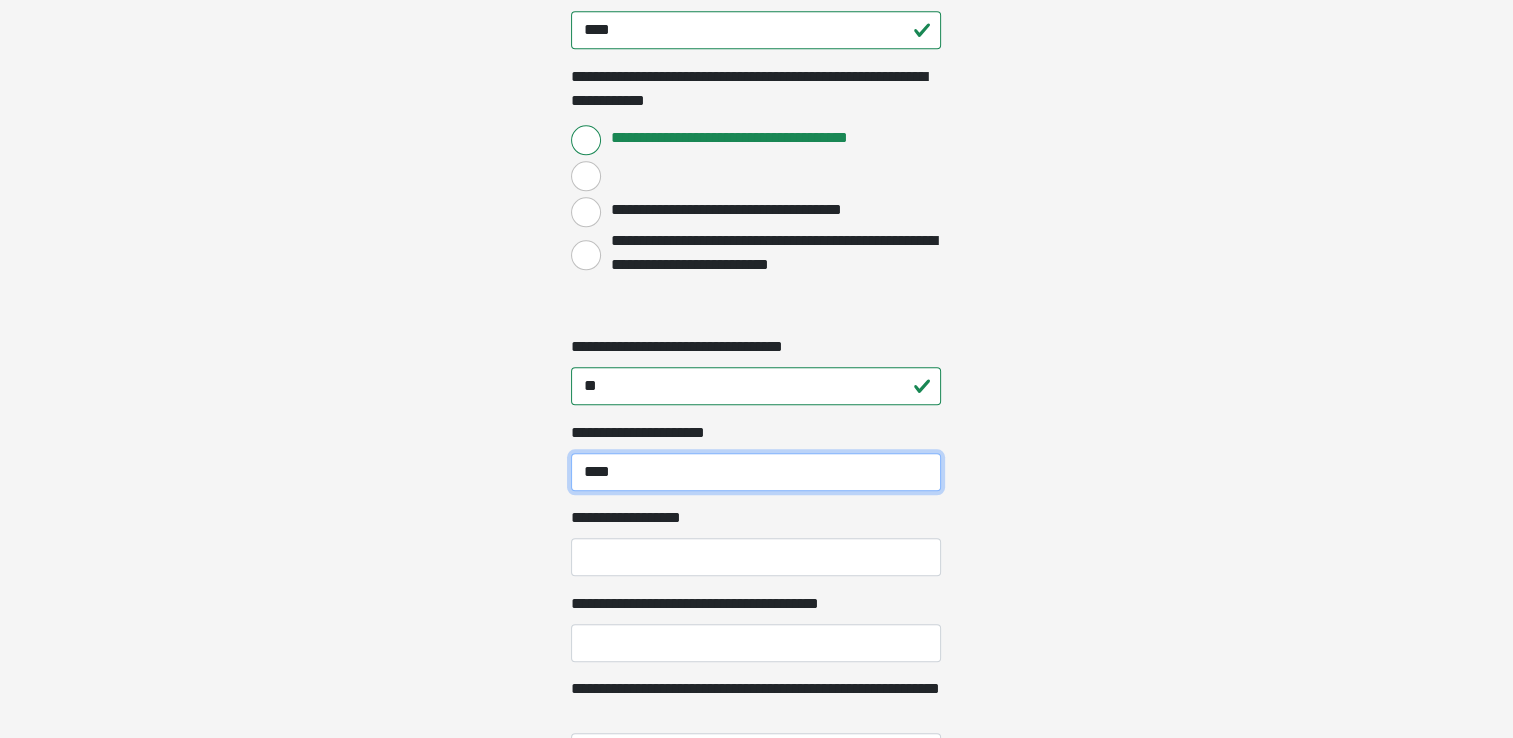 type on "****" 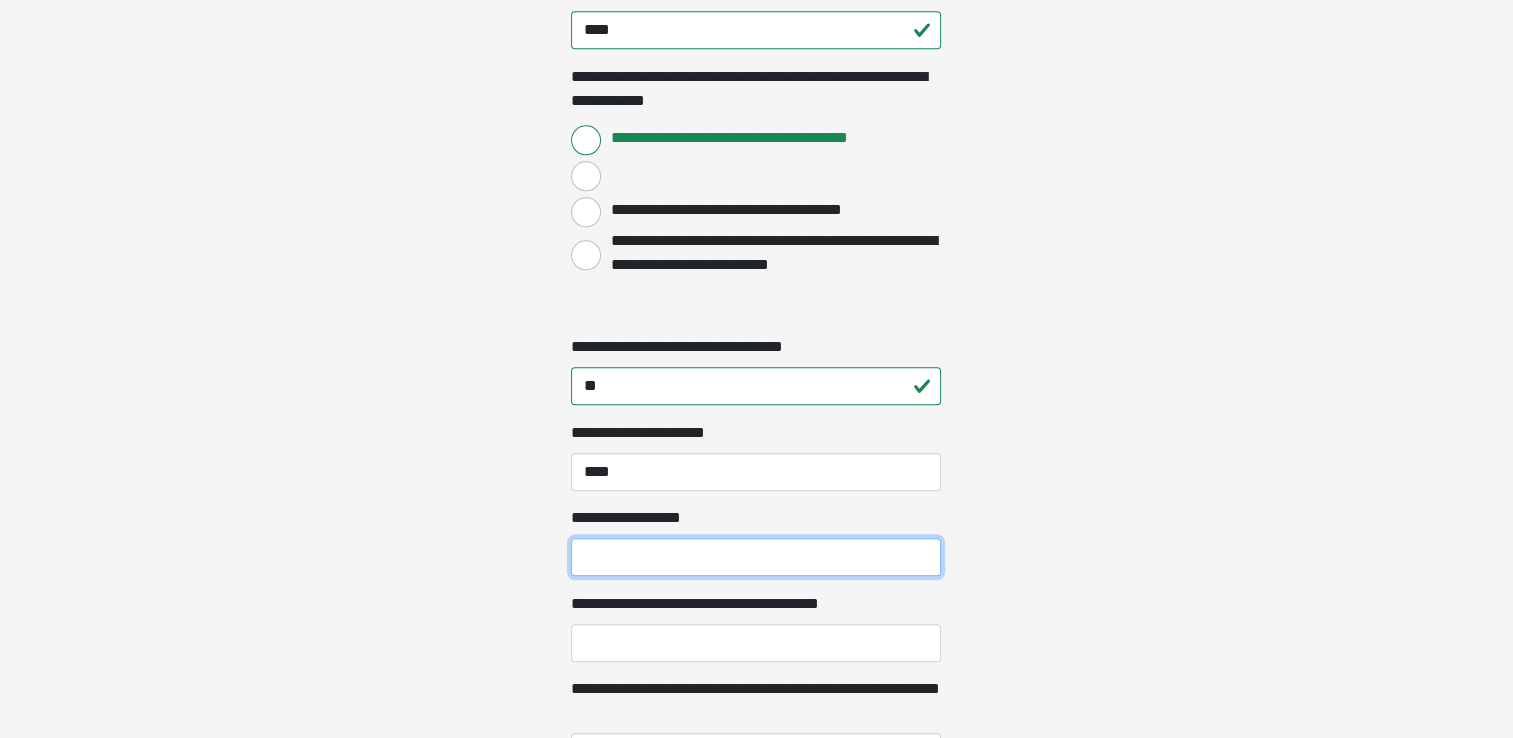 click on "**********" at bounding box center (756, 557) 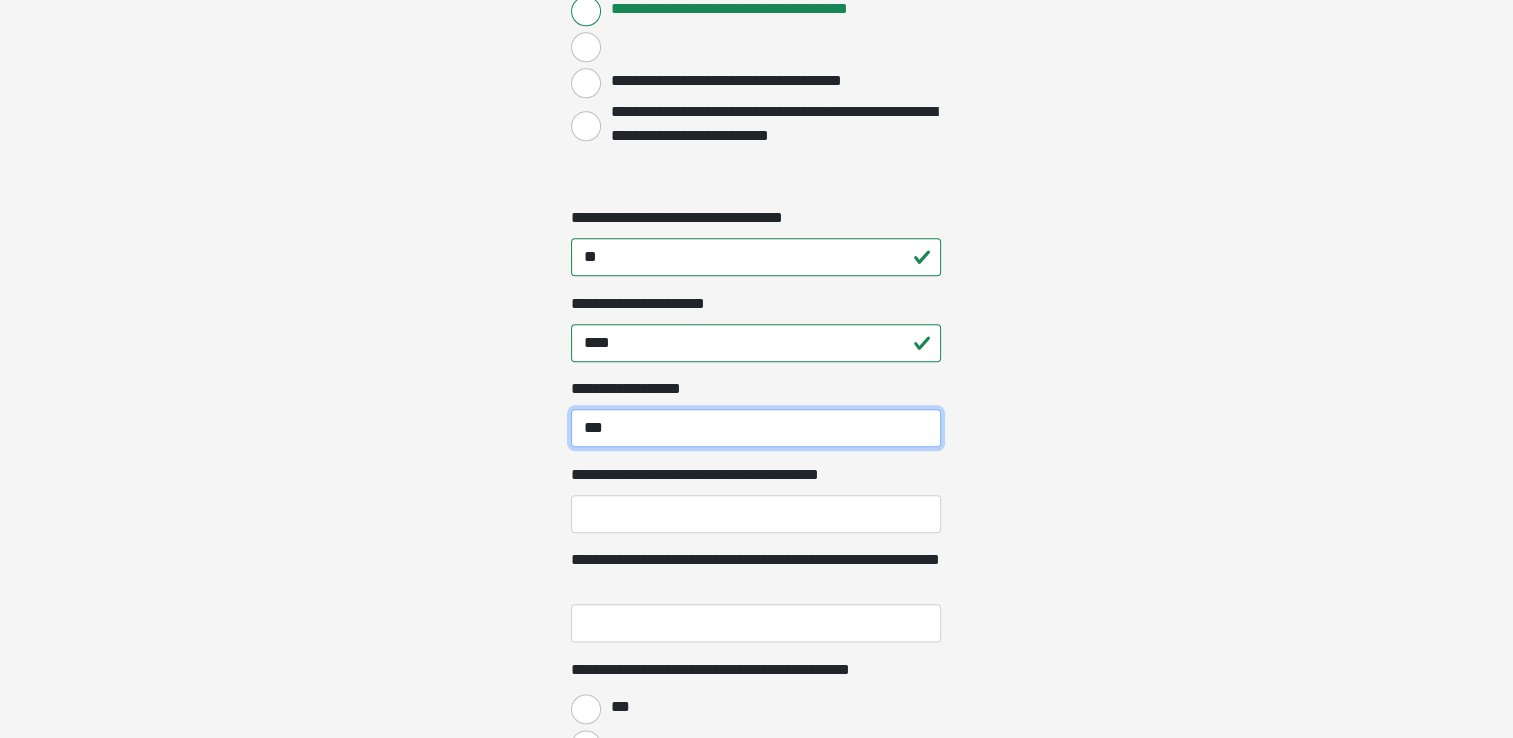 scroll, scrollTop: 2234, scrollLeft: 0, axis: vertical 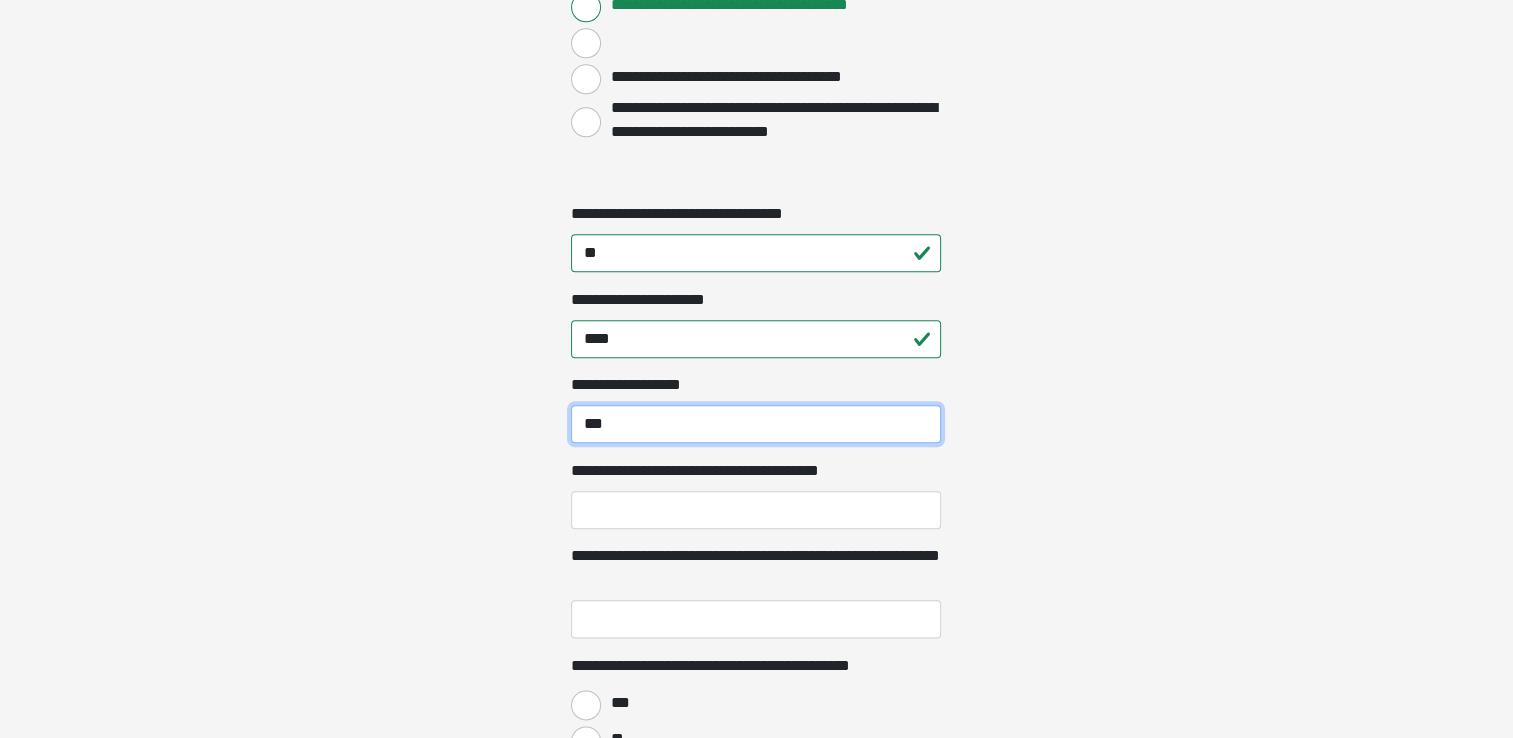 type on "***" 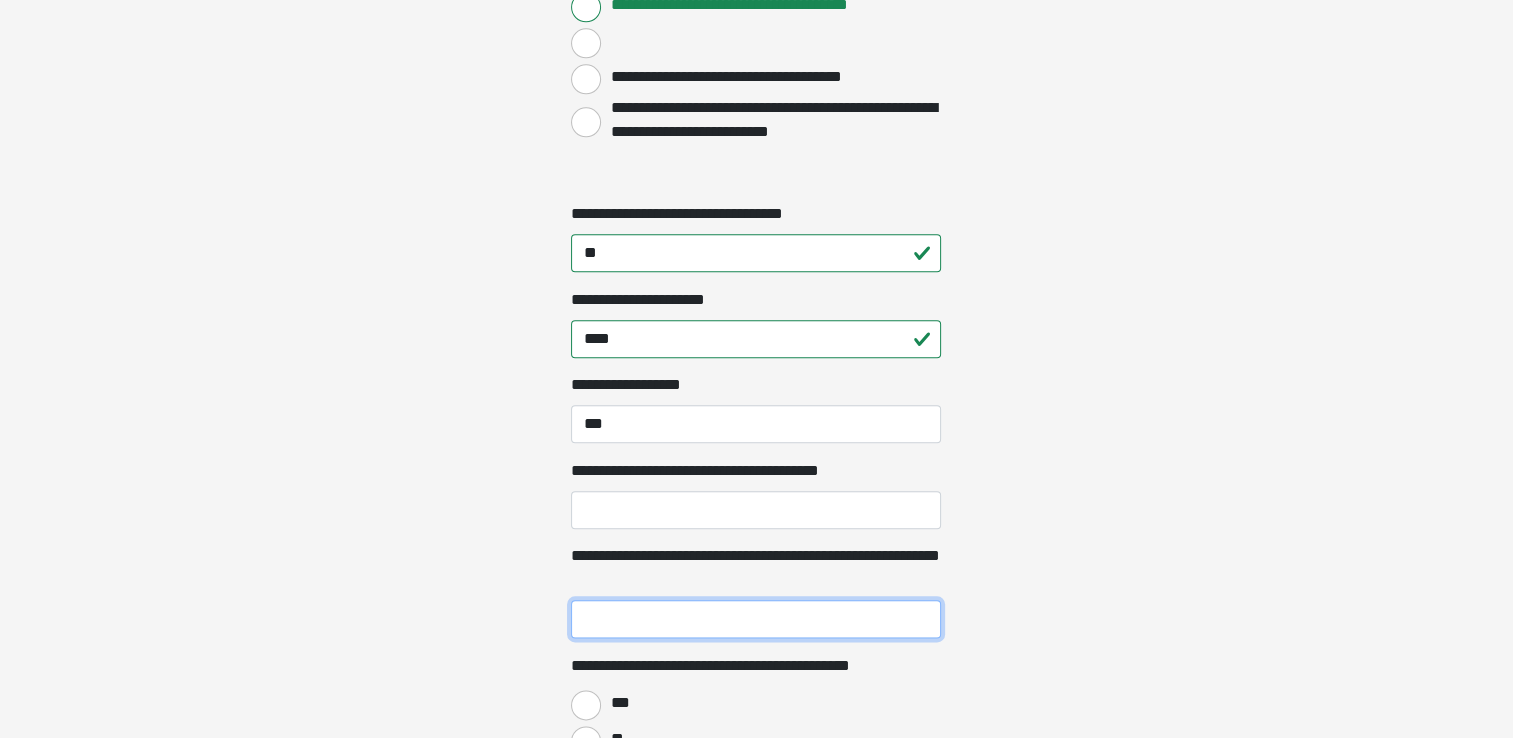 click on "**********" at bounding box center [756, 619] 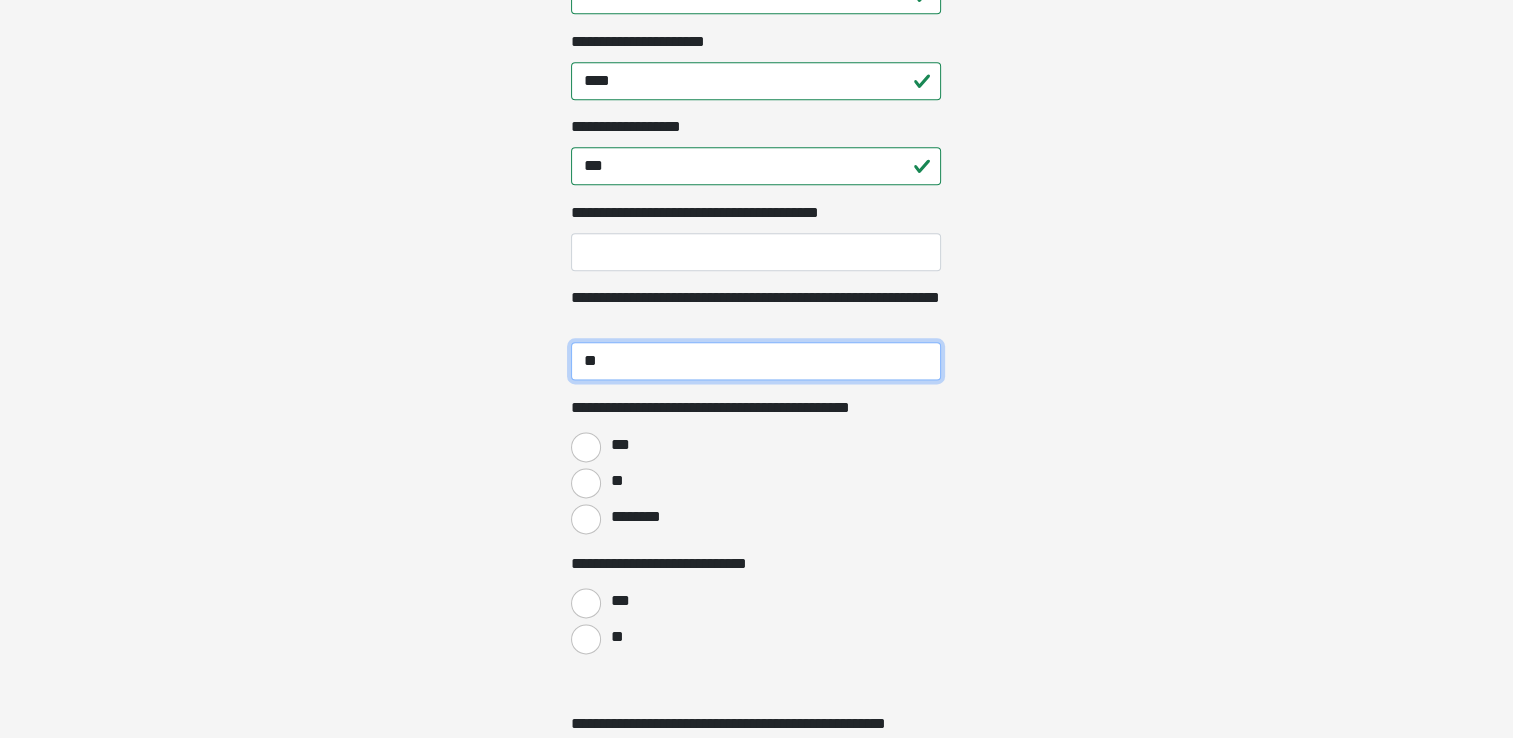 scroll, scrollTop: 2494, scrollLeft: 0, axis: vertical 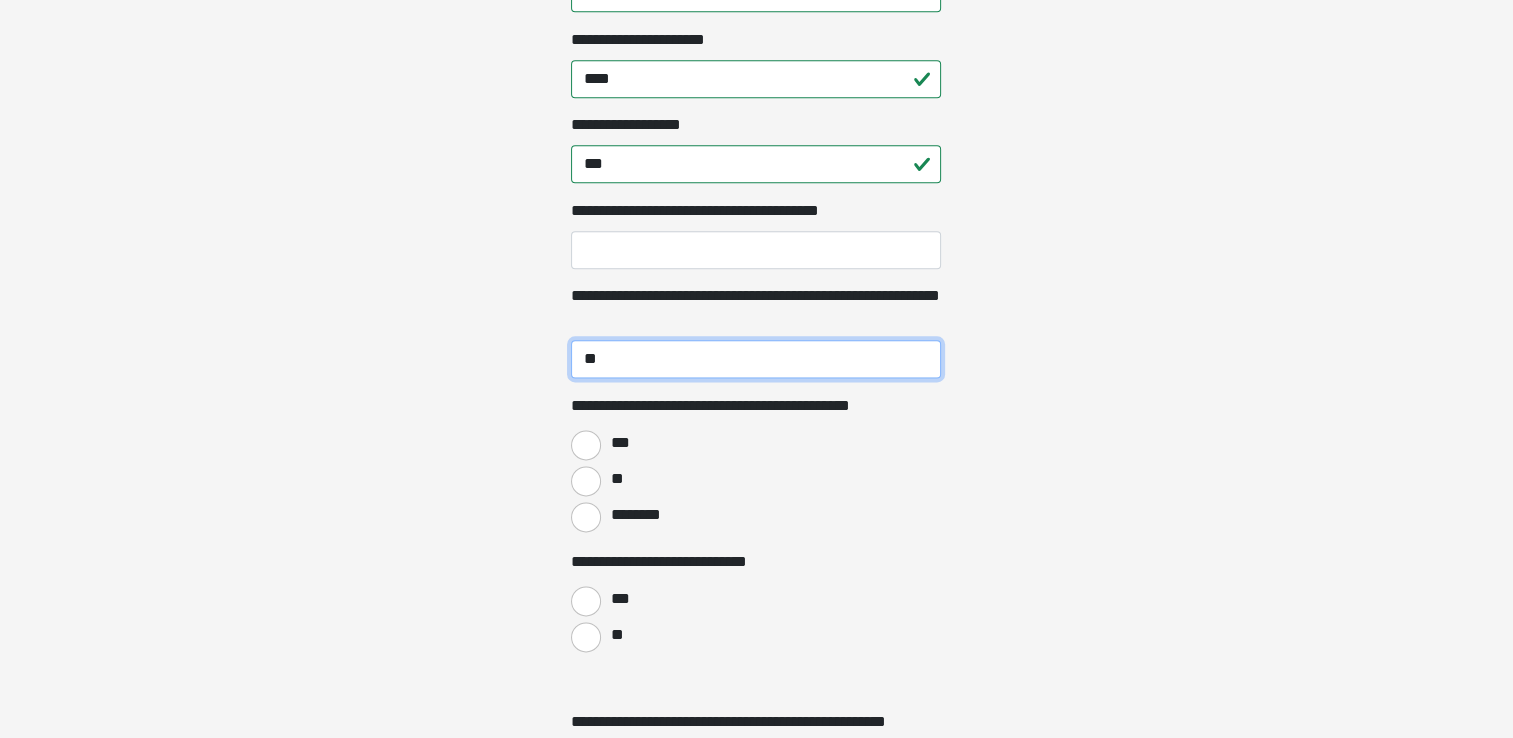 type on "**" 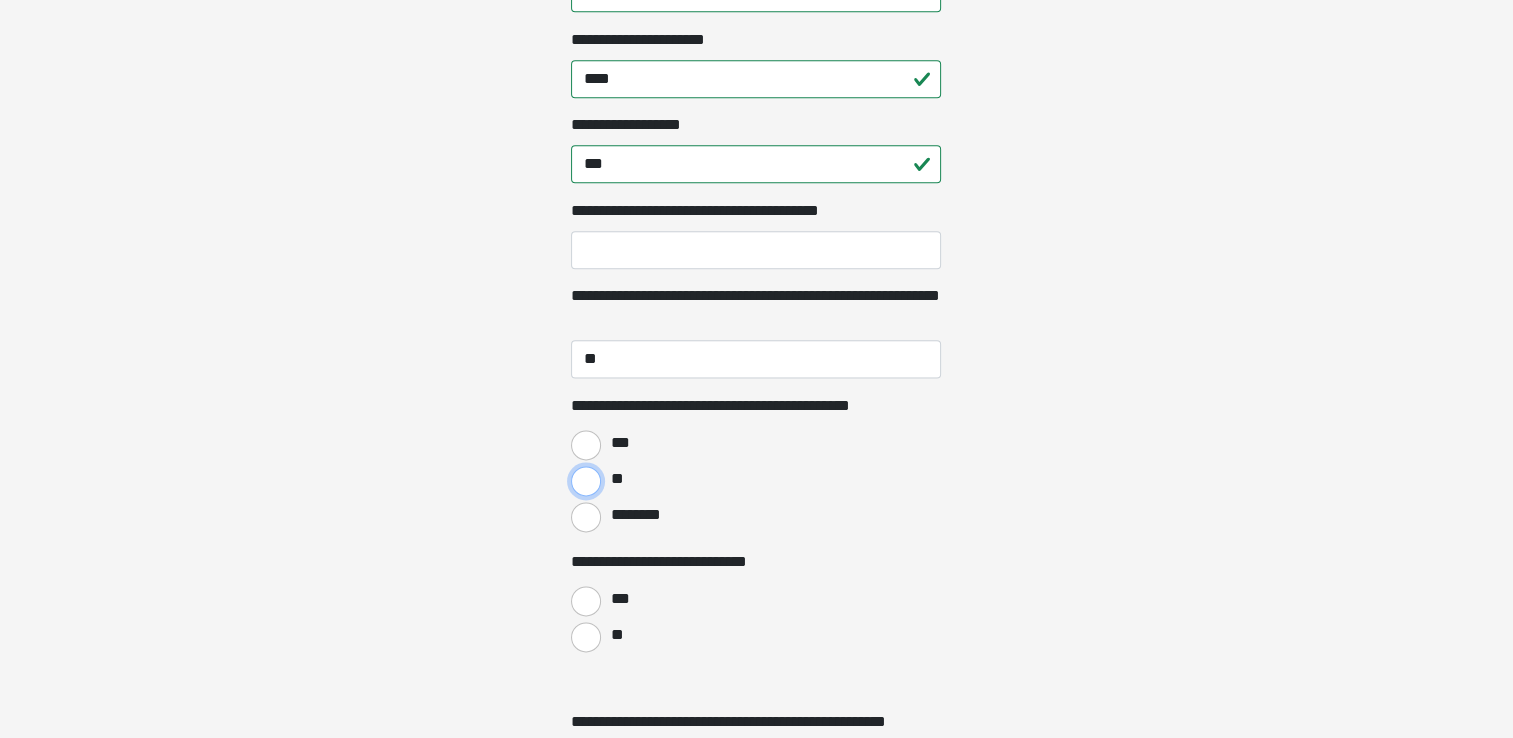 click on "**" at bounding box center [586, 481] 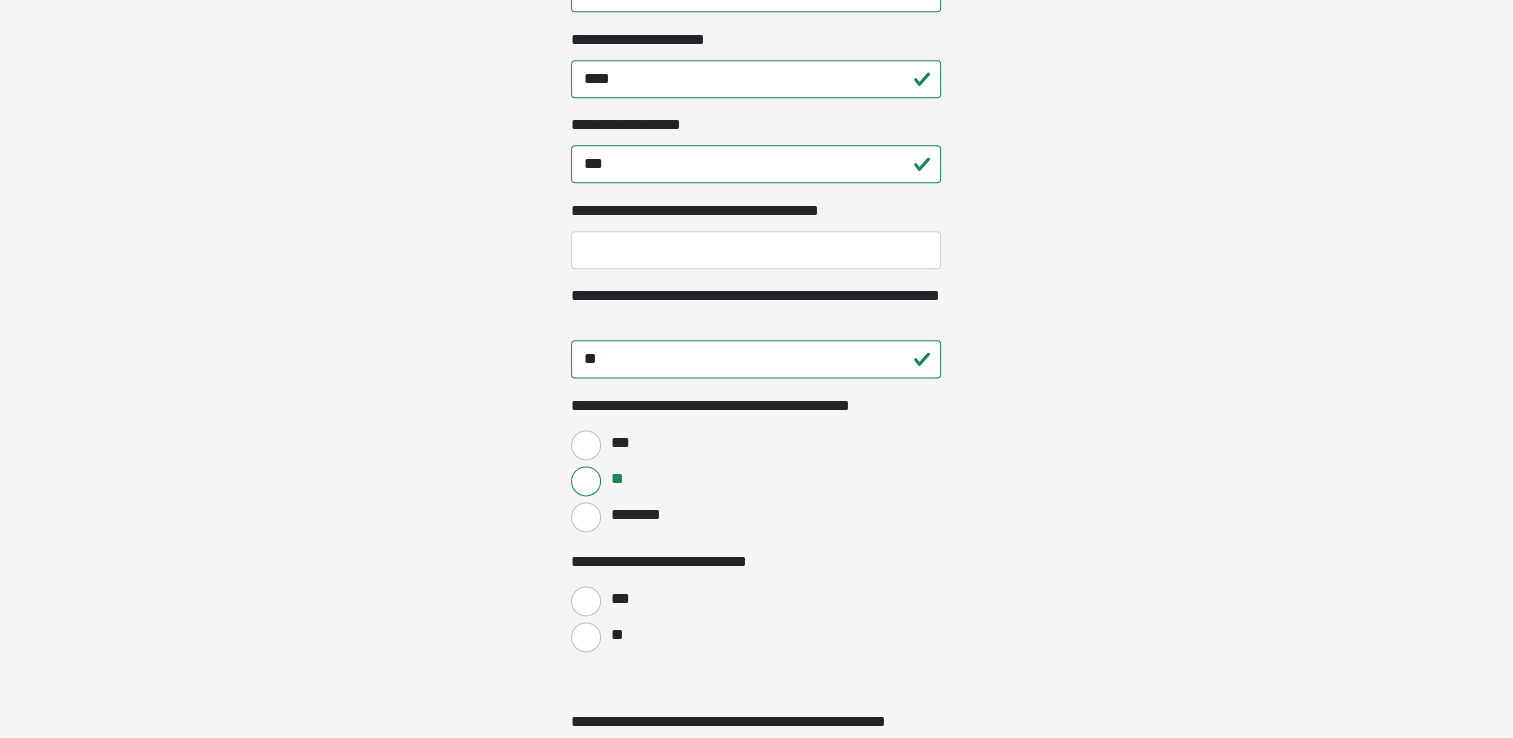 click on "**" at bounding box center [616, 635] 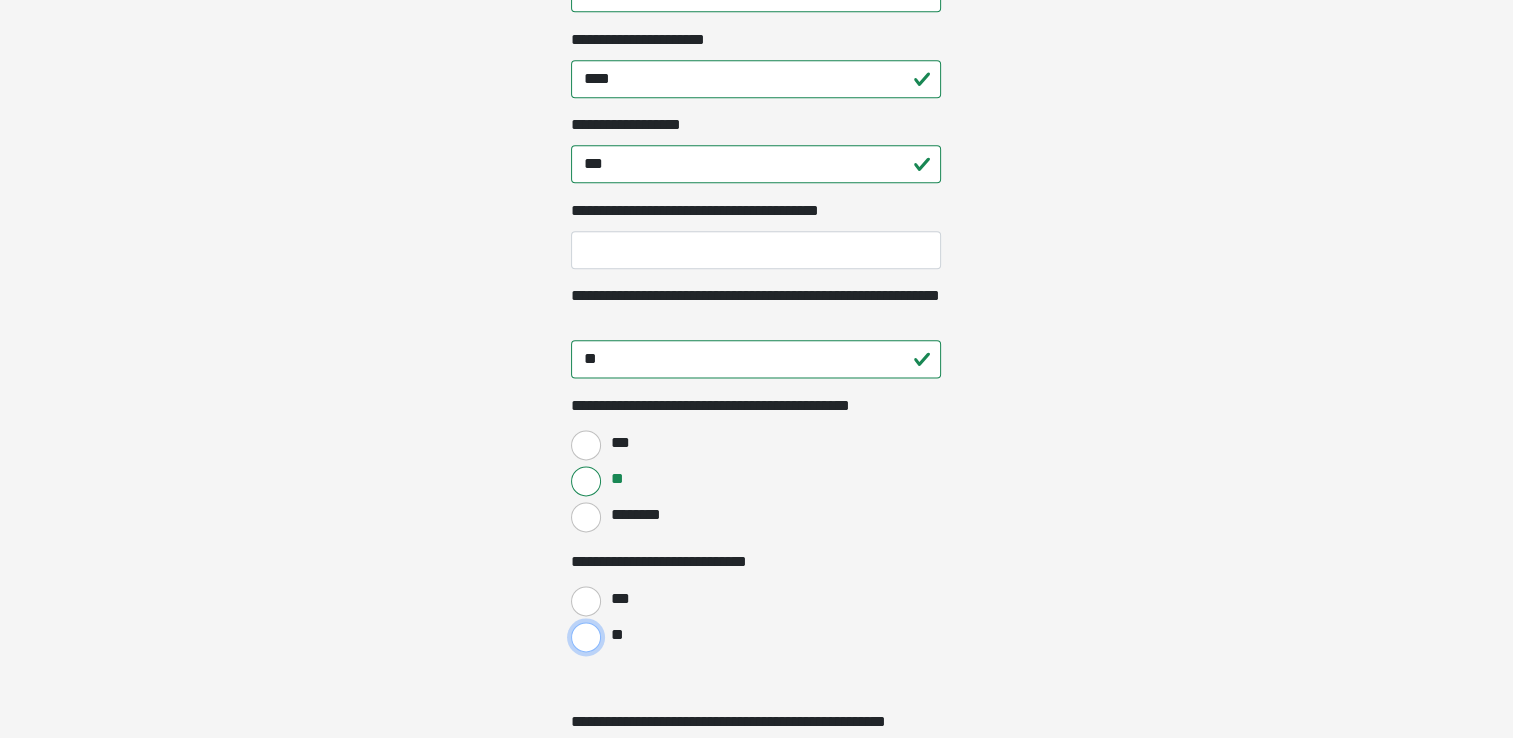 click on "**" at bounding box center [586, 637] 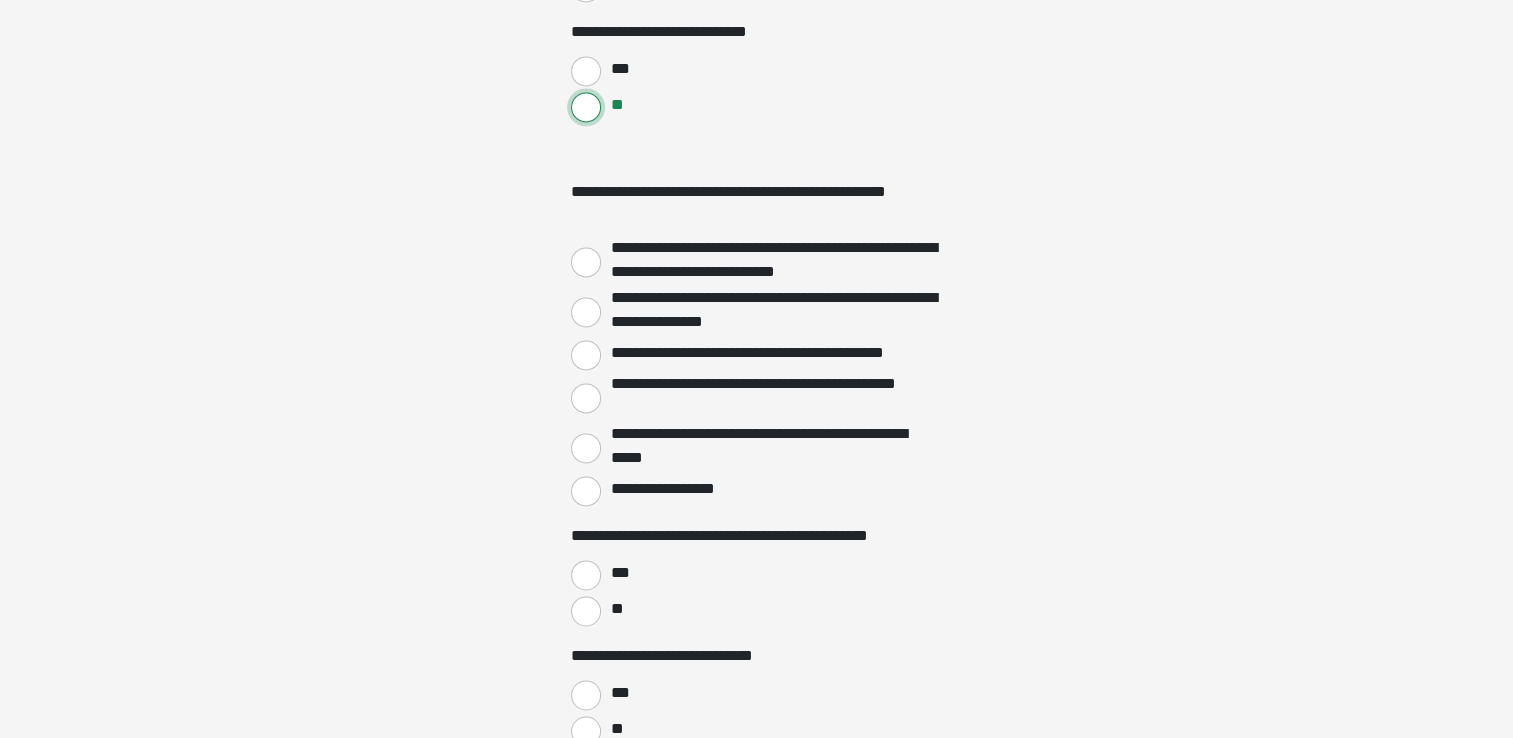 scroll, scrollTop: 3027, scrollLeft: 0, axis: vertical 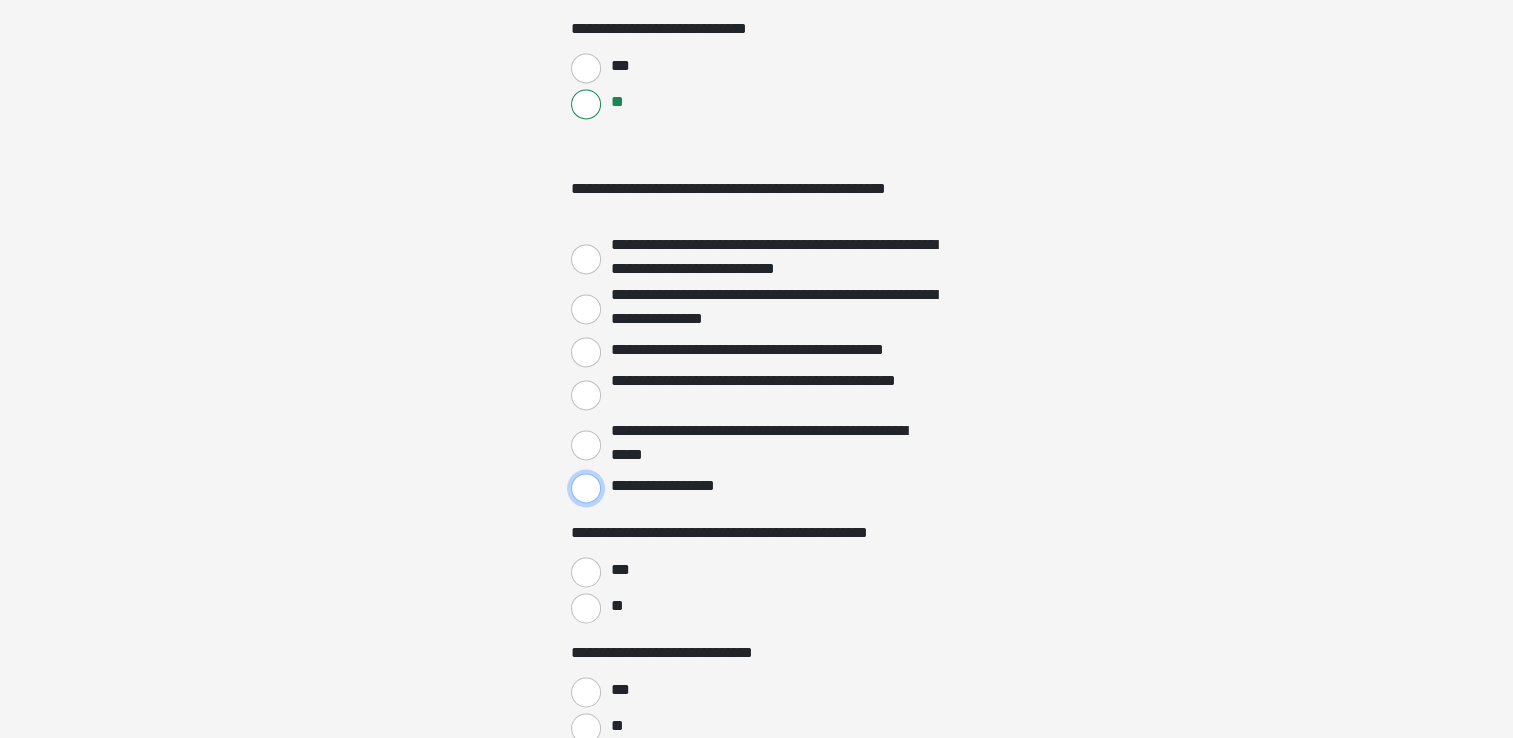 click on "**********" at bounding box center [586, 488] 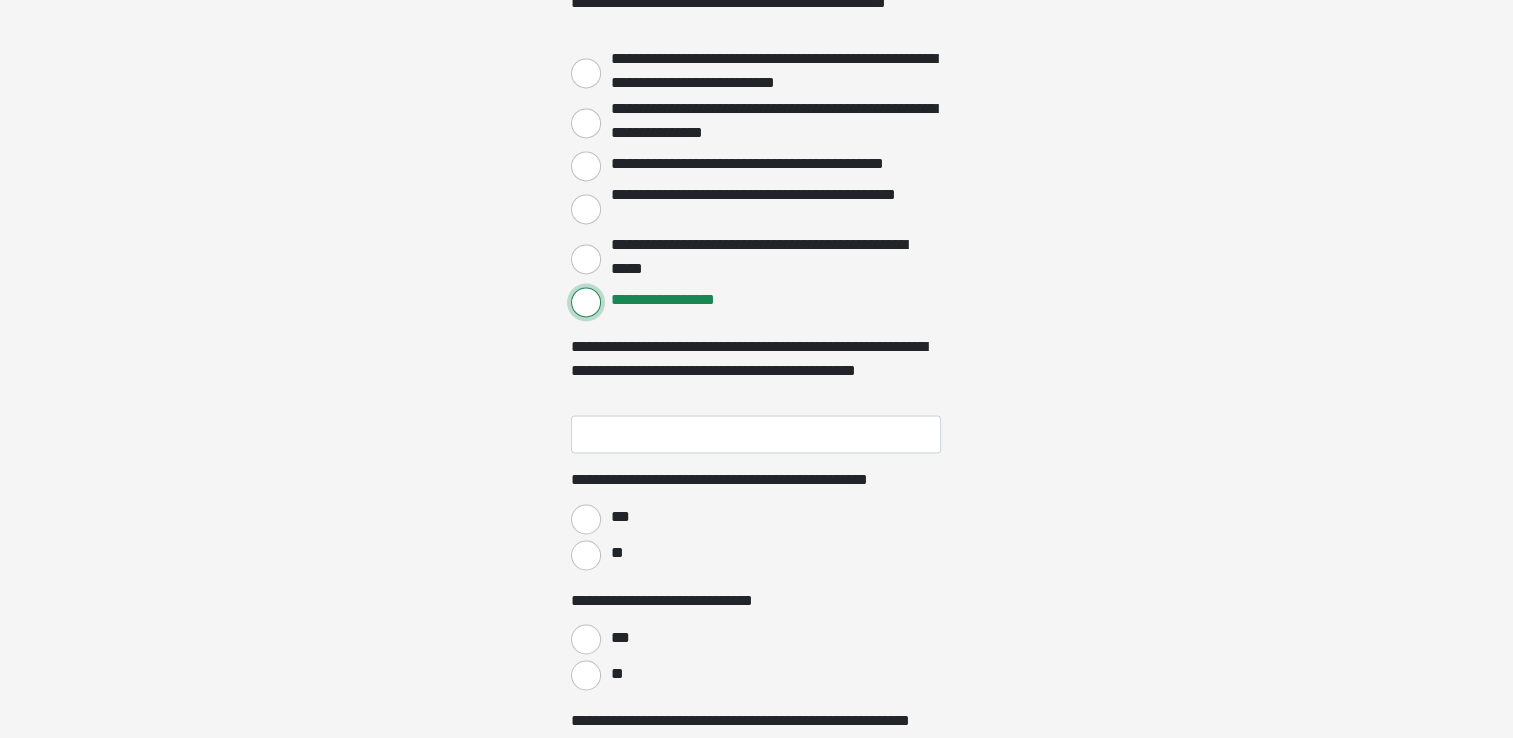 scroll, scrollTop: 3214, scrollLeft: 0, axis: vertical 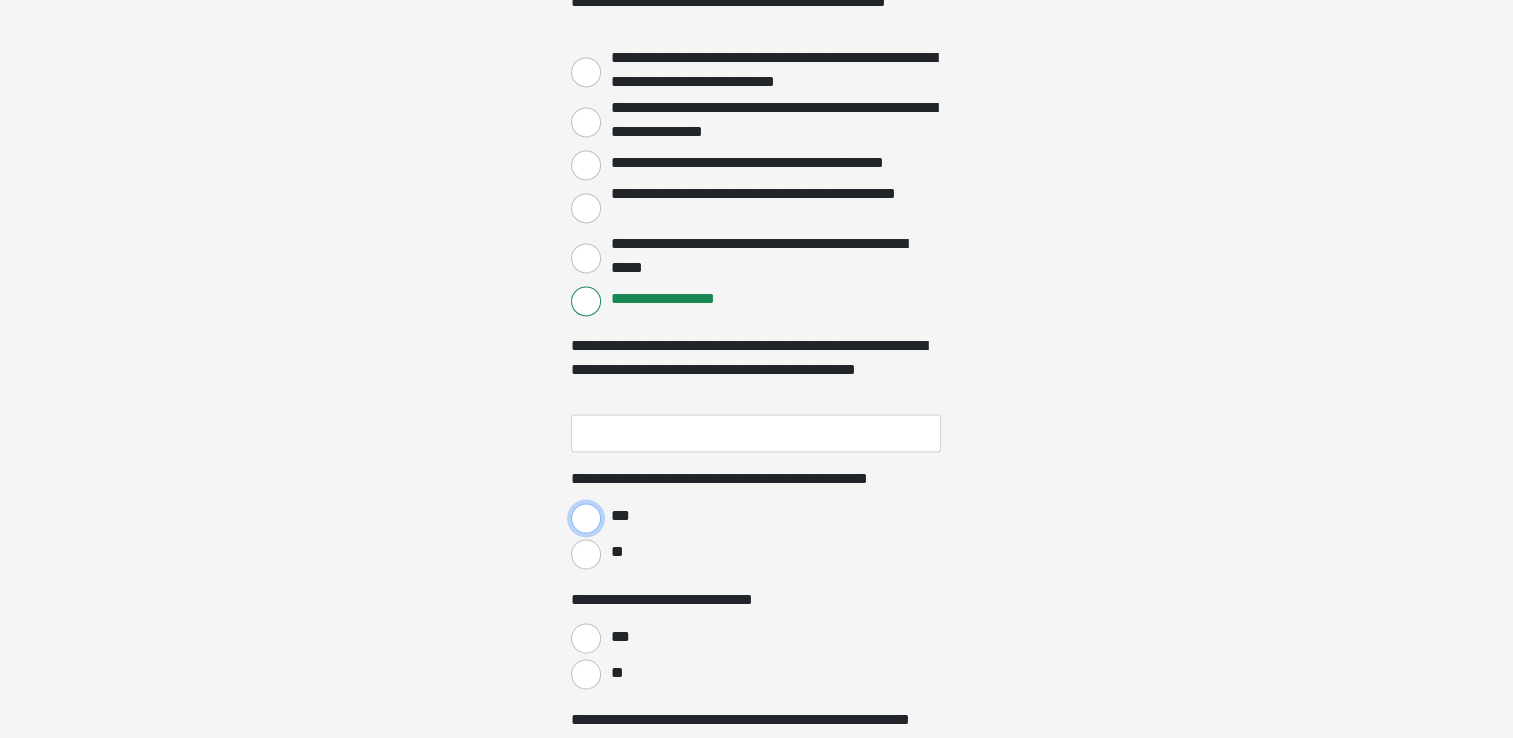 click on "***" at bounding box center (586, 518) 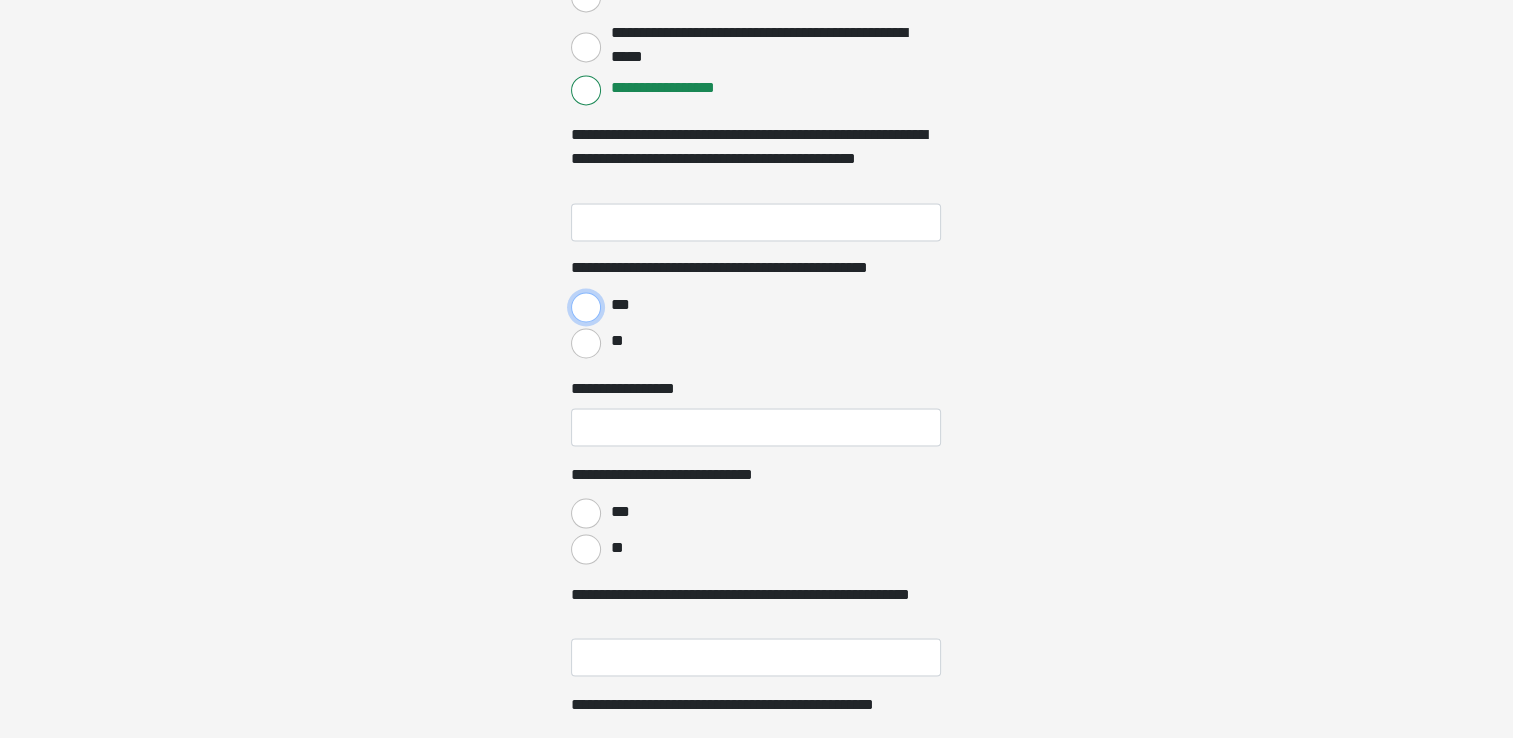 scroll, scrollTop: 3426, scrollLeft: 0, axis: vertical 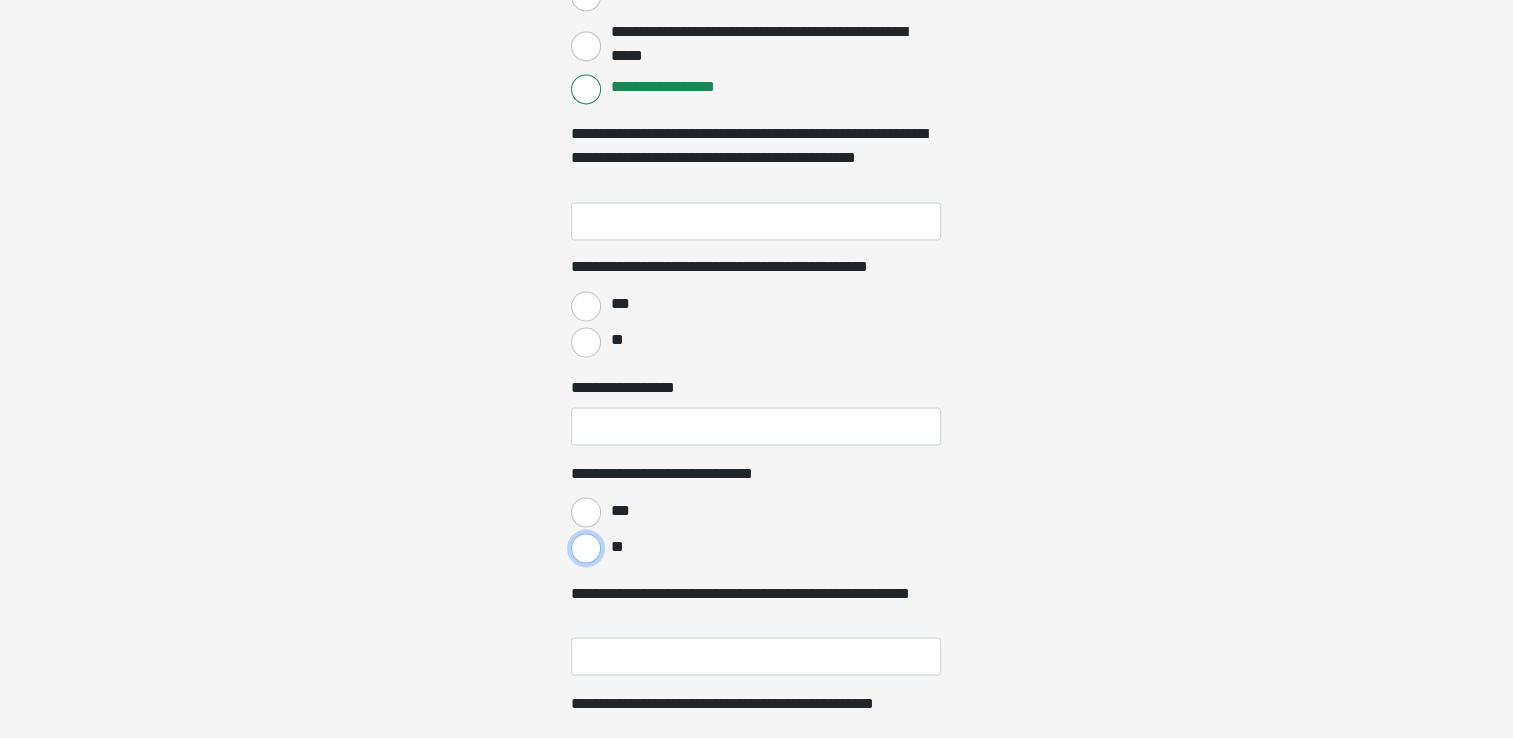 click on "**" at bounding box center (586, 548) 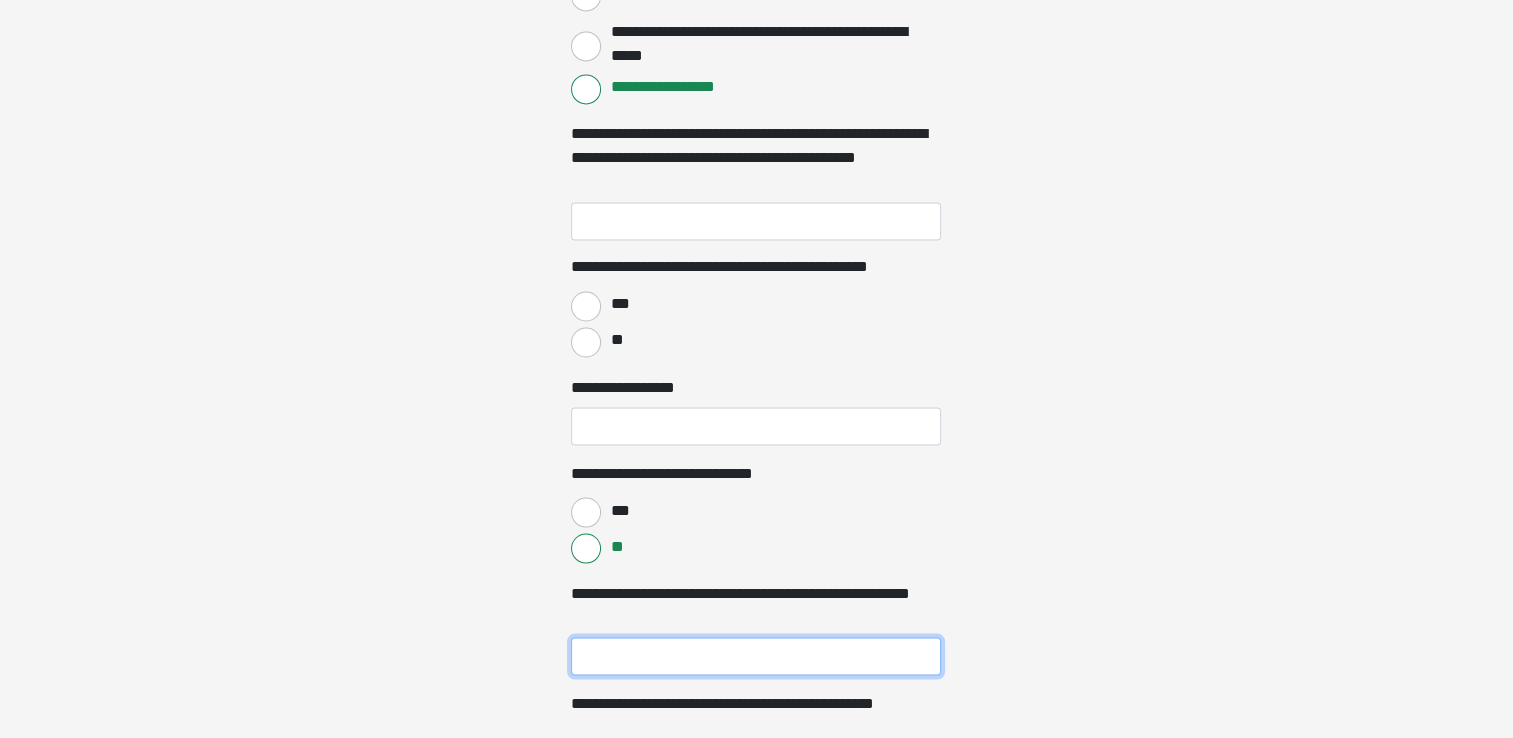 click on "**********" at bounding box center [756, 656] 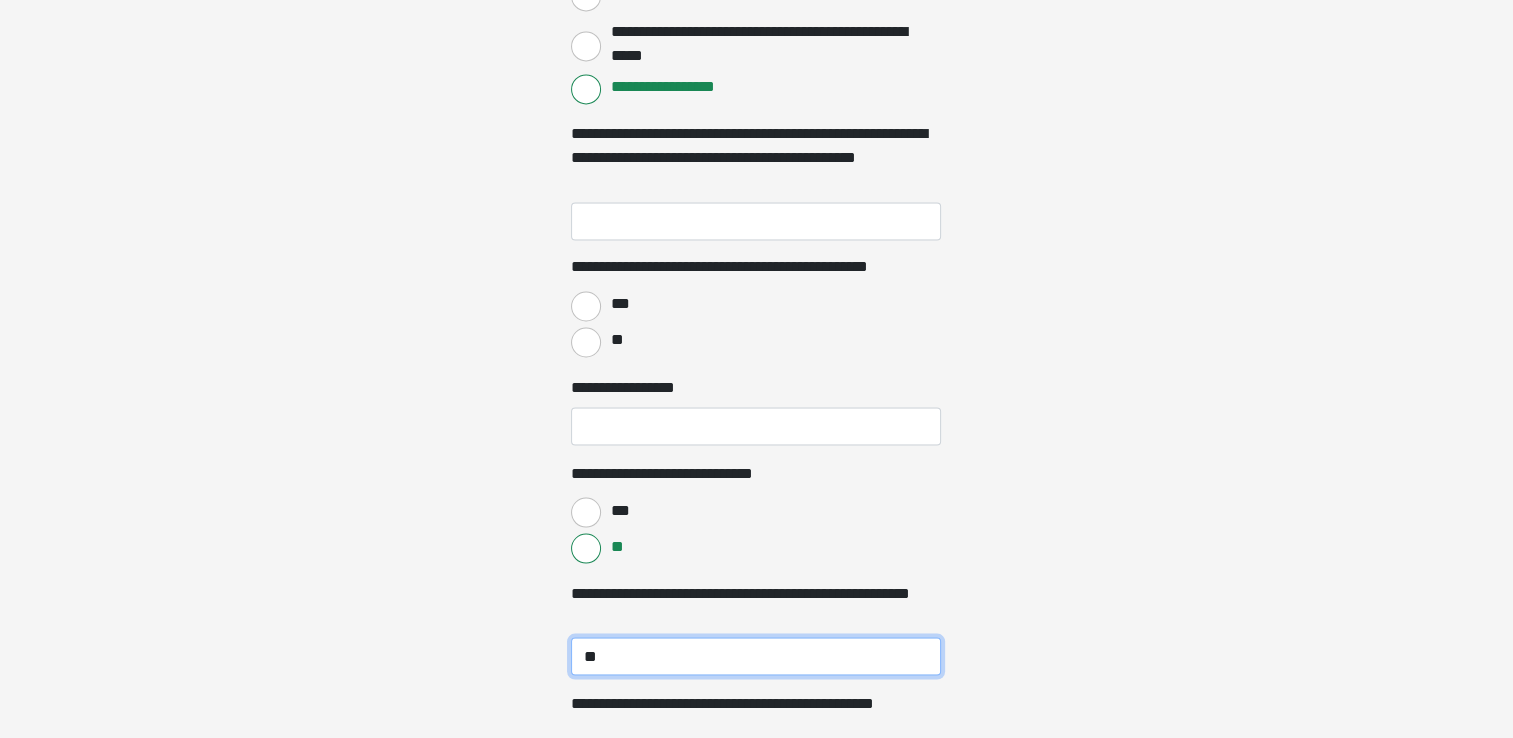 type on "*" 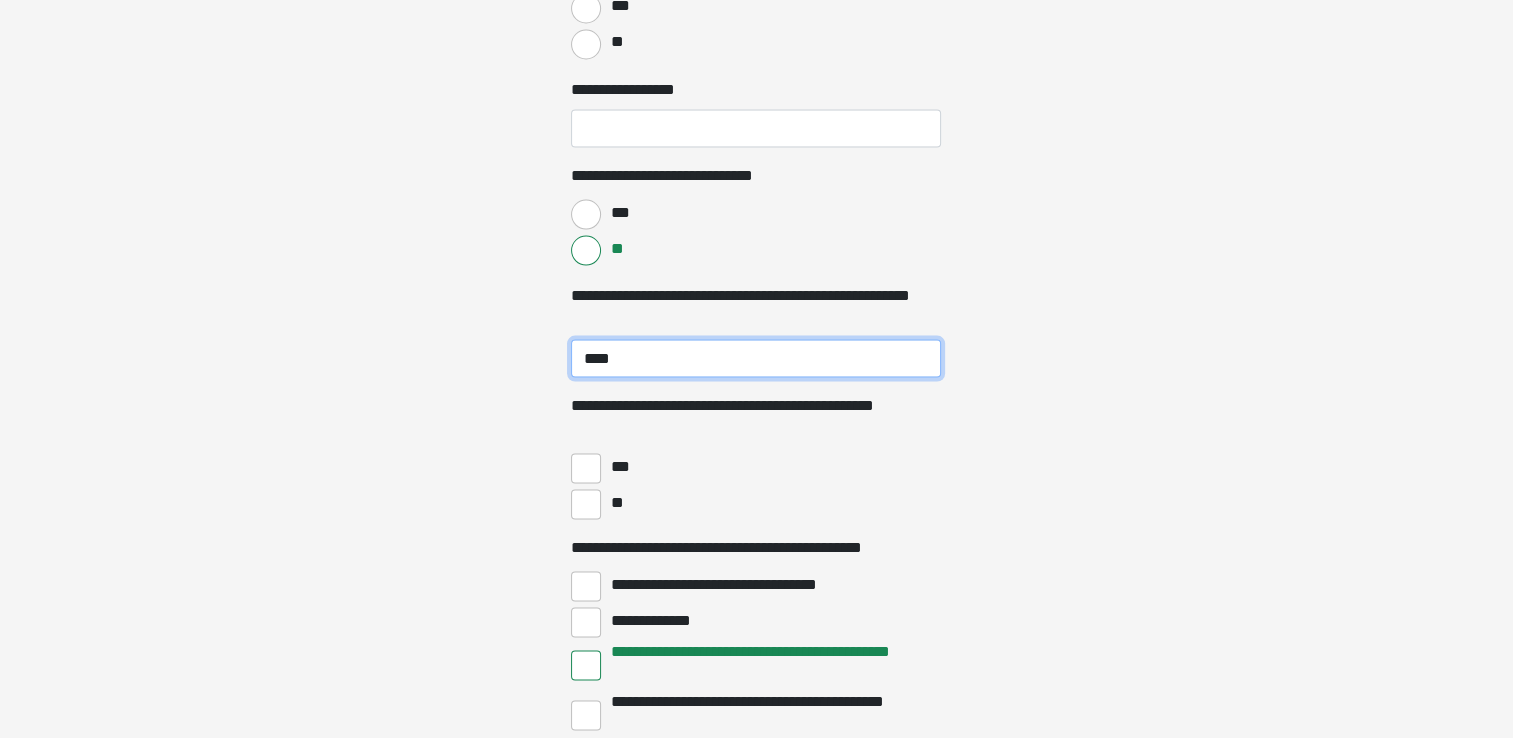 scroll, scrollTop: 3749, scrollLeft: 0, axis: vertical 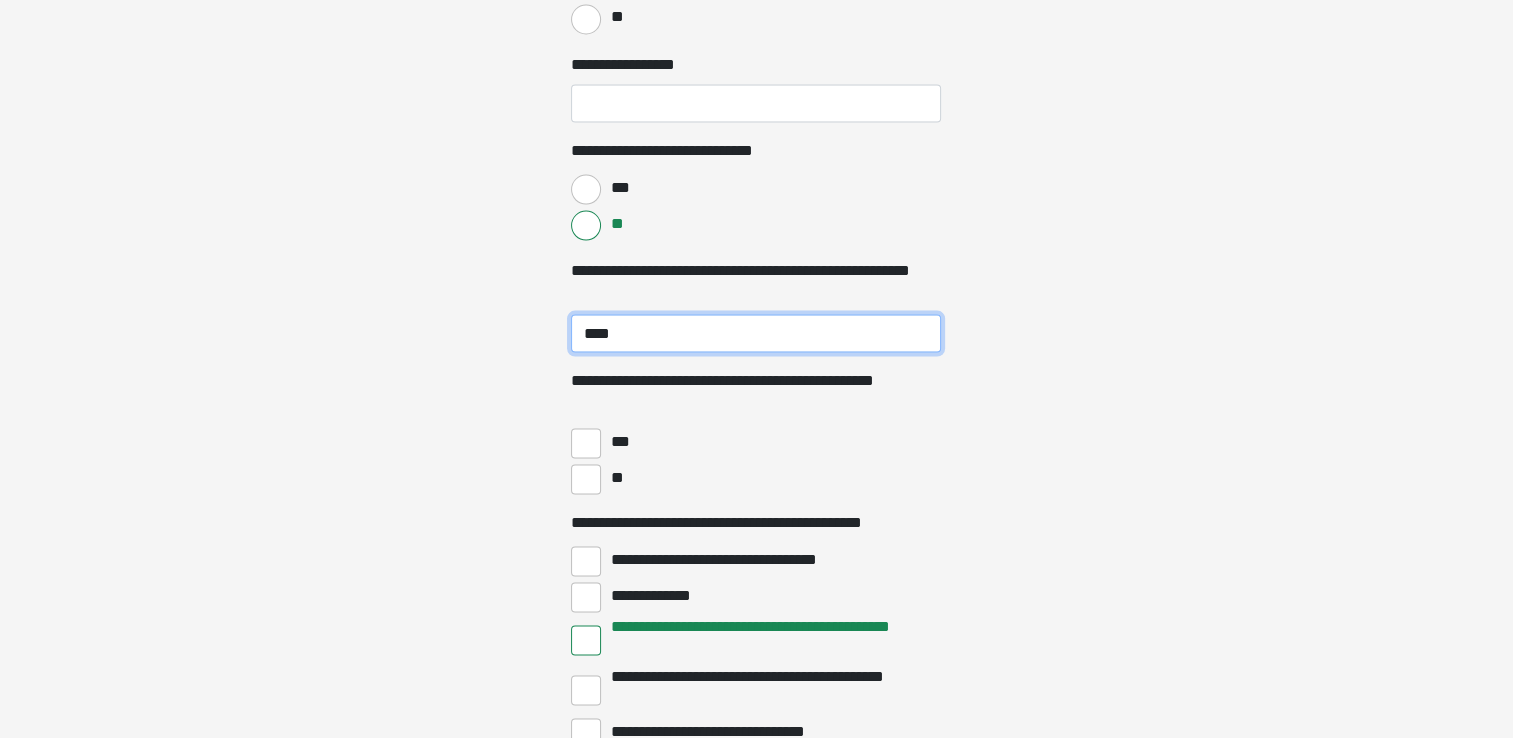 type on "****" 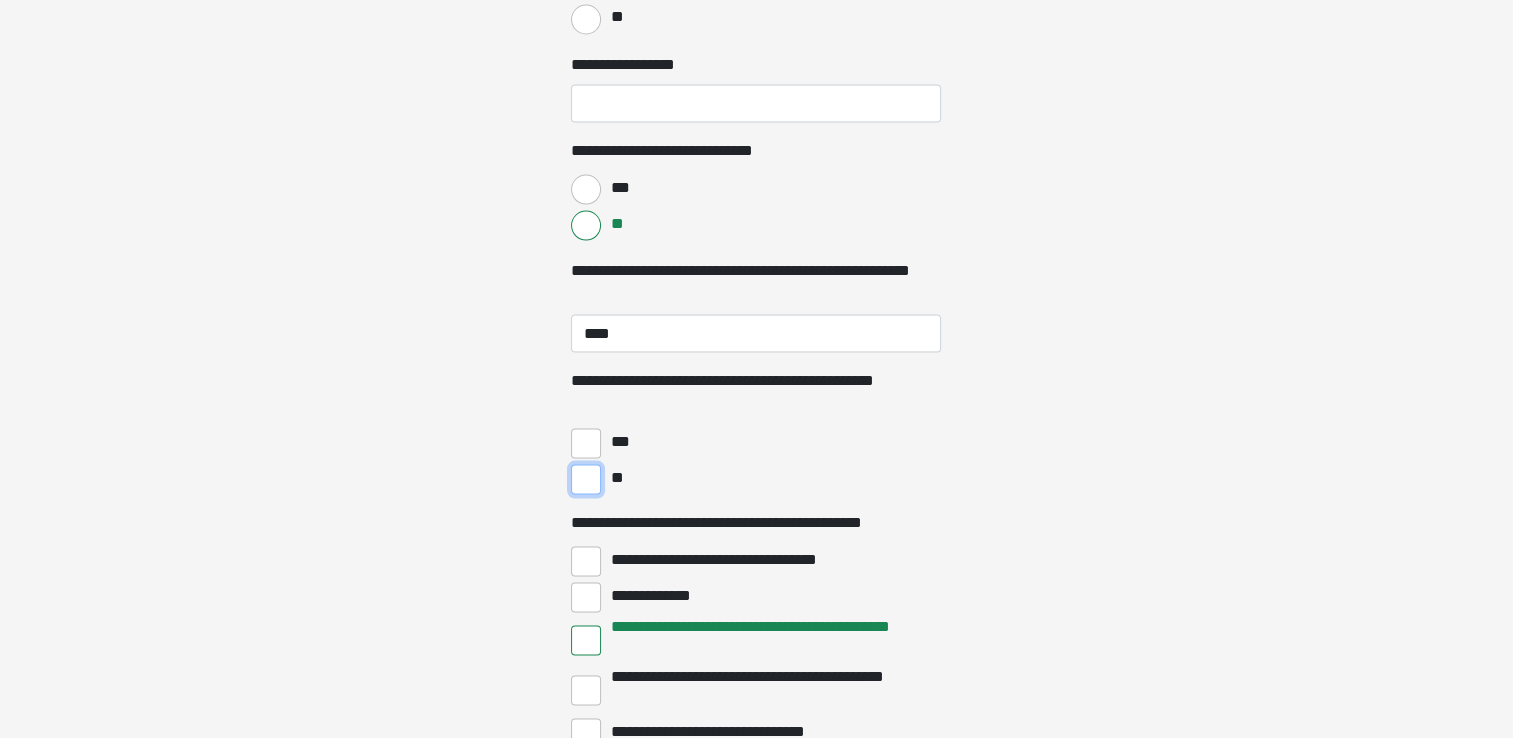 click on "**" at bounding box center (586, 479) 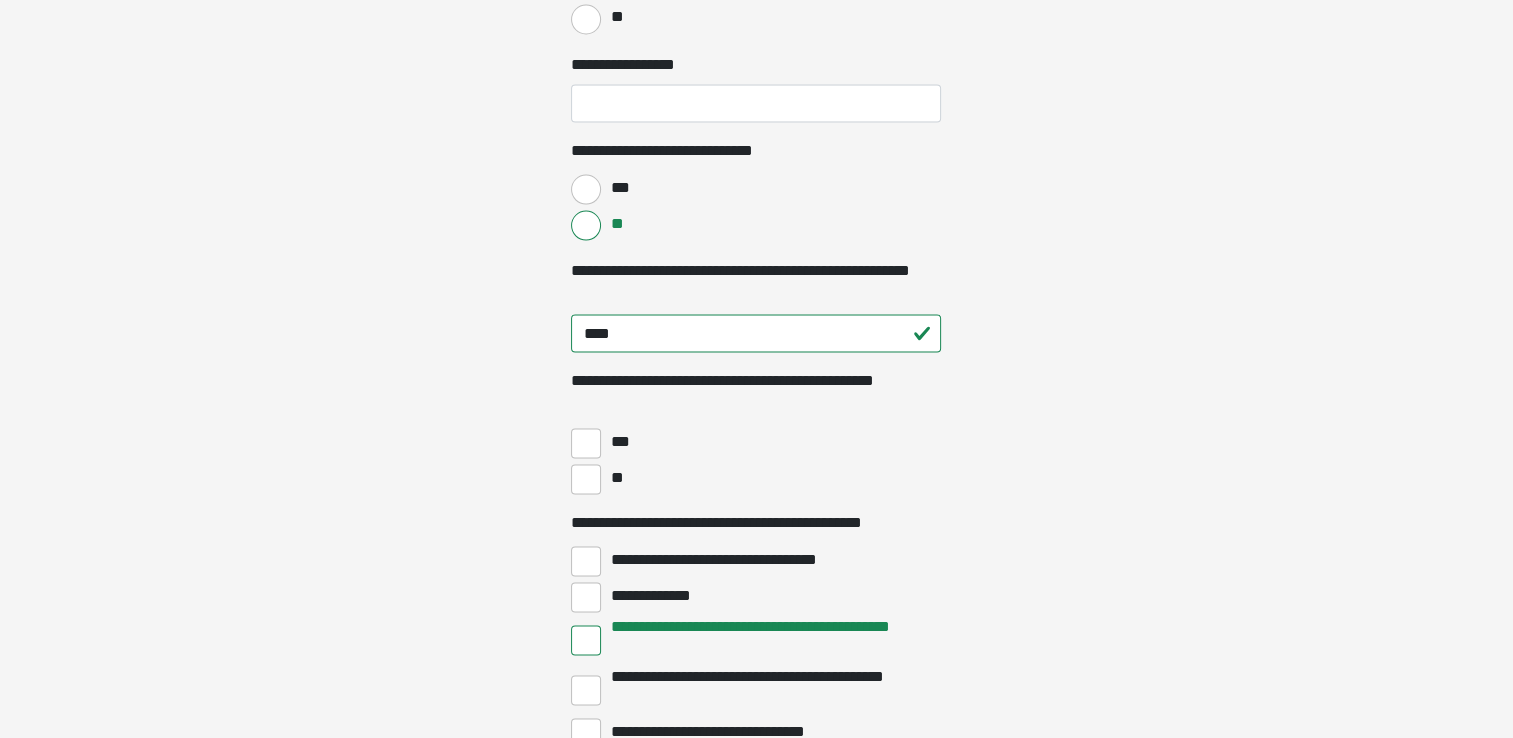 click on "**********" at bounding box center (771, 638) 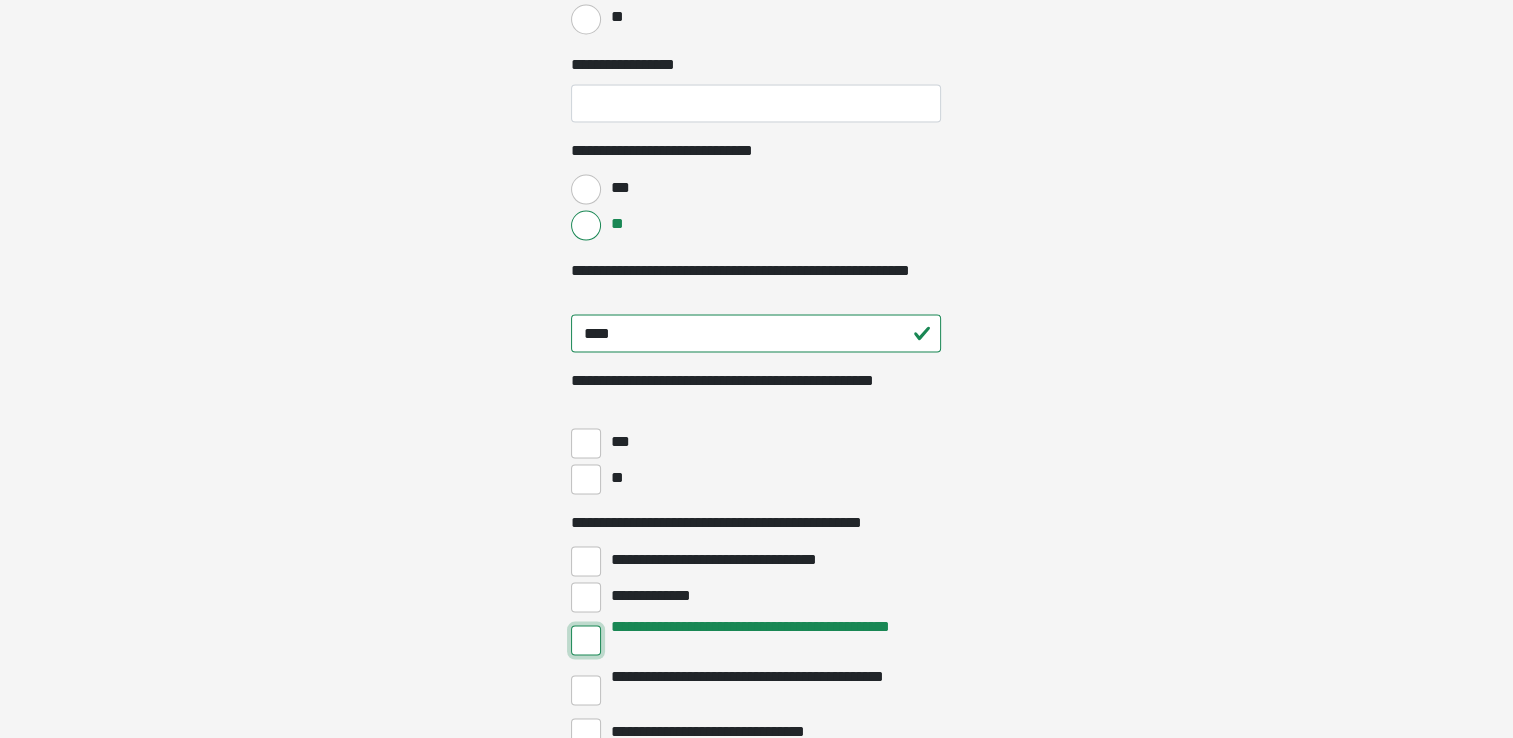click on "**********" at bounding box center (586, 640) 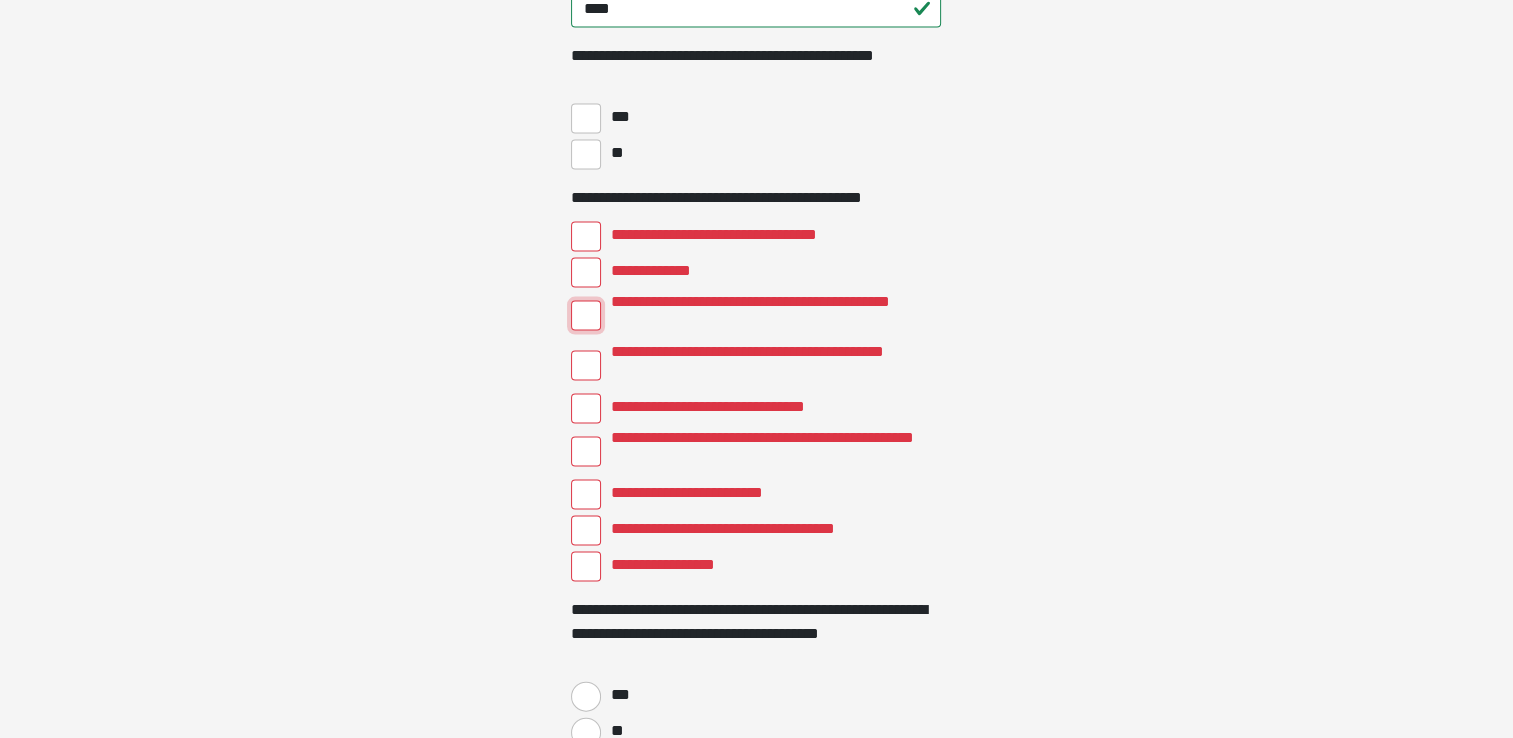 scroll, scrollTop: 4074, scrollLeft: 0, axis: vertical 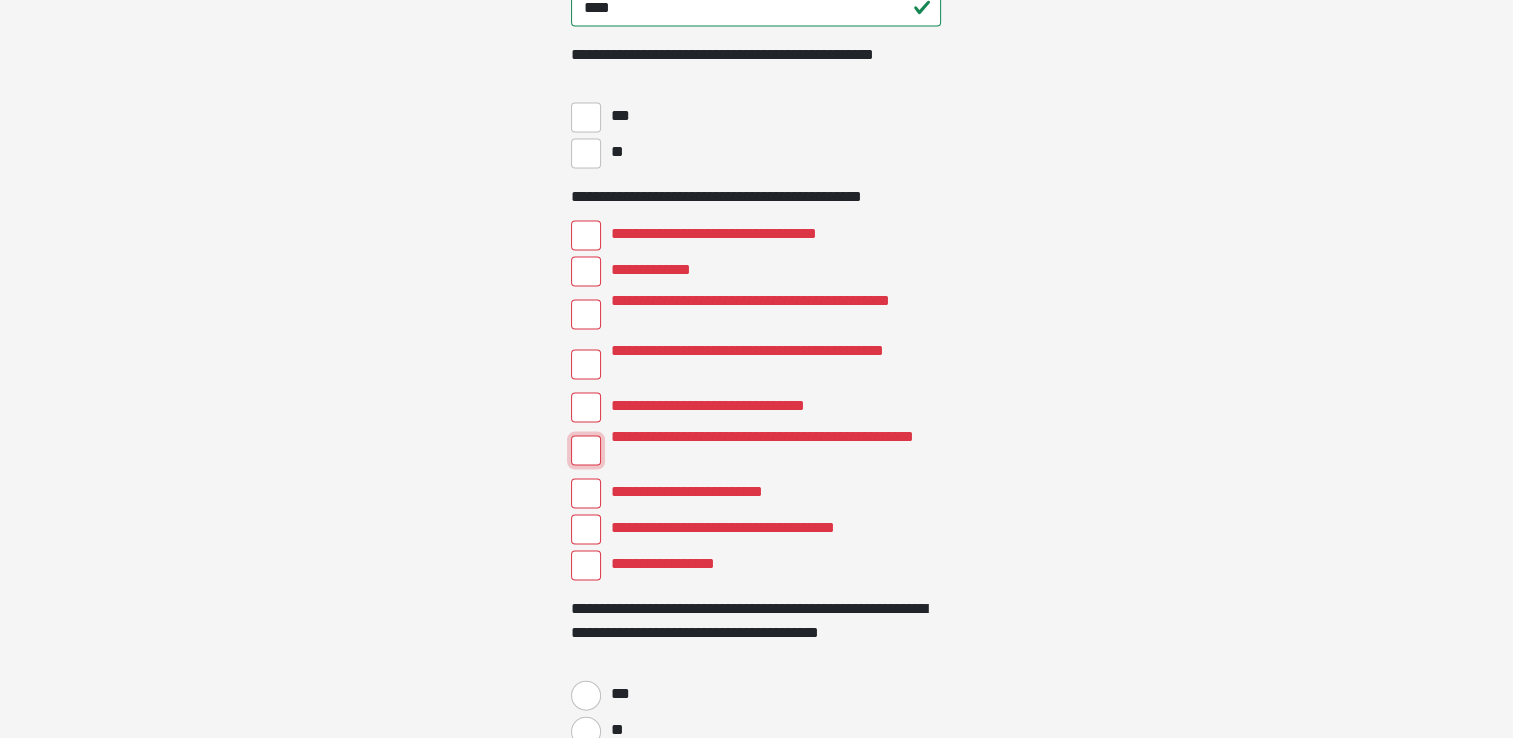 click on "**********" at bounding box center (586, 451) 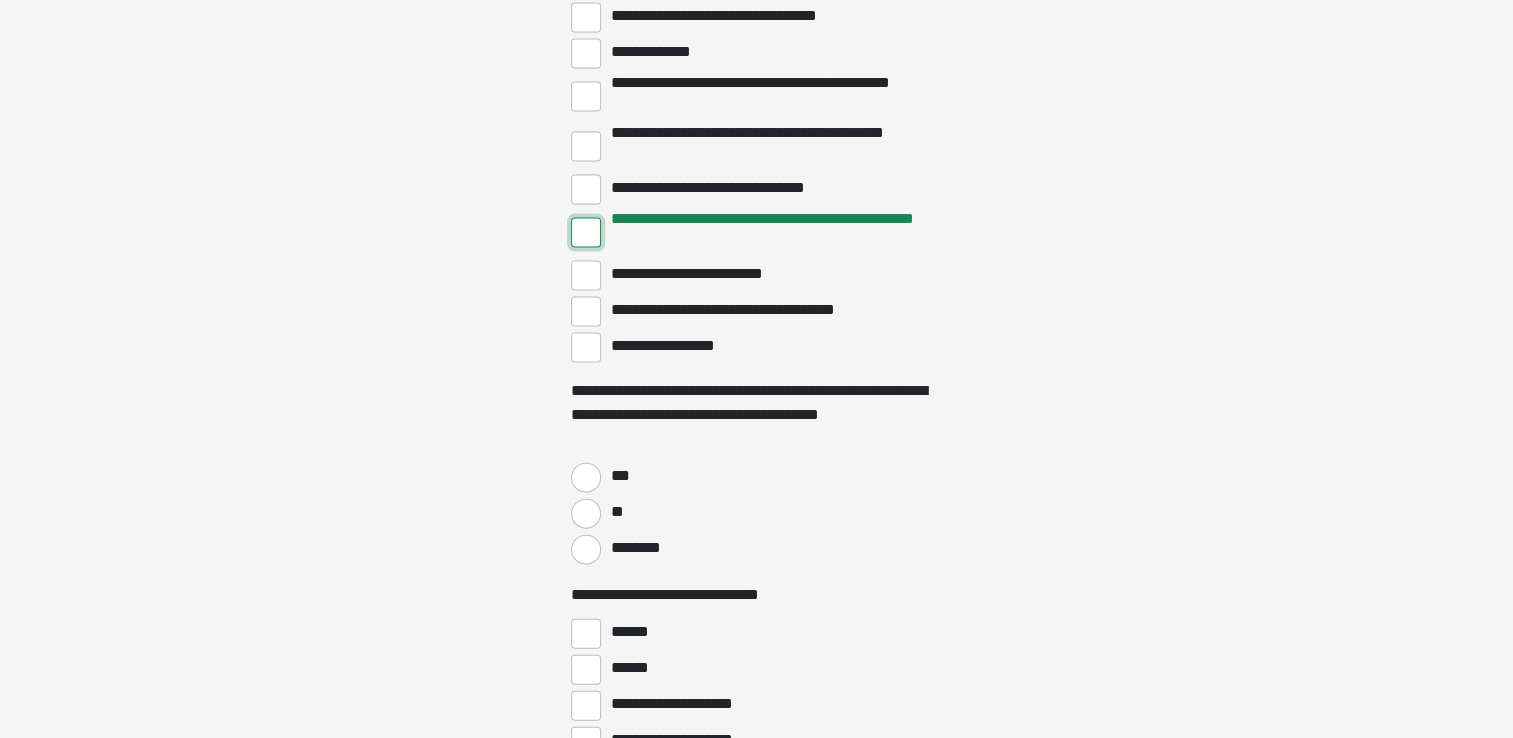 scroll, scrollTop: 4293, scrollLeft: 0, axis: vertical 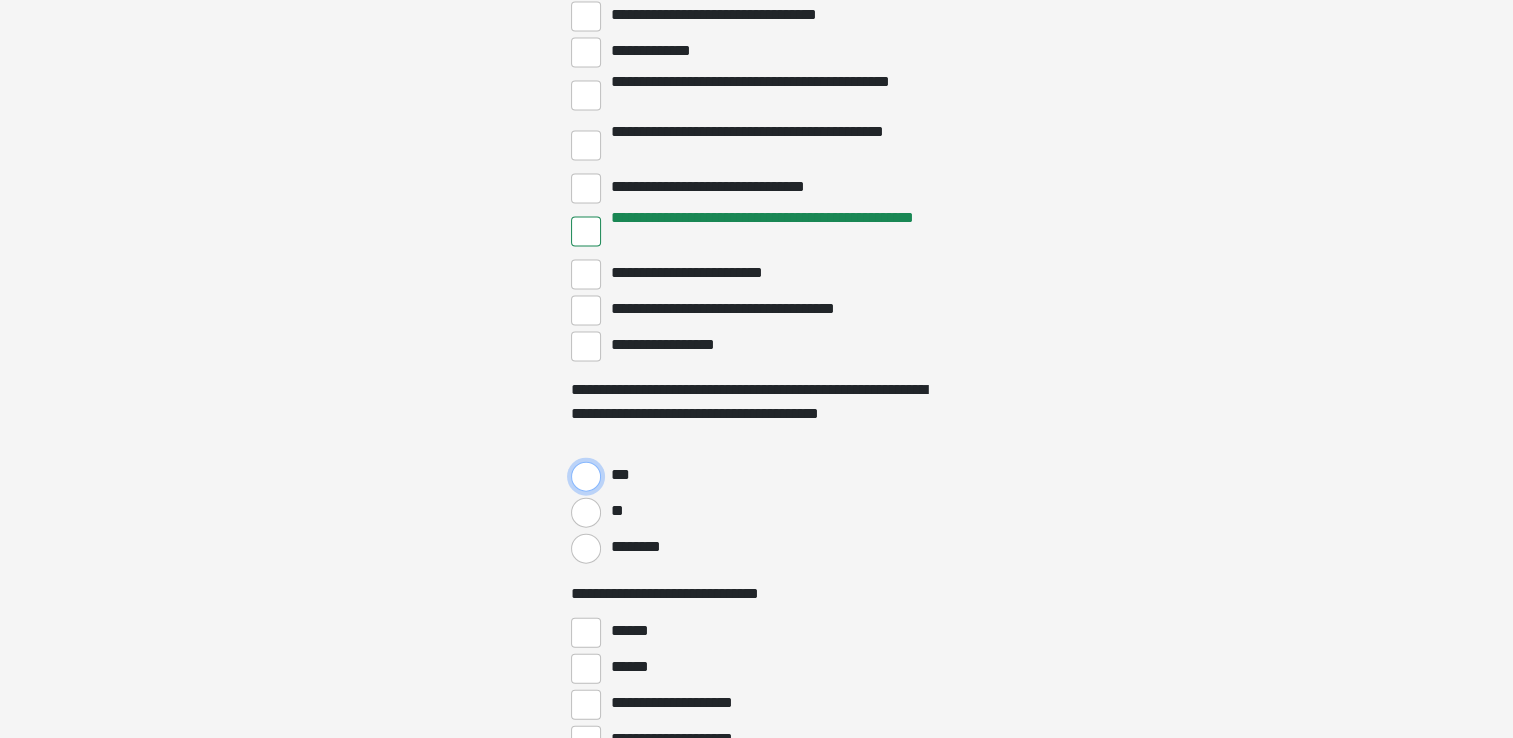 click on "***" at bounding box center [586, 477] 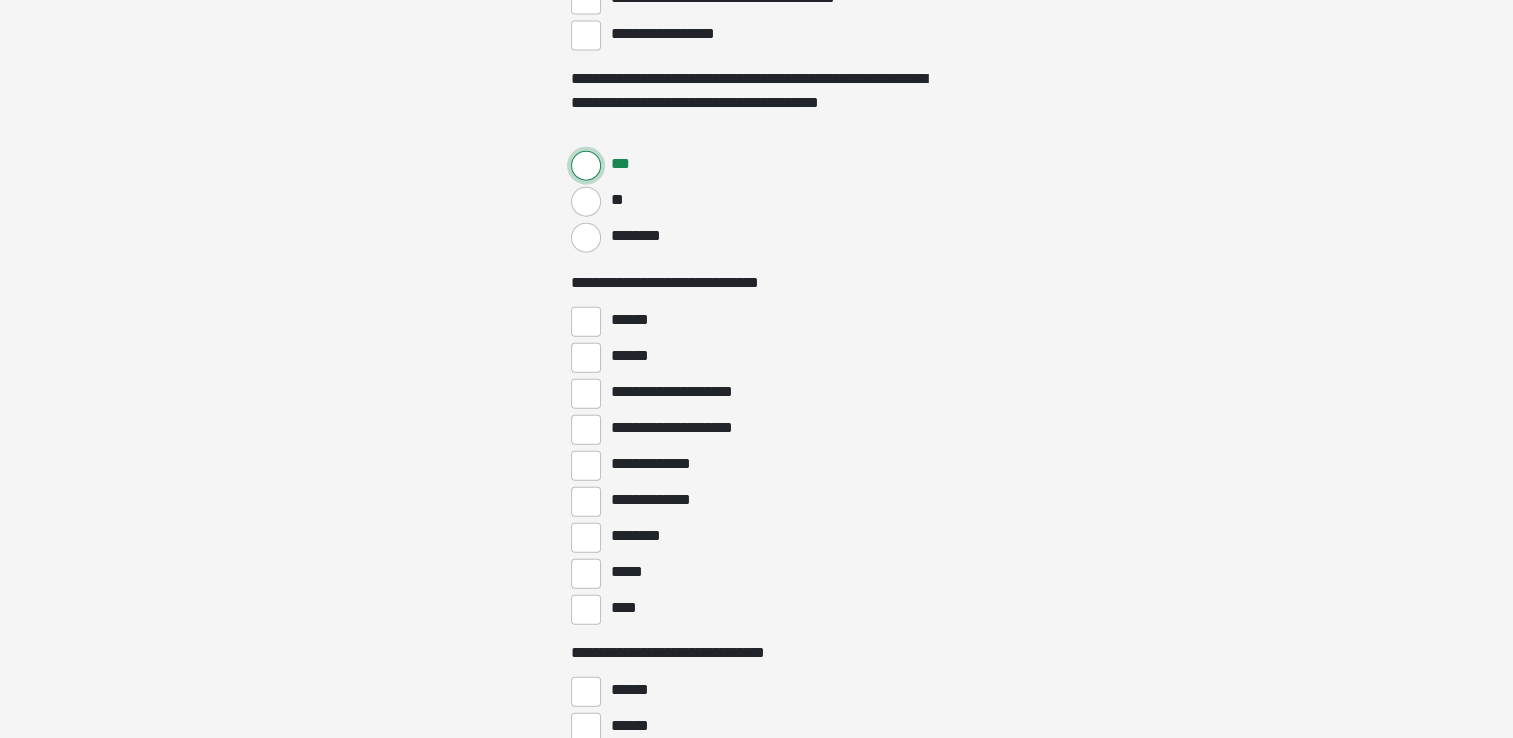 scroll, scrollTop: 4604, scrollLeft: 0, axis: vertical 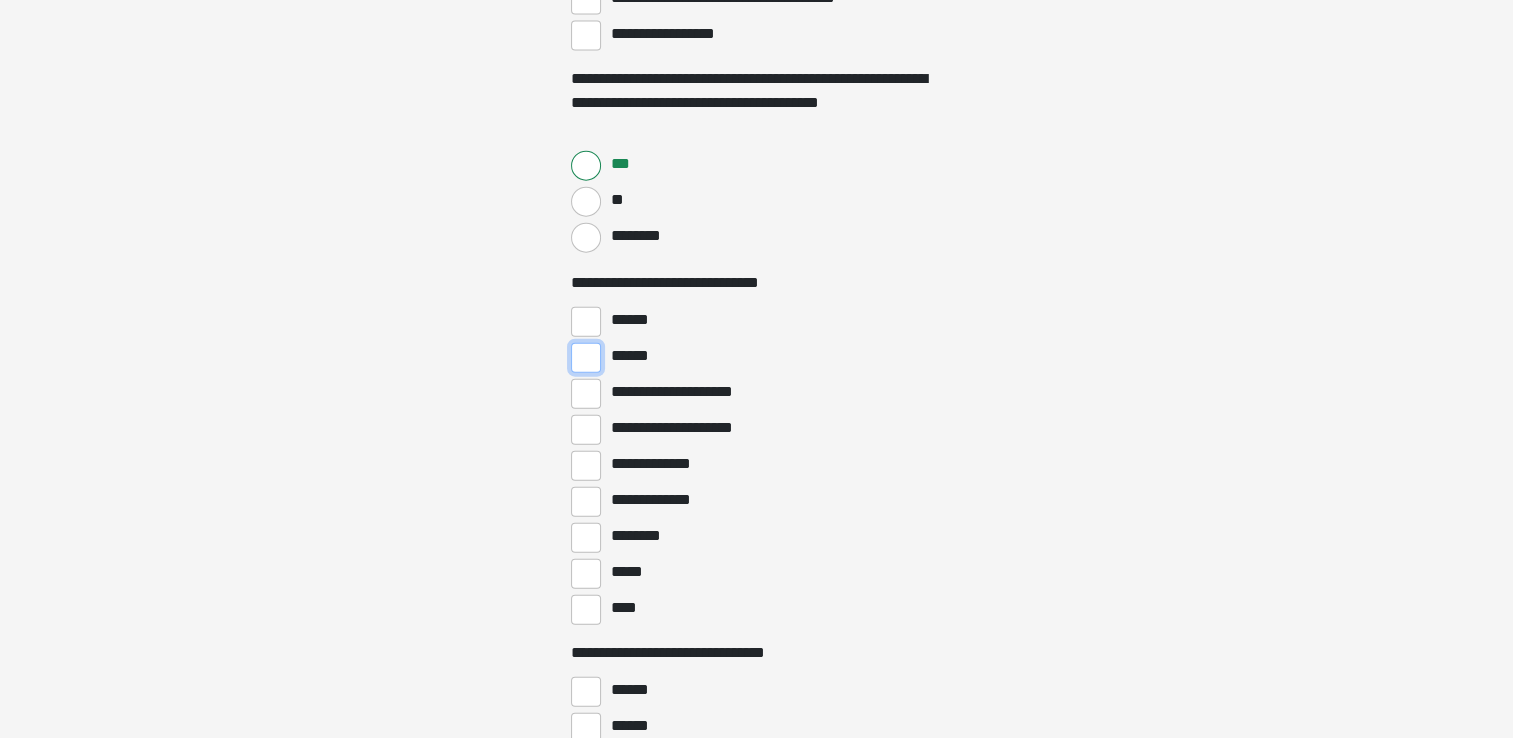 click on "******" at bounding box center (586, 358) 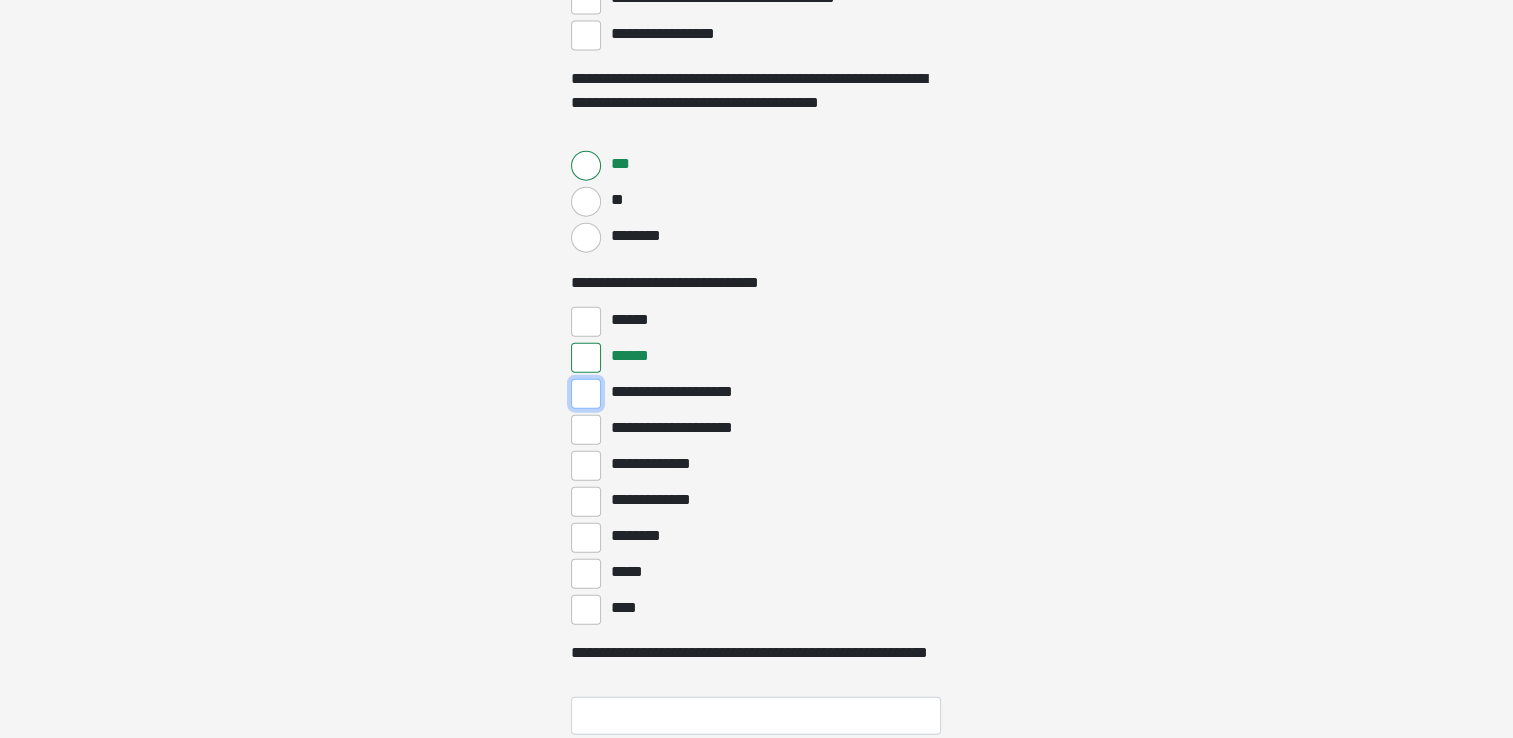 click on "**********" at bounding box center [586, 394] 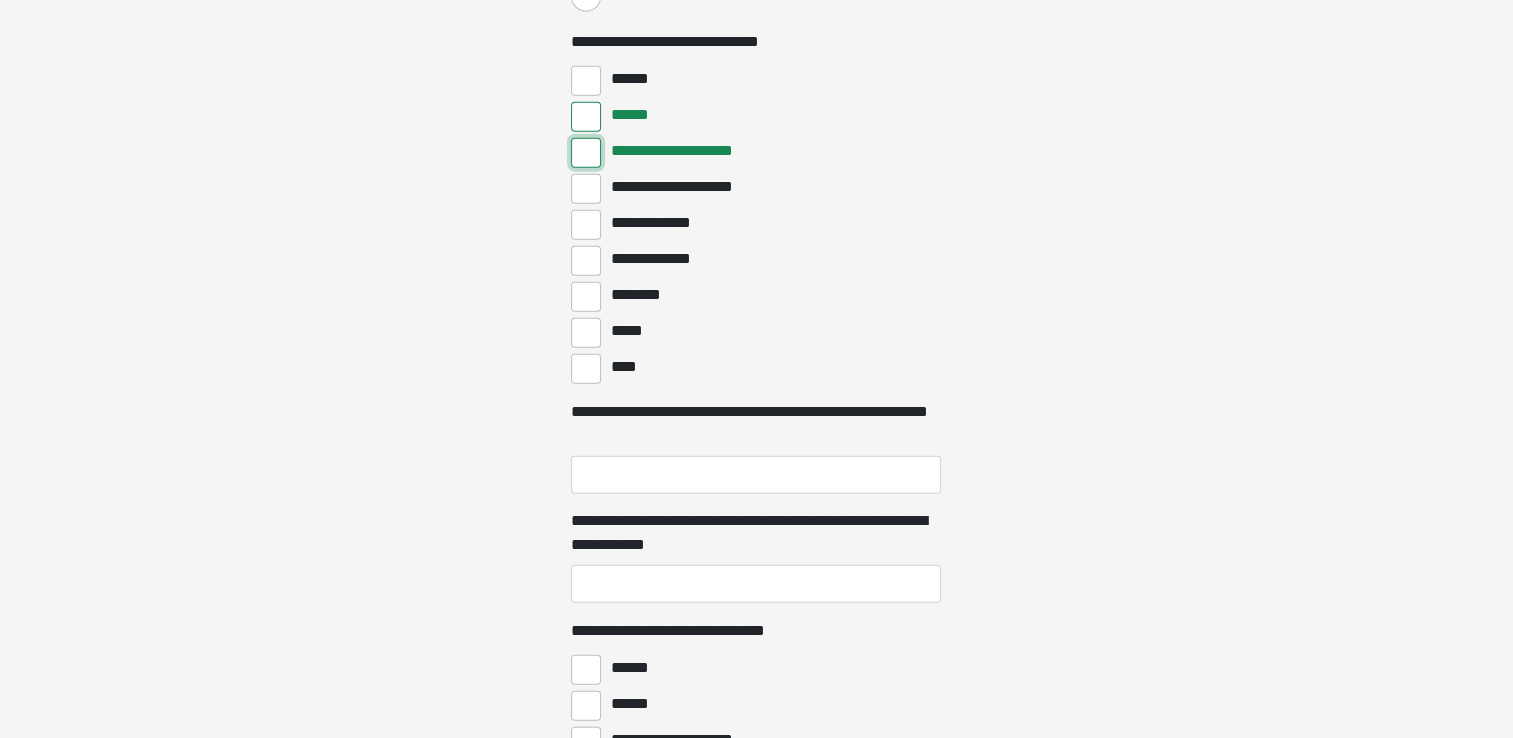 scroll, scrollTop: 4864, scrollLeft: 0, axis: vertical 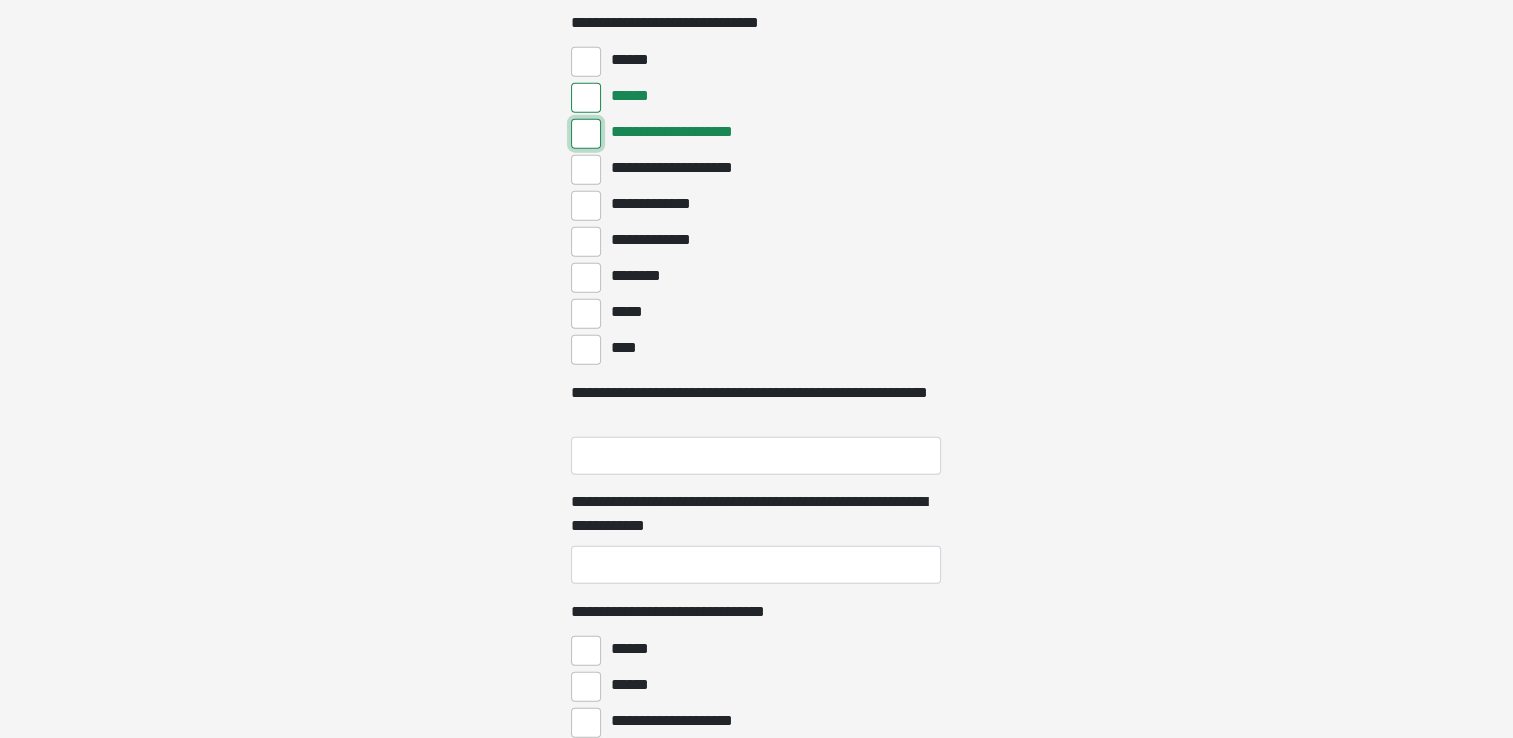 click on "**********" at bounding box center [586, 134] 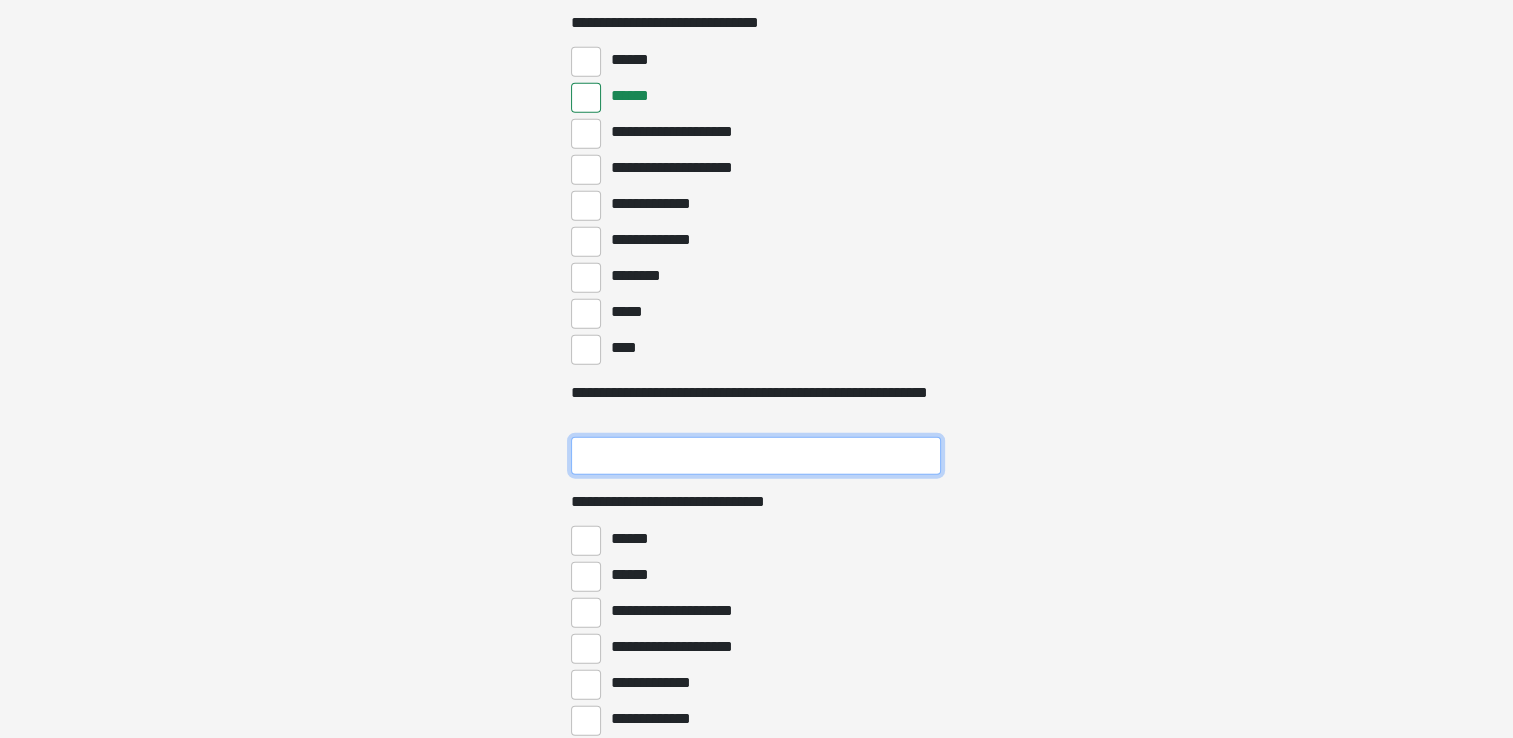 click on "**********" at bounding box center [756, 456] 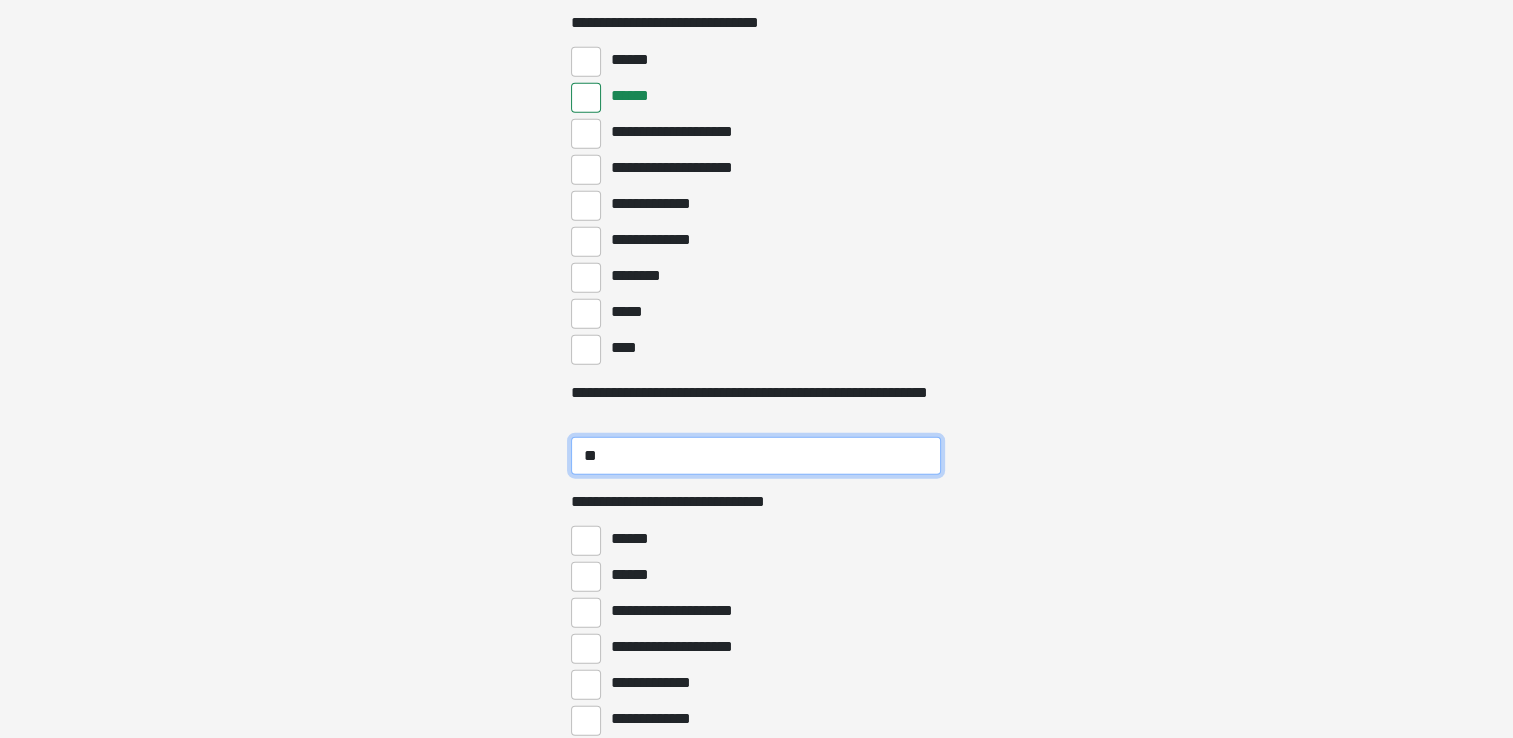 type on "**" 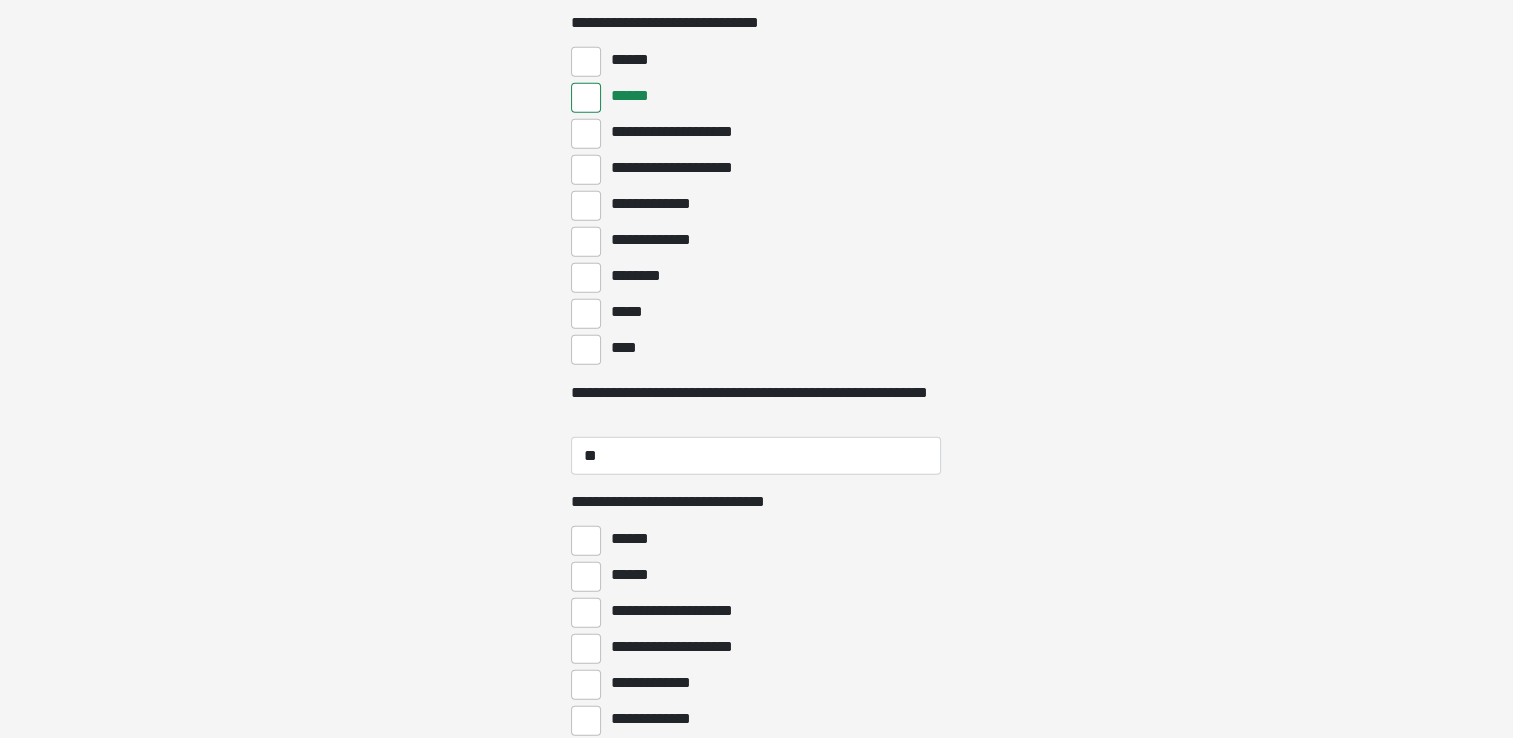 click on "**********" at bounding box center (756, -4495) 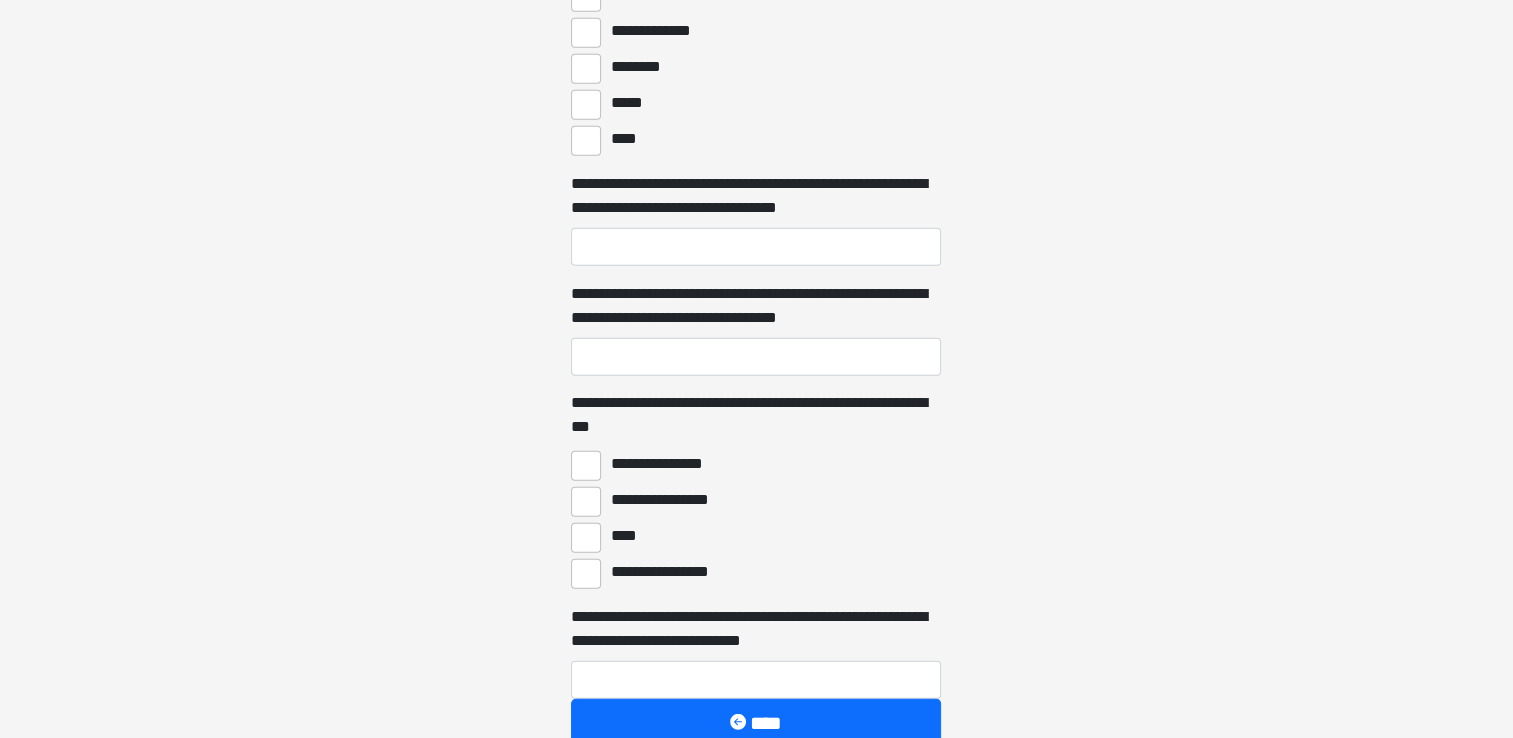 scroll, scrollTop: 5565, scrollLeft: 0, axis: vertical 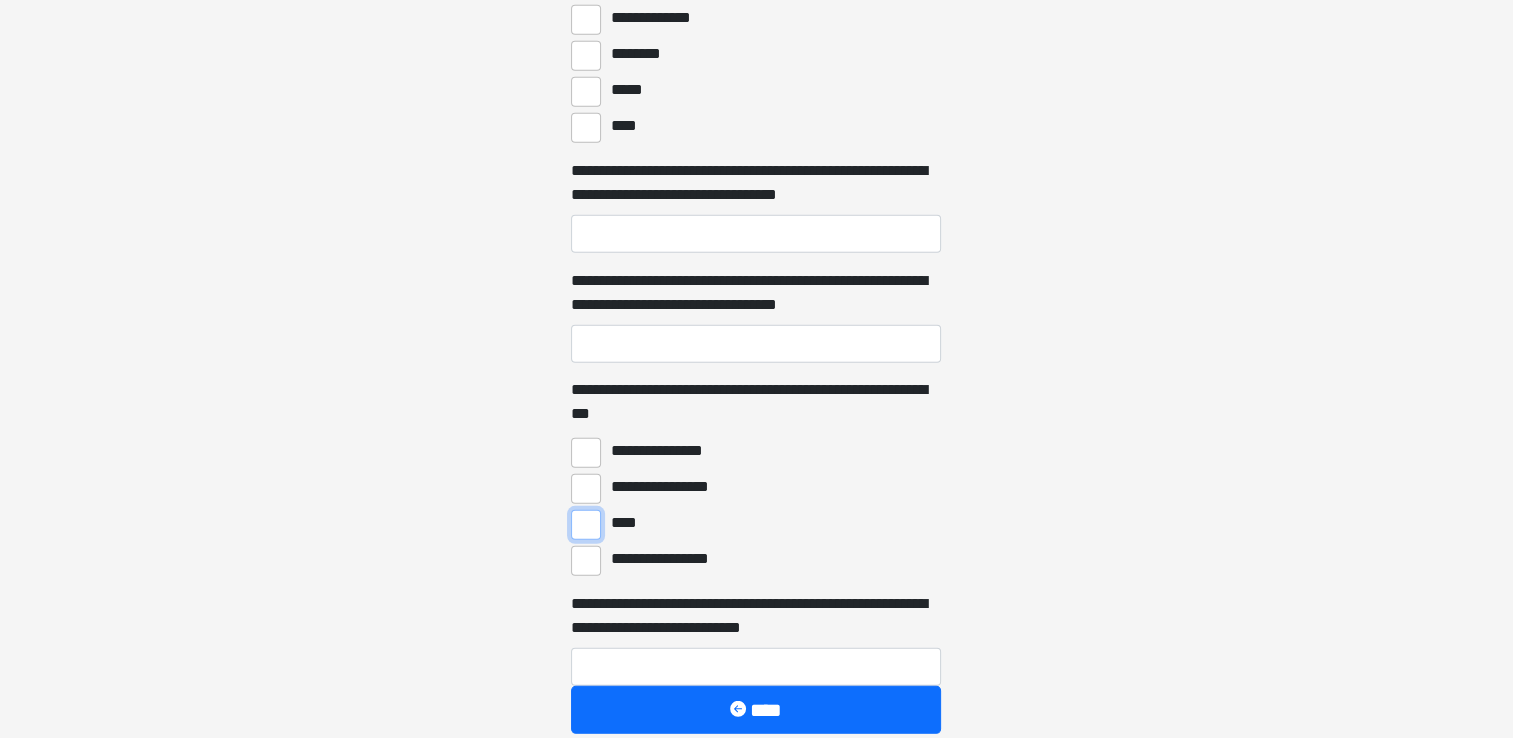 click on "****" at bounding box center [586, 525] 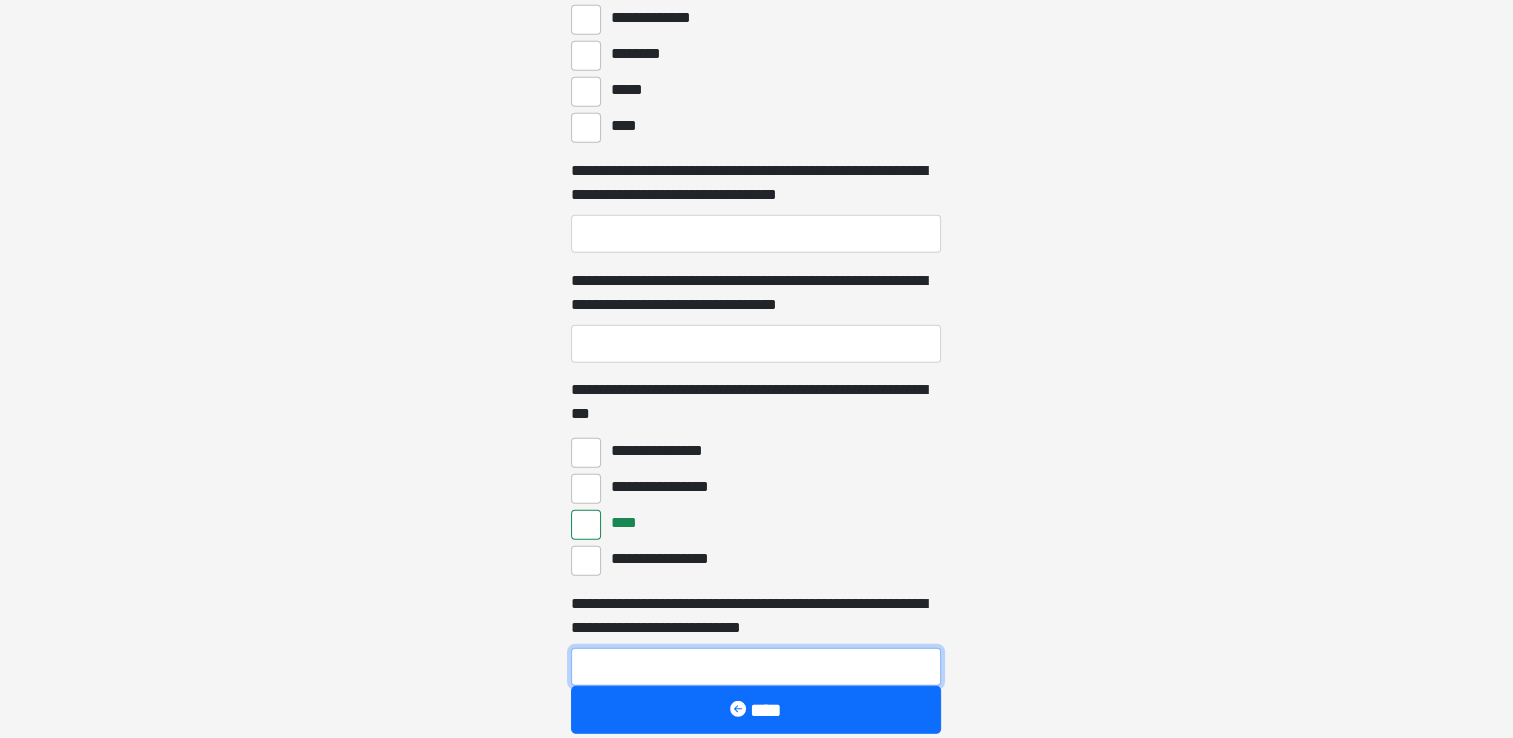 click on "**********" at bounding box center (756, 667) 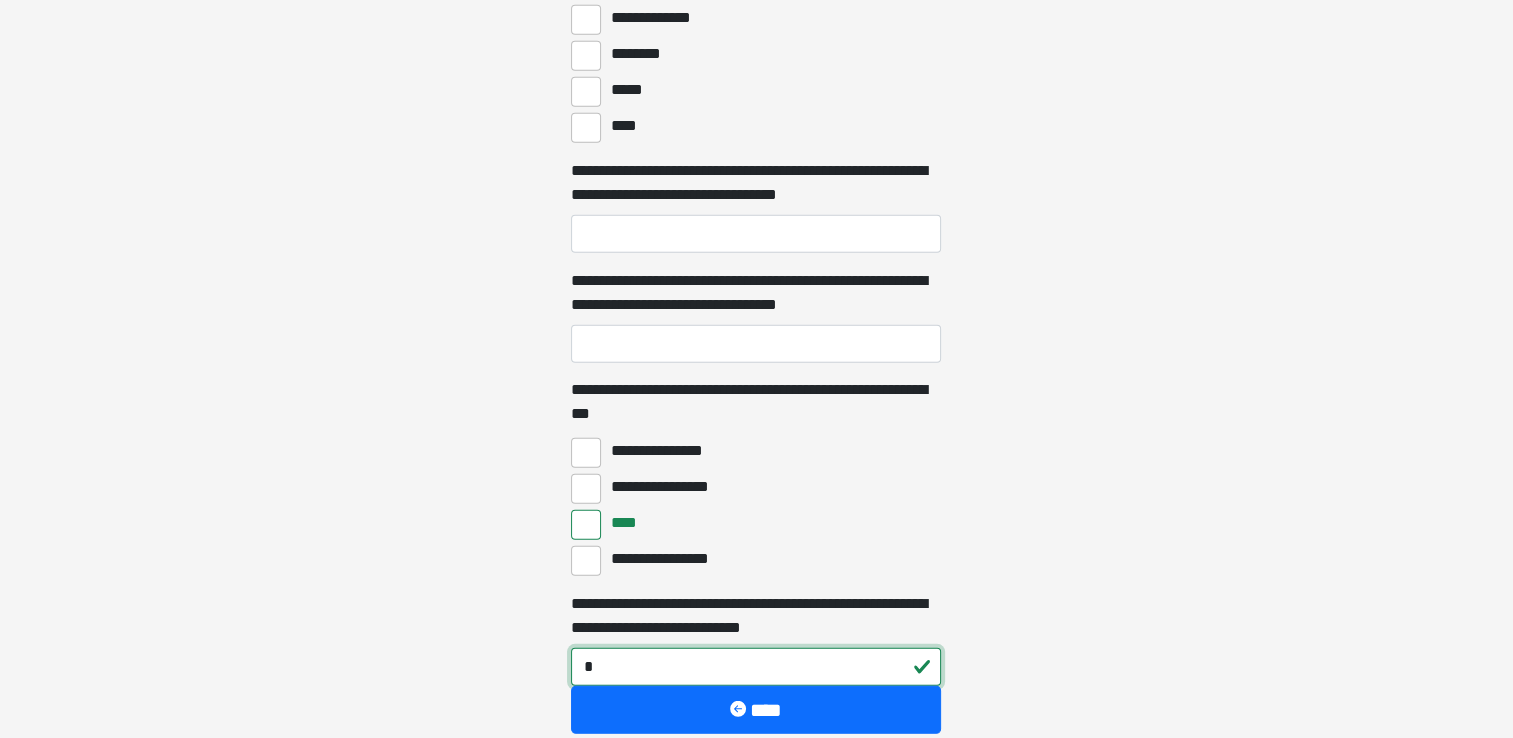 click on "*" at bounding box center [756, 667] 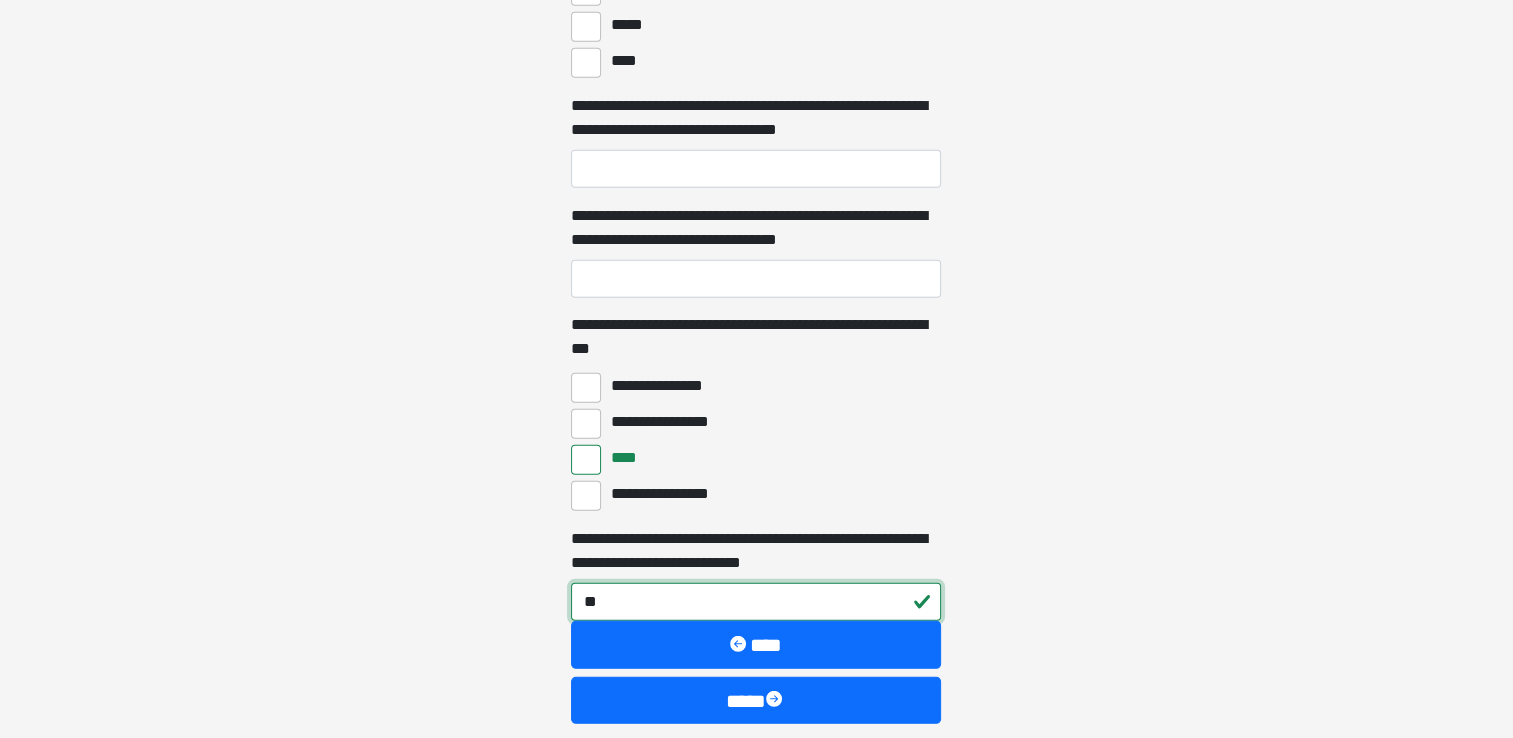 scroll, scrollTop: 5735, scrollLeft: 0, axis: vertical 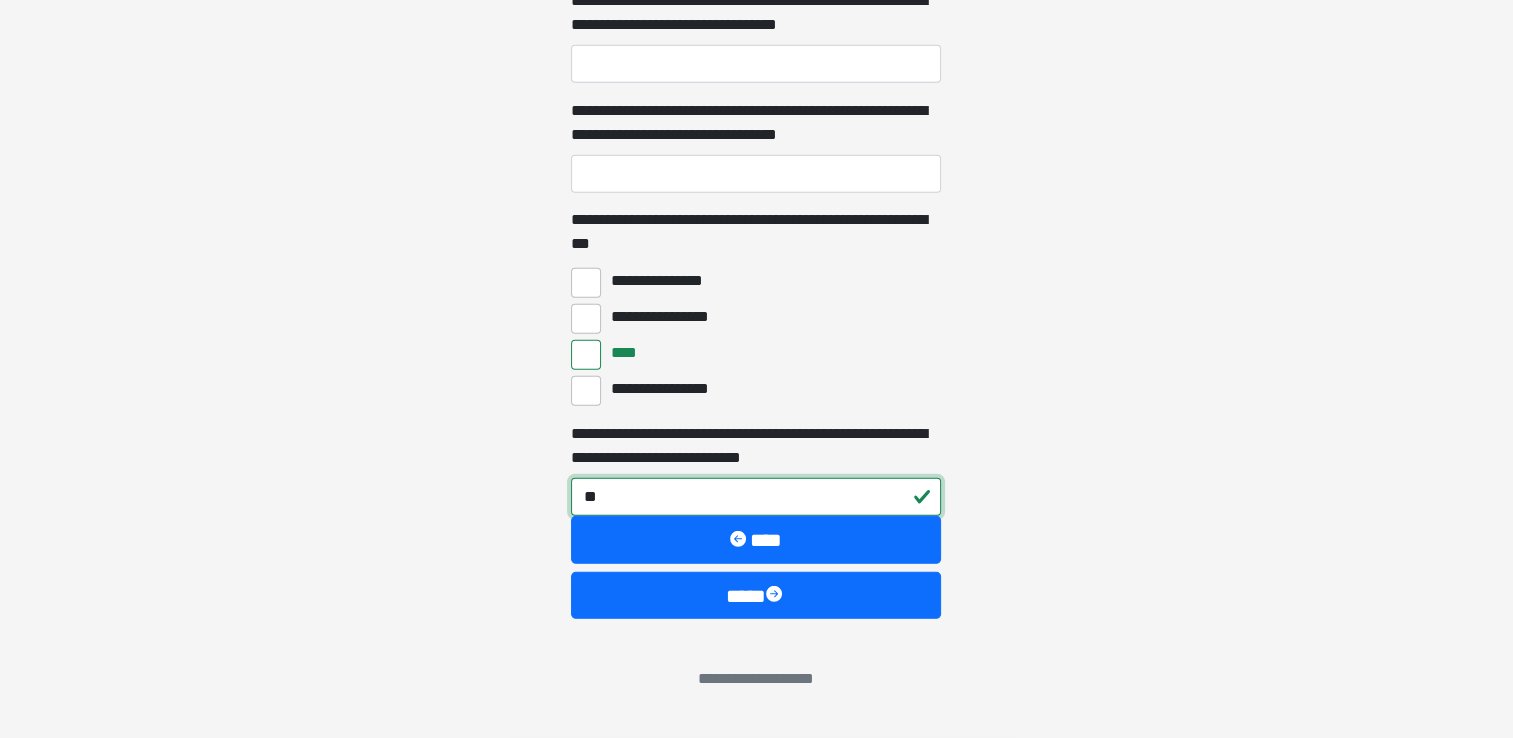 type on "**" 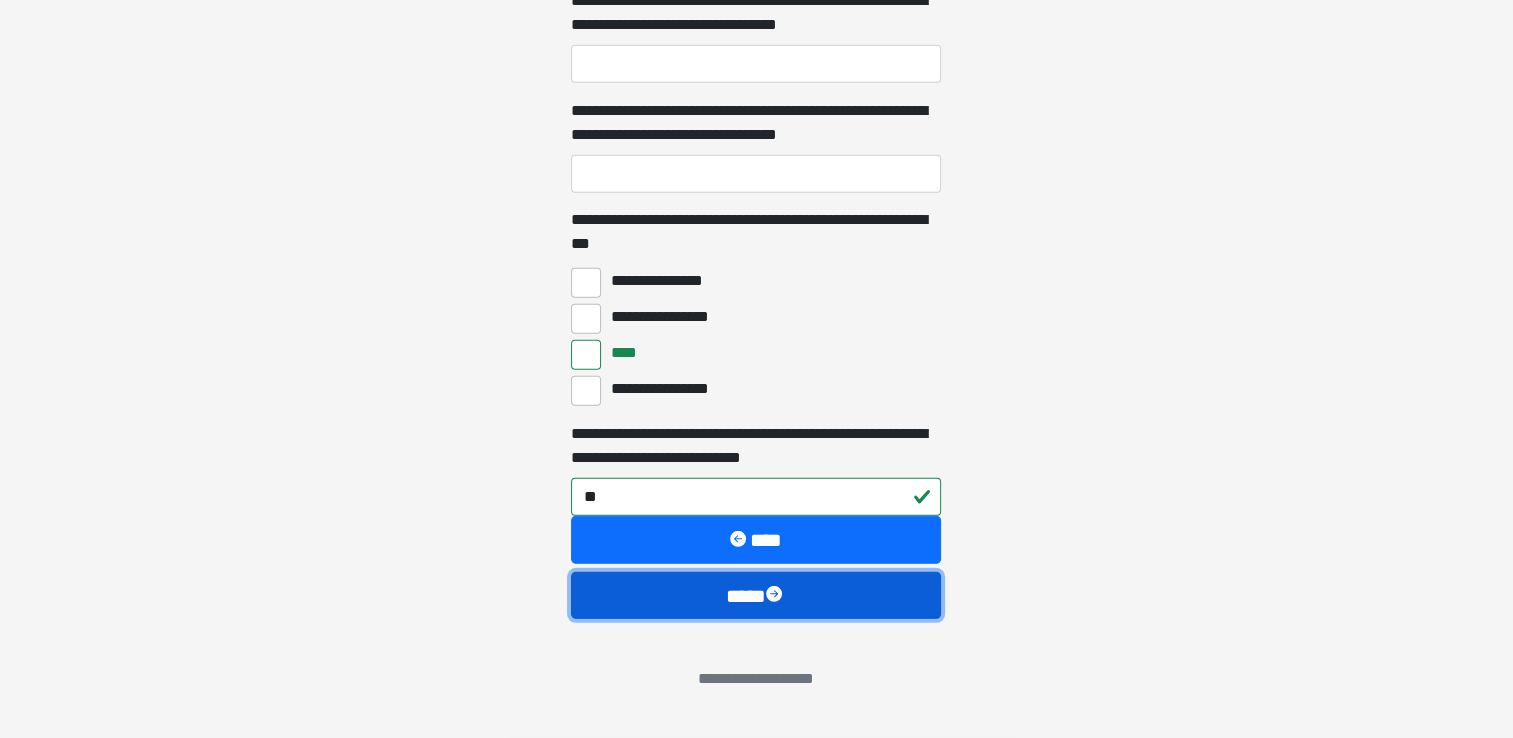 click on "****" at bounding box center [756, 596] 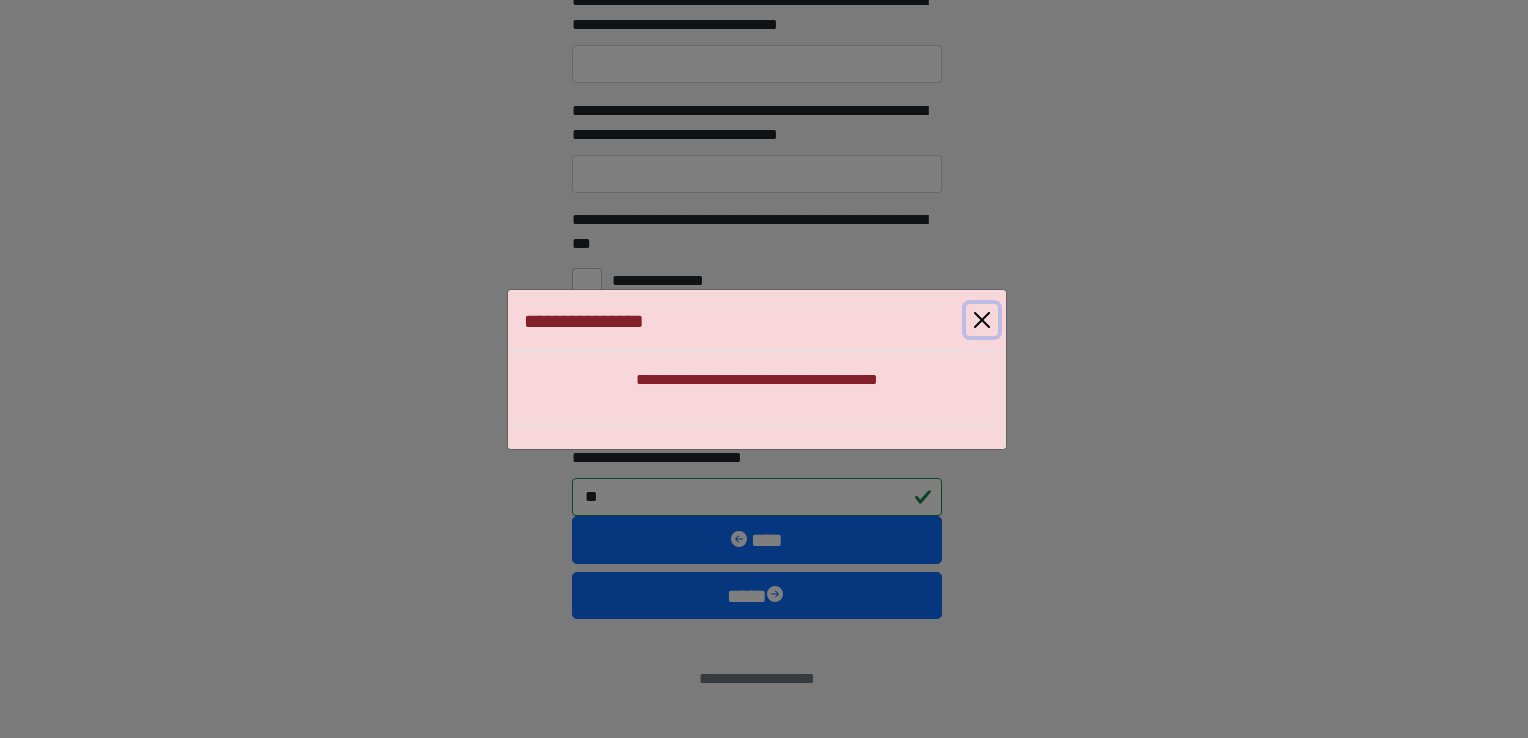 click at bounding box center [982, 320] 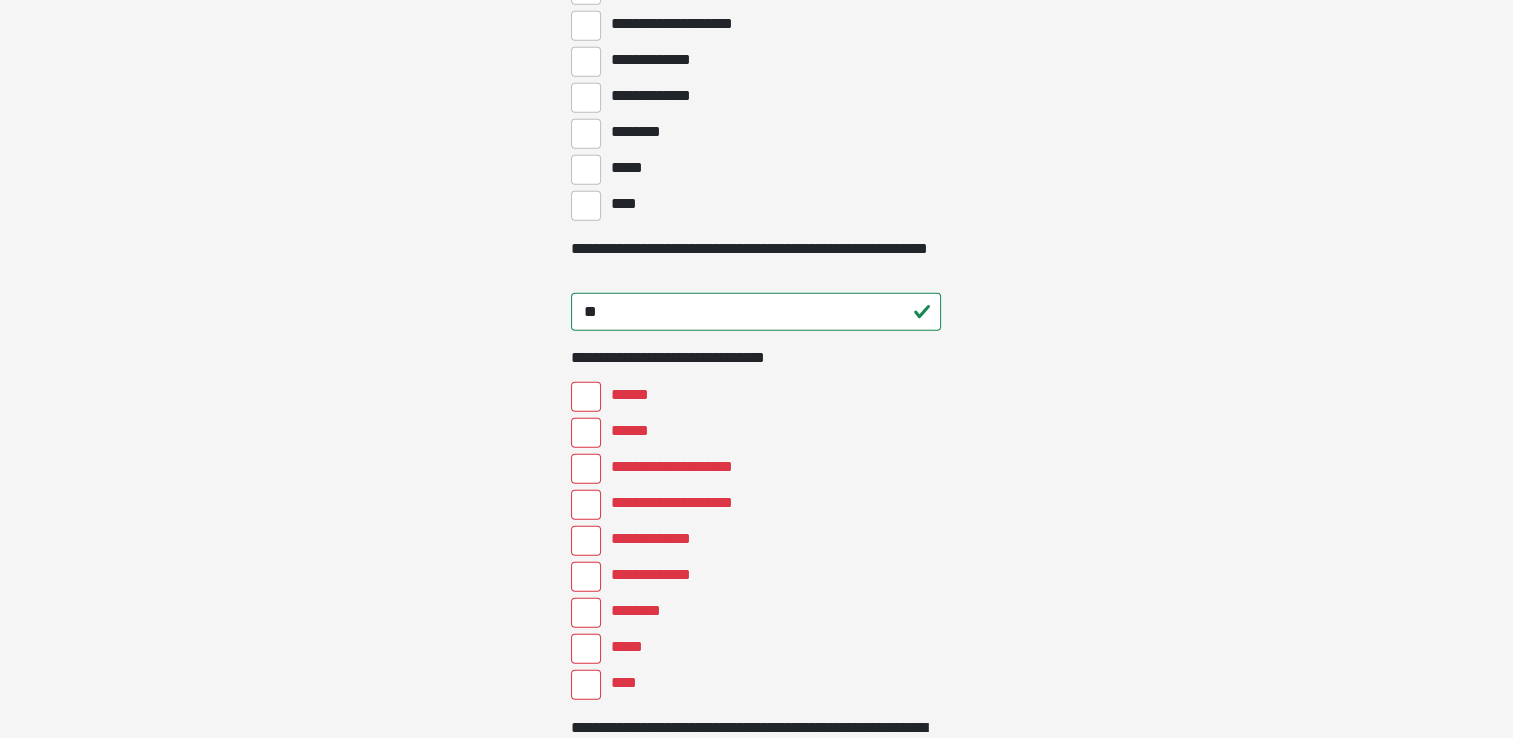 scroll, scrollTop: 4990, scrollLeft: 0, axis: vertical 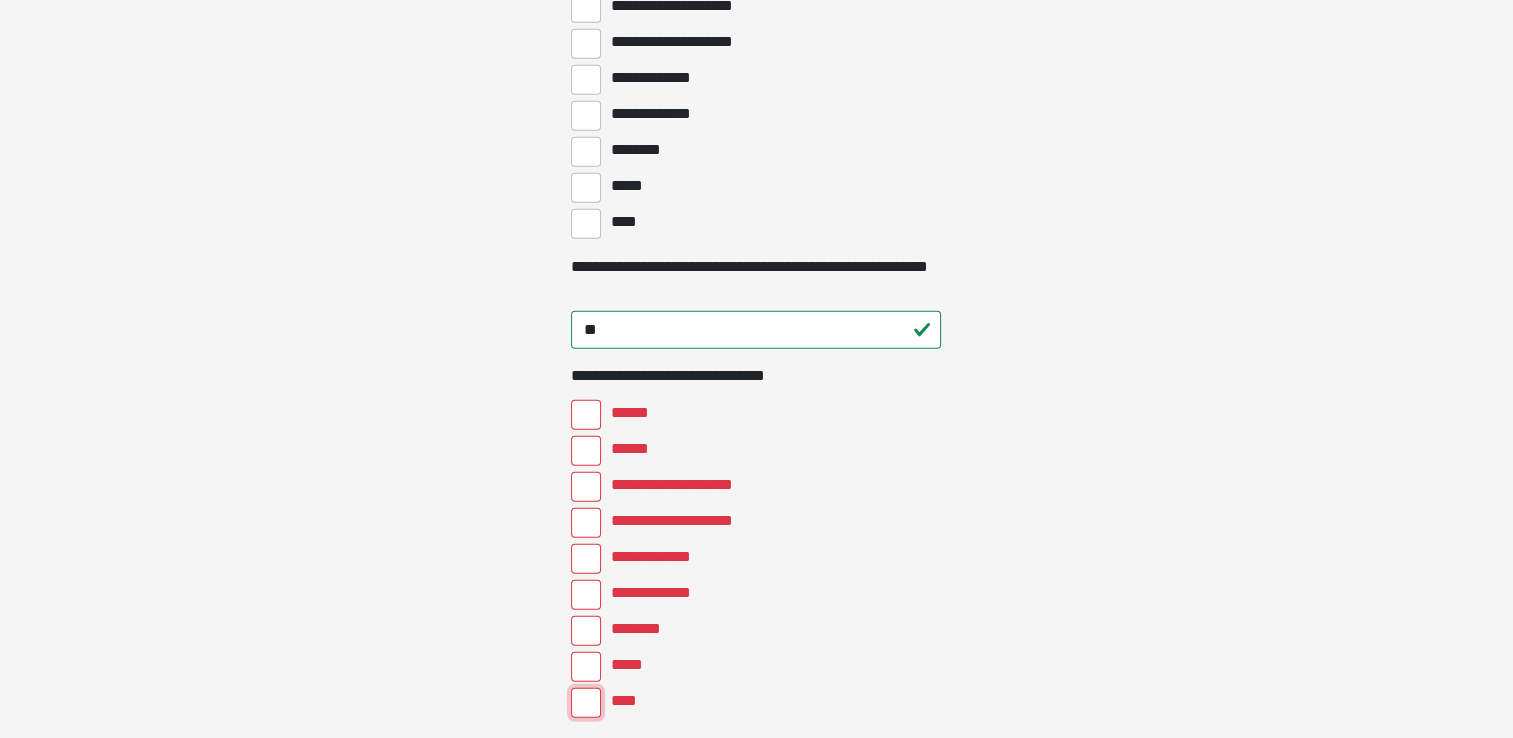 click on "****" at bounding box center (586, 703) 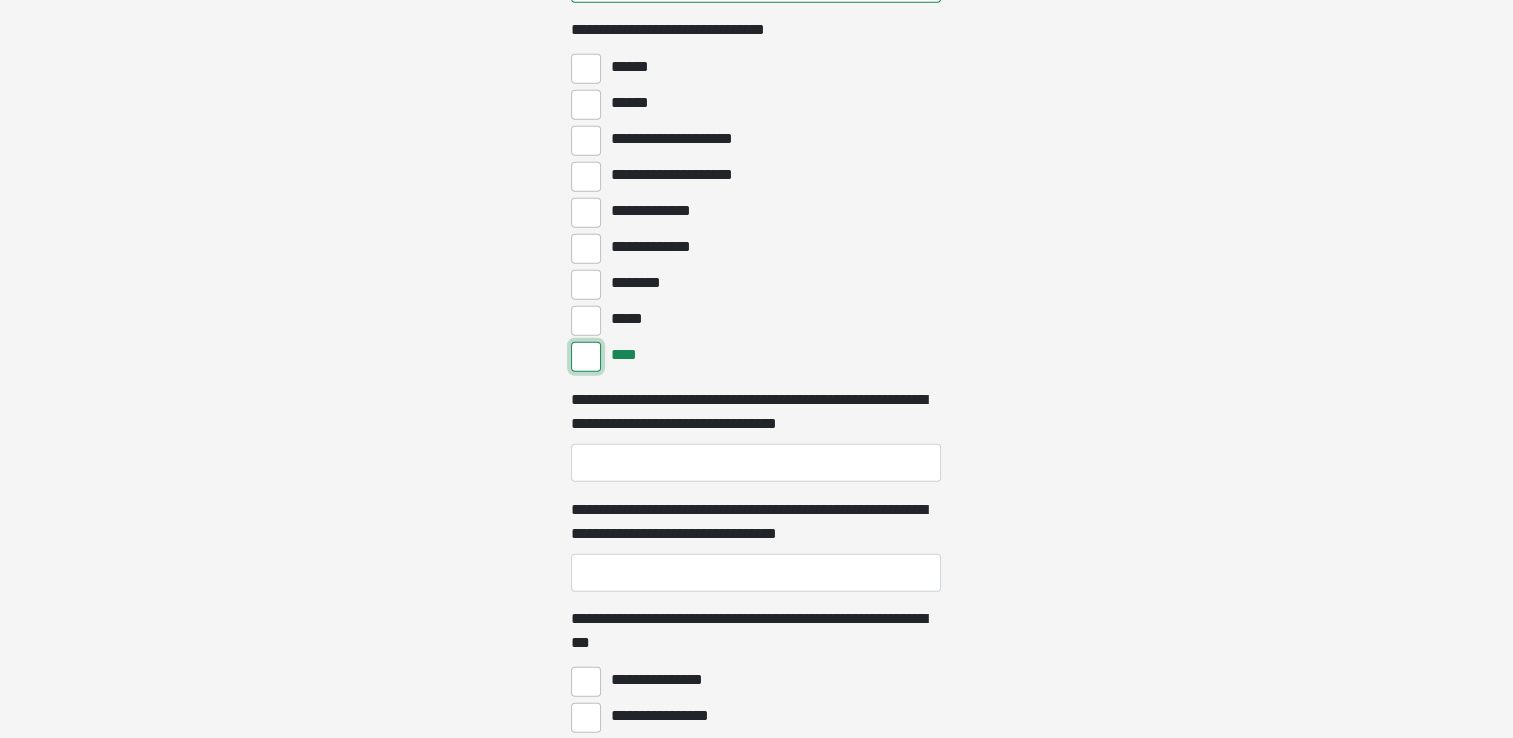 scroll, scrollTop: 5336, scrollLeft: 0, axis: vertical 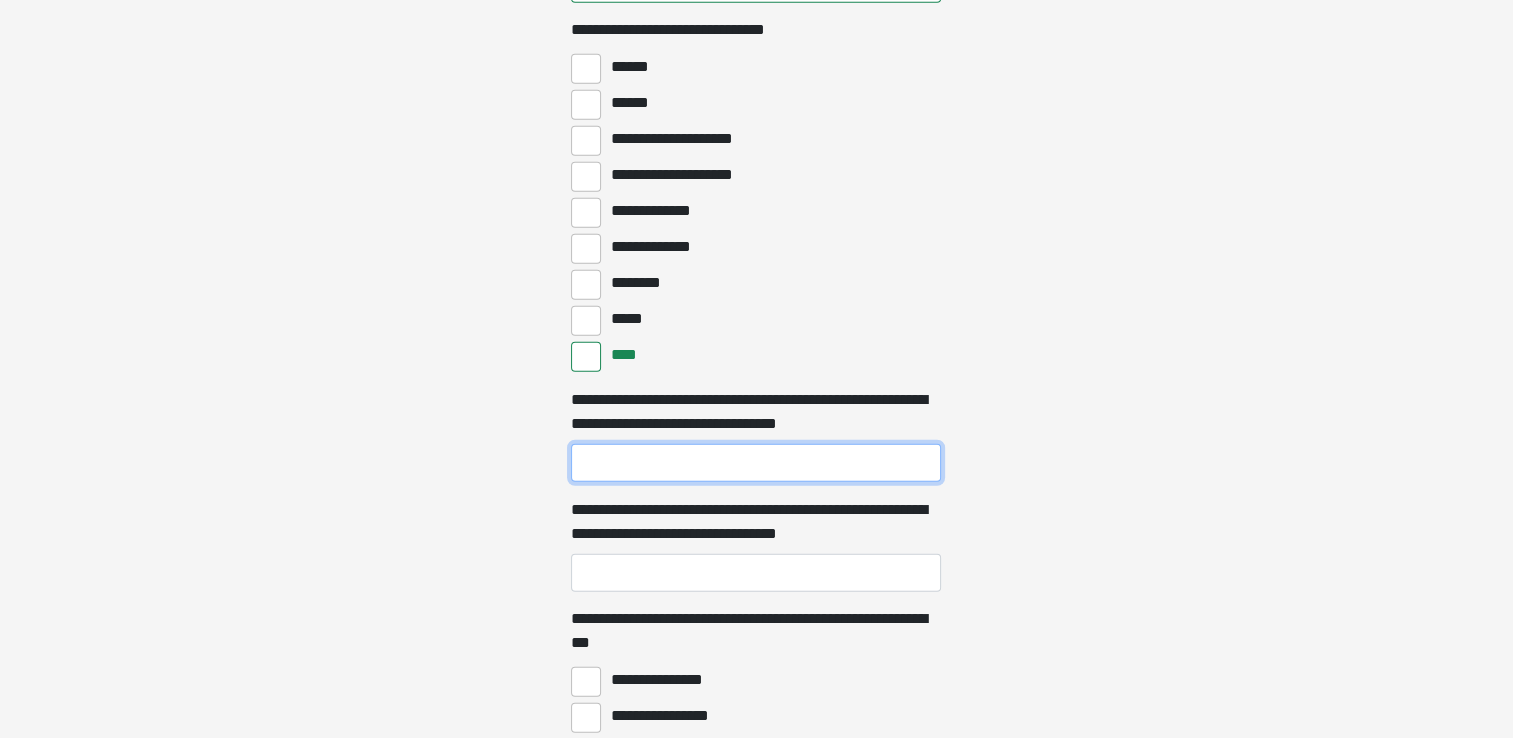 click on "**********" at bounding box center (756, 463) 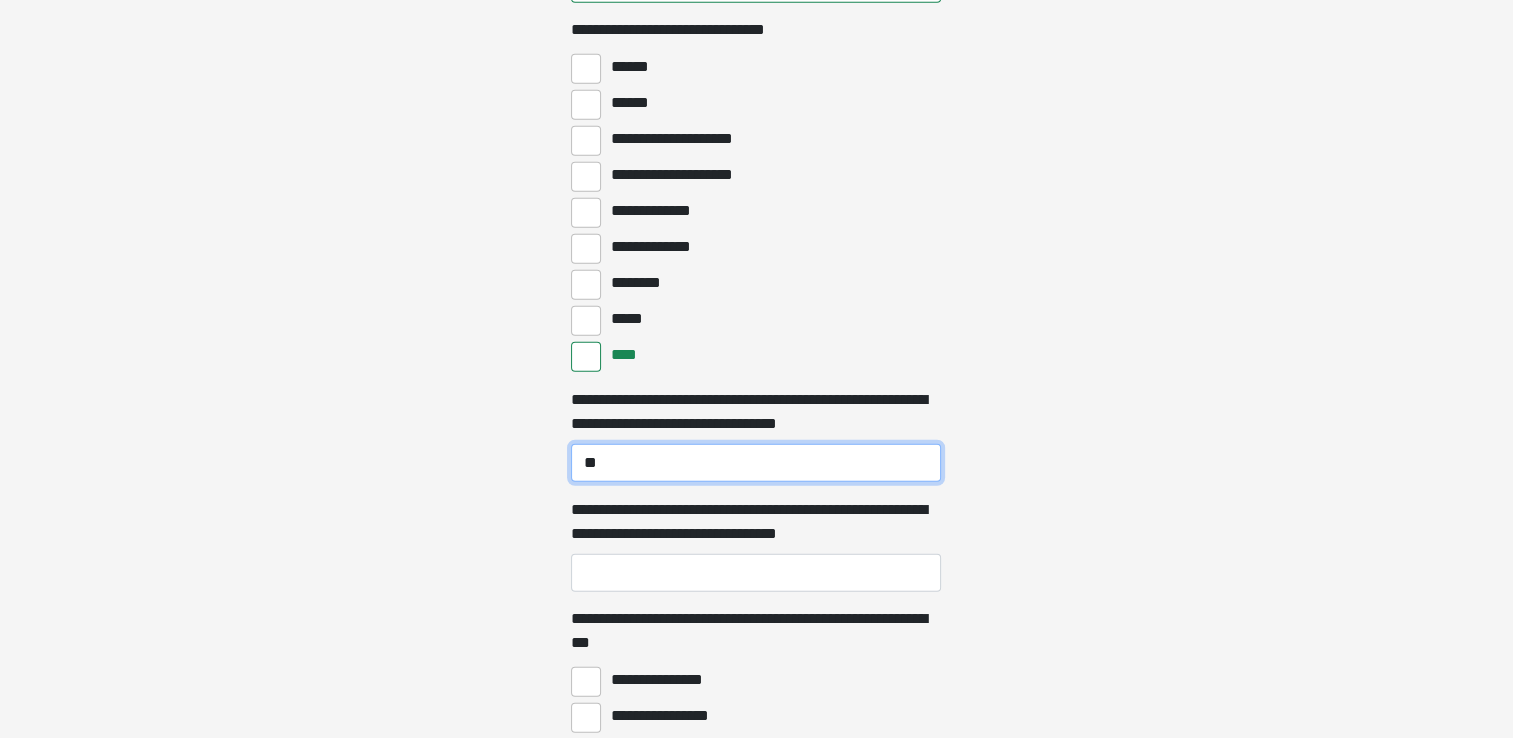 type on "*" 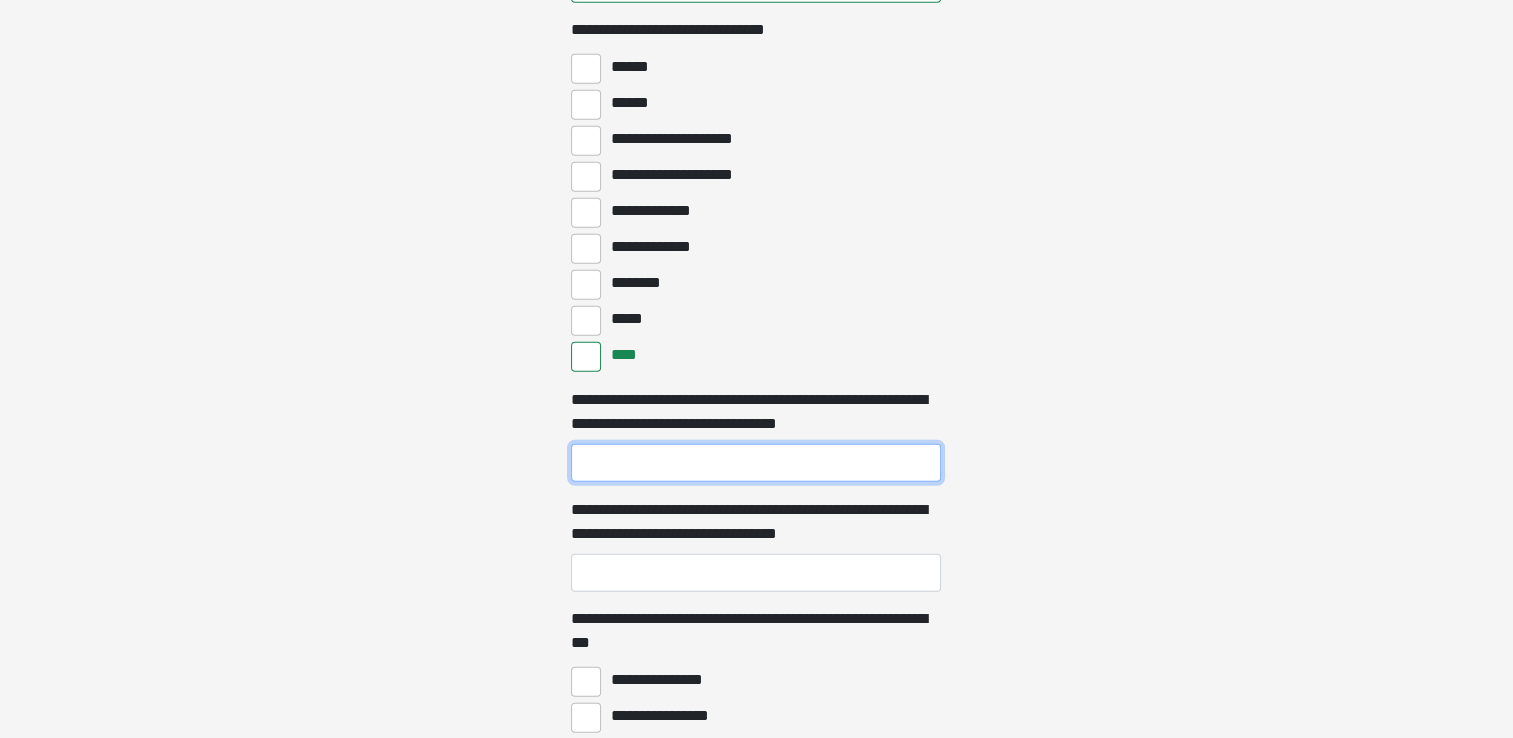 type on "*" 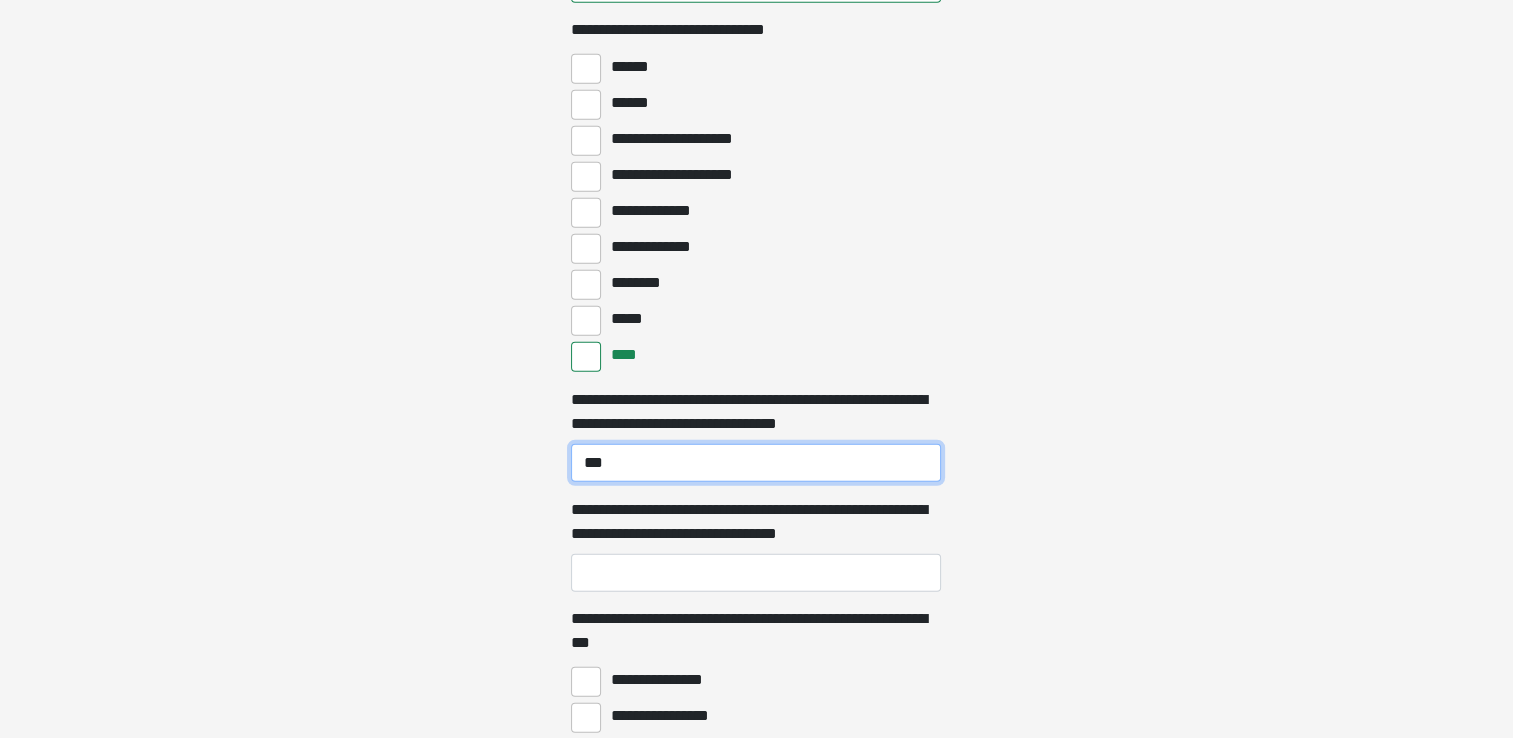 type on "***" 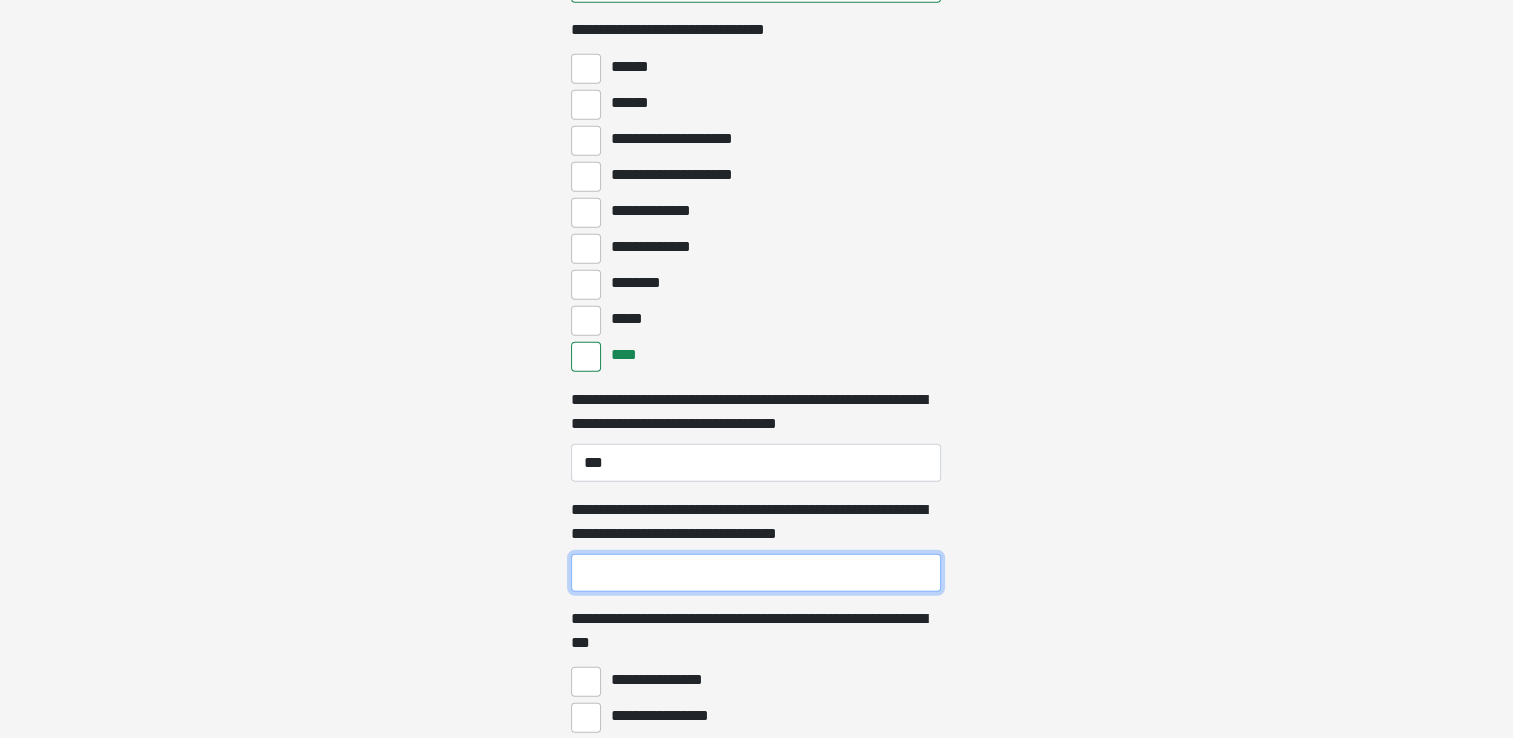 click on "**********" at bounding box center (756, 573) 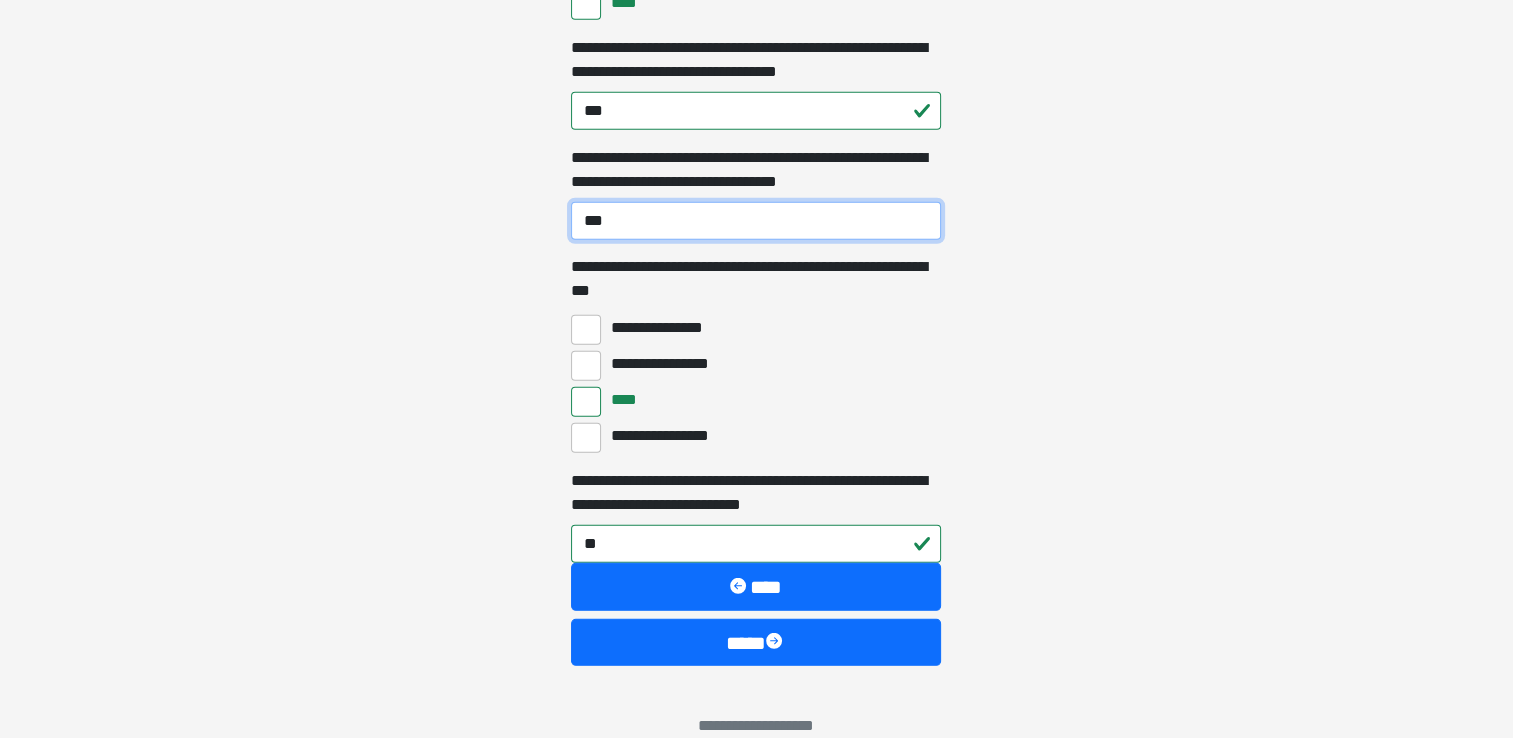 scroll, scrollTop: 5735, scrollLeft: 0, axis: vertical 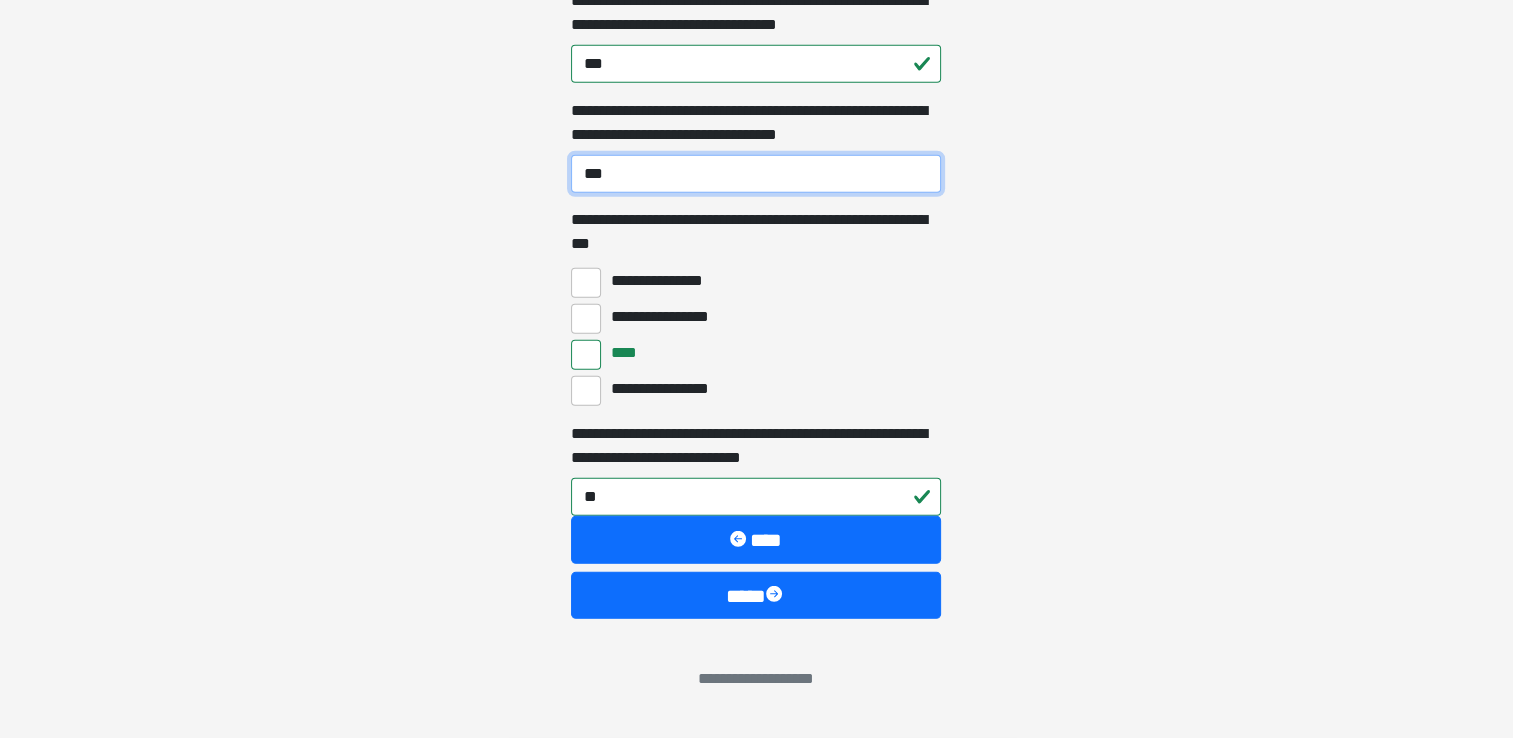 type on "***" 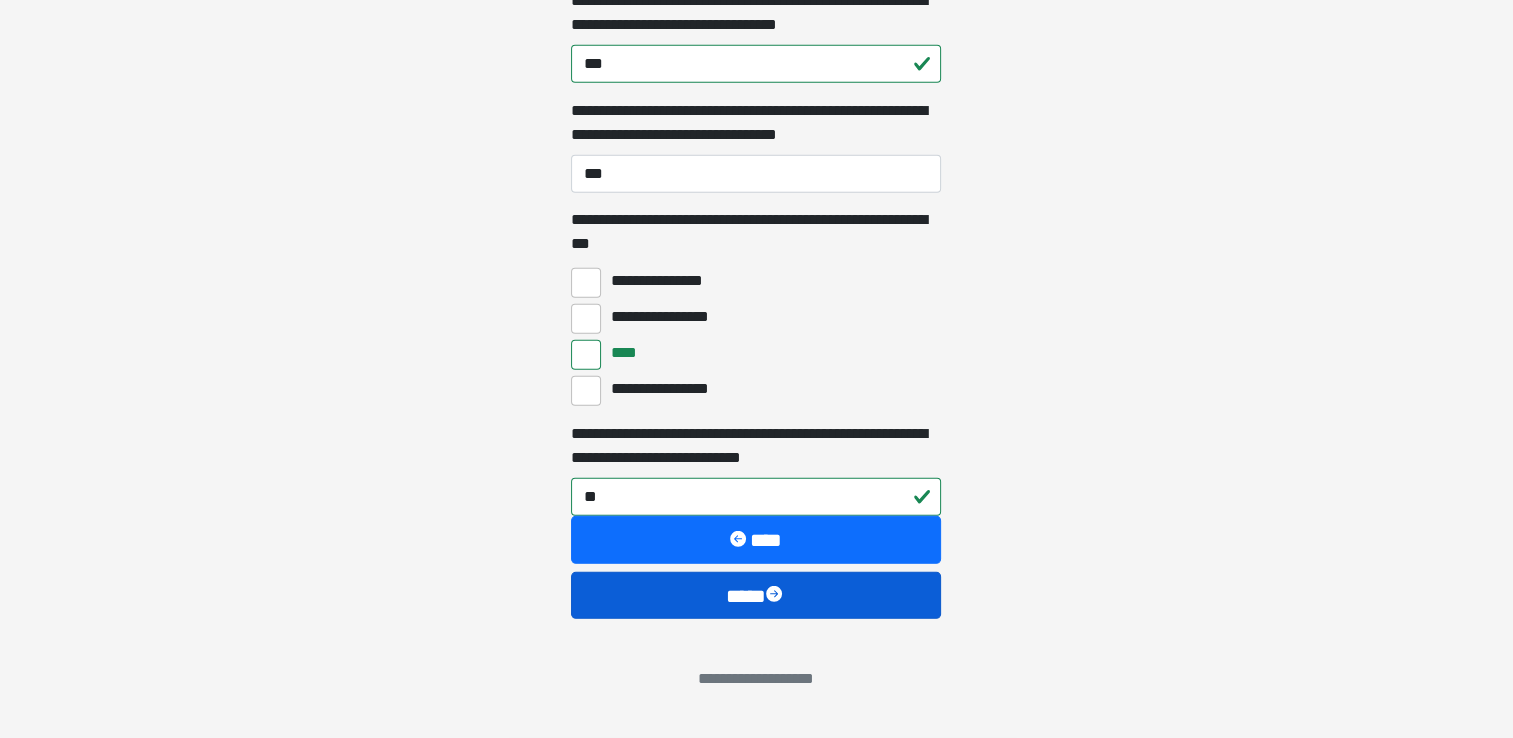 click on "****" at bounding box center [756, 596] 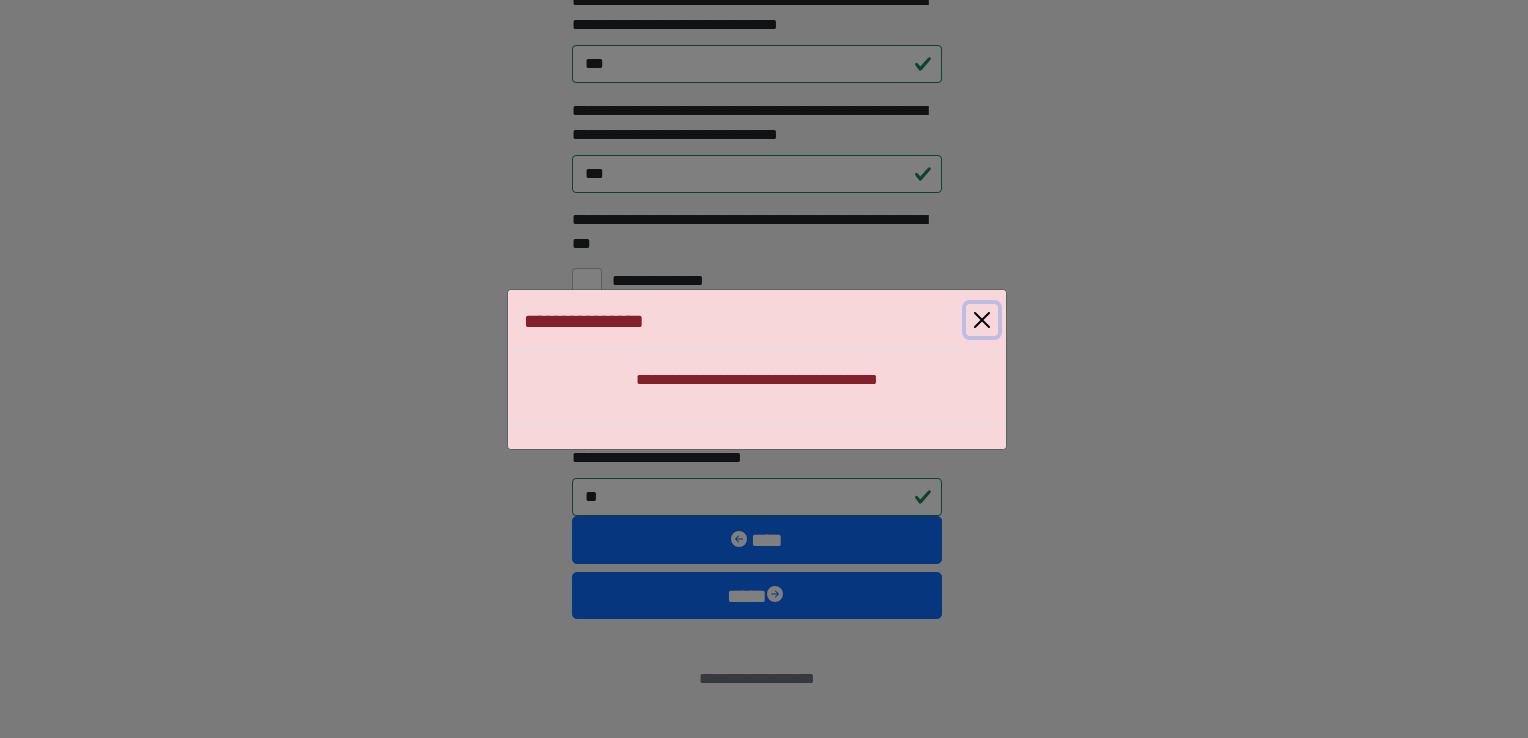 click at bounding box center (982, 320) 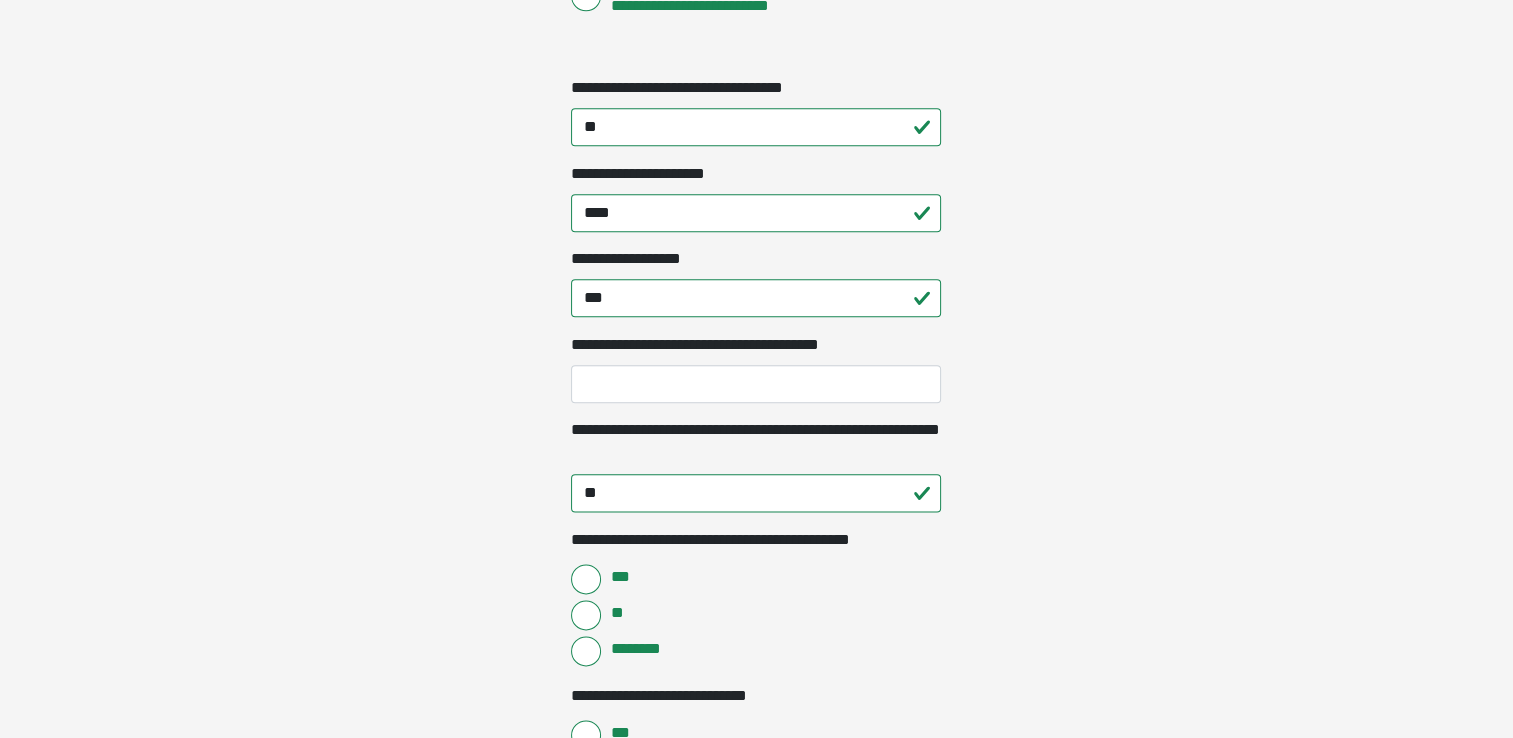 scroll, scrollTop: 2362, scrollLeft: 0, axis: vertical 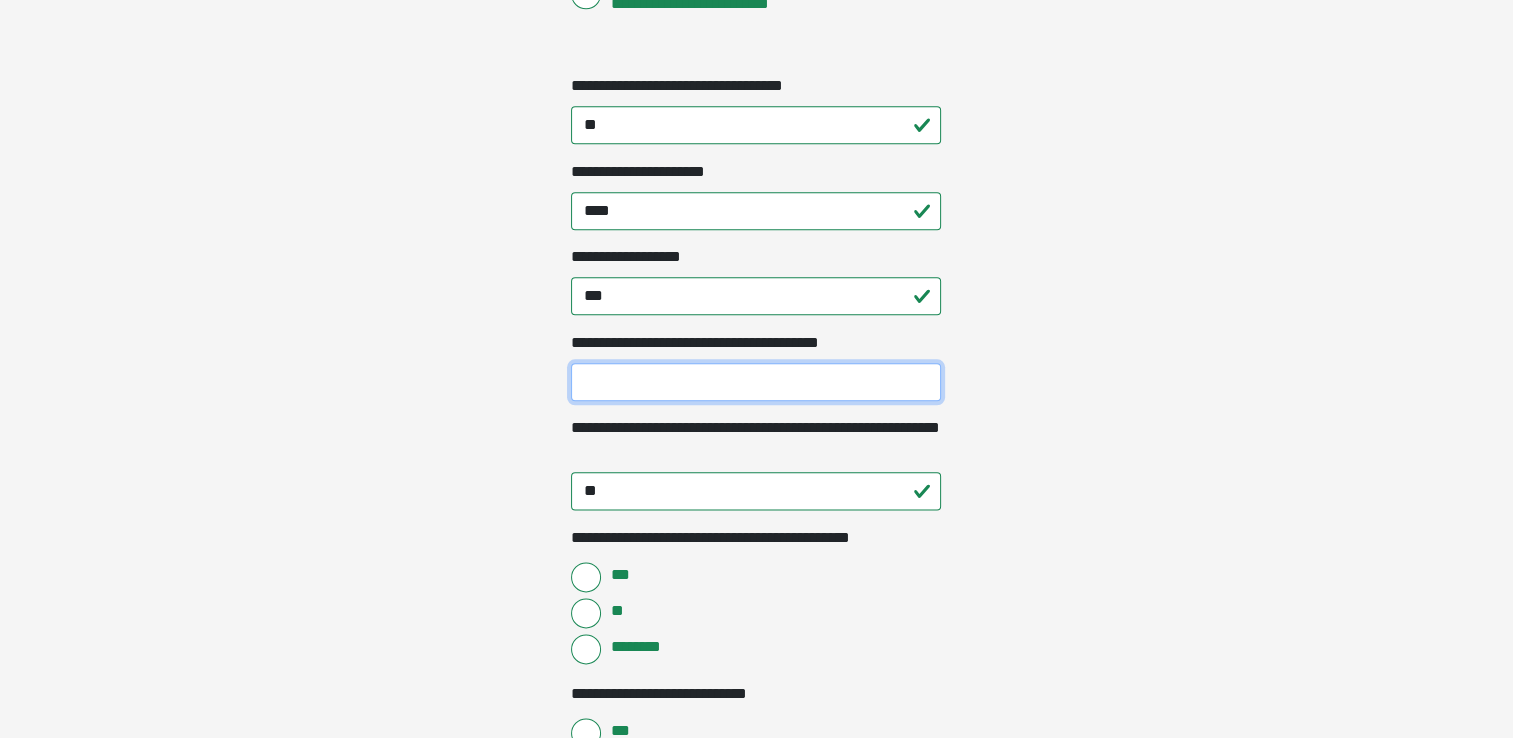 click on "**********" at bounding box center (756, 382) 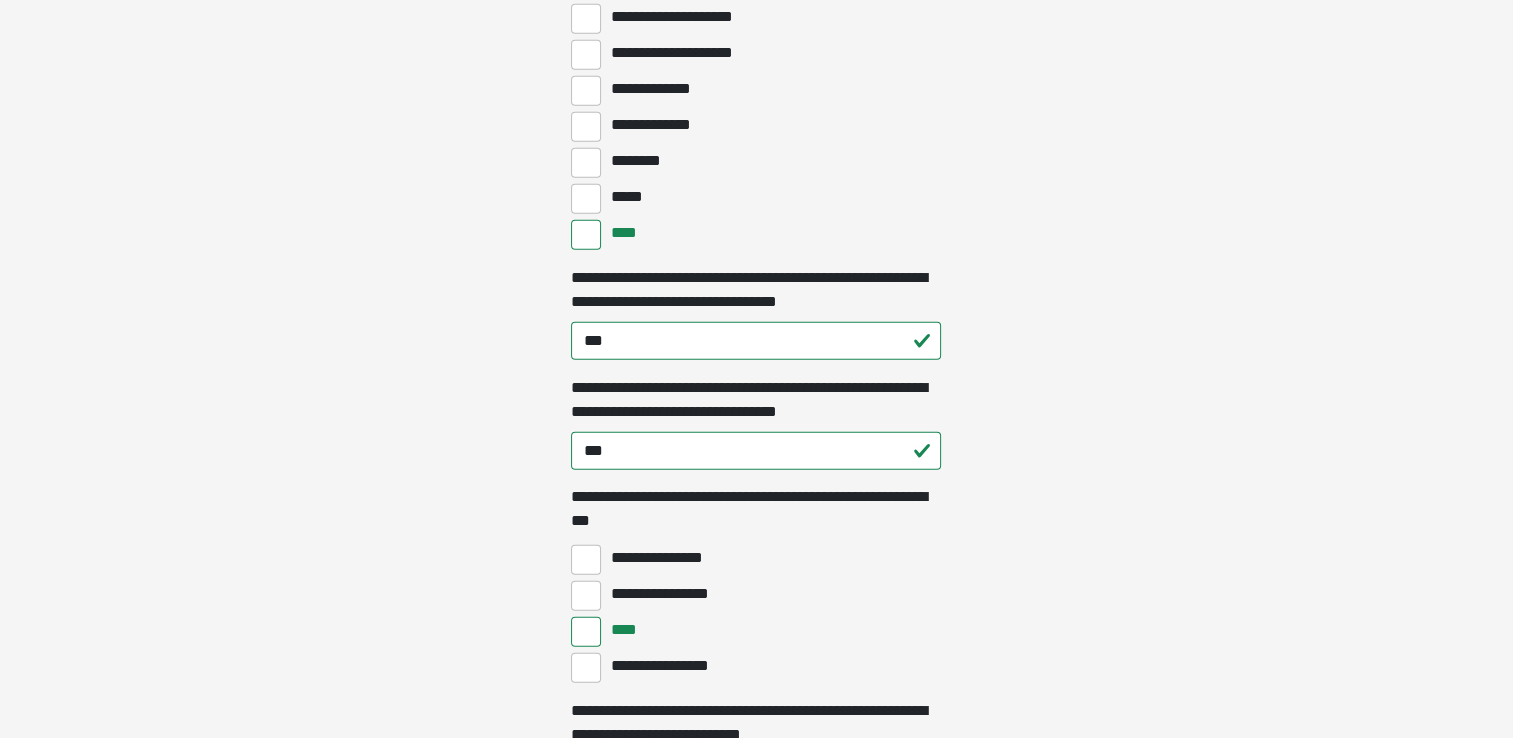 scroll, scrollTop: 5735, scrollLeft: 0, axis: vertical 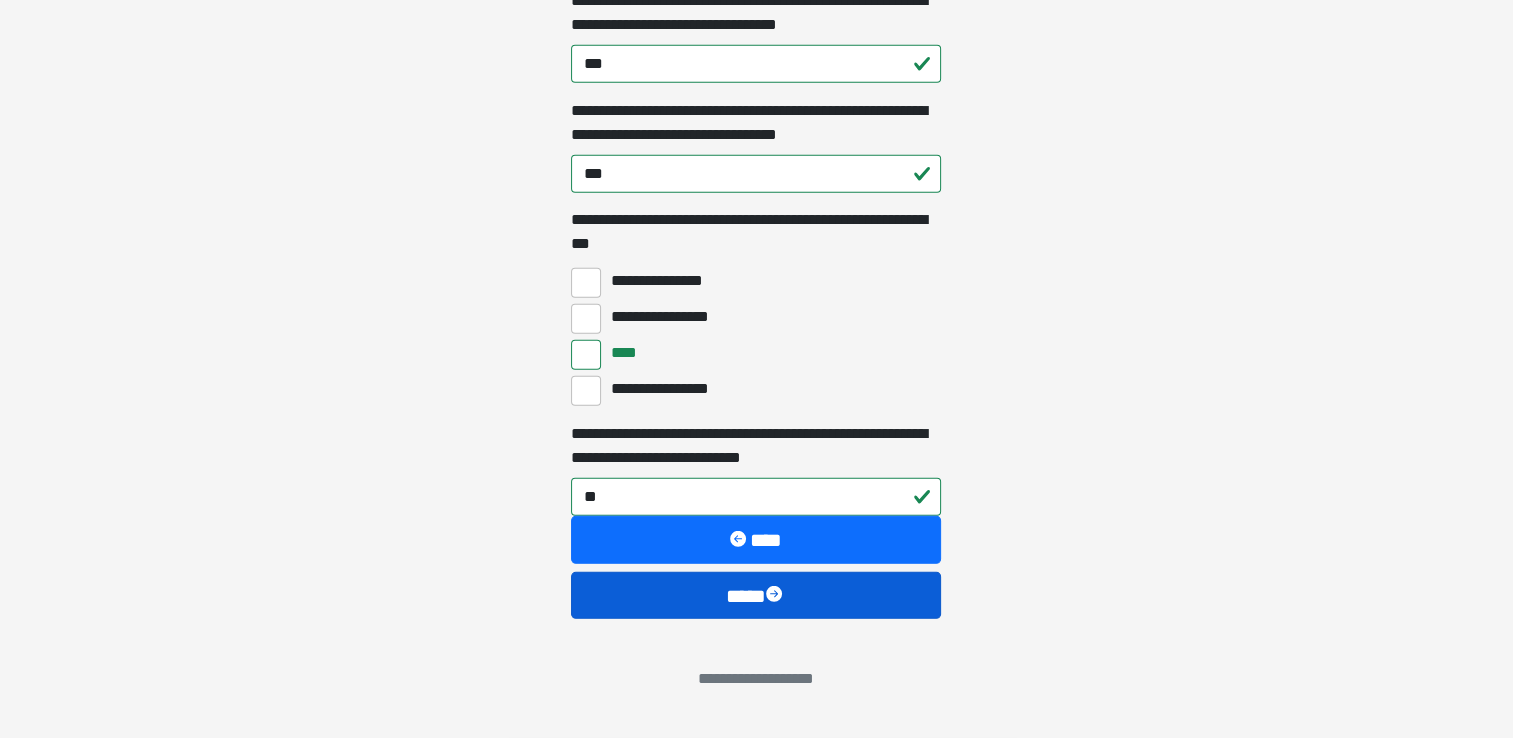 type on "***" 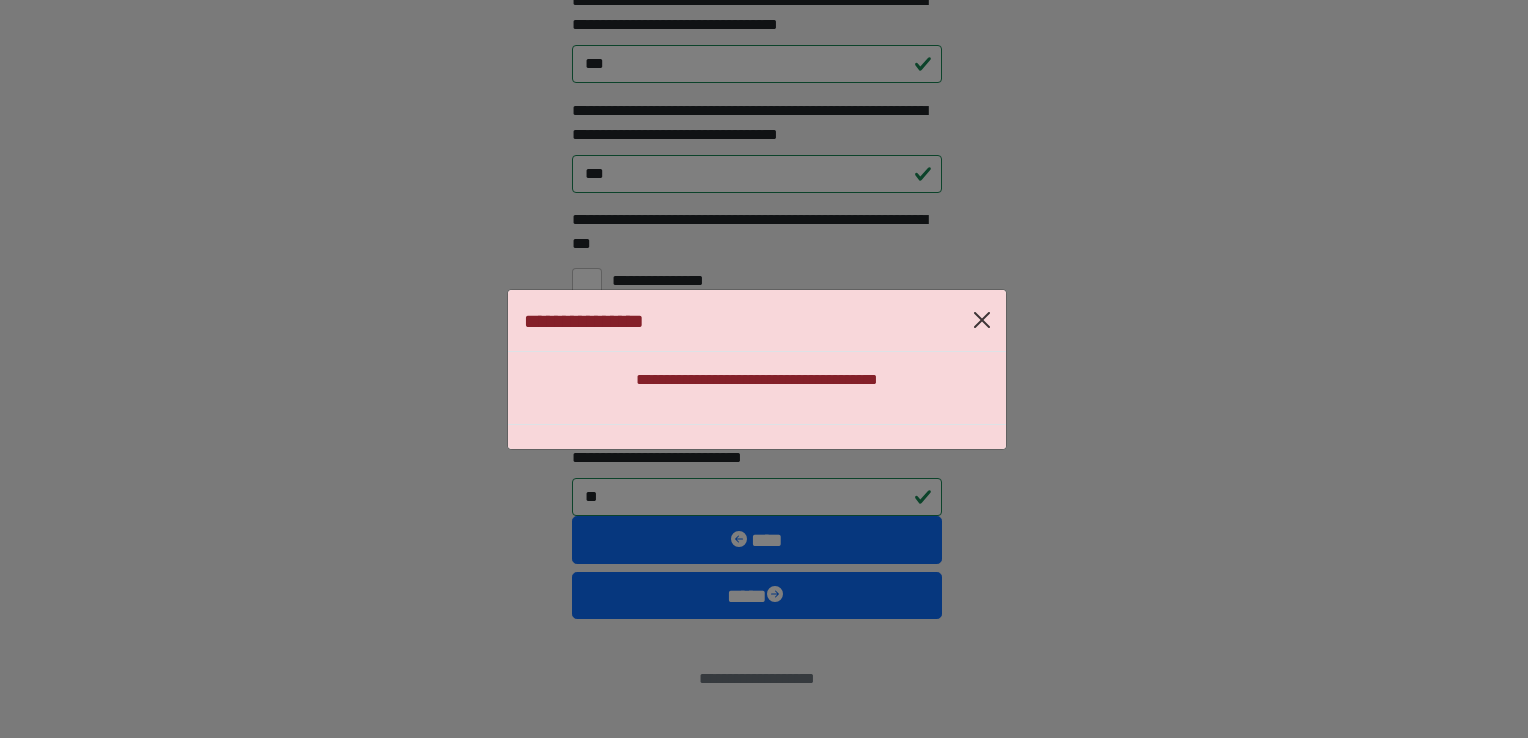 click at bounding box center [982, 320] 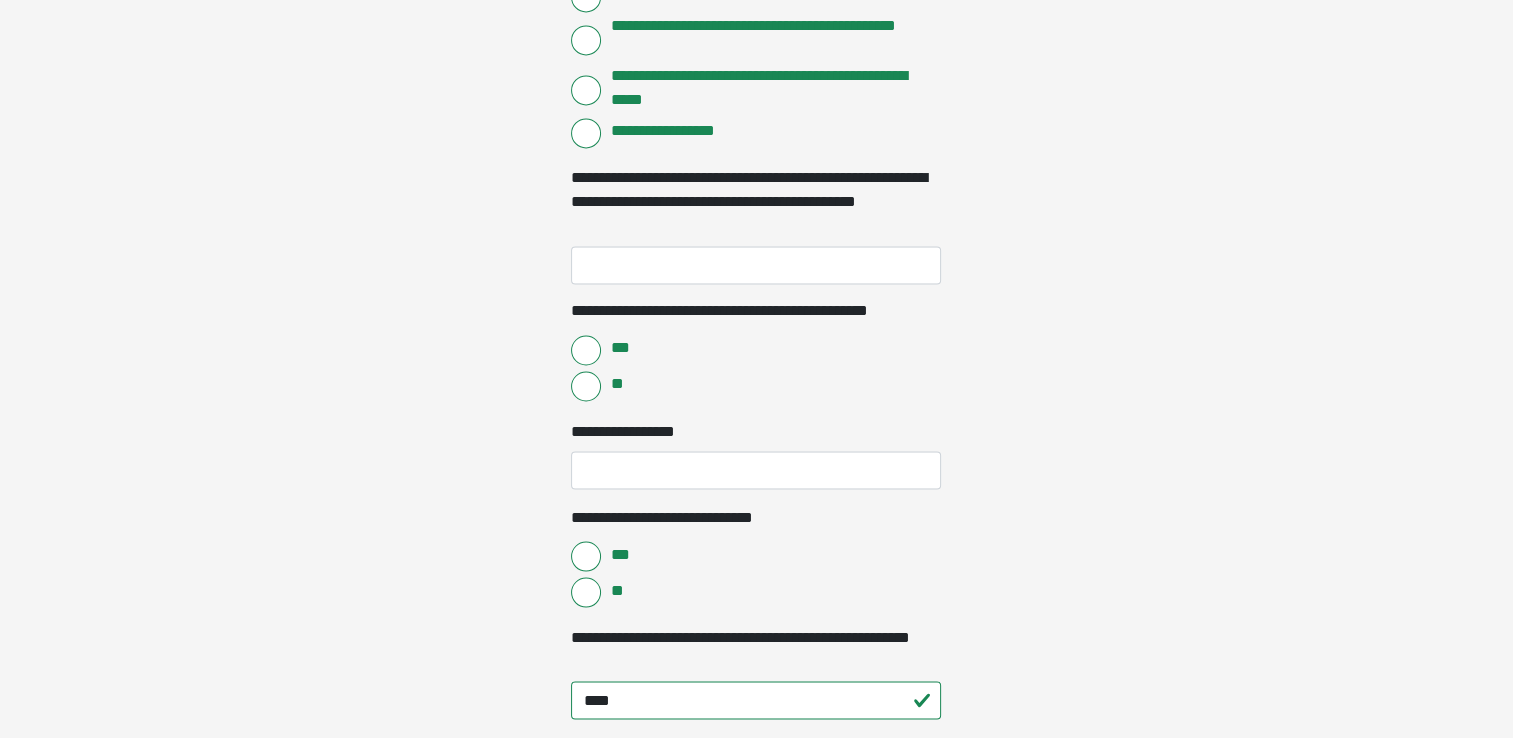 scroll, scrollTop: 3383, scrollLeft: 0, axis: vertical 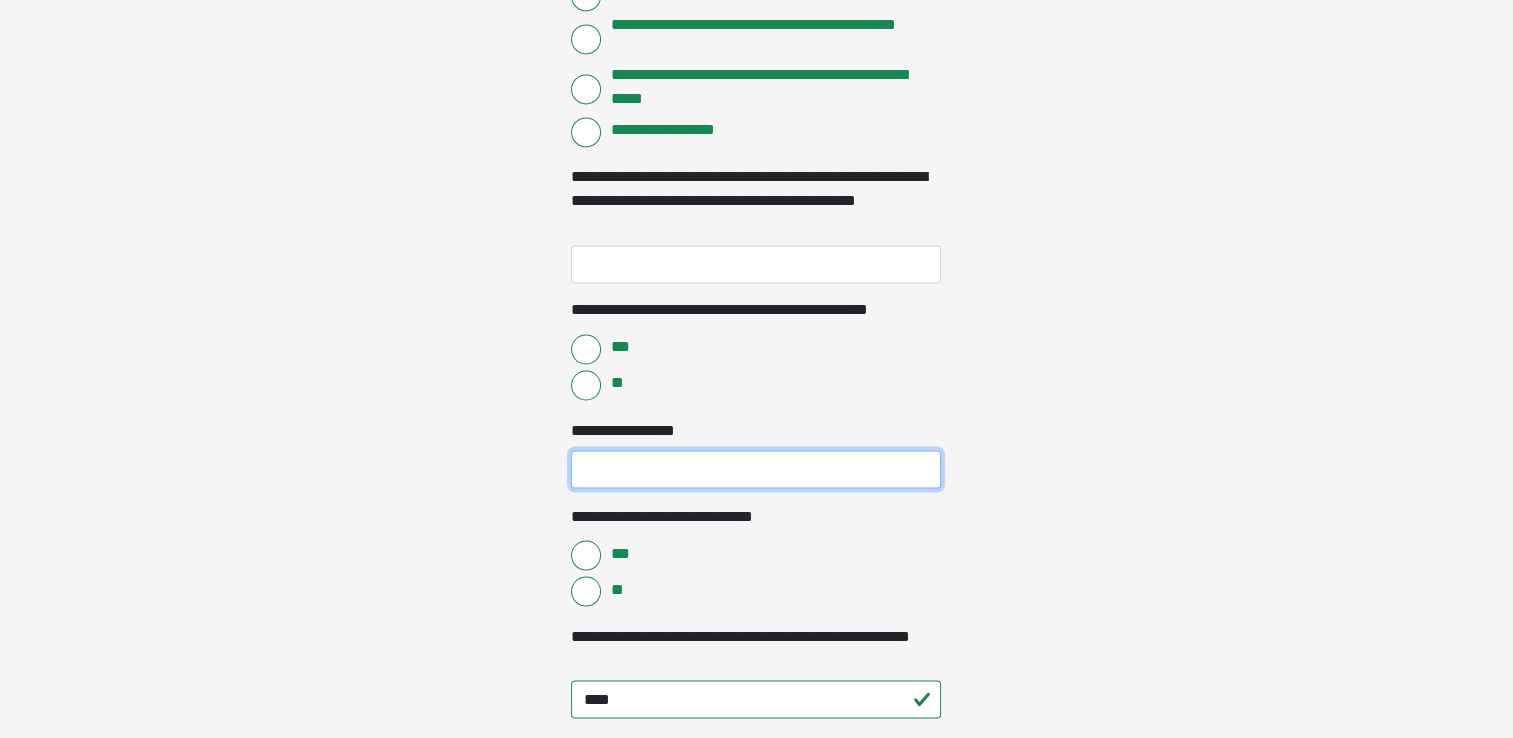 click on "**********" at bounding box center (756, 469) 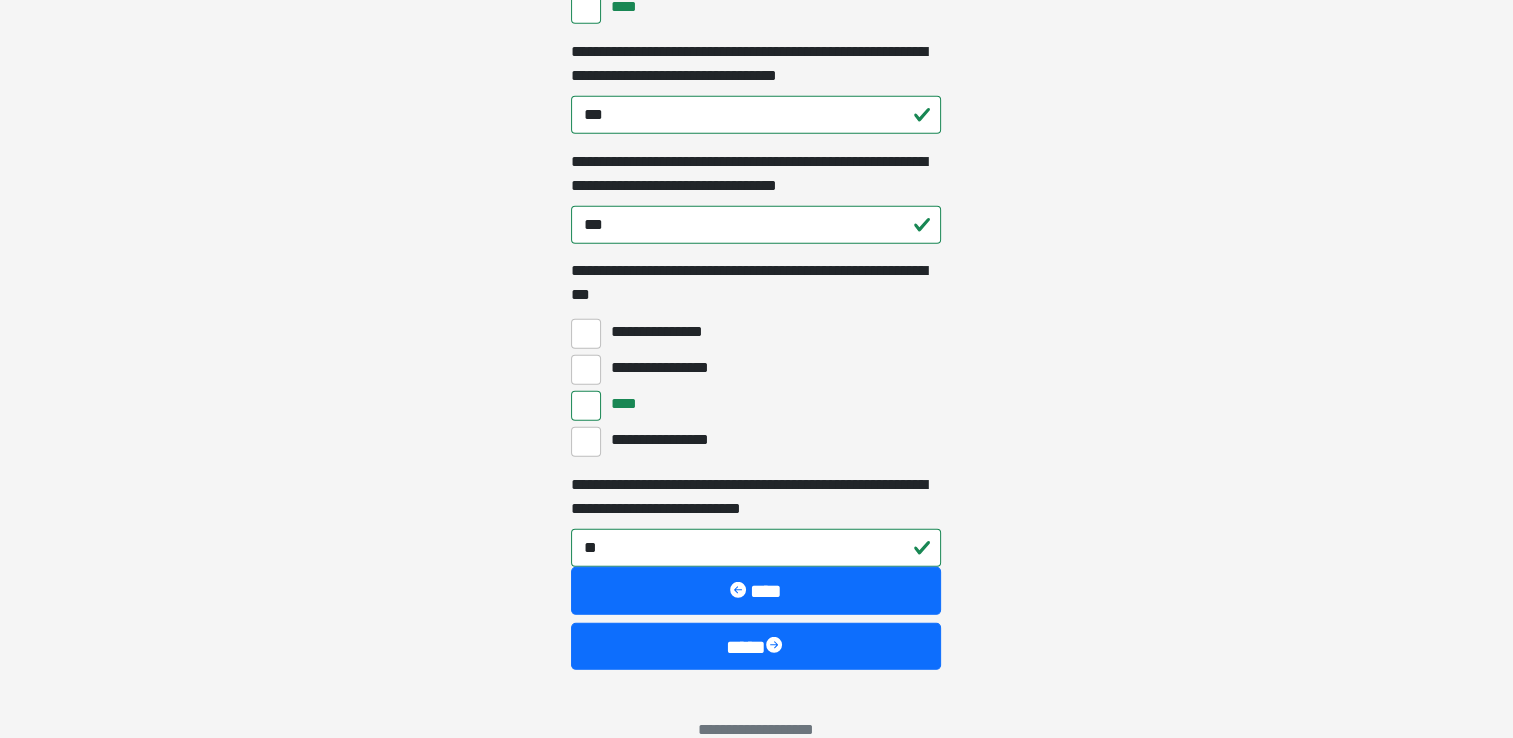 scroll, scrollTop: 5735, scrollLeft: 0, axis: vertical 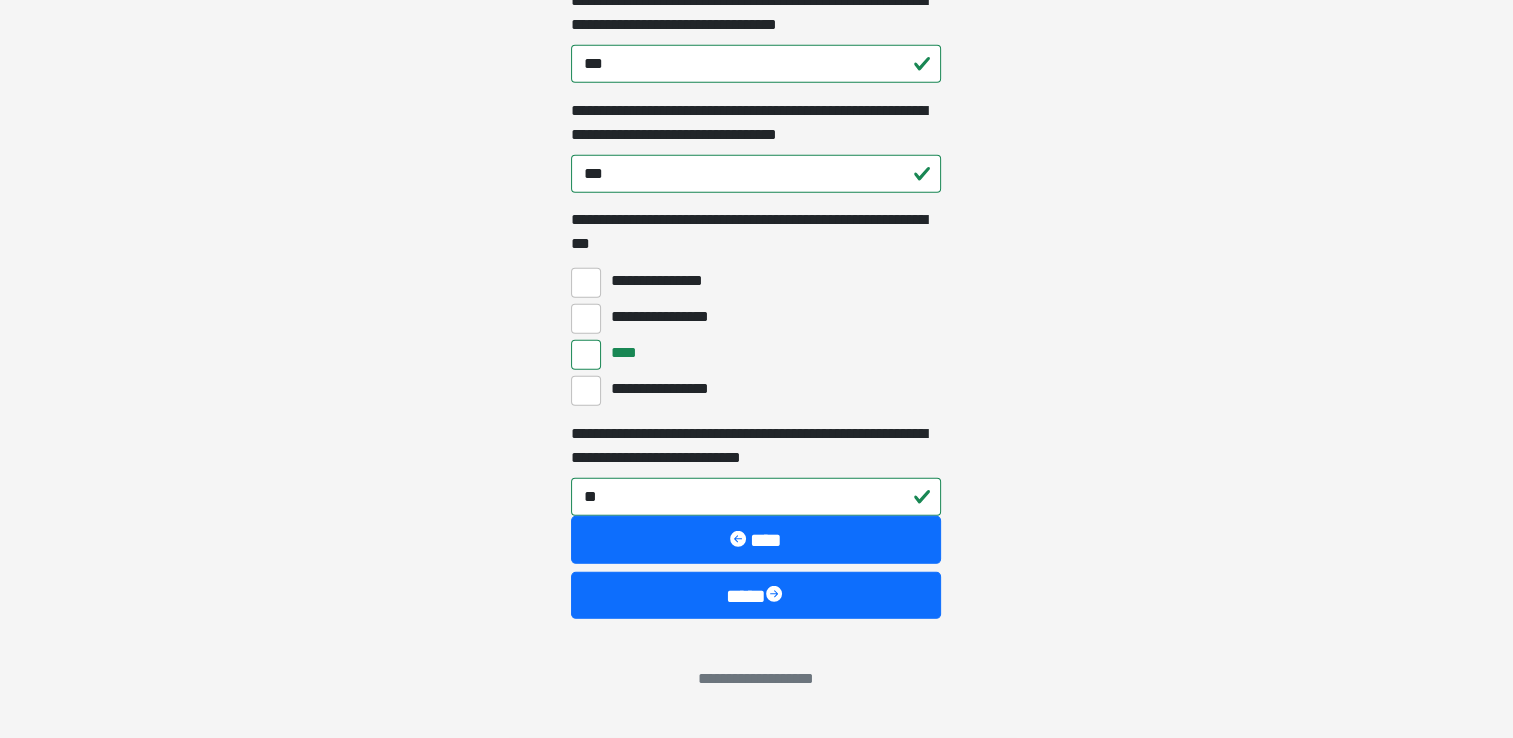 type on "**" 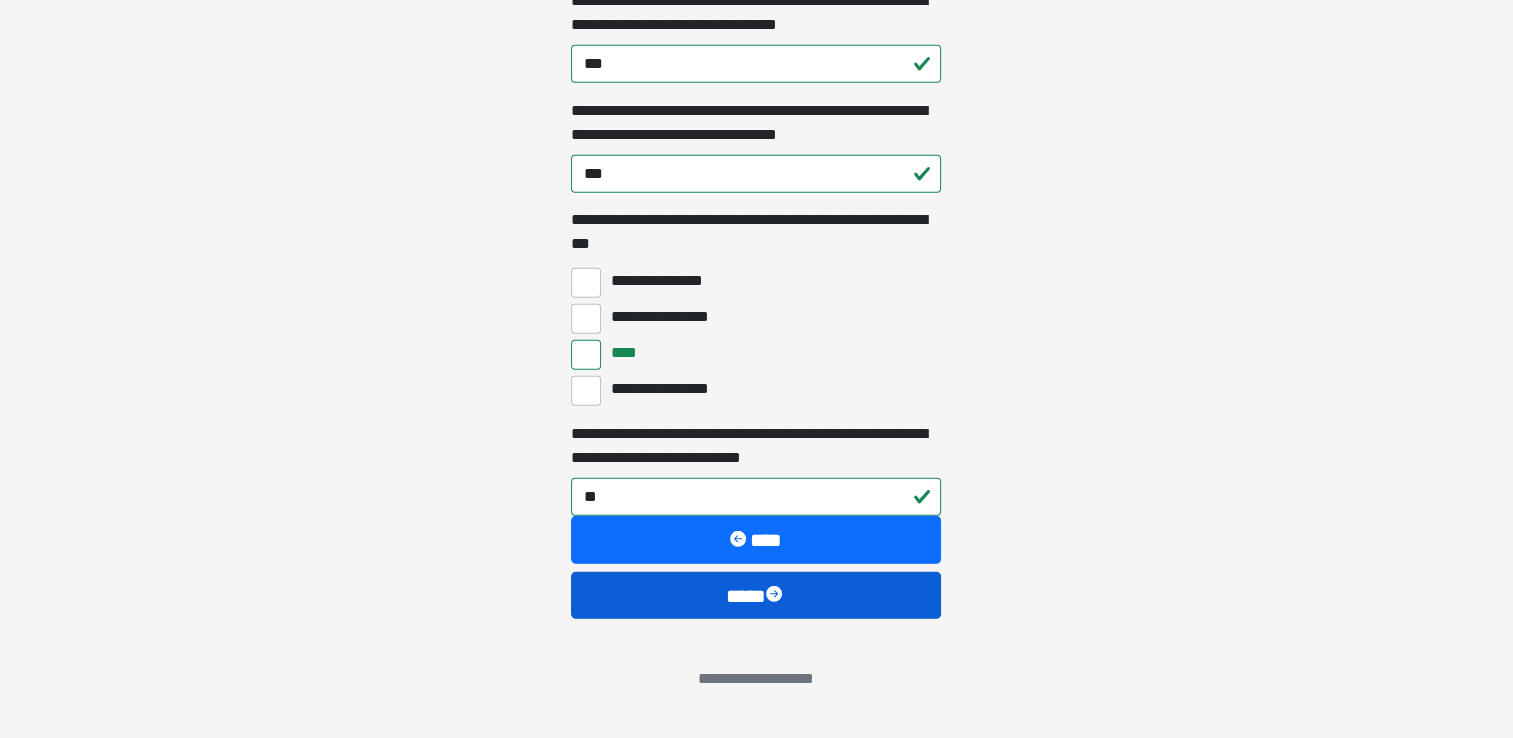 click on "****" at bounding box center (756, 596) 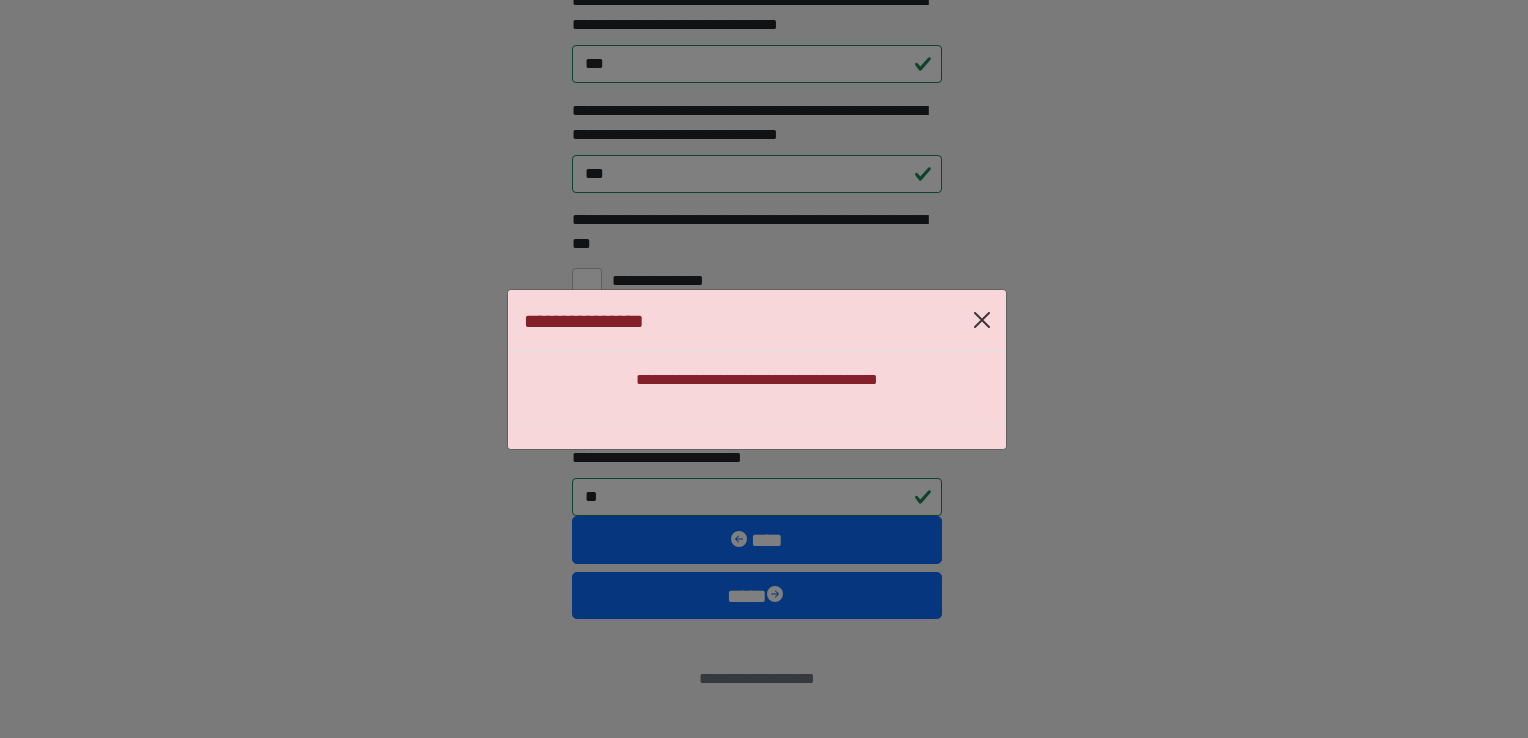 click at bounding box center [982, 320] 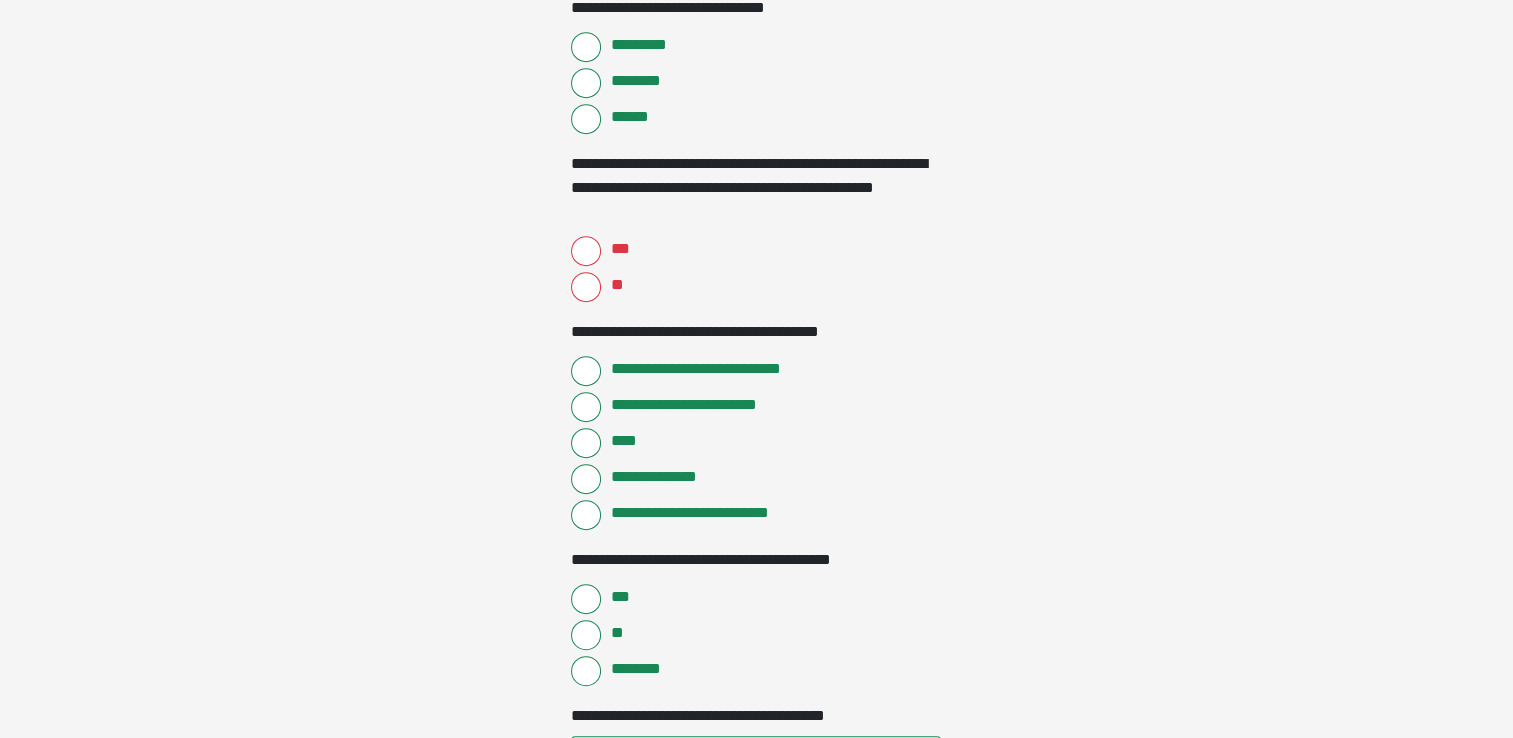 scroll, scrollTop: 1088, scrollLeft: 0, axis: vertical 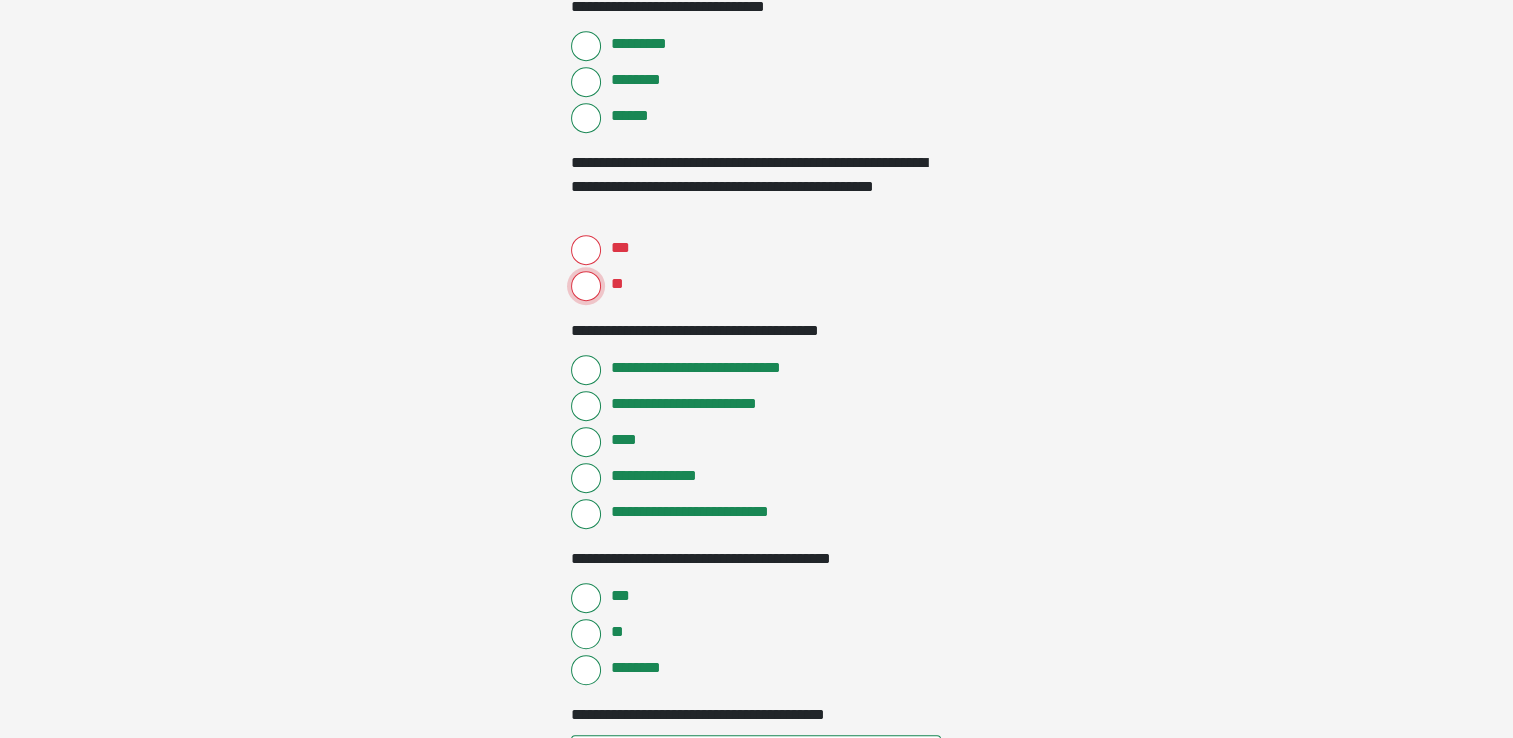 click on "**" at bounding box center [586, 286] 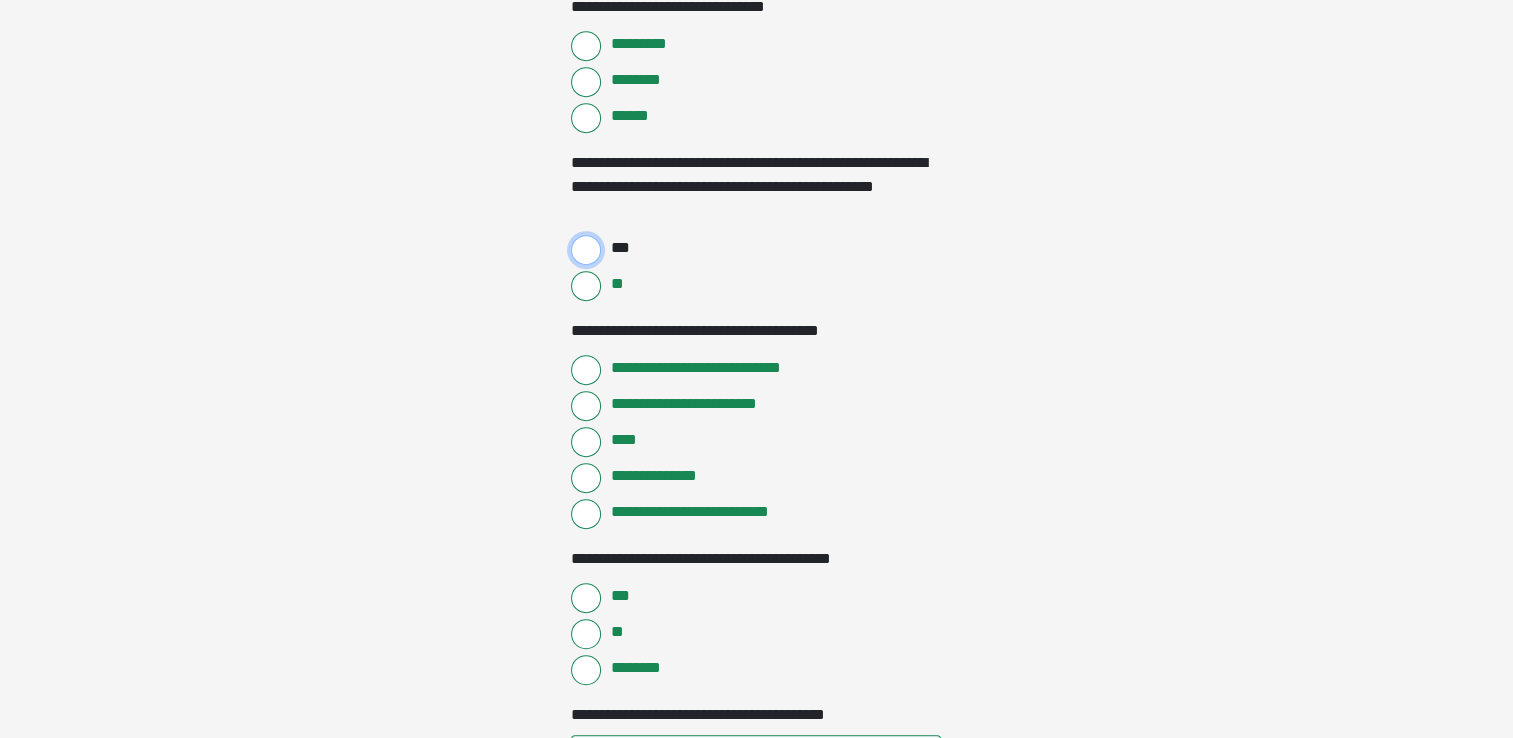 click on "***" at bounding box center [586, 250] 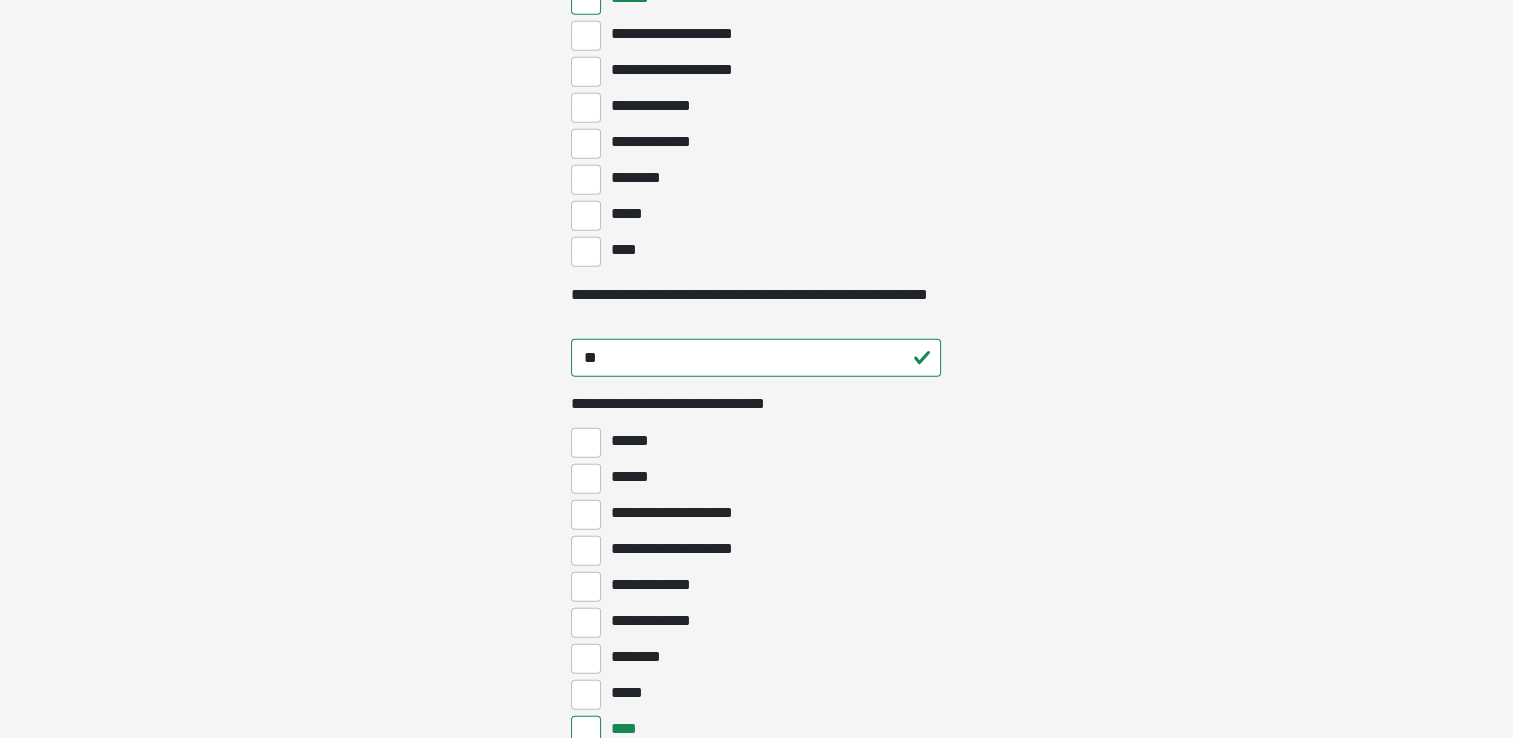 scroll, scrollTop: 5735, scrollLeft: 0, axis: vertical 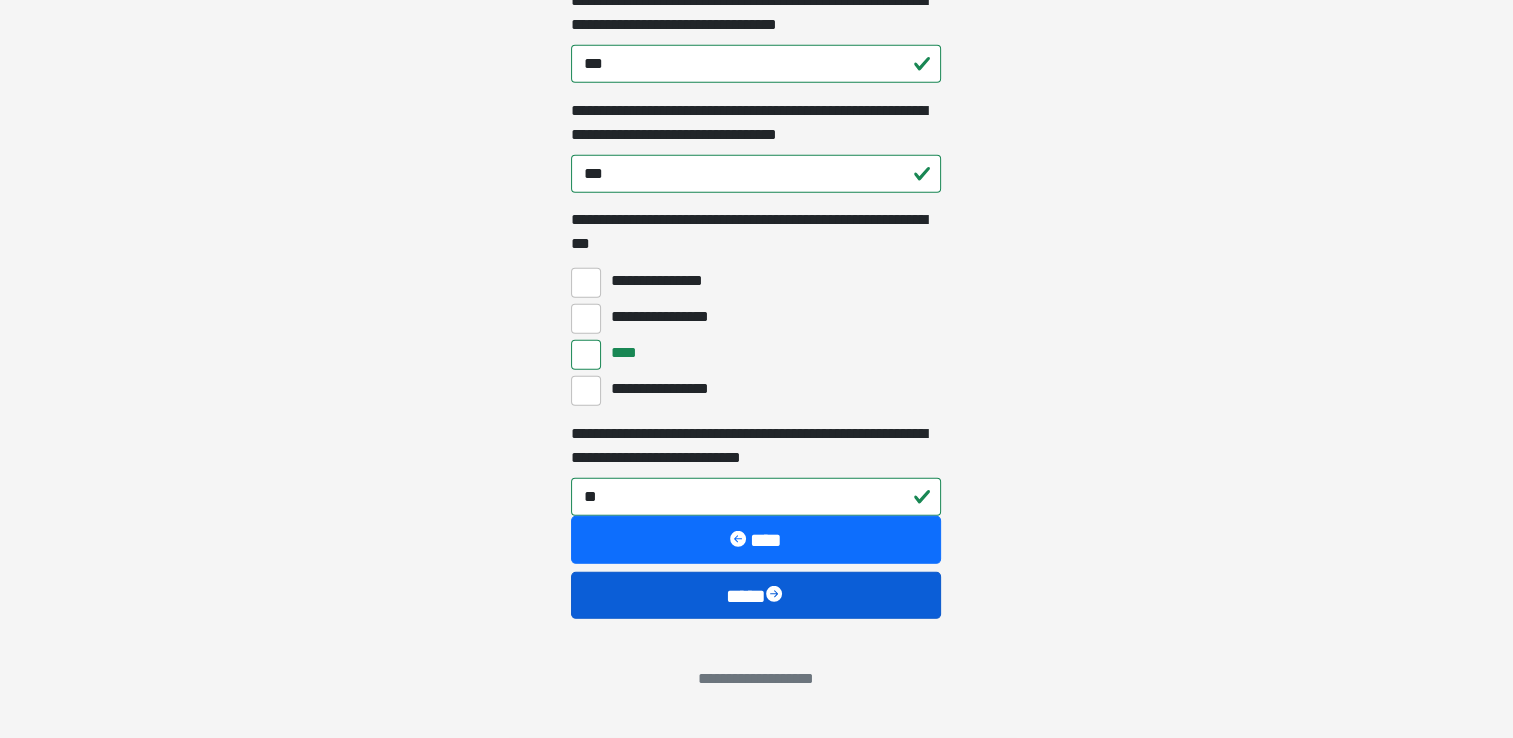 click at bounding box center [776, 596] 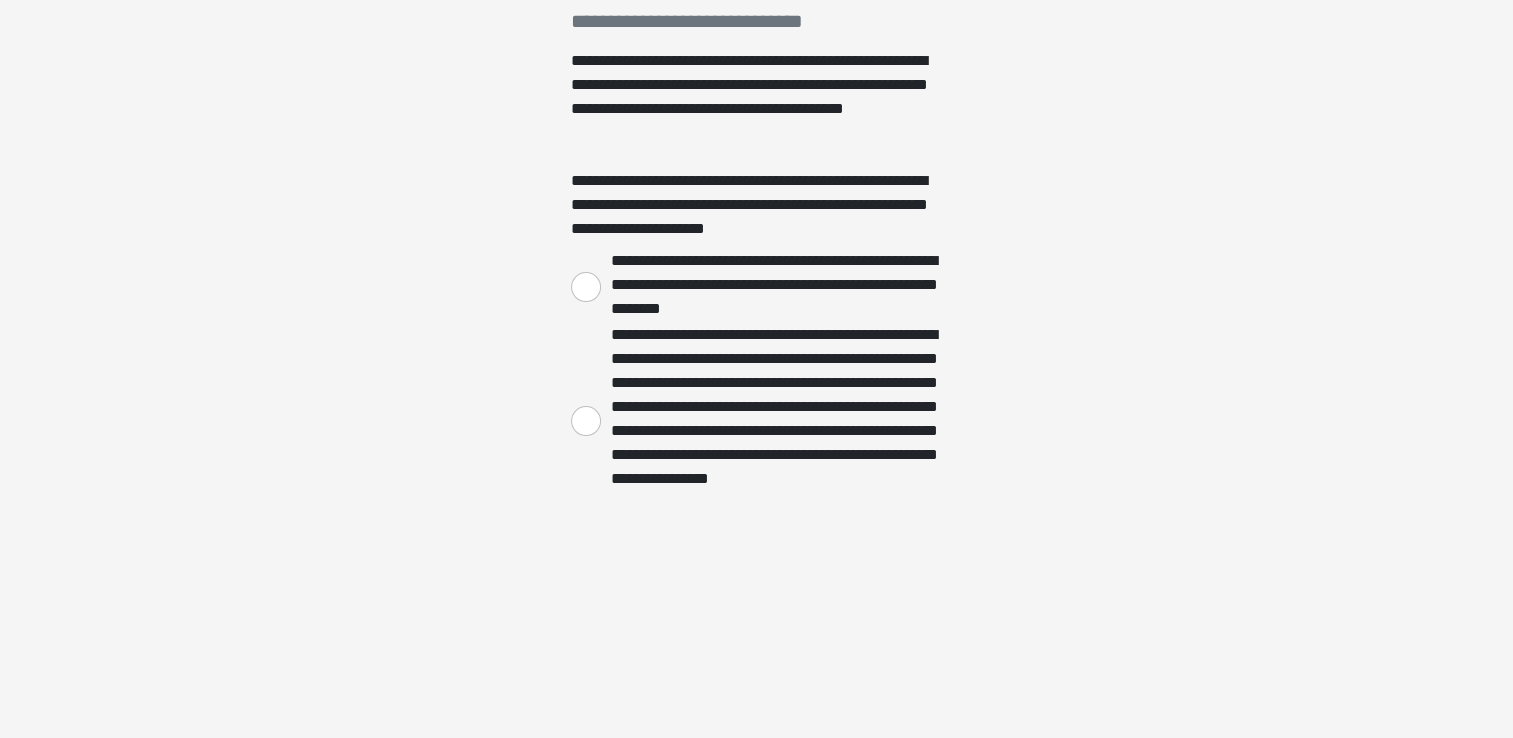 click on "****" at bounding box center (756, 6013) 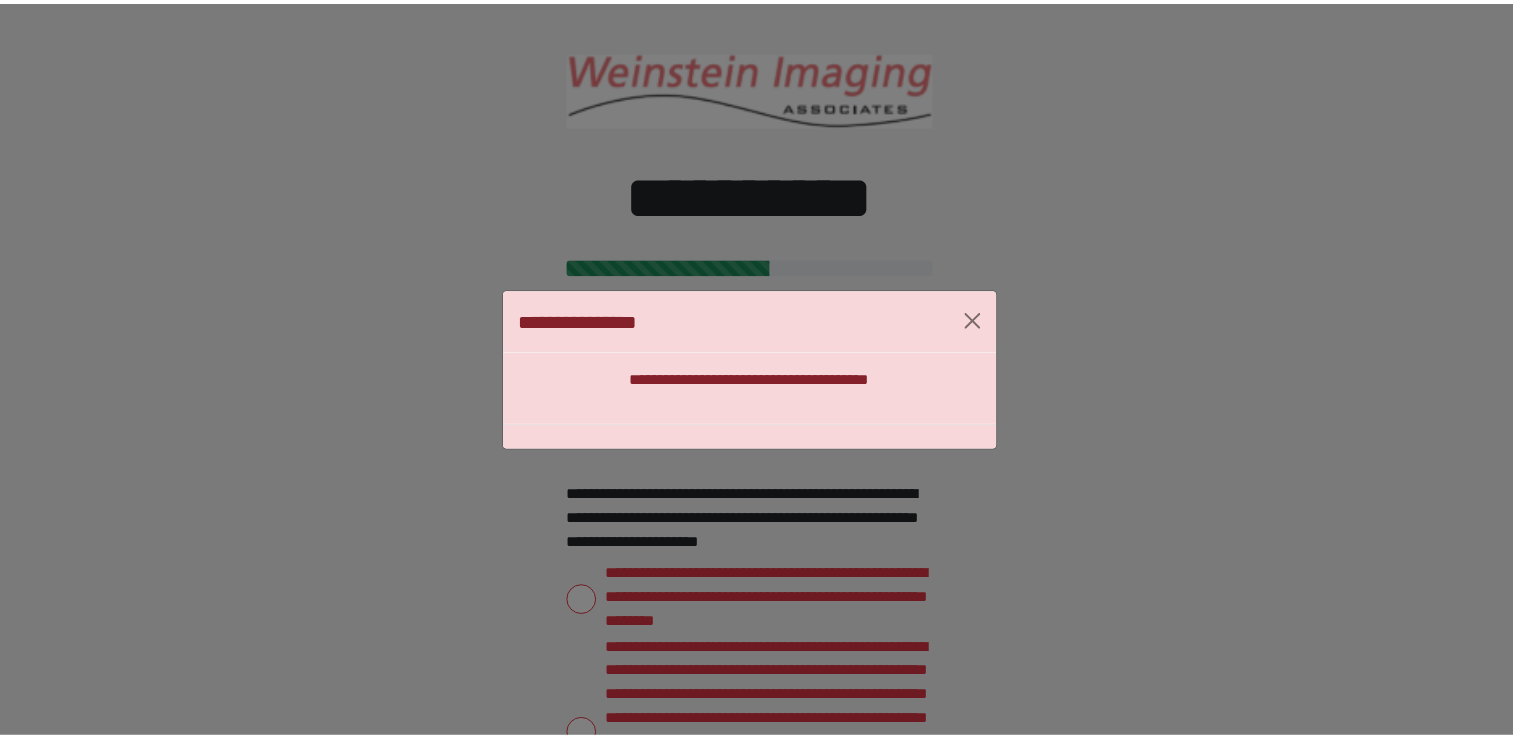 scroll, scrollTop: 0, scrollLeft: 0, axis: both 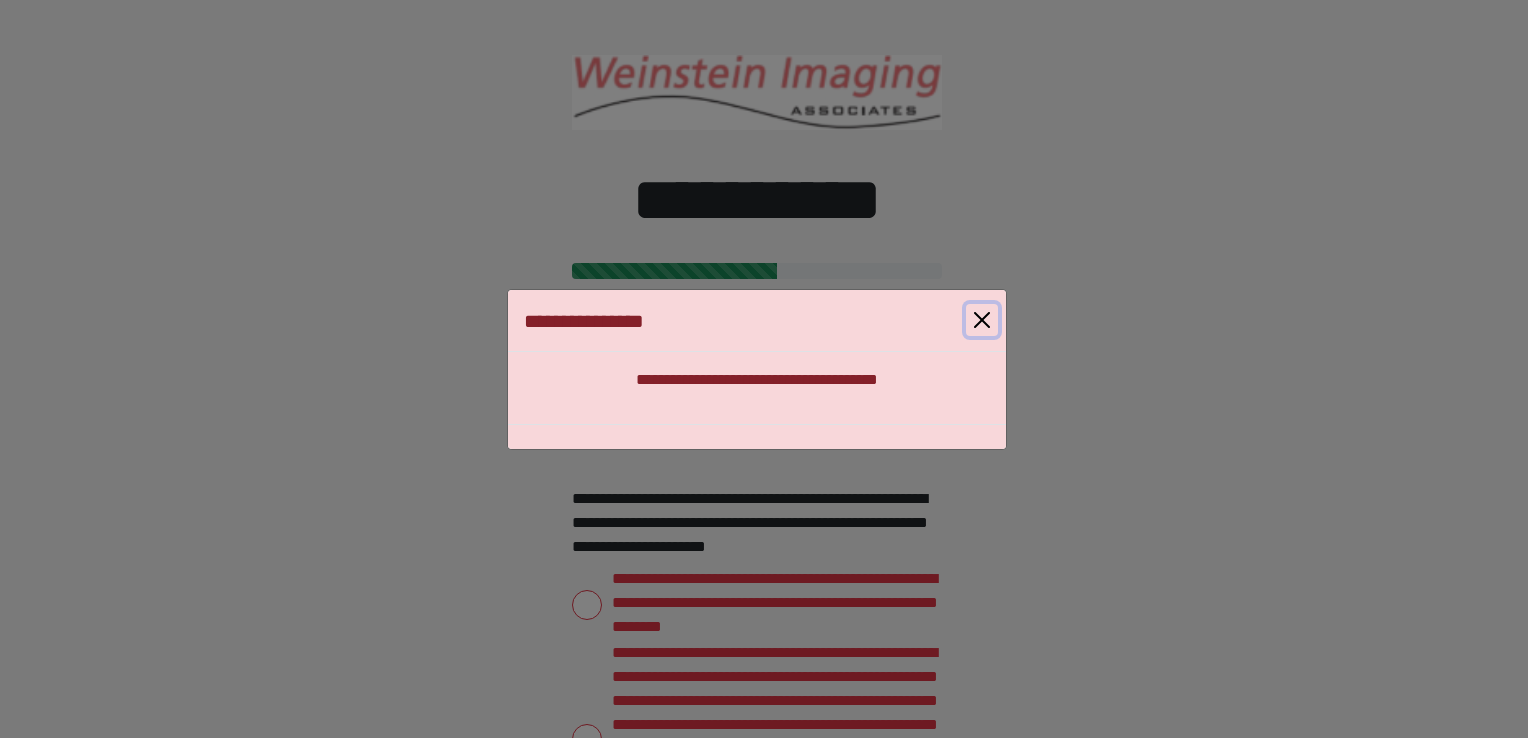 click at bounding box center [982, 320] 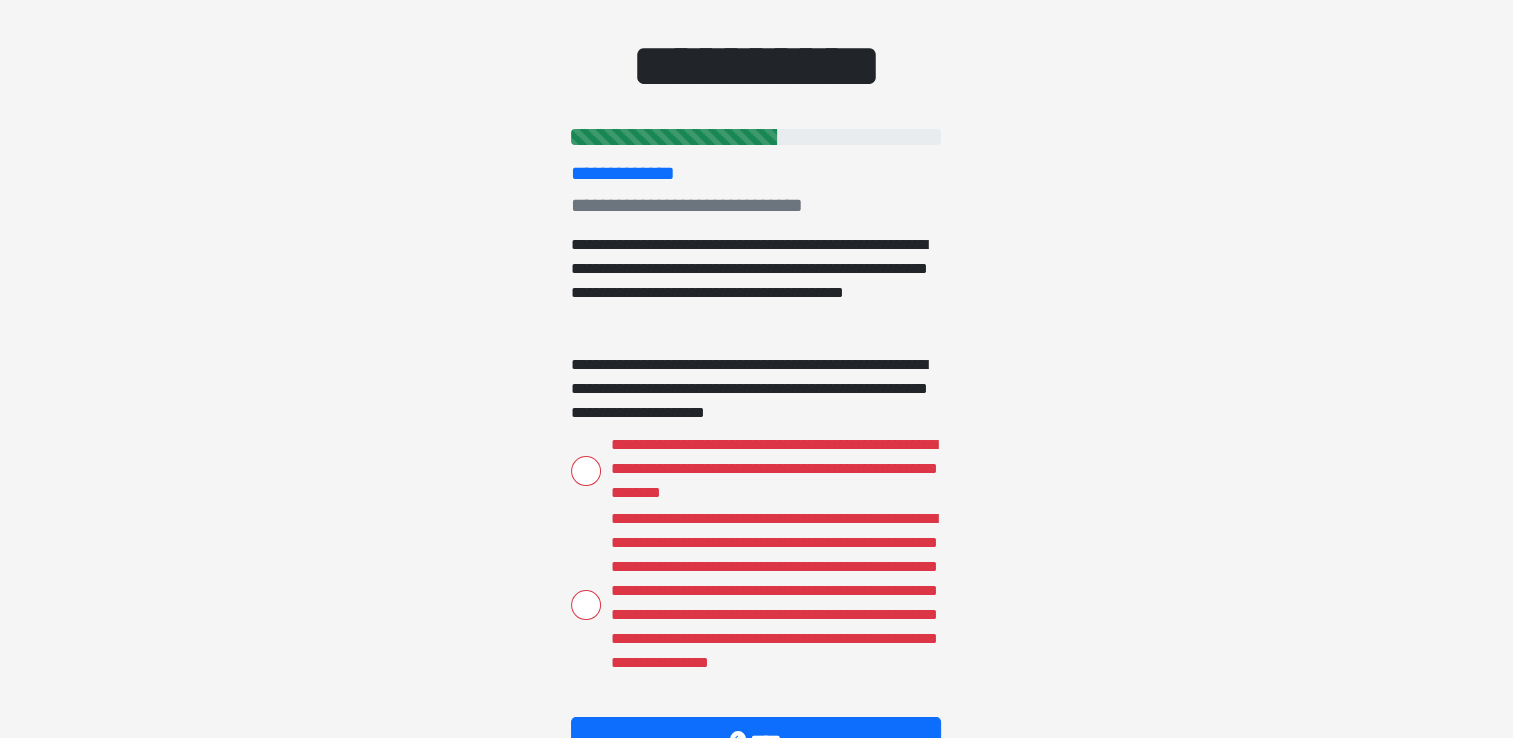 scroll, scrollTop: 133, scrollLeft: 0, axis: vertical 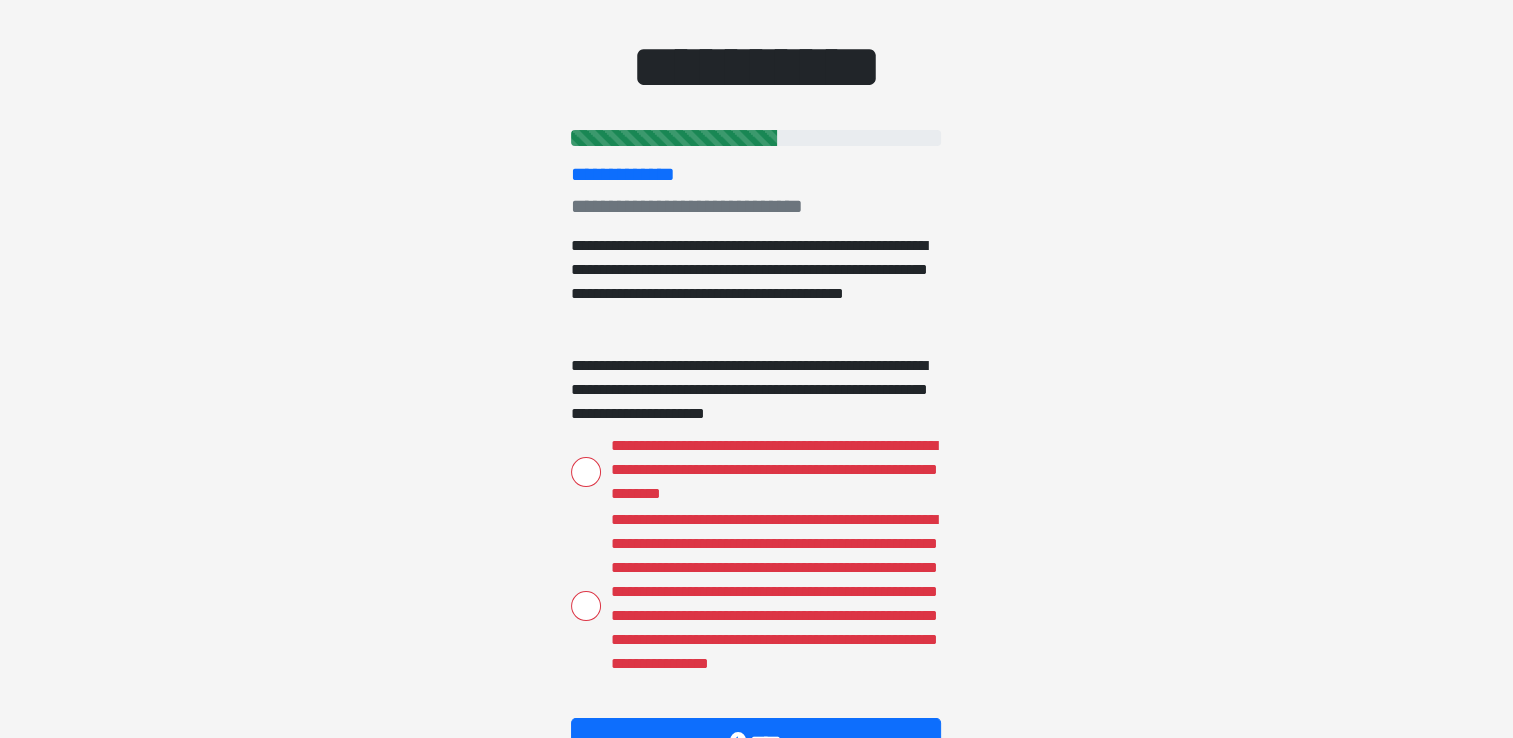 click on "**********" at bounding box center [771, 470] 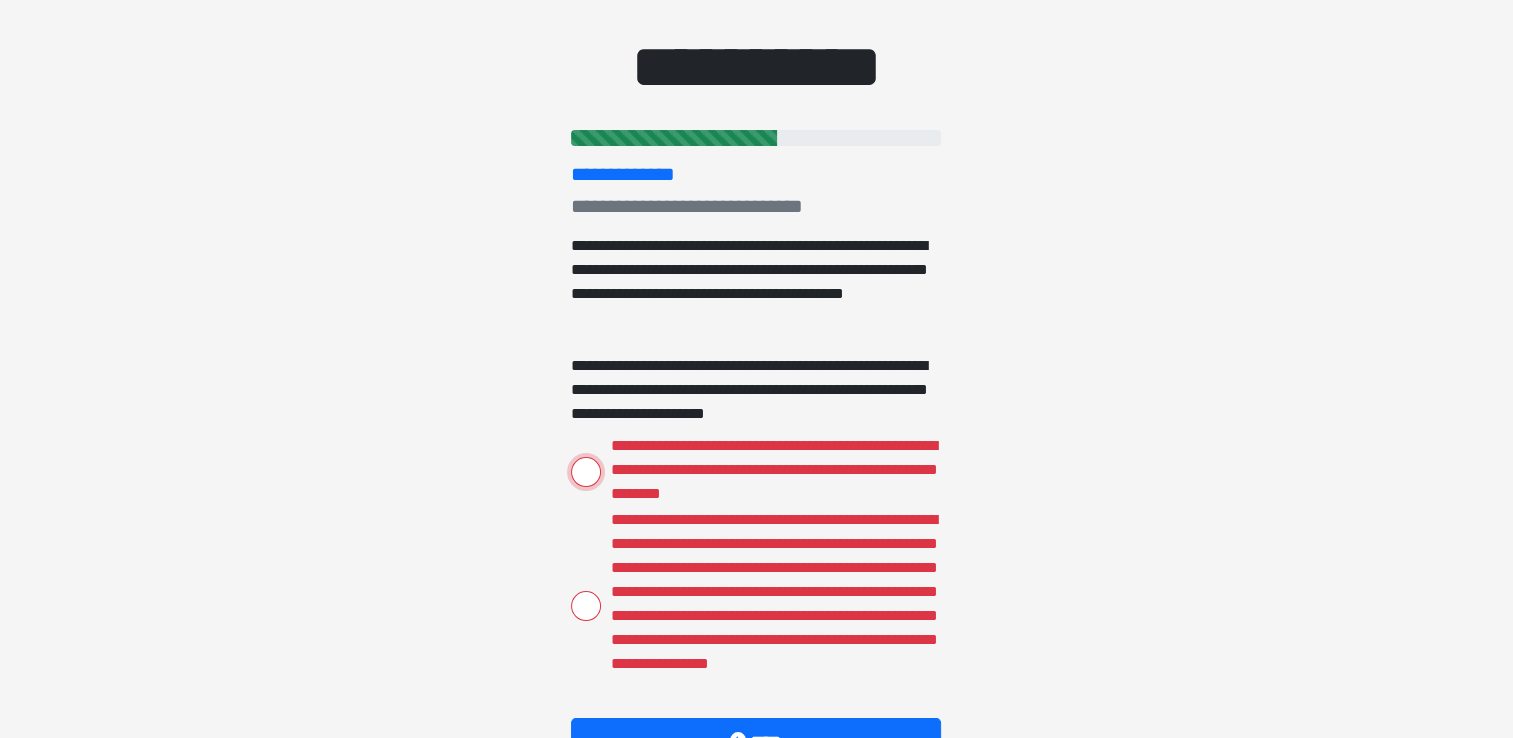 click on "**********" at bounding box center [586, 472] 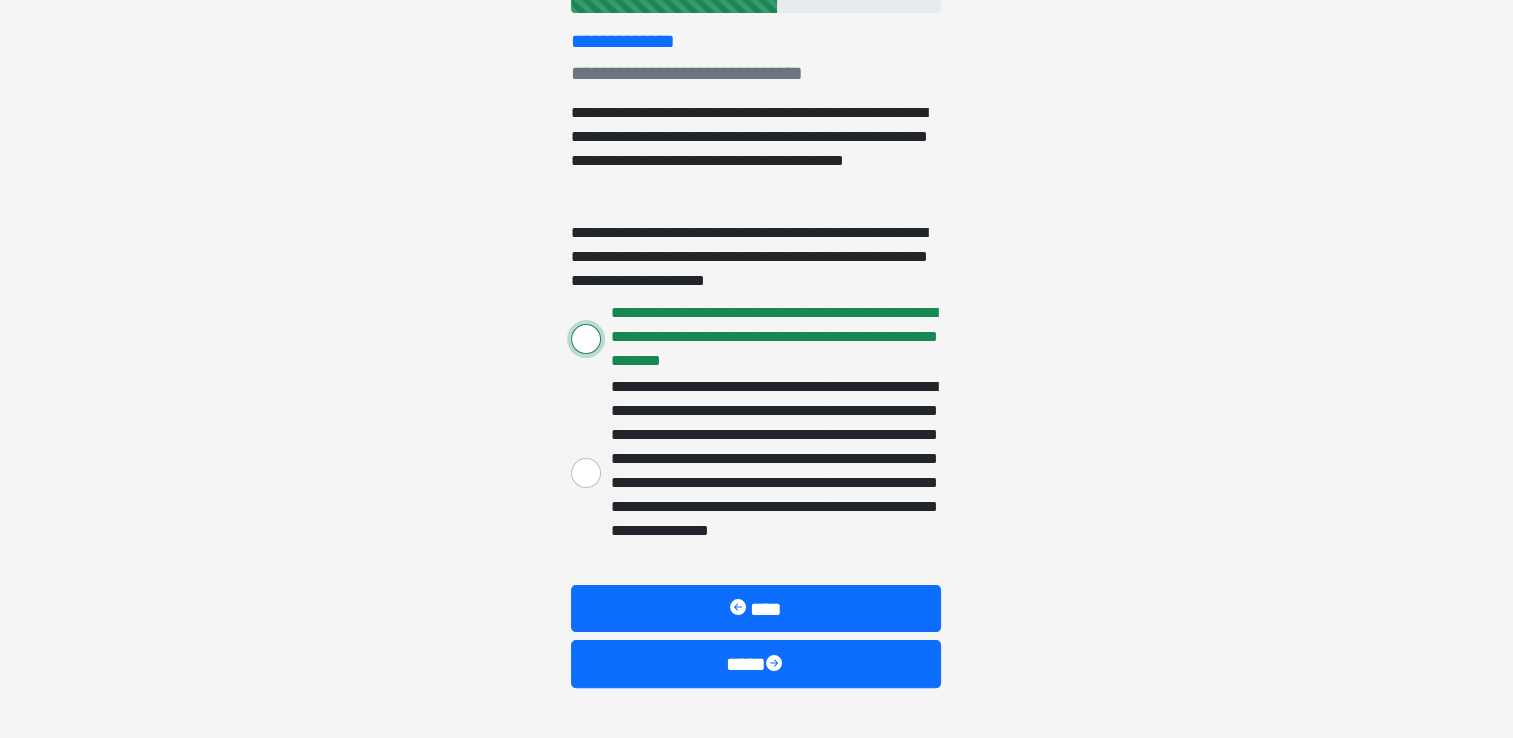 scroll, scrollTop: 318, scrollLeft: 0, axis: vertical 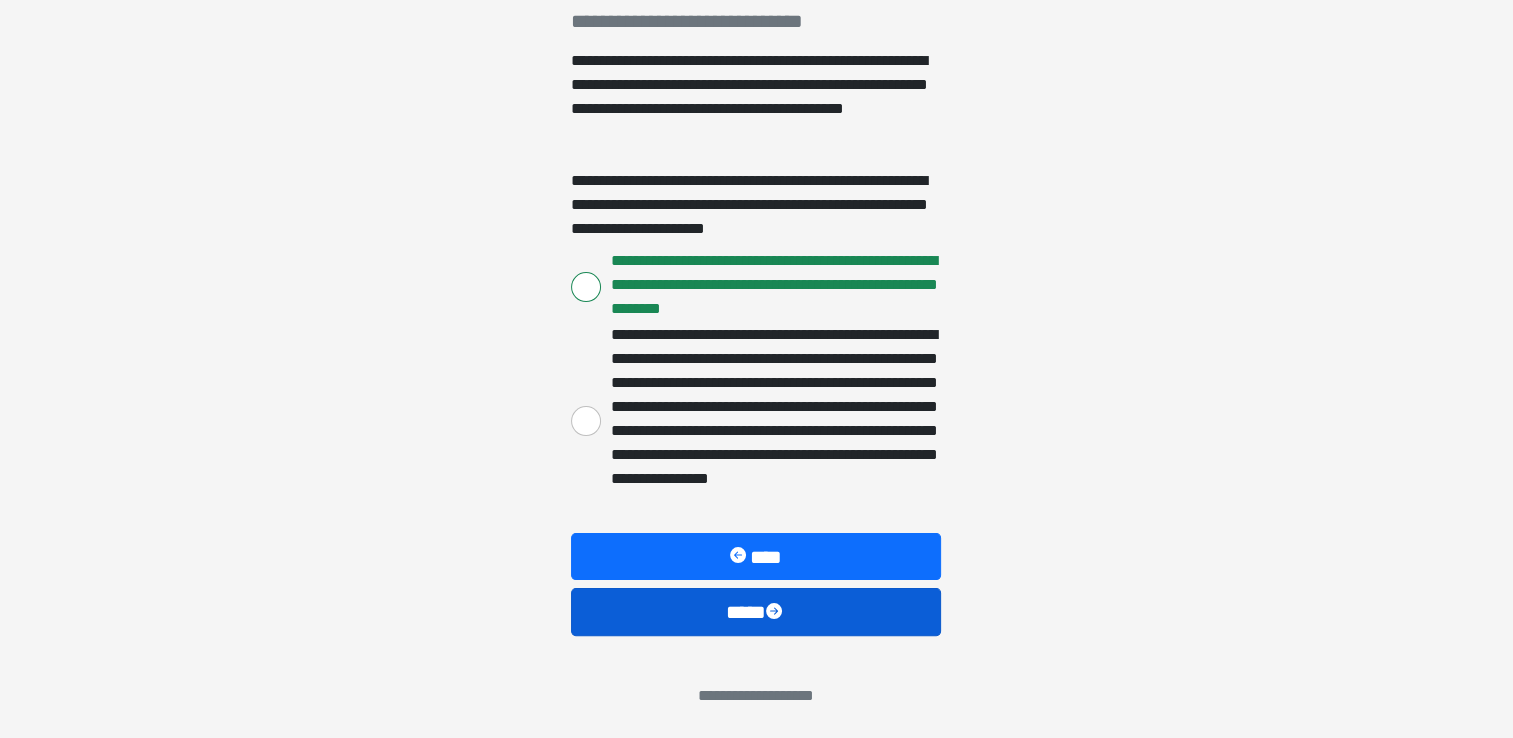click on "****" at bounding box center (756, 612) 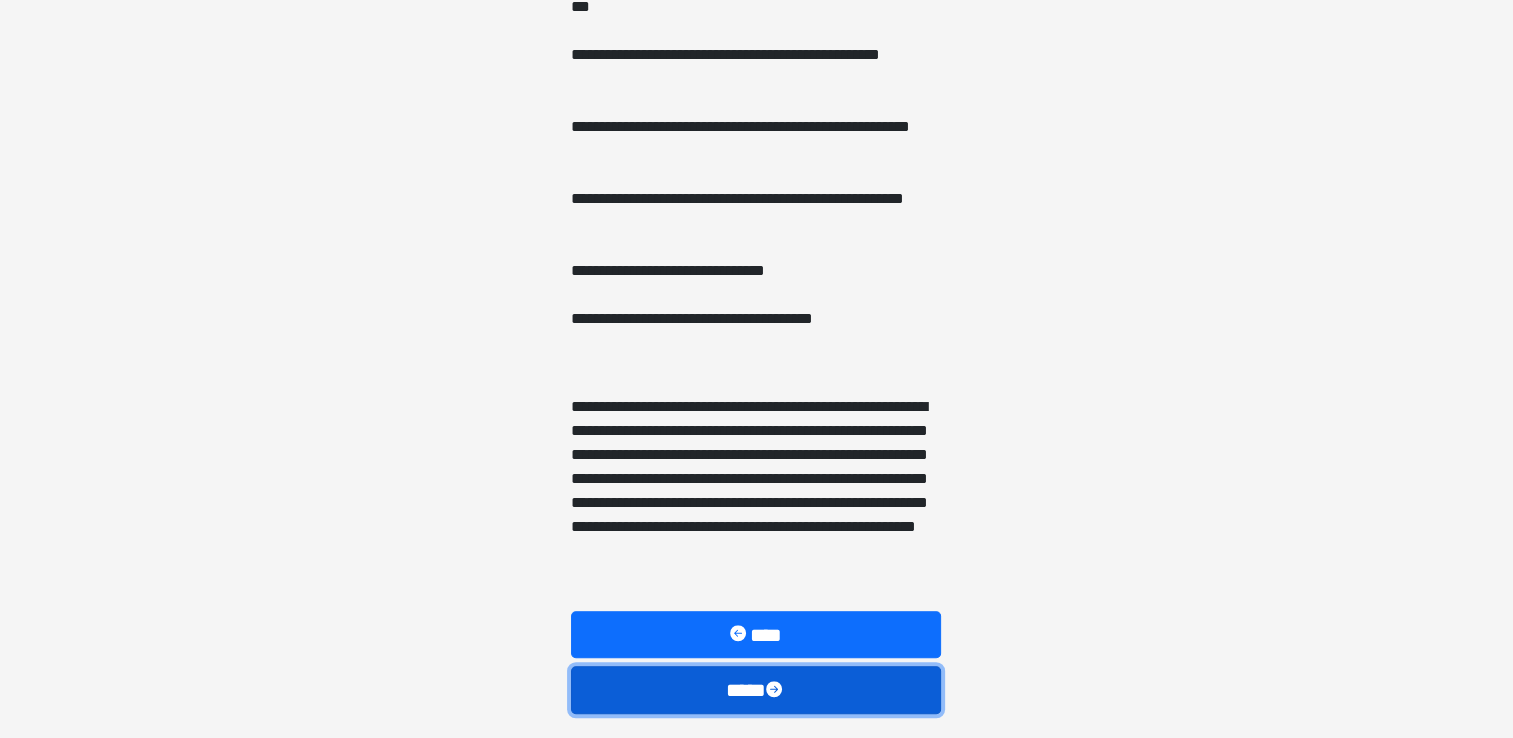 scroll, scrollTop: 1490, scrollLeft: 0, axis: vertical 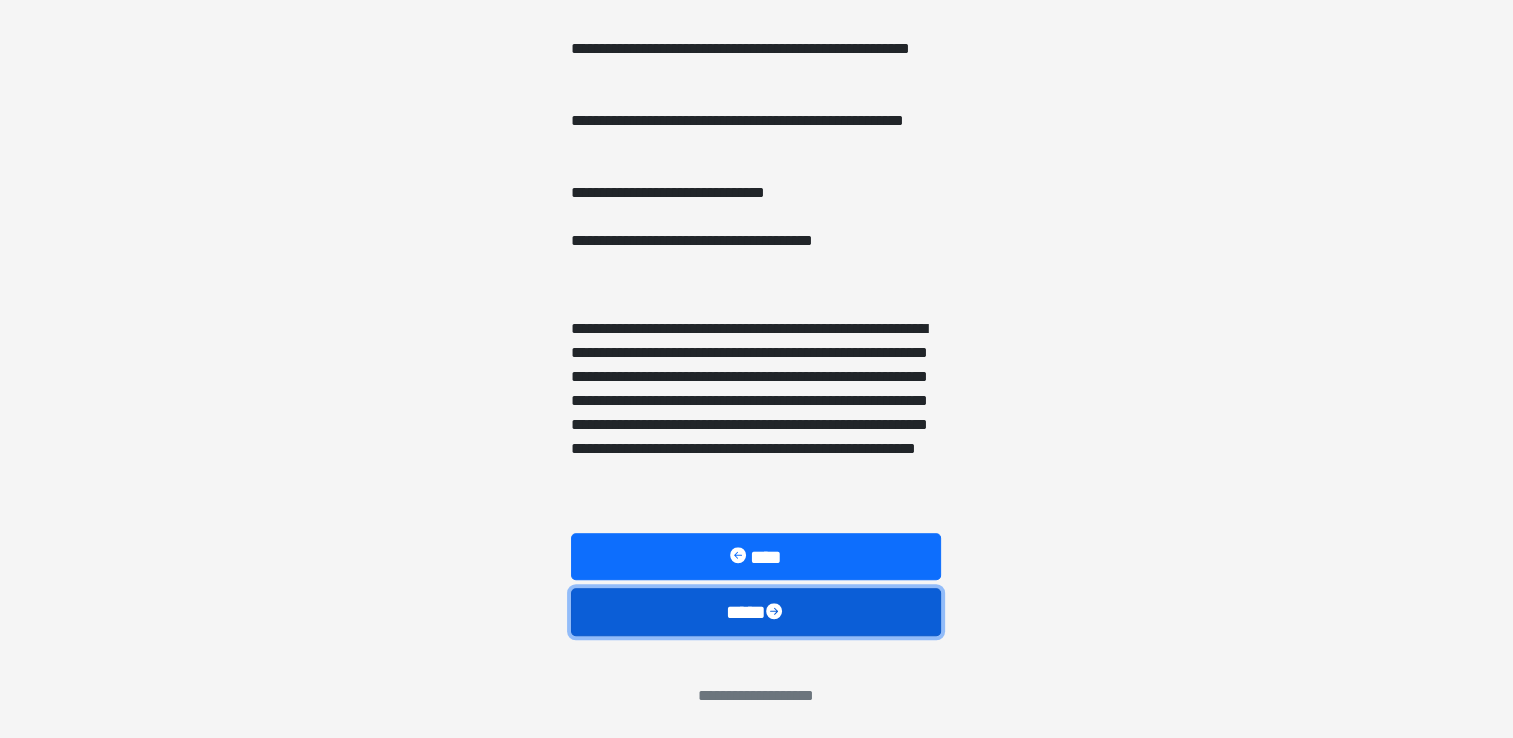 click on "****" at bounding box center [756, 612] 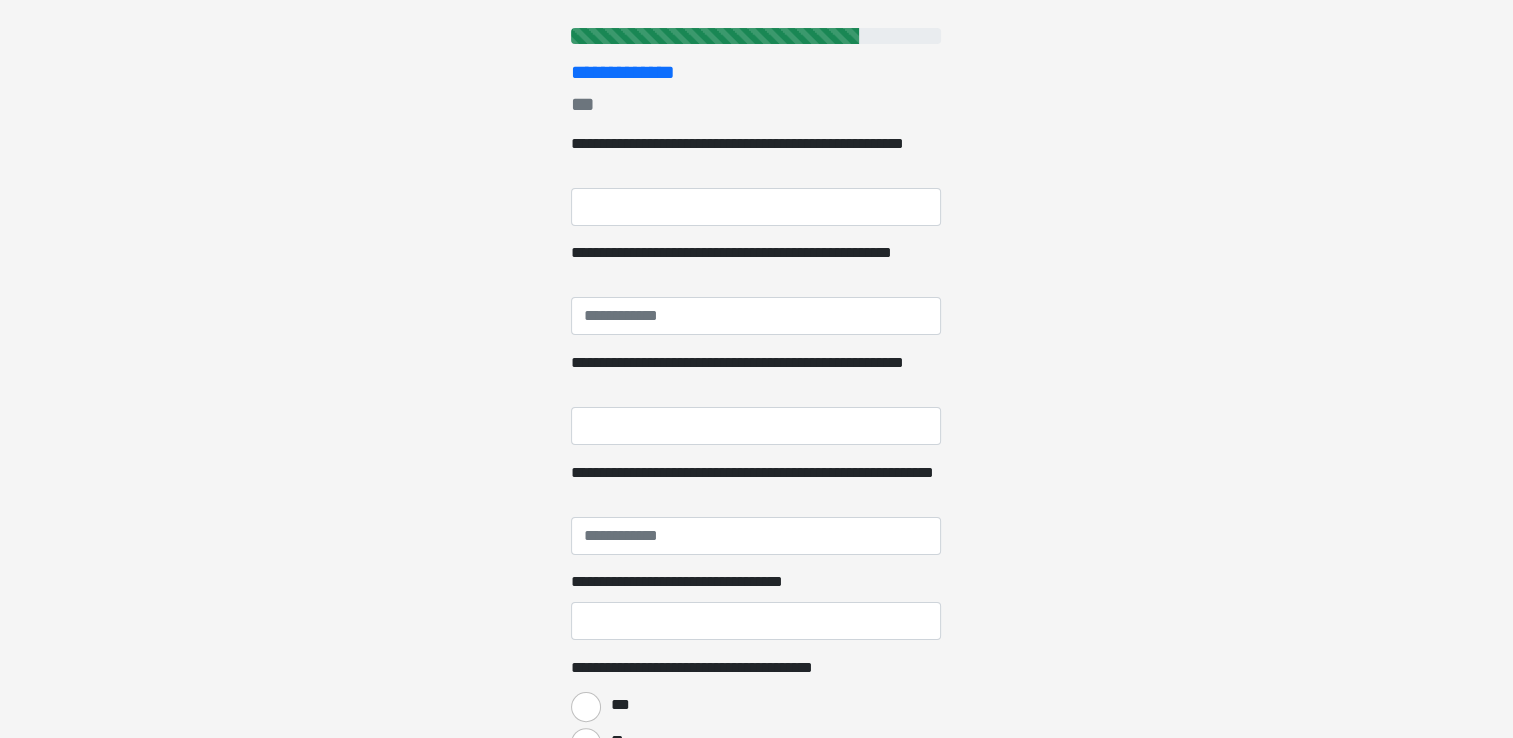 scroll, scrollTop: 0, scrollLeft: 0, axis: both 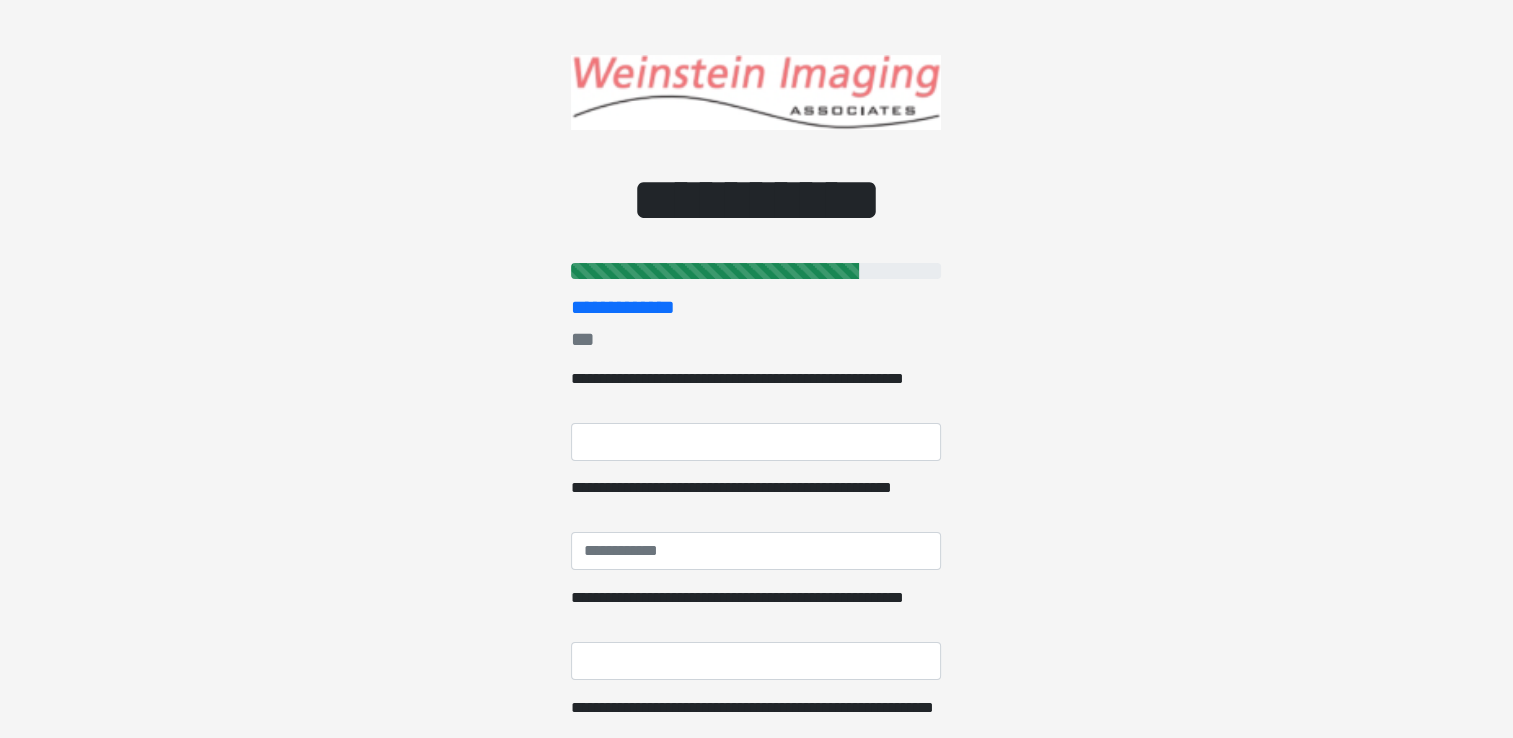 type on "**" 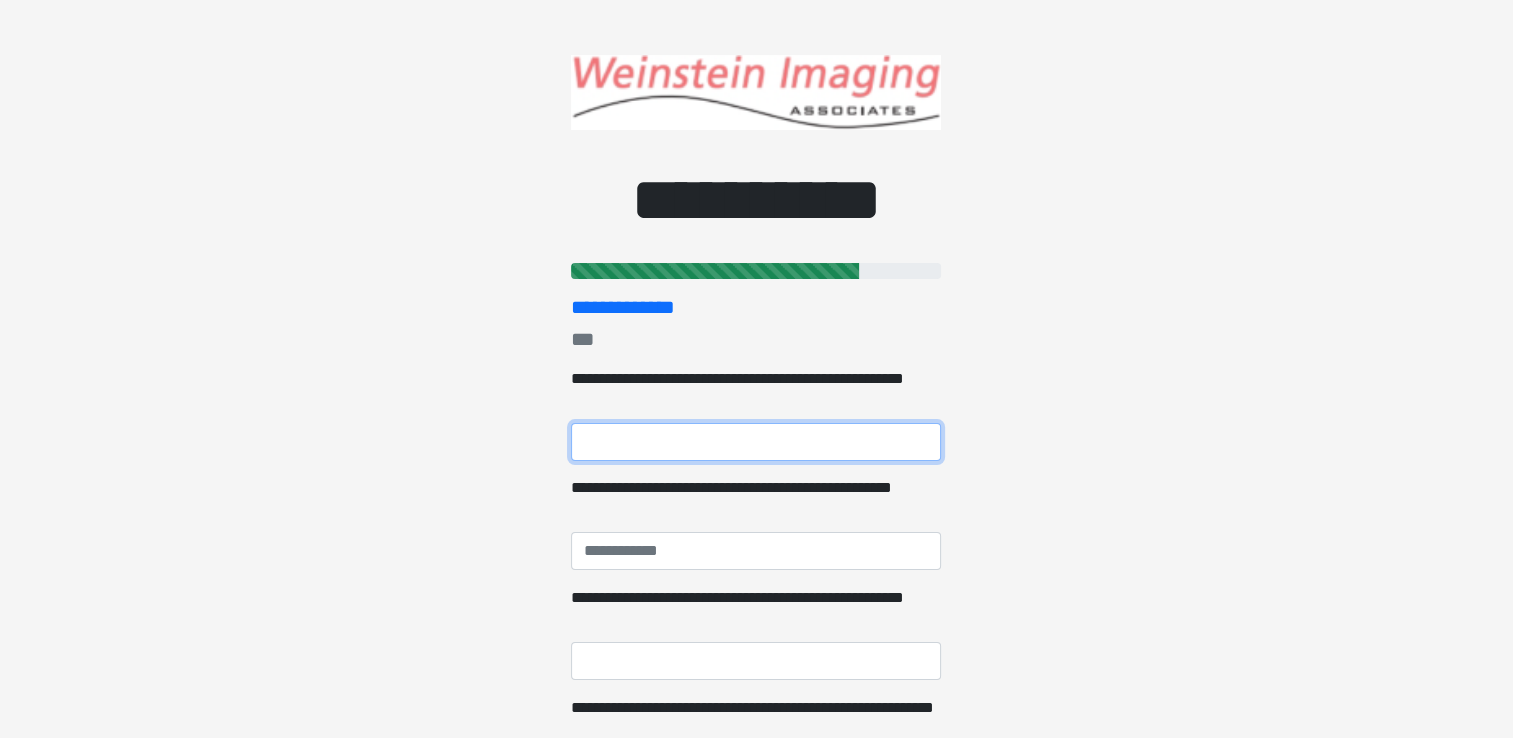 click on "**********" at bounding box center [756, 442] 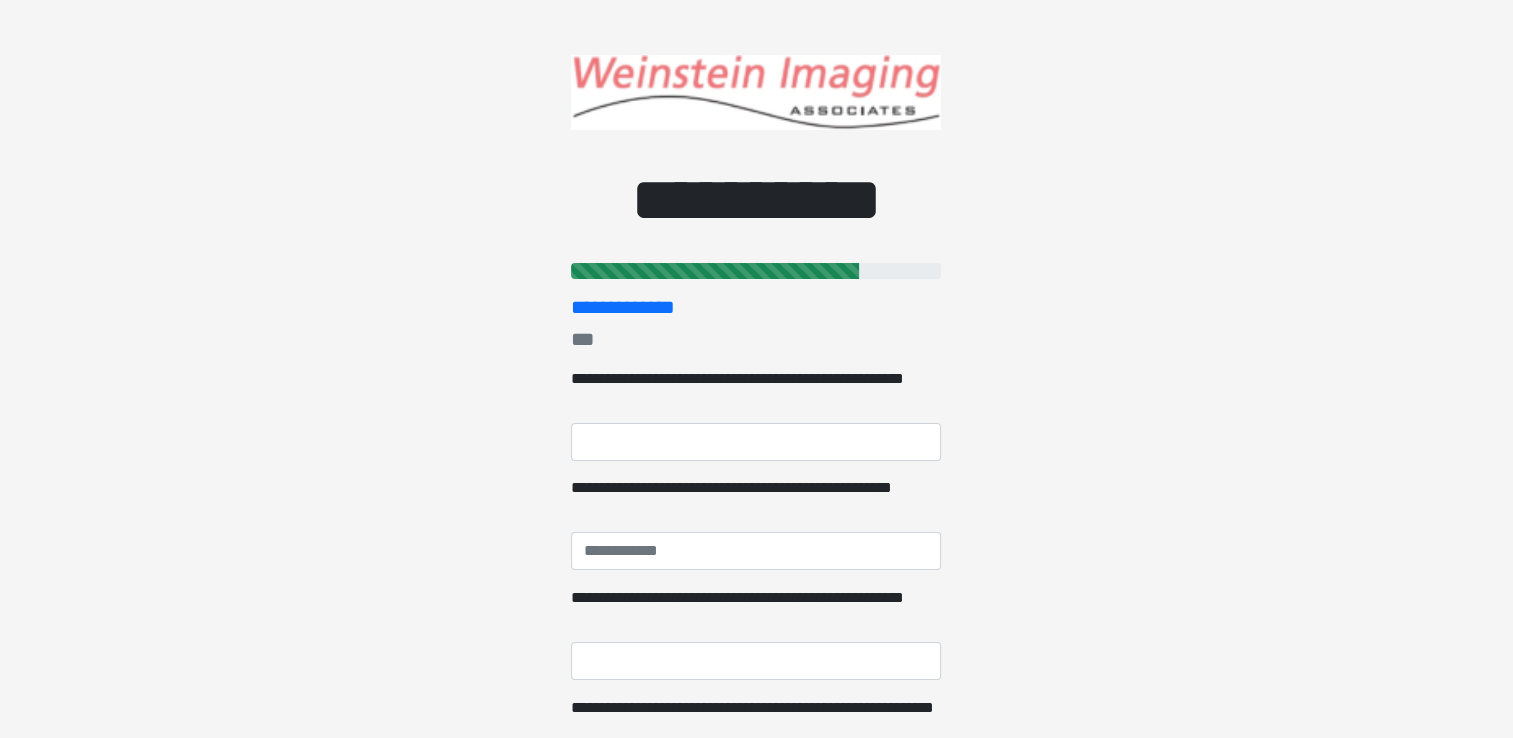 click on "**********" at bounding box center [756, 369] 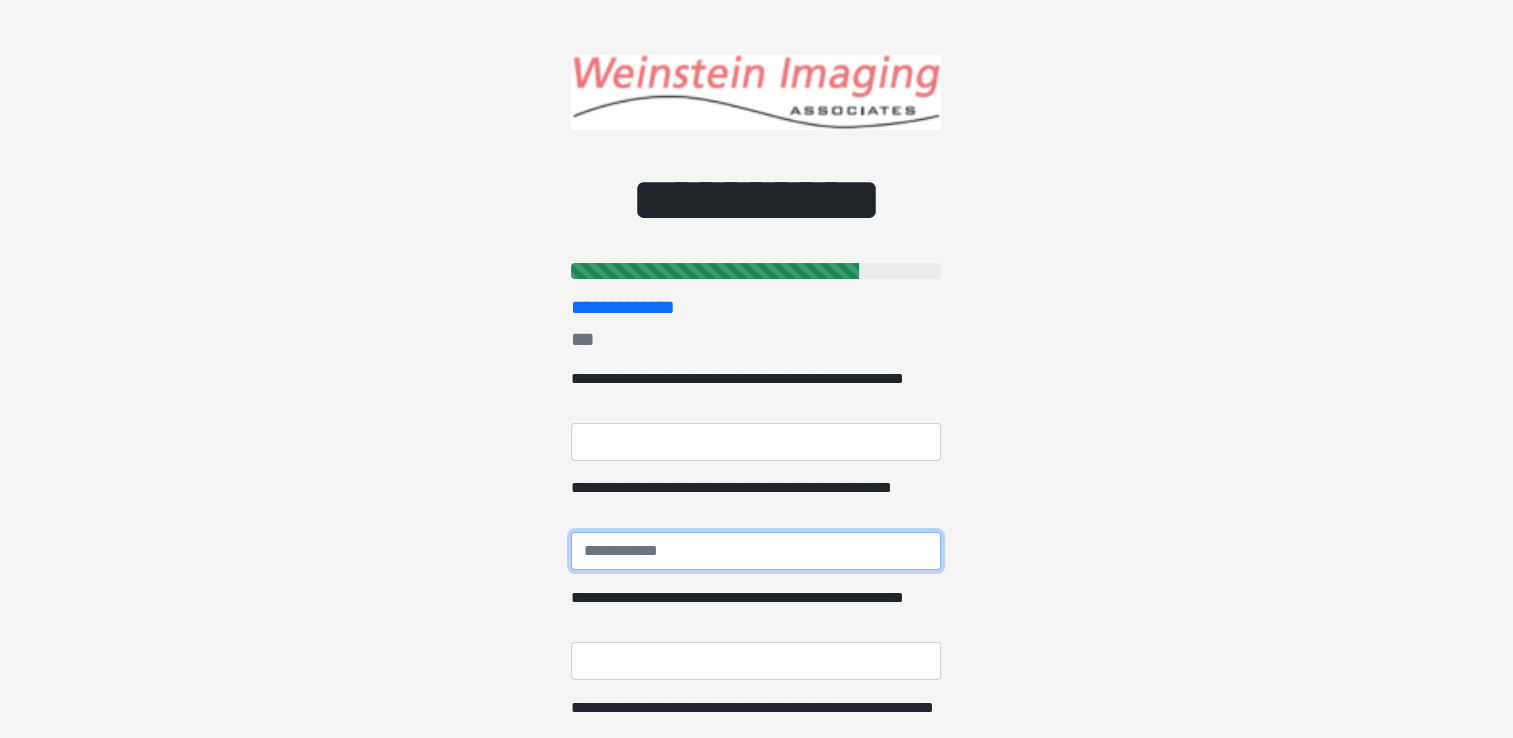 click on "**********" at bounding box center [756, 551] 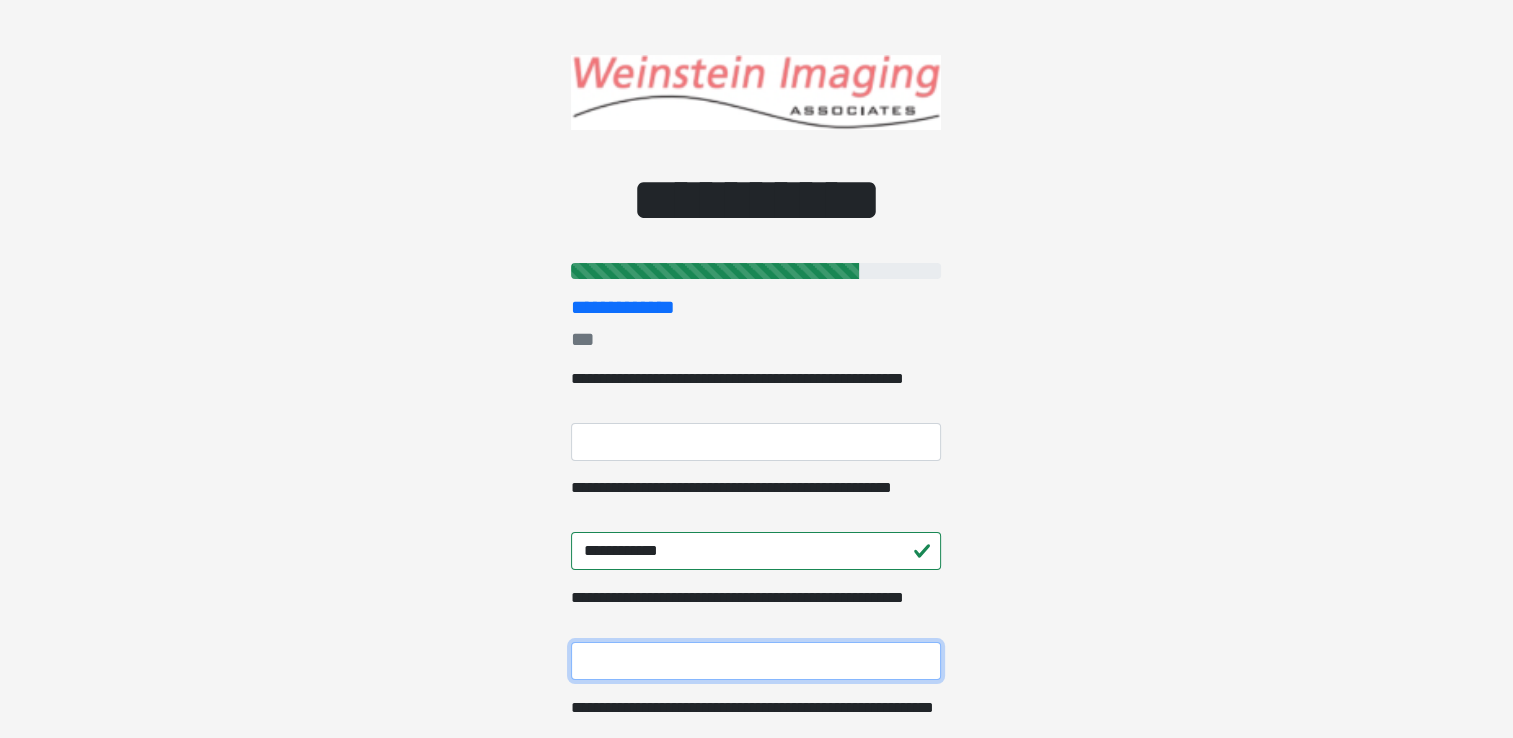 click on "**********" at bounding box center [756, 661] 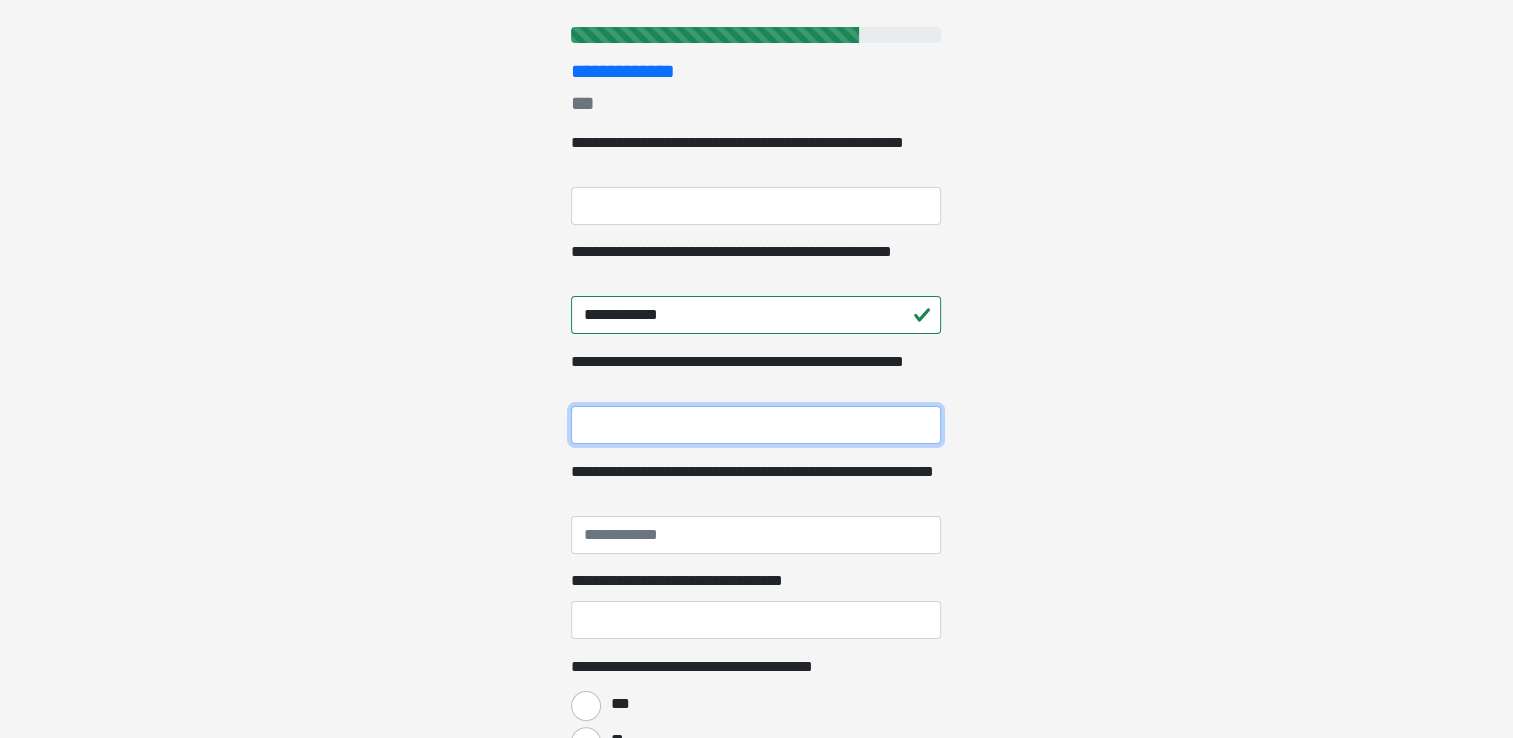 scroll, scrollTop: 272, scrollLeft: 0, axis: vertical 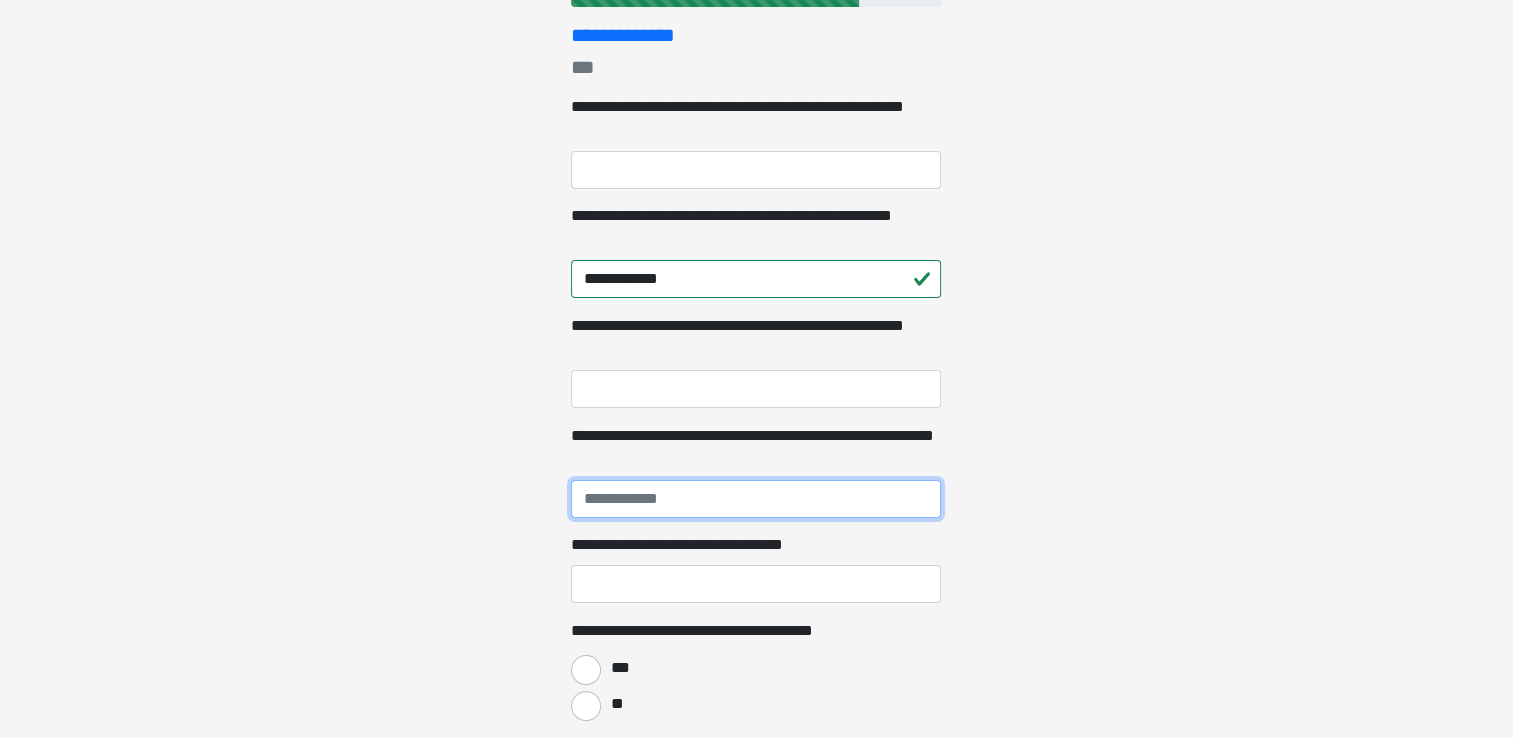 click on "**********" at bounding box center (756, 499) 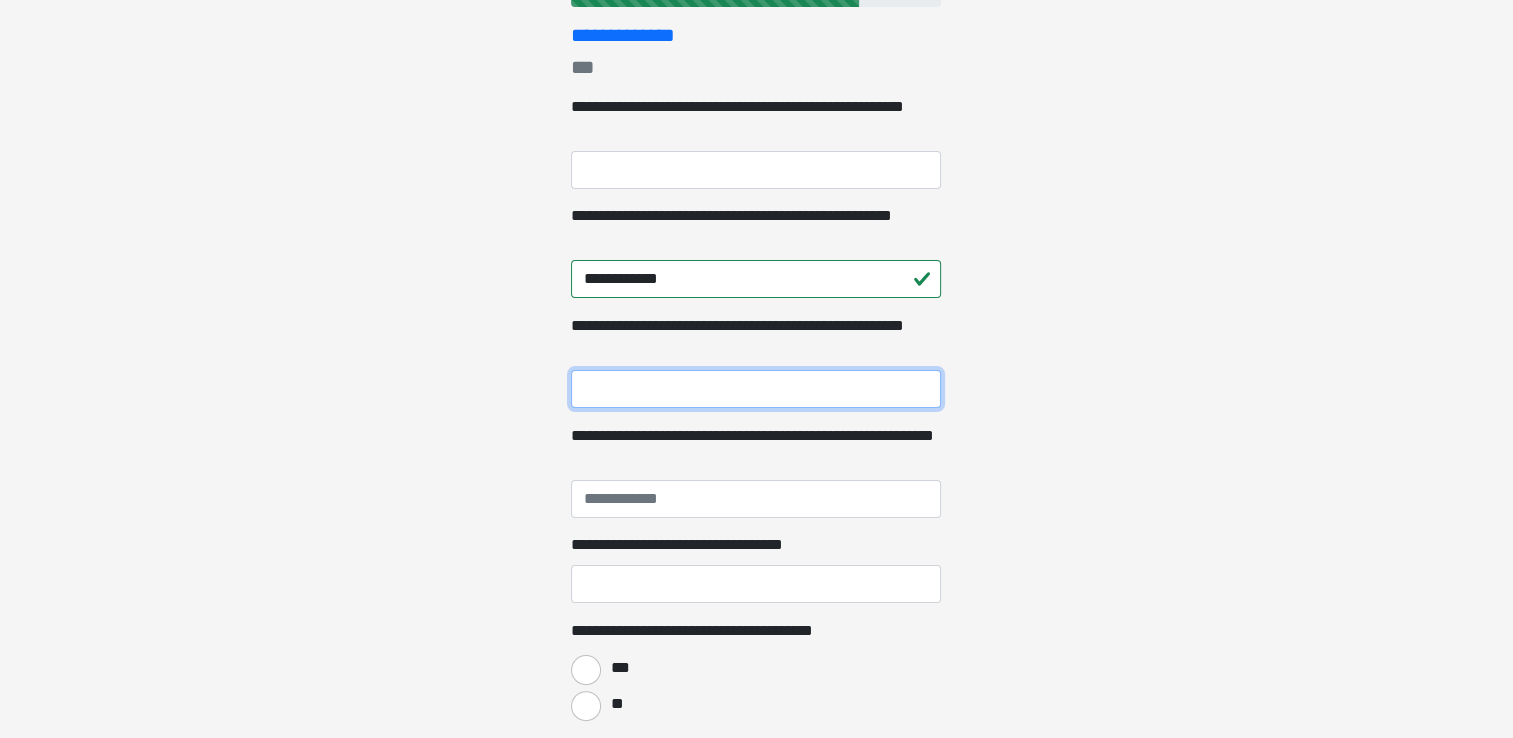 click on "**********" at bounding box center (756, 389) 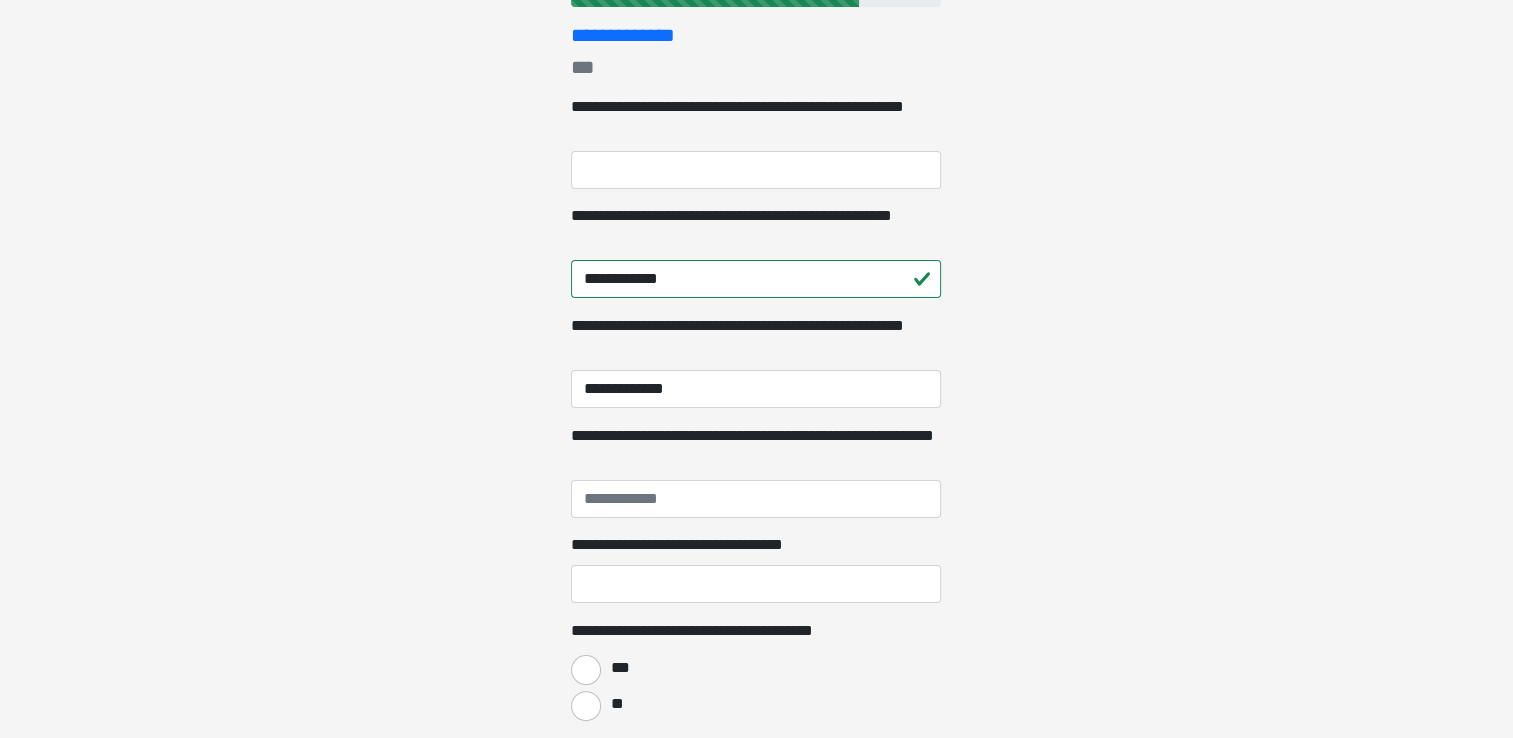 click on "**********" at bounding box center (702, 545) 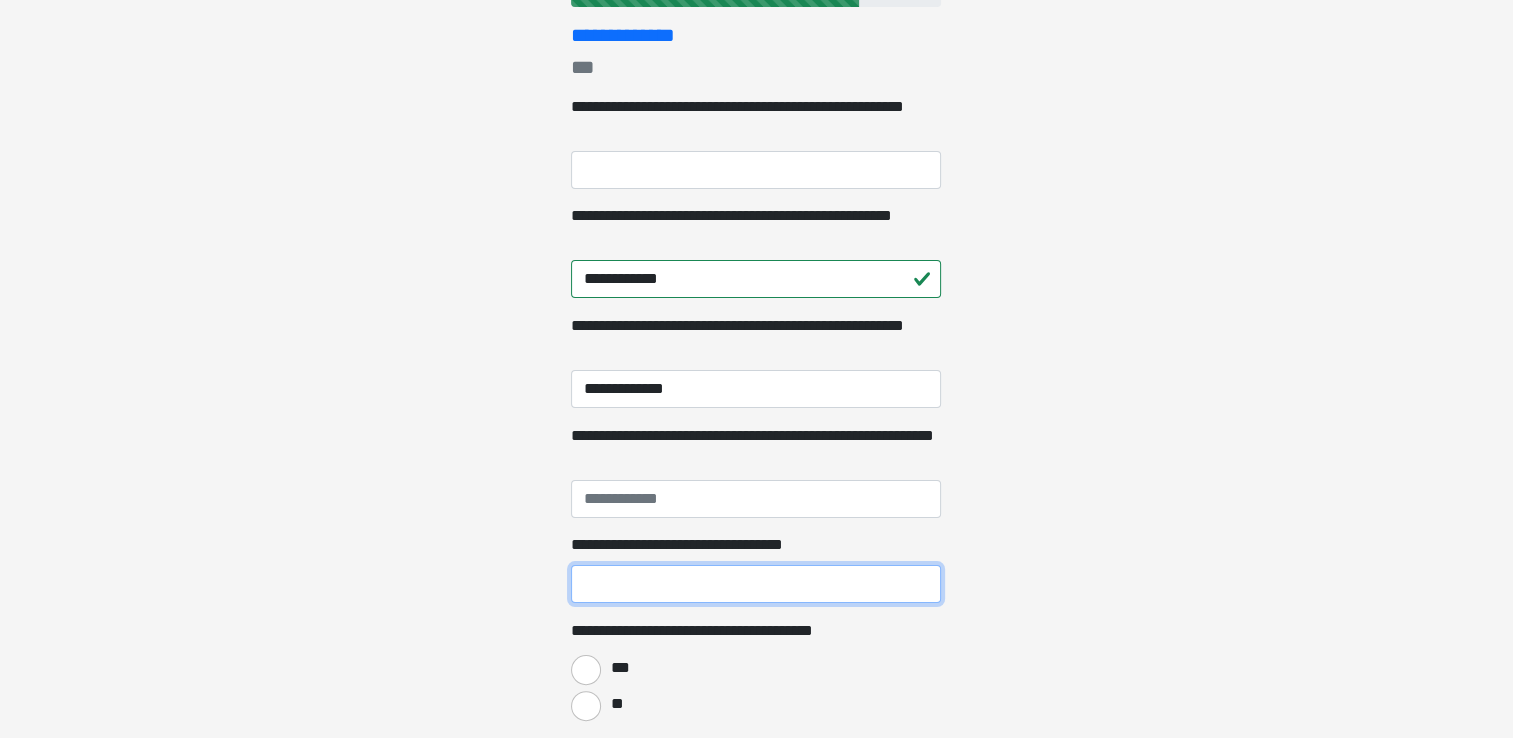 click on "**********" at bounding box center (756, 584) 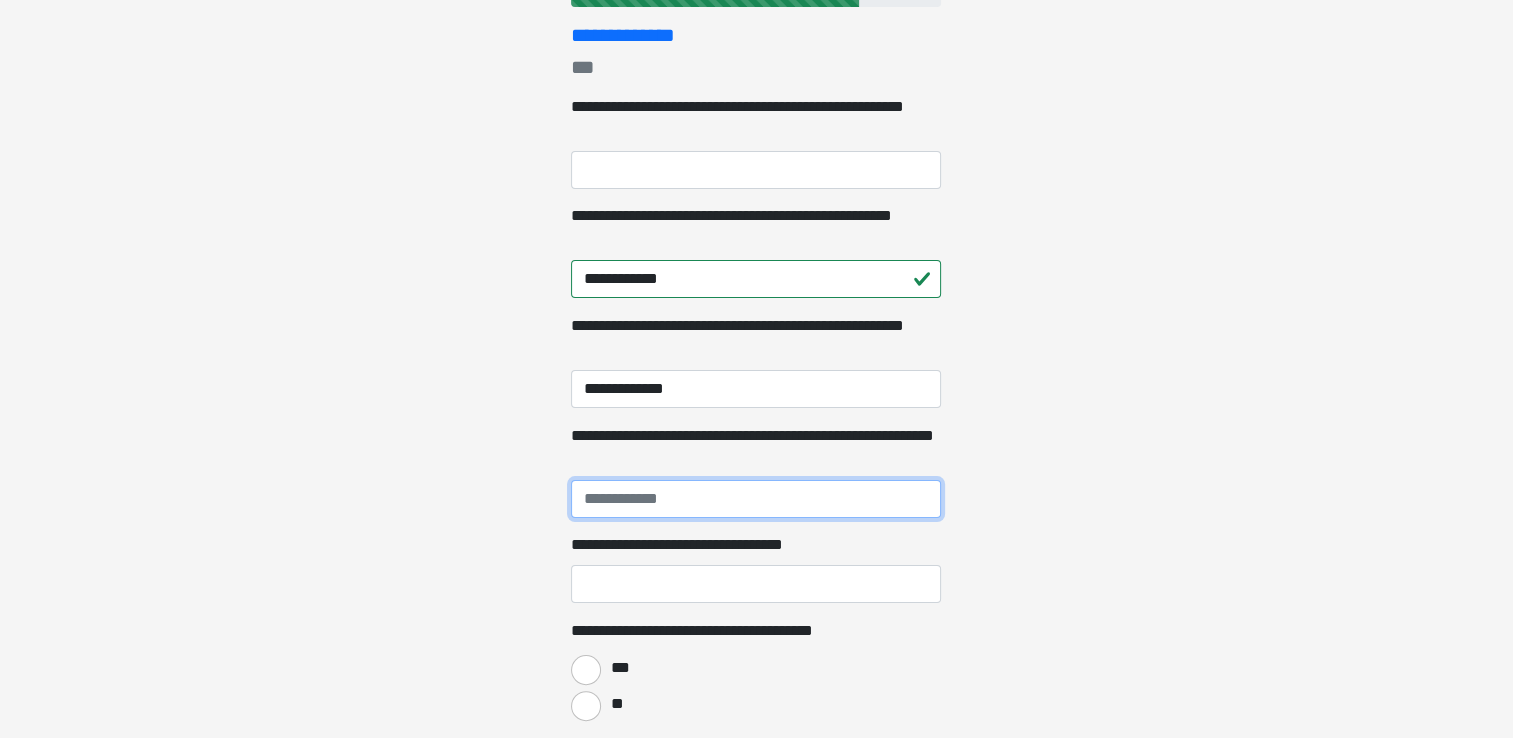 click on "**********" at bounding box center (756, 499) 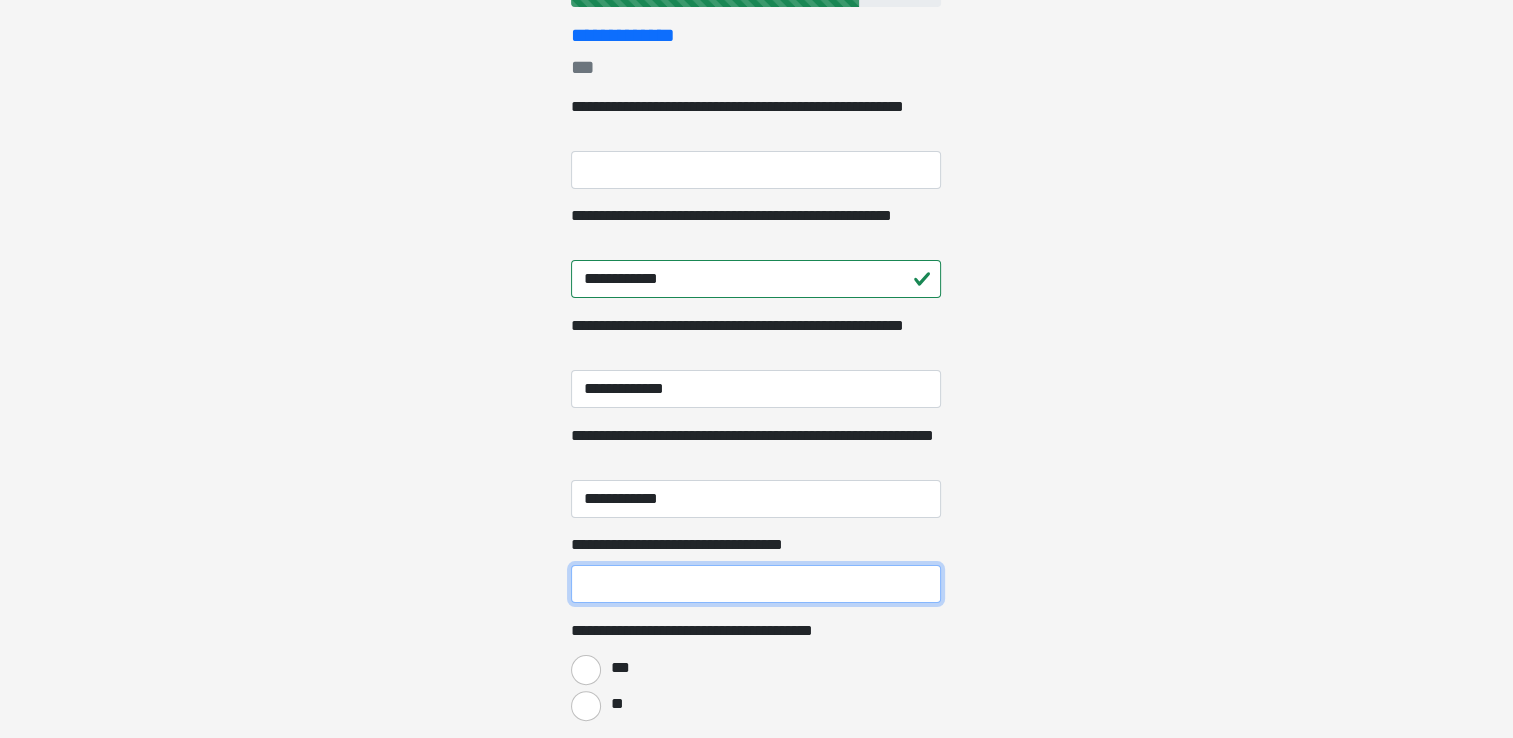 click on "**********" at bounding box center [756, 584] 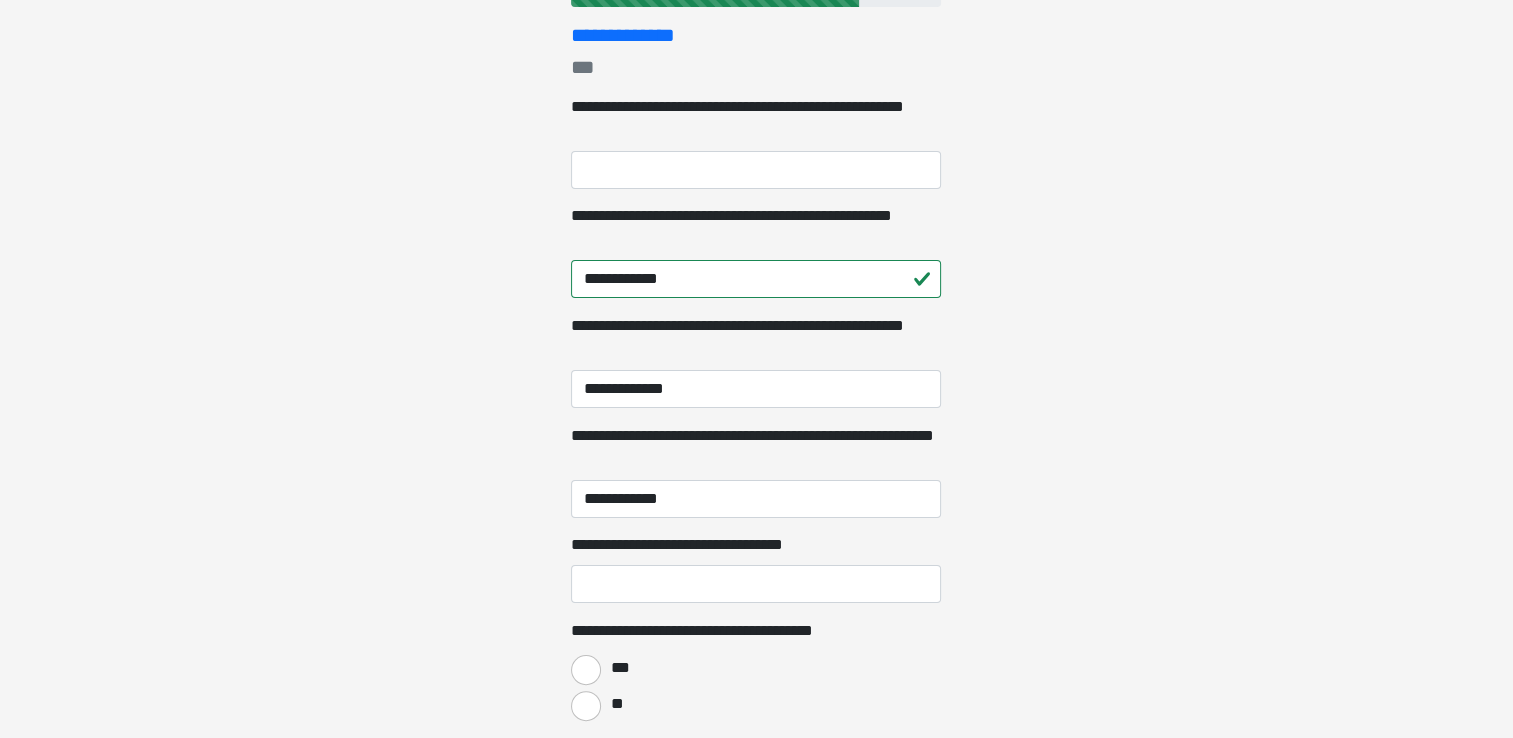click on "**********" at bounding box center (756, 97) 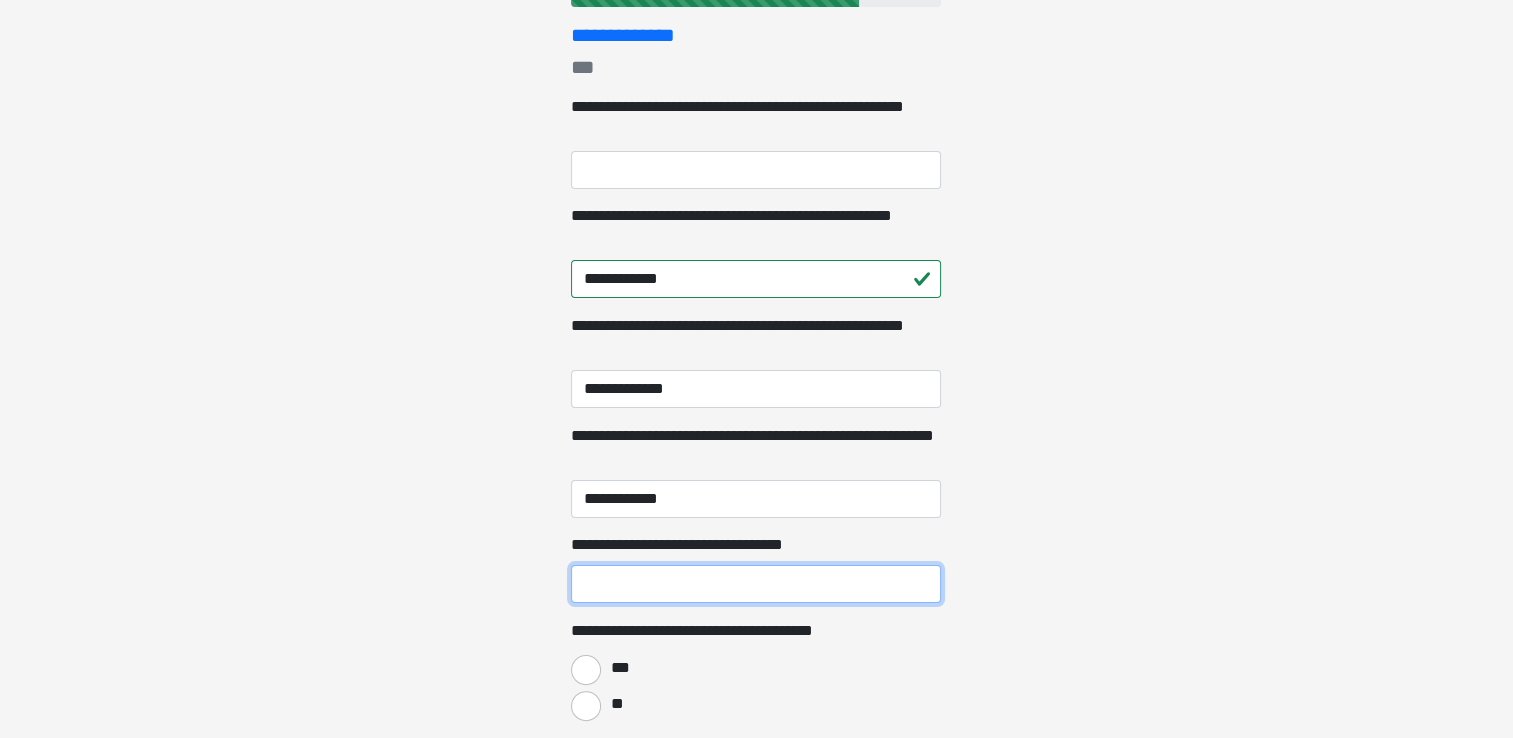 click on "**********" at bounding box center [756, 584] 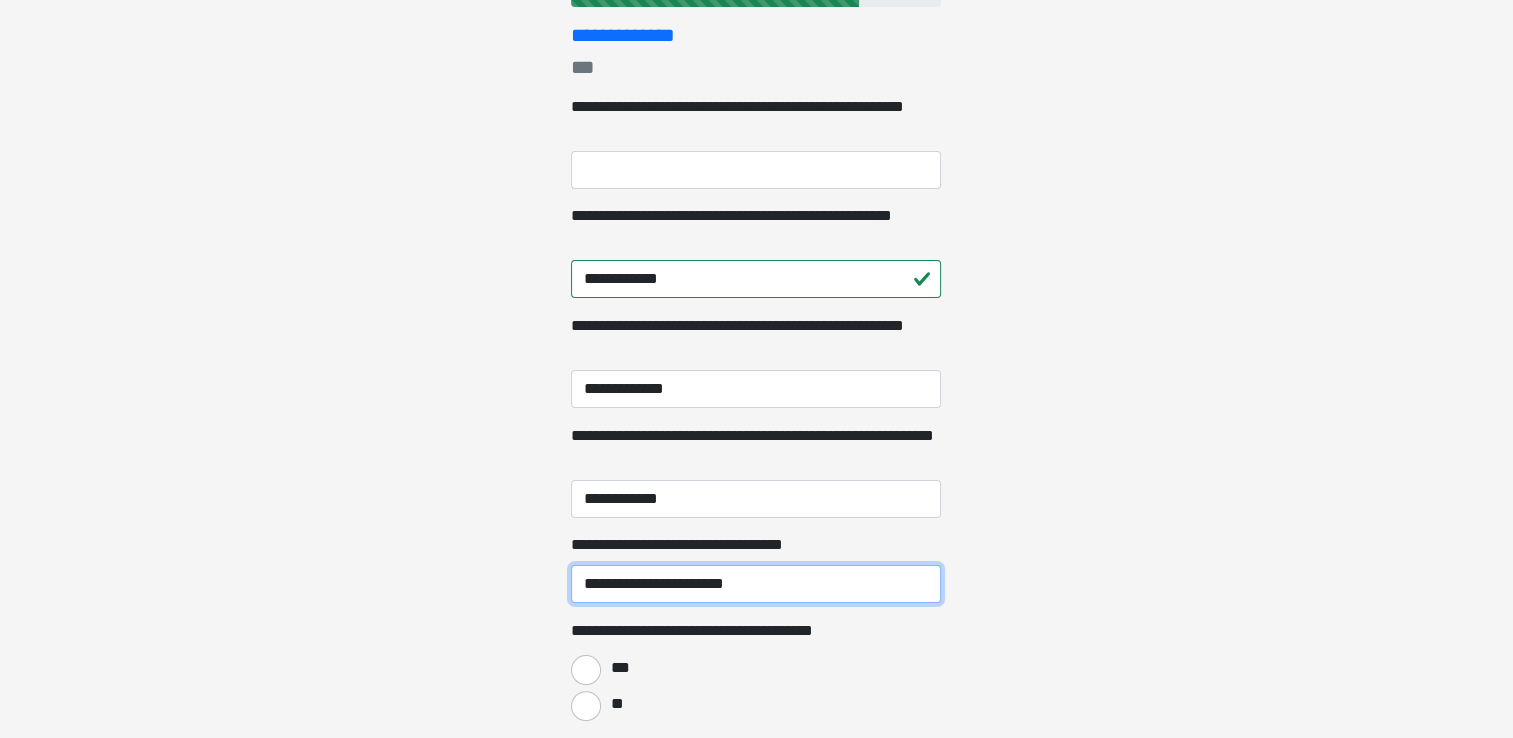 type on "**********" 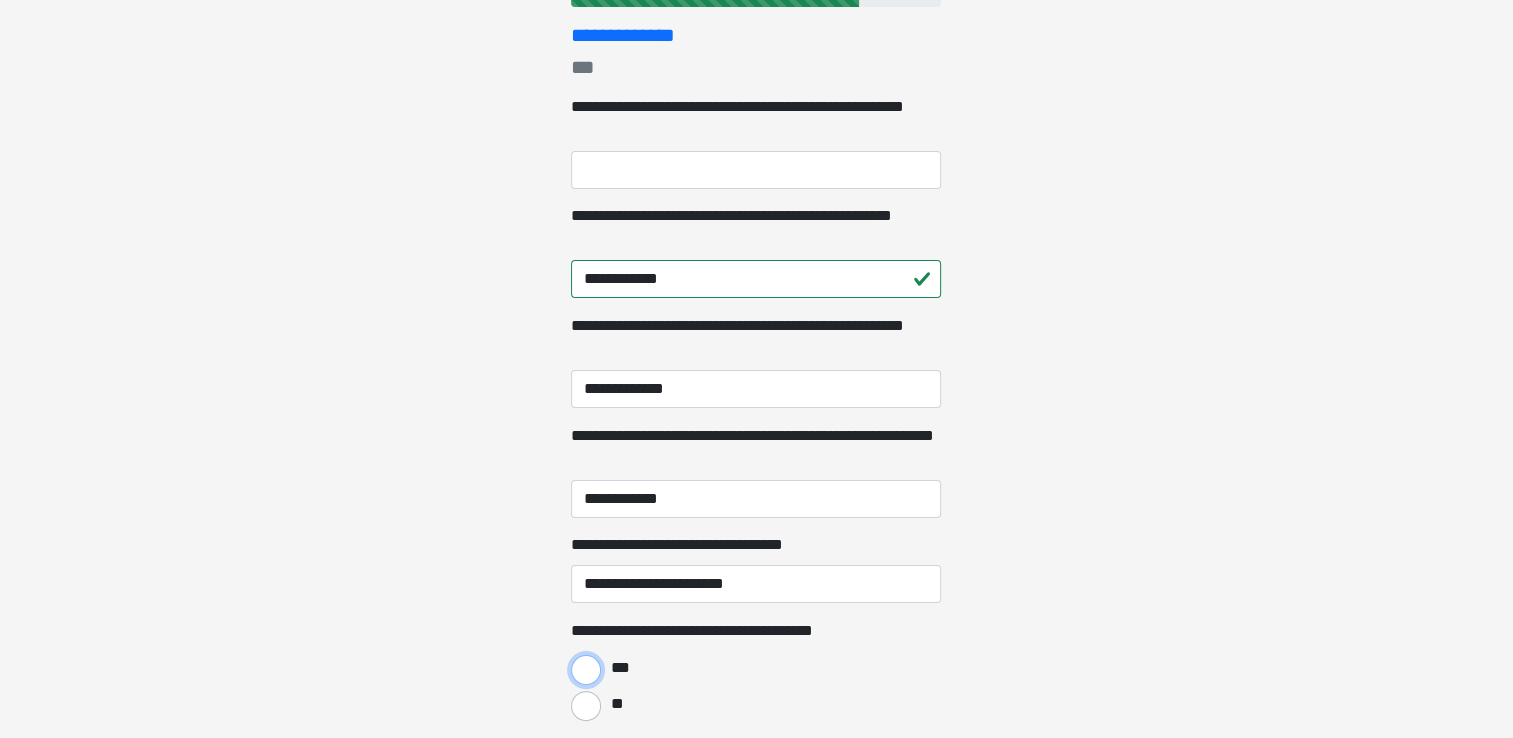 click on "***" at bounding box center [586, 670] 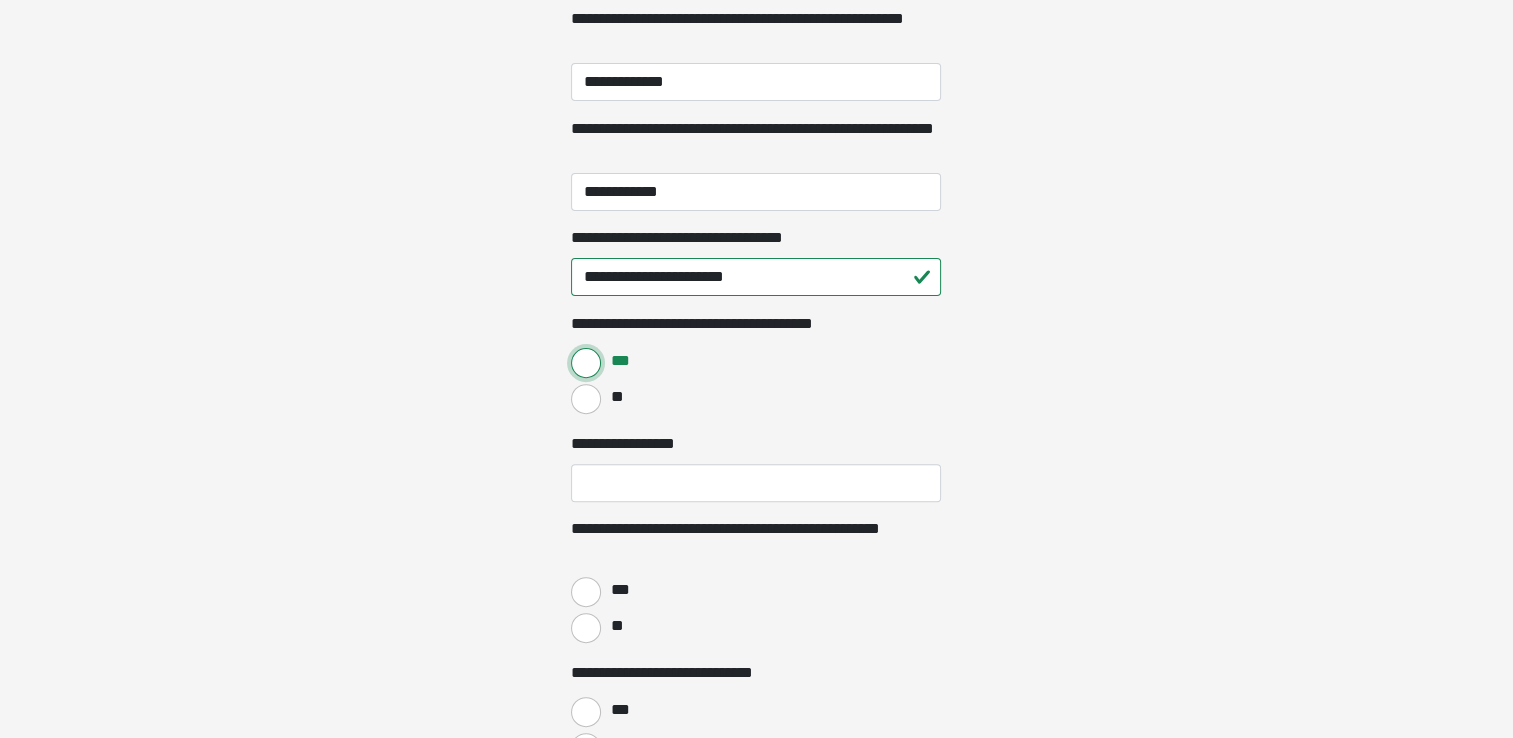 scroll, scrollTop: 580, scrollLeft: 0, axis: vertical 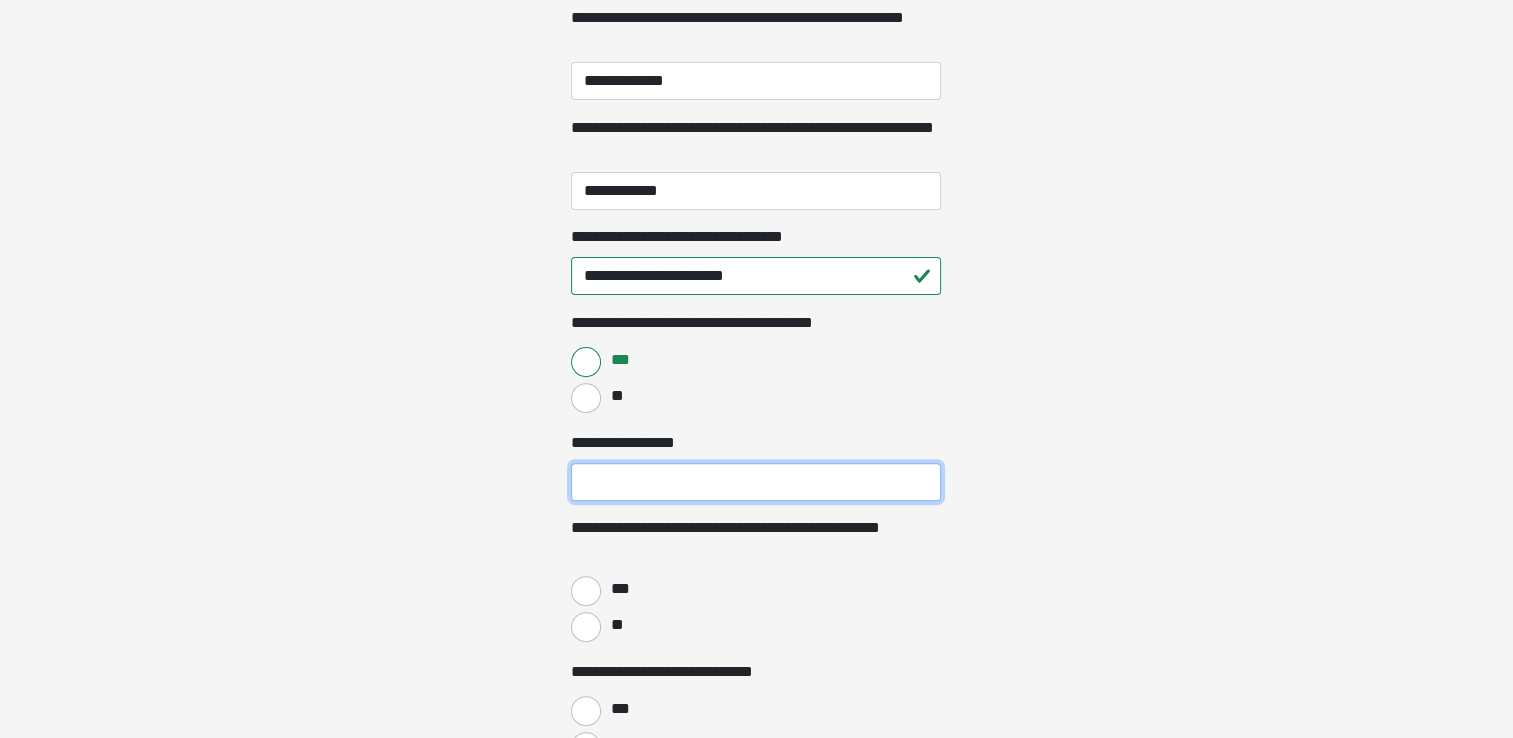 click on "**********" at bounding box center [756, 482] 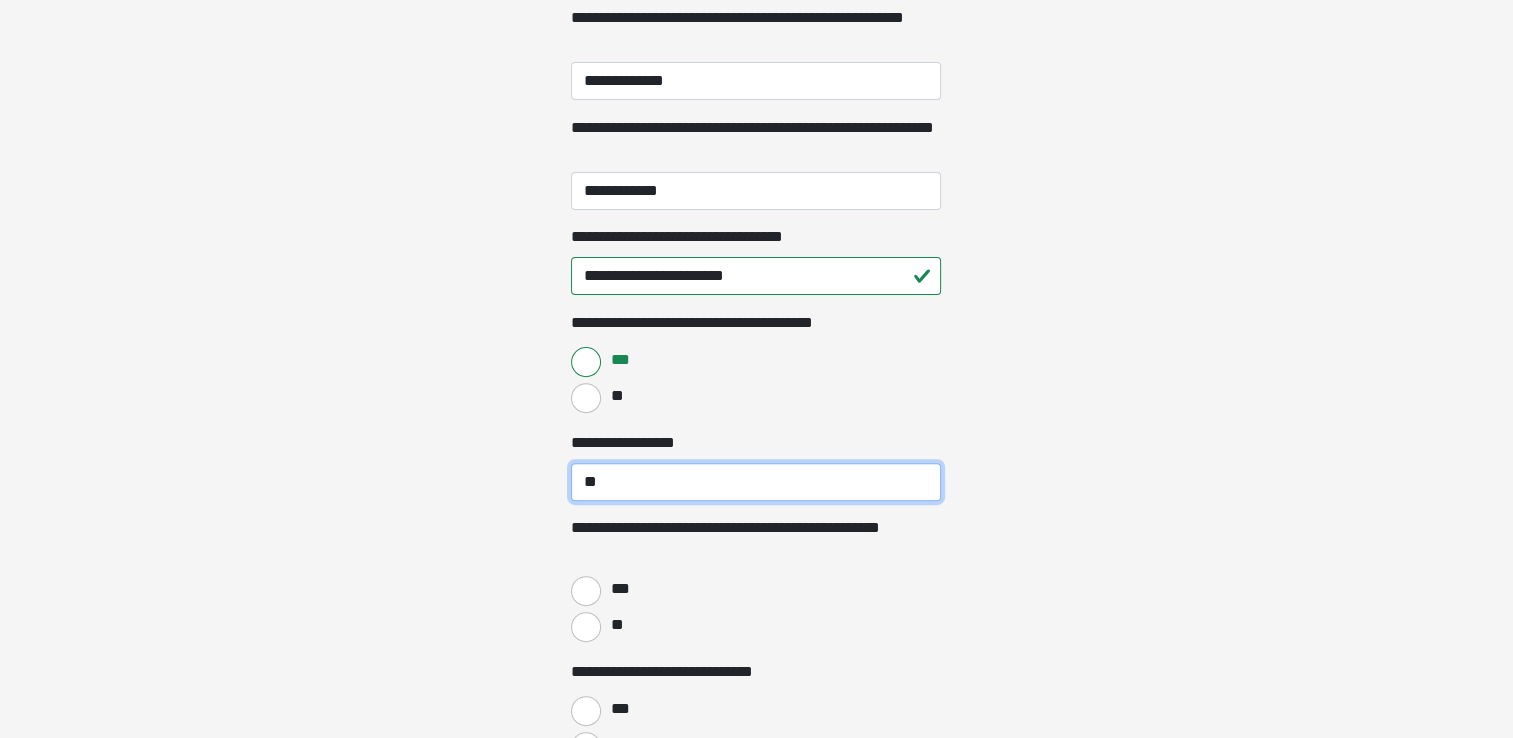 type on "*" 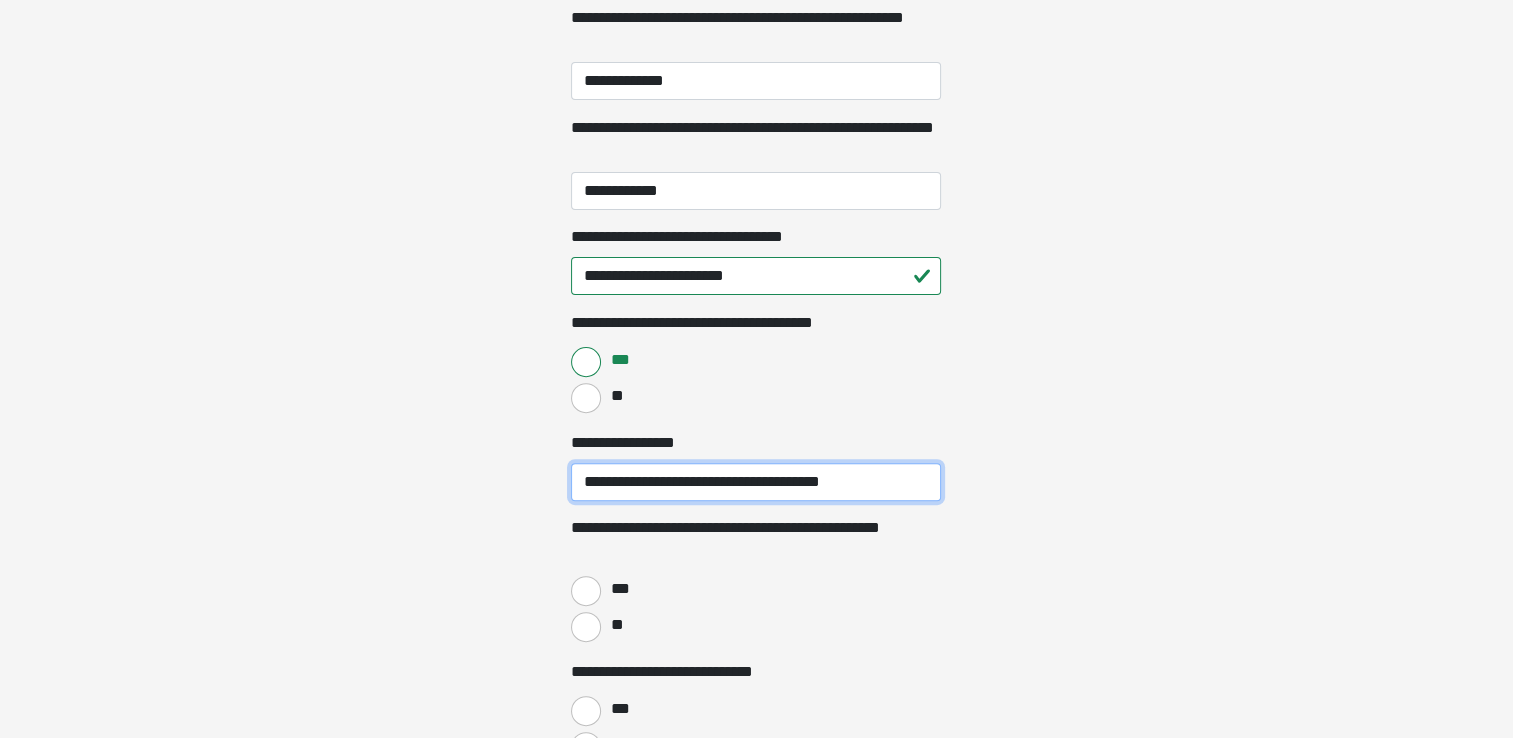 type on "**********" 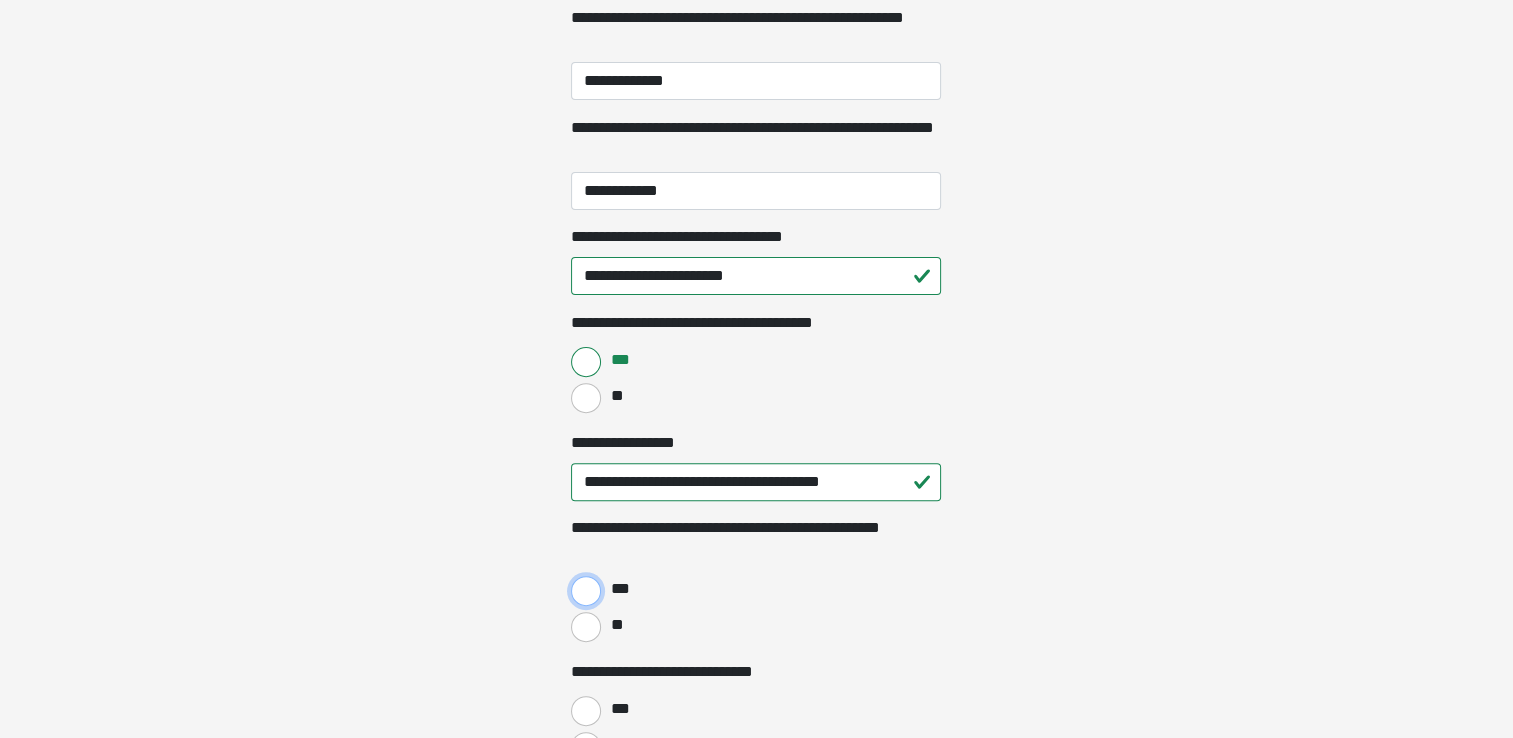 click on "***" at bounding box center [586, 591] 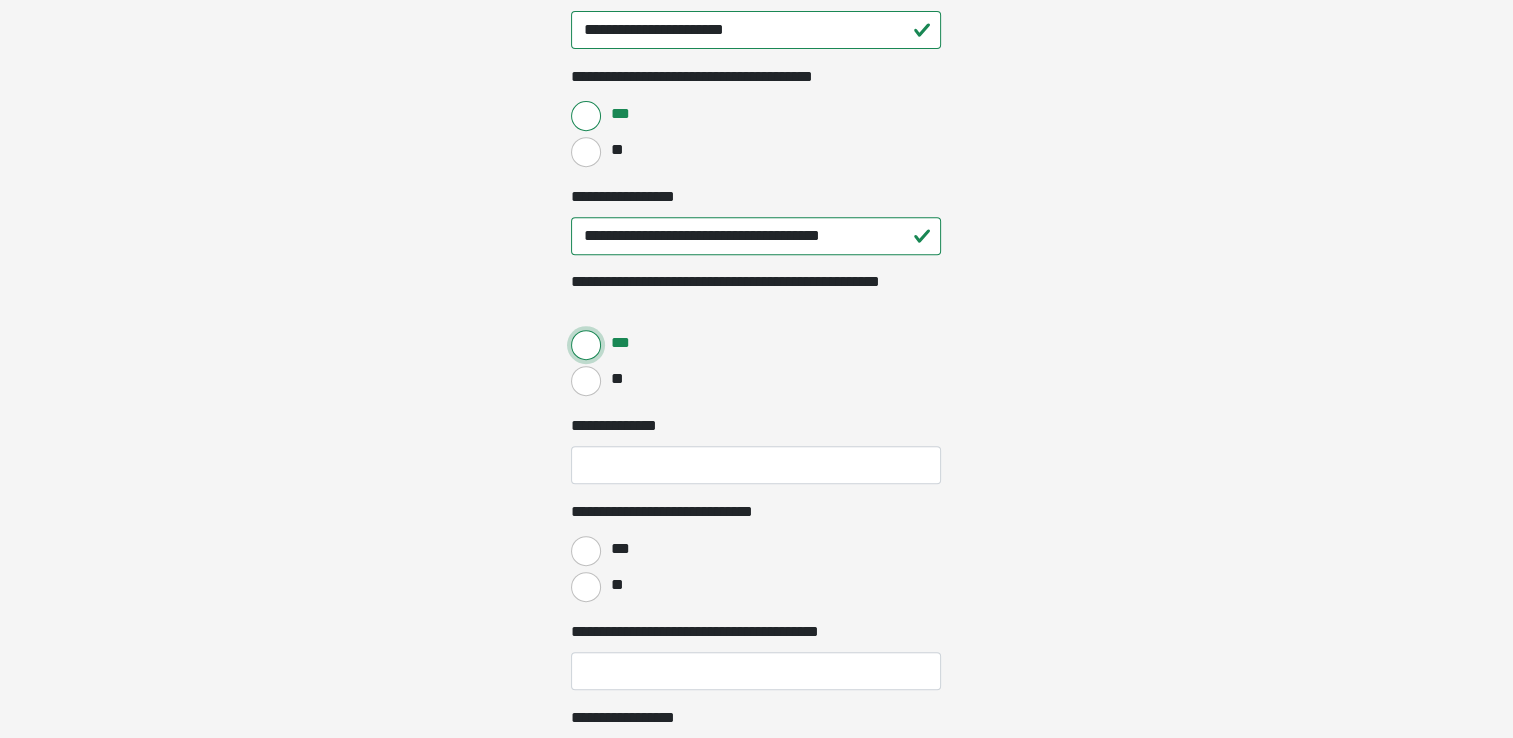 scroll, scrollTop: 831, scrollLeft: 0, axis: vertical 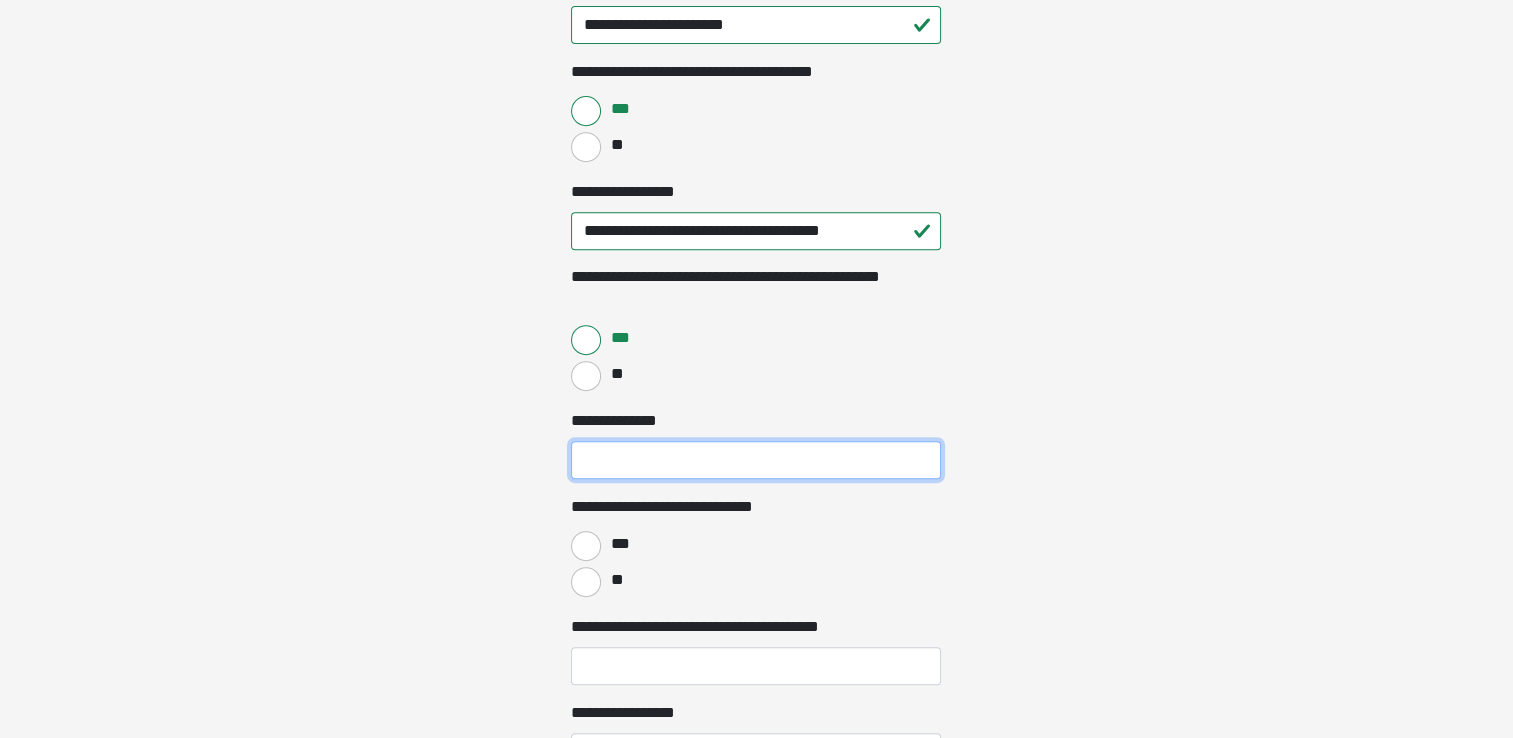click on "**********" at bounding box center (756, 460) 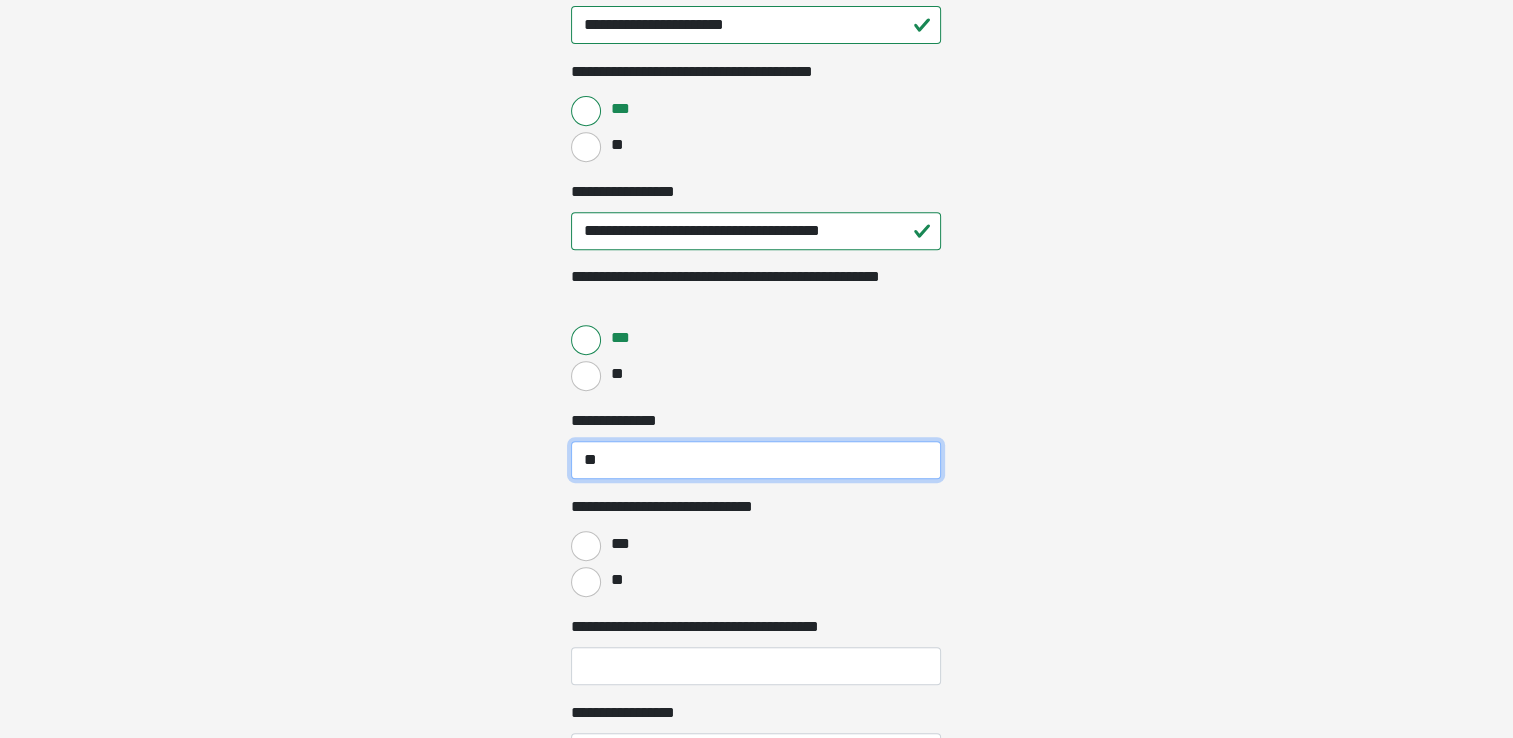 type on "**" 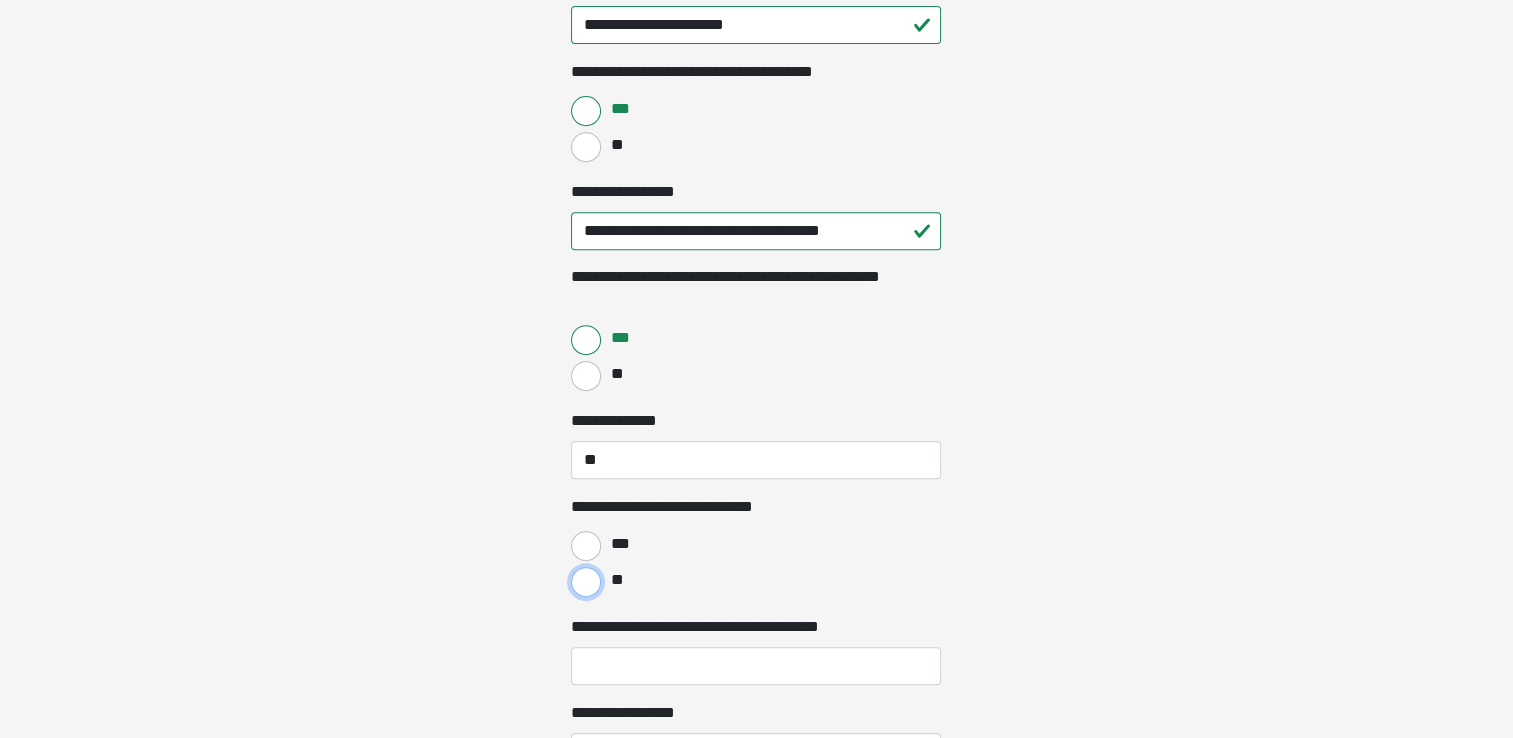 click on "**" at bounding box center (586, 582) 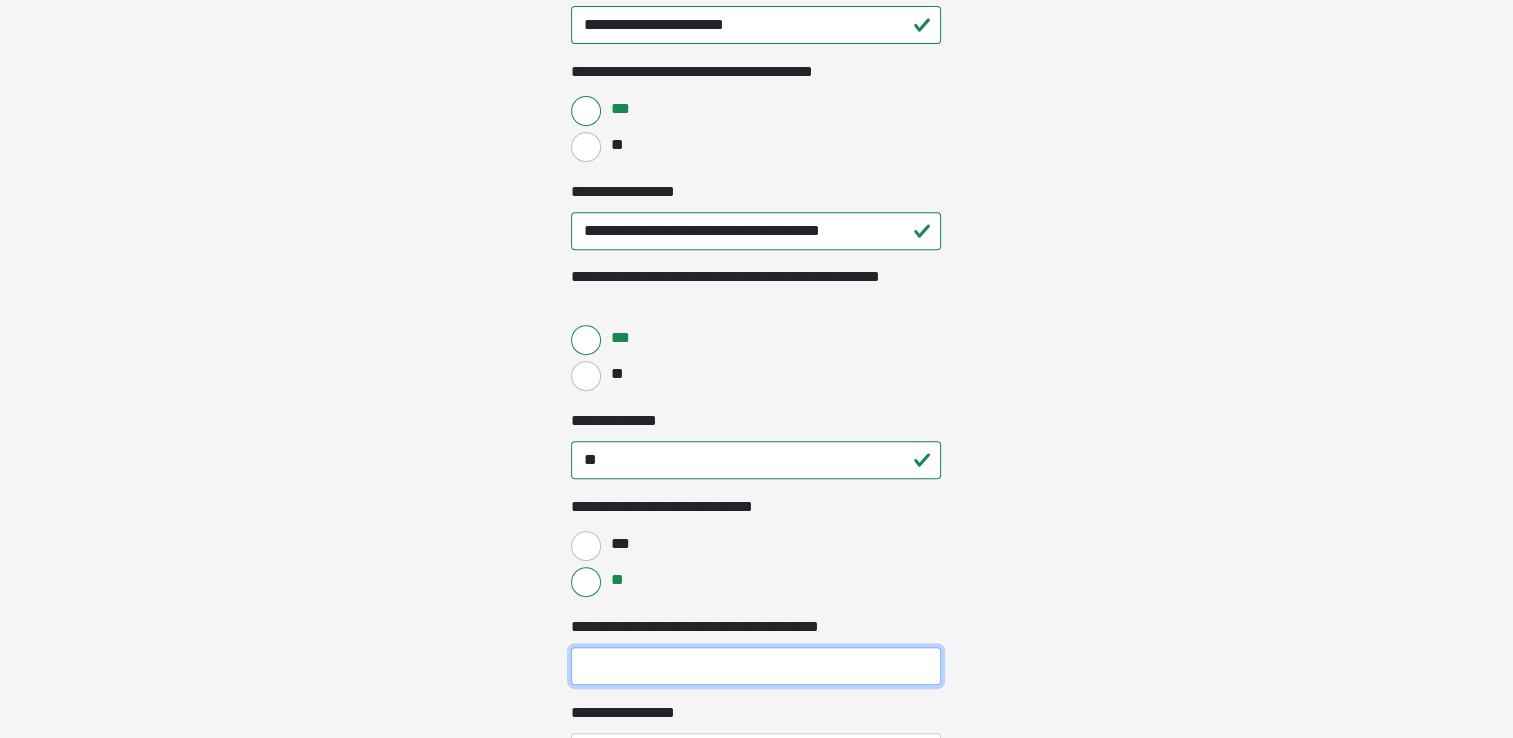 click on "**********" at bounding box center (756, 666) 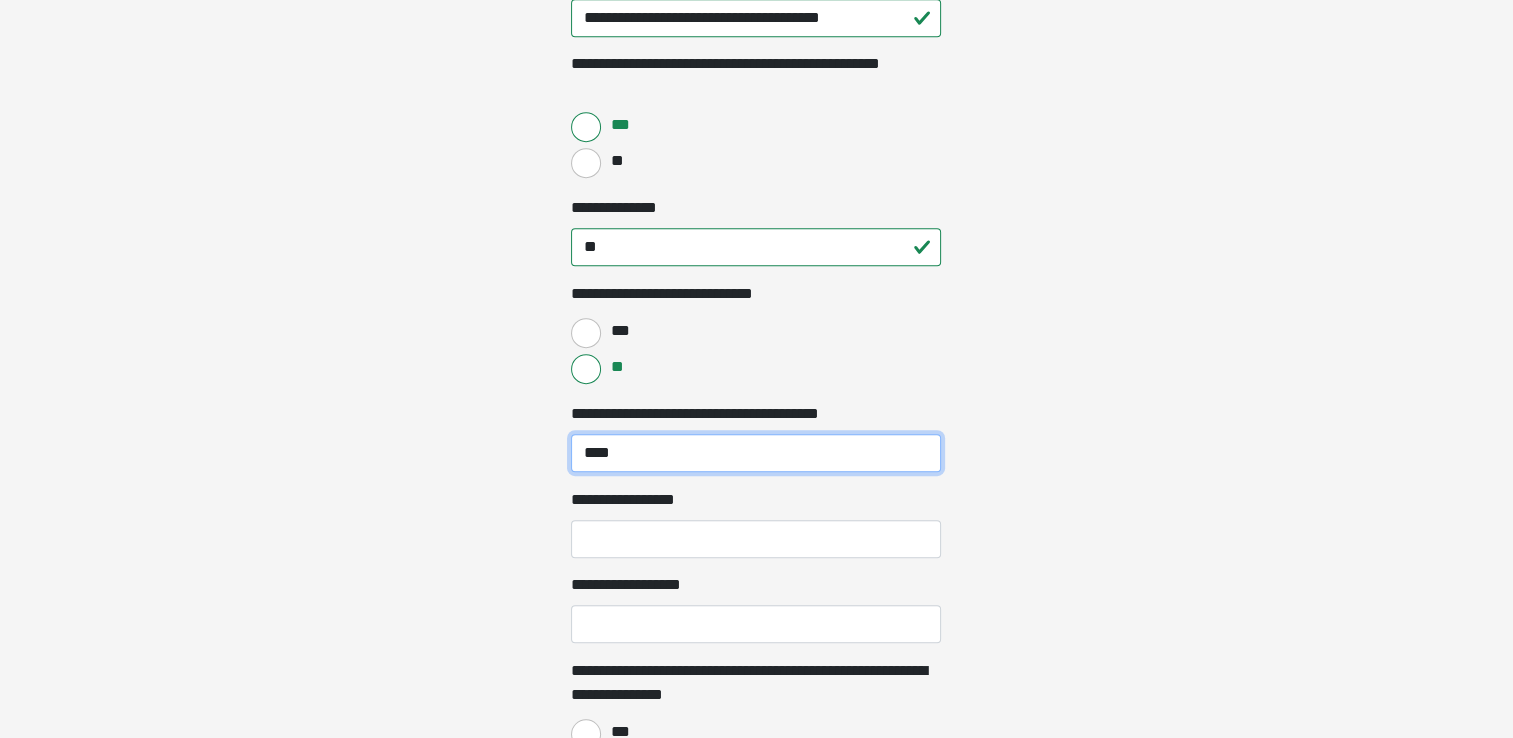 scroll, scrollTop: 1045, scrollLeft: 0, axis: vertical 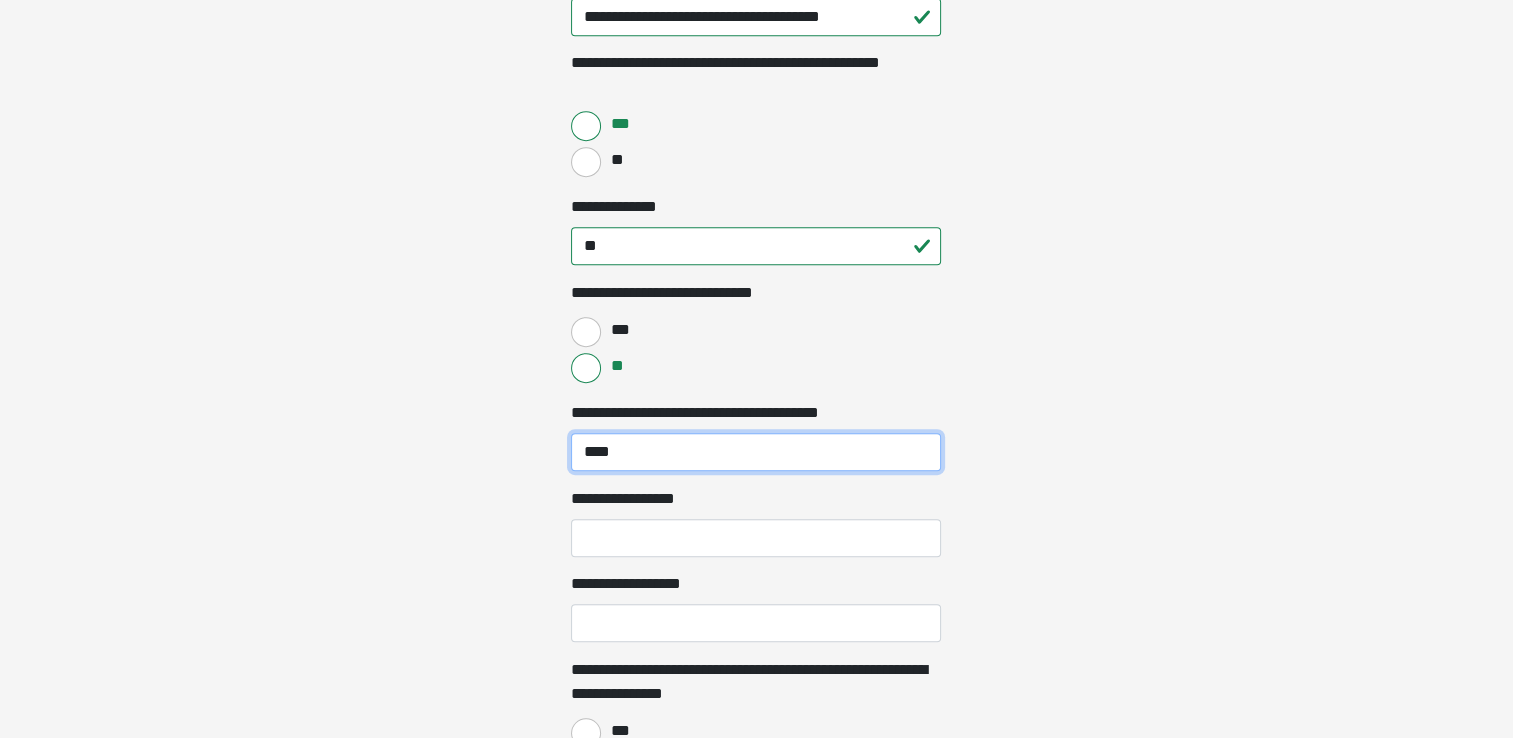 type on "****" 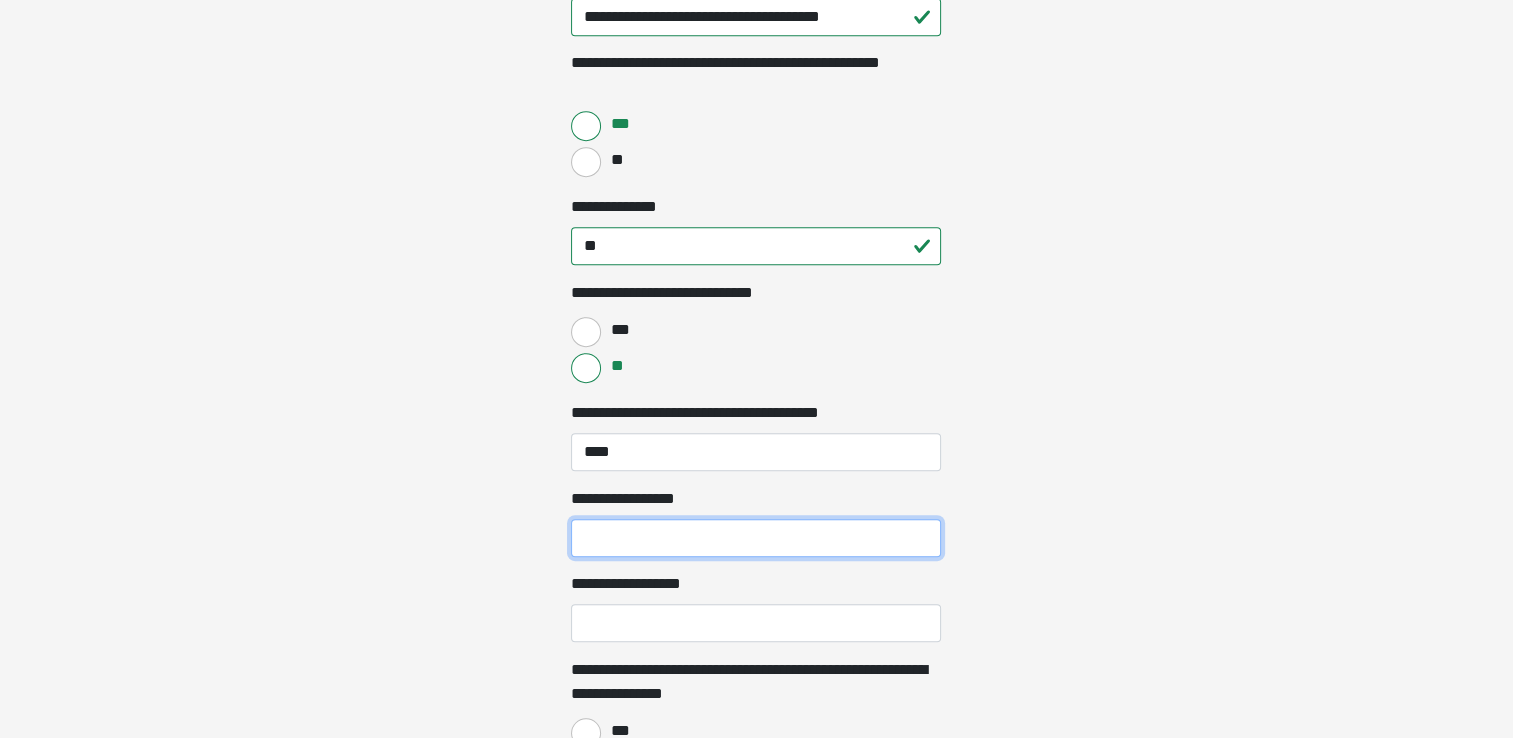 click on "**********" at bounding box center [756, 538] 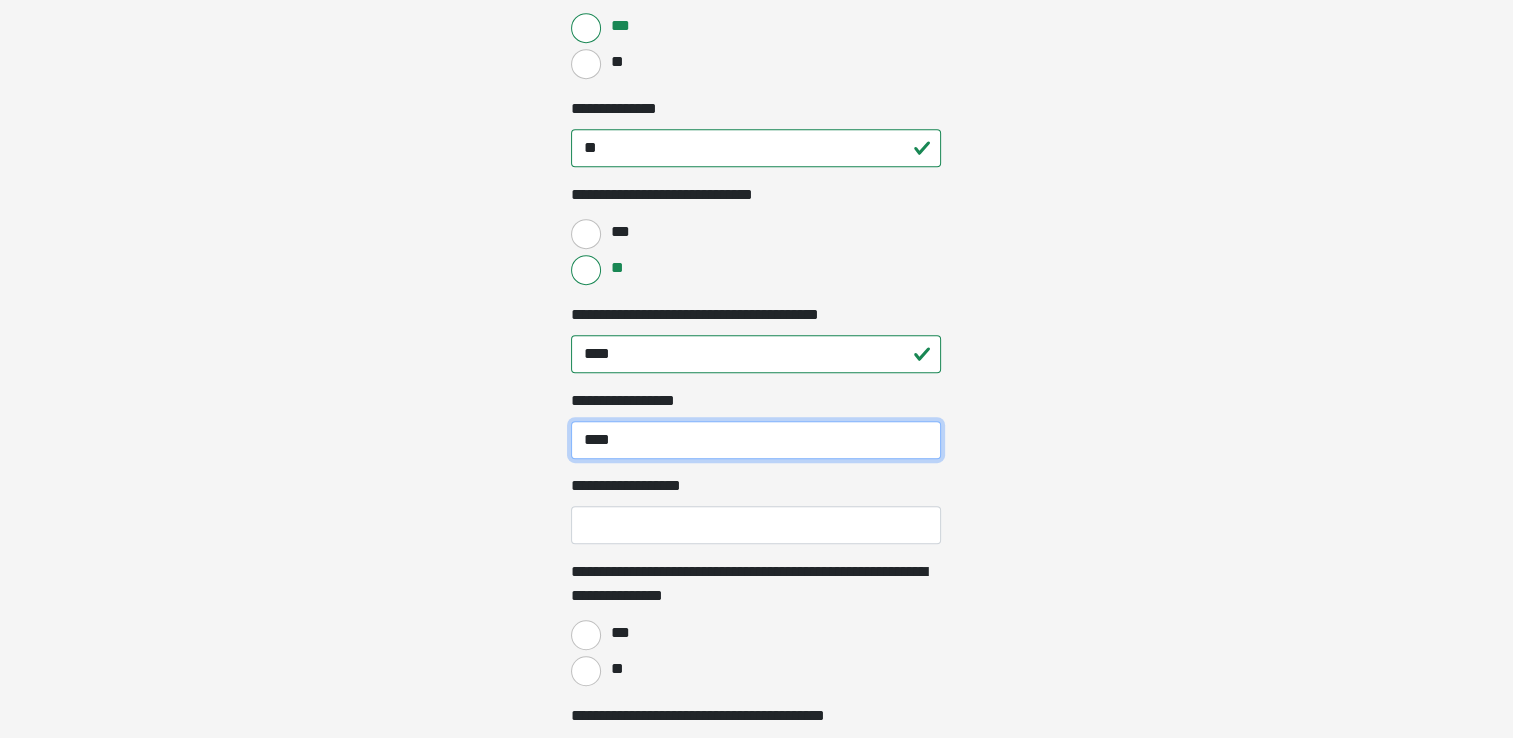scroll, scrollTop: 1144, scrollLeft: 0, axis: vertical 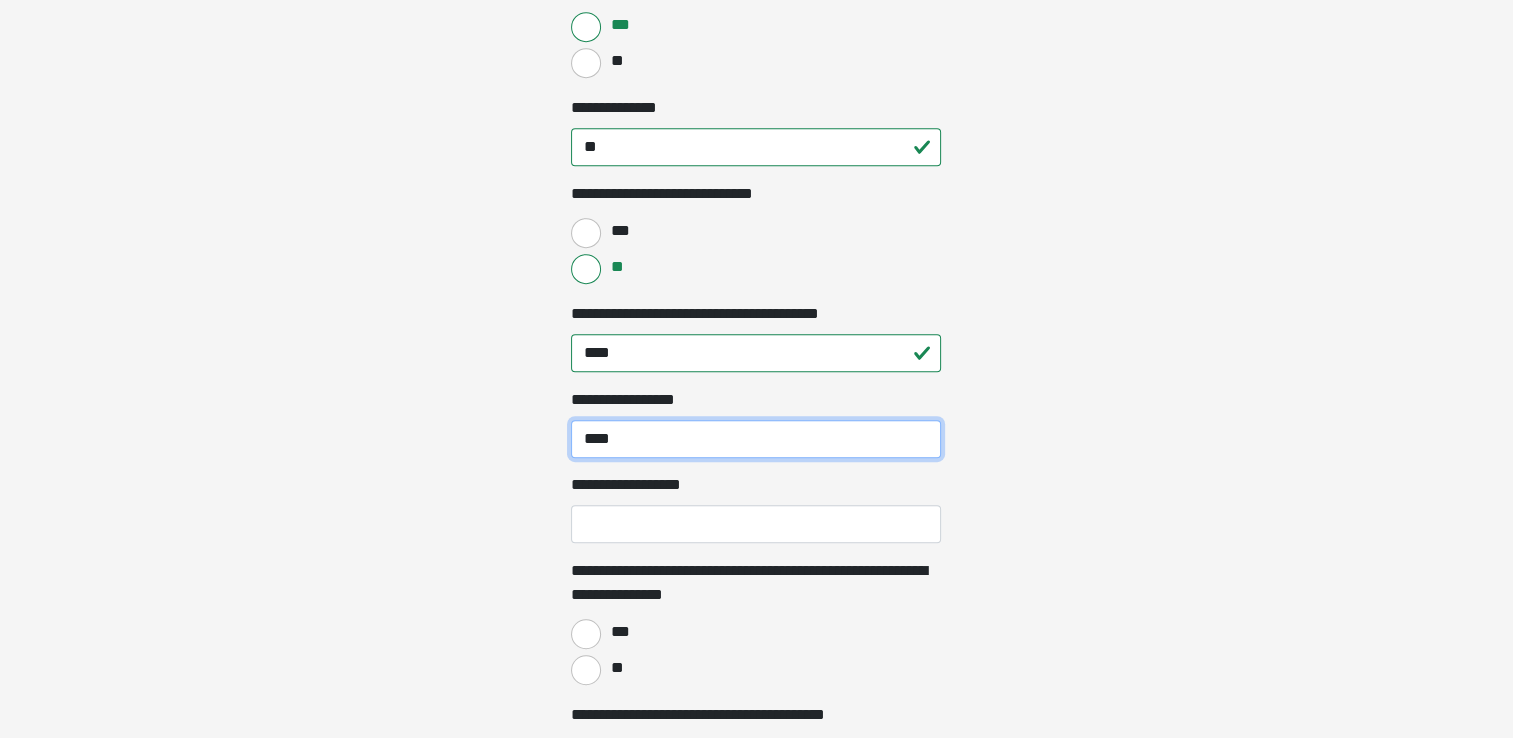type on "****" 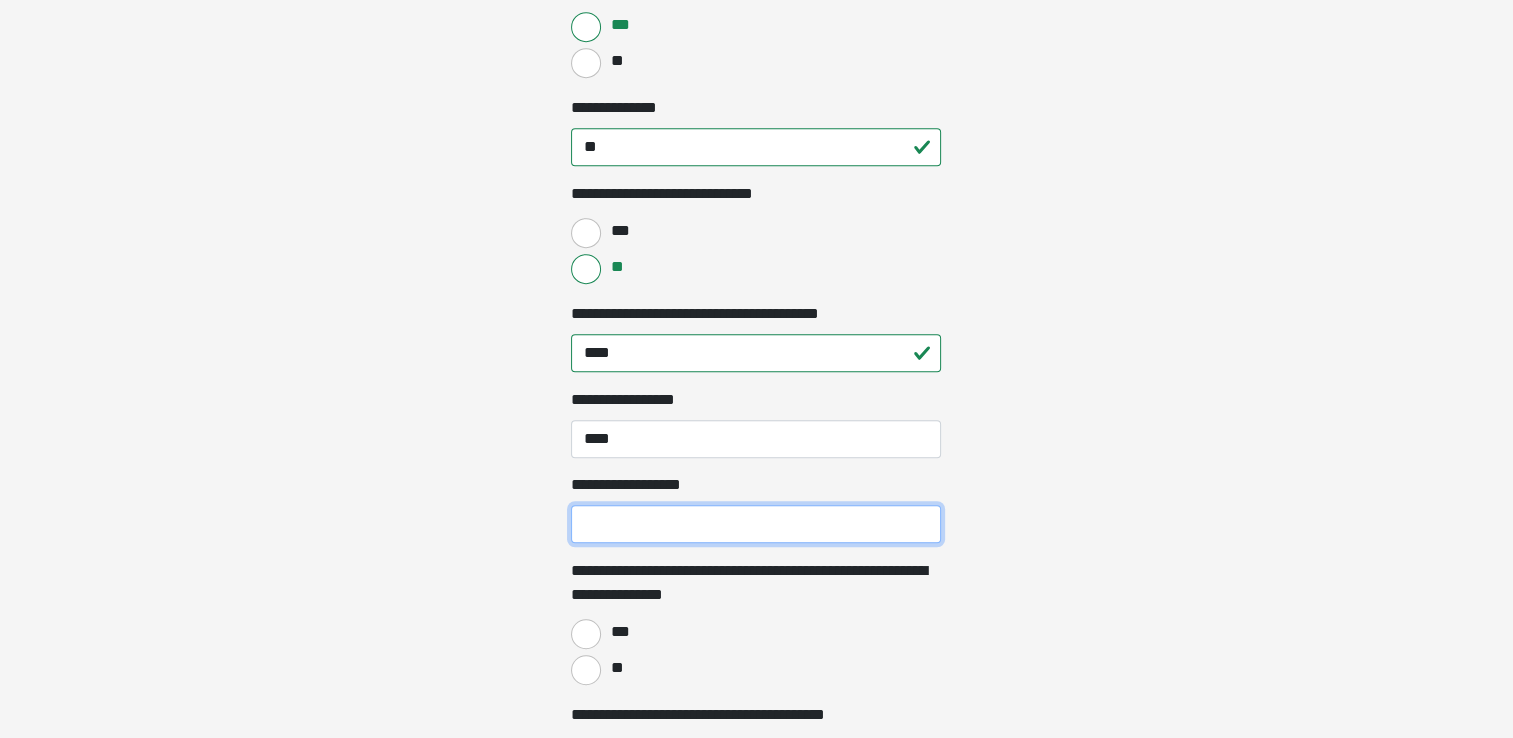 click on "**********" at bounding box center [756, 524] 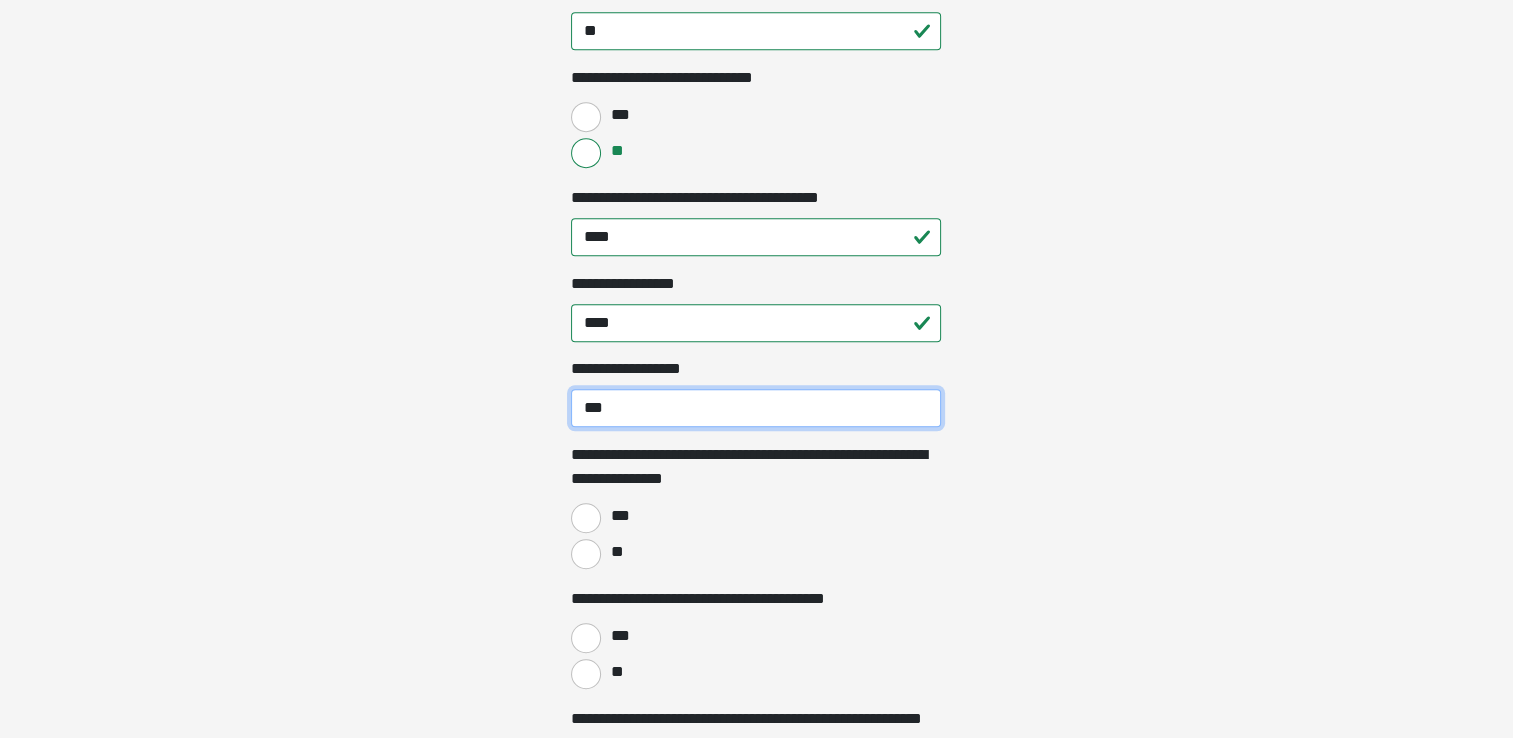scroll, scrollTop: 1263, scrollLeft: 0, axis: vertical 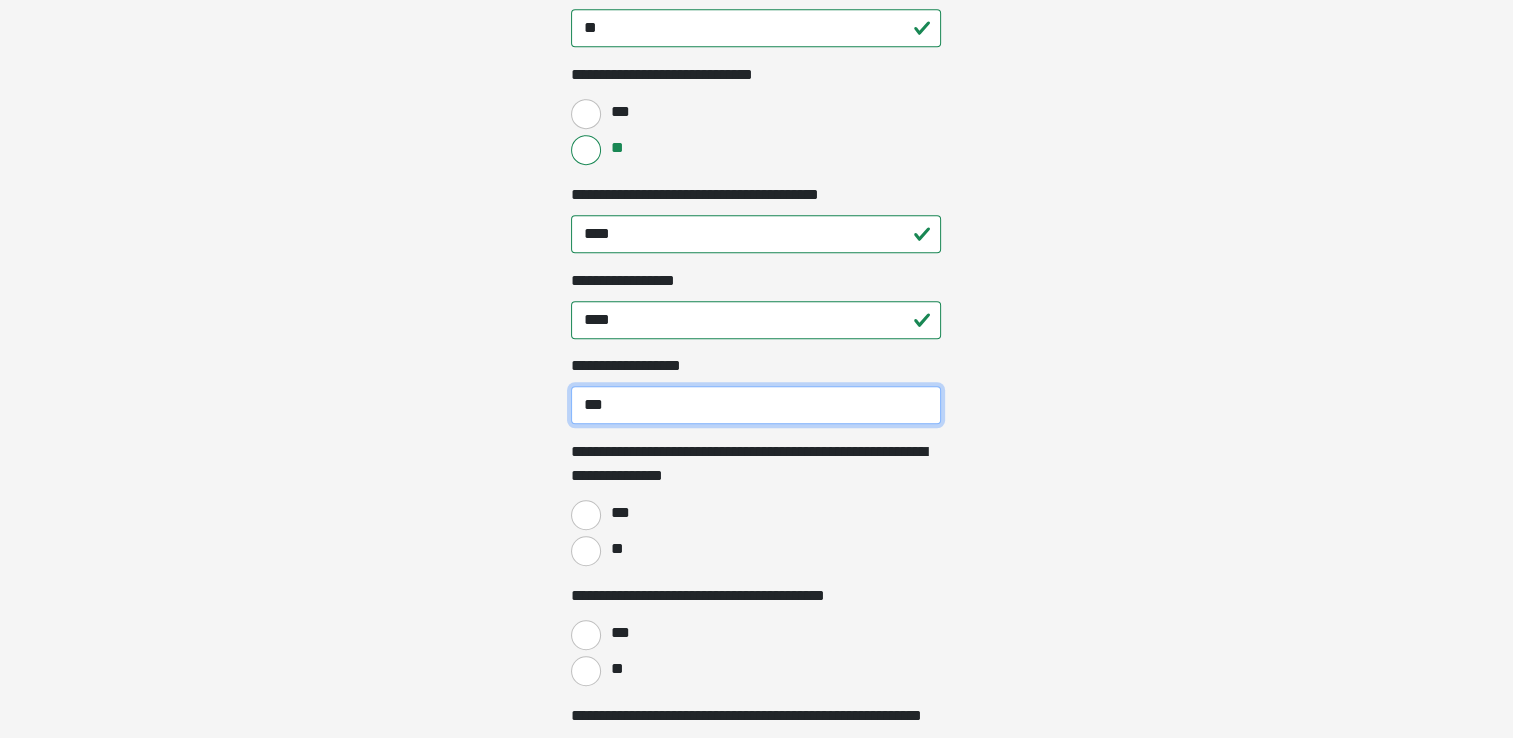 type on "***" 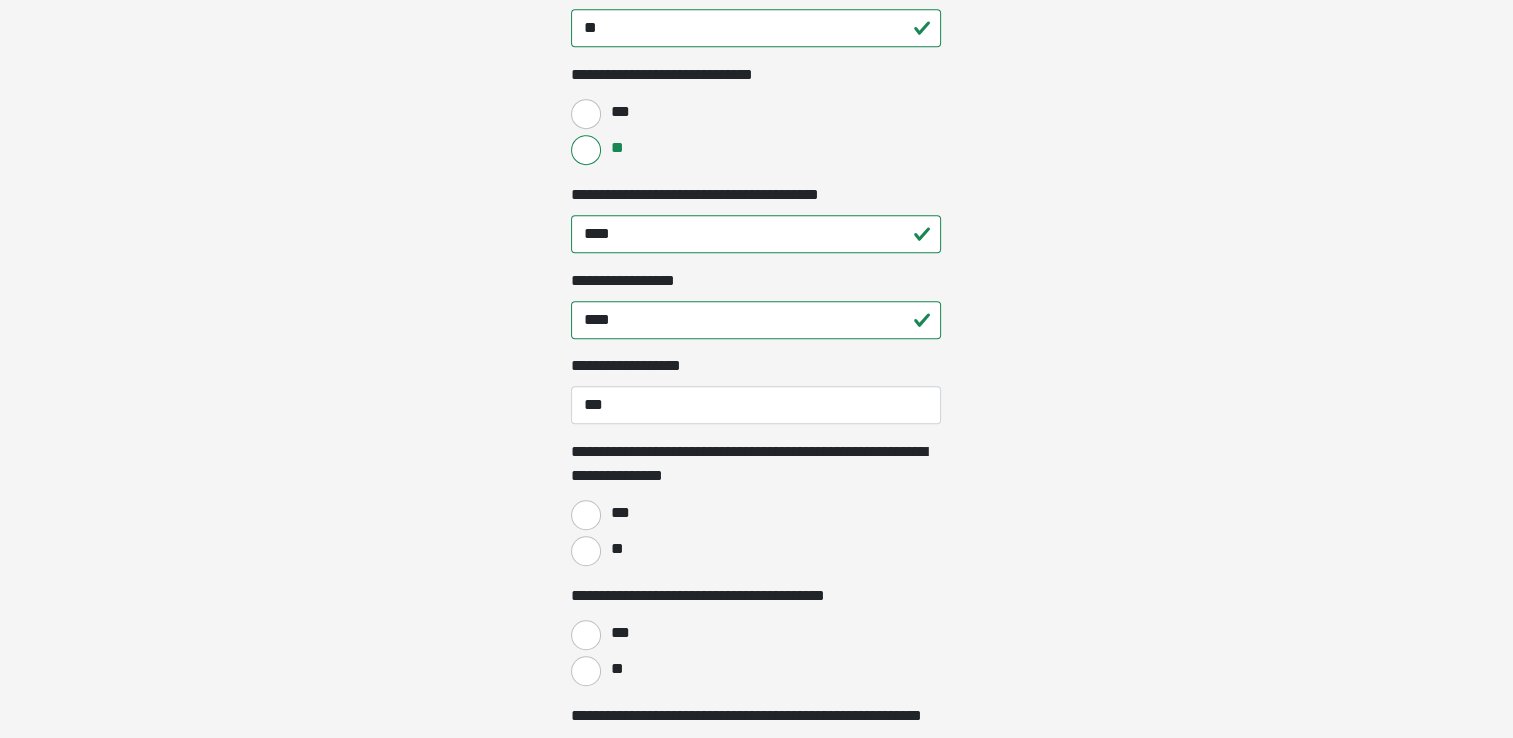 click on "**" at bounding box center (756, 549) 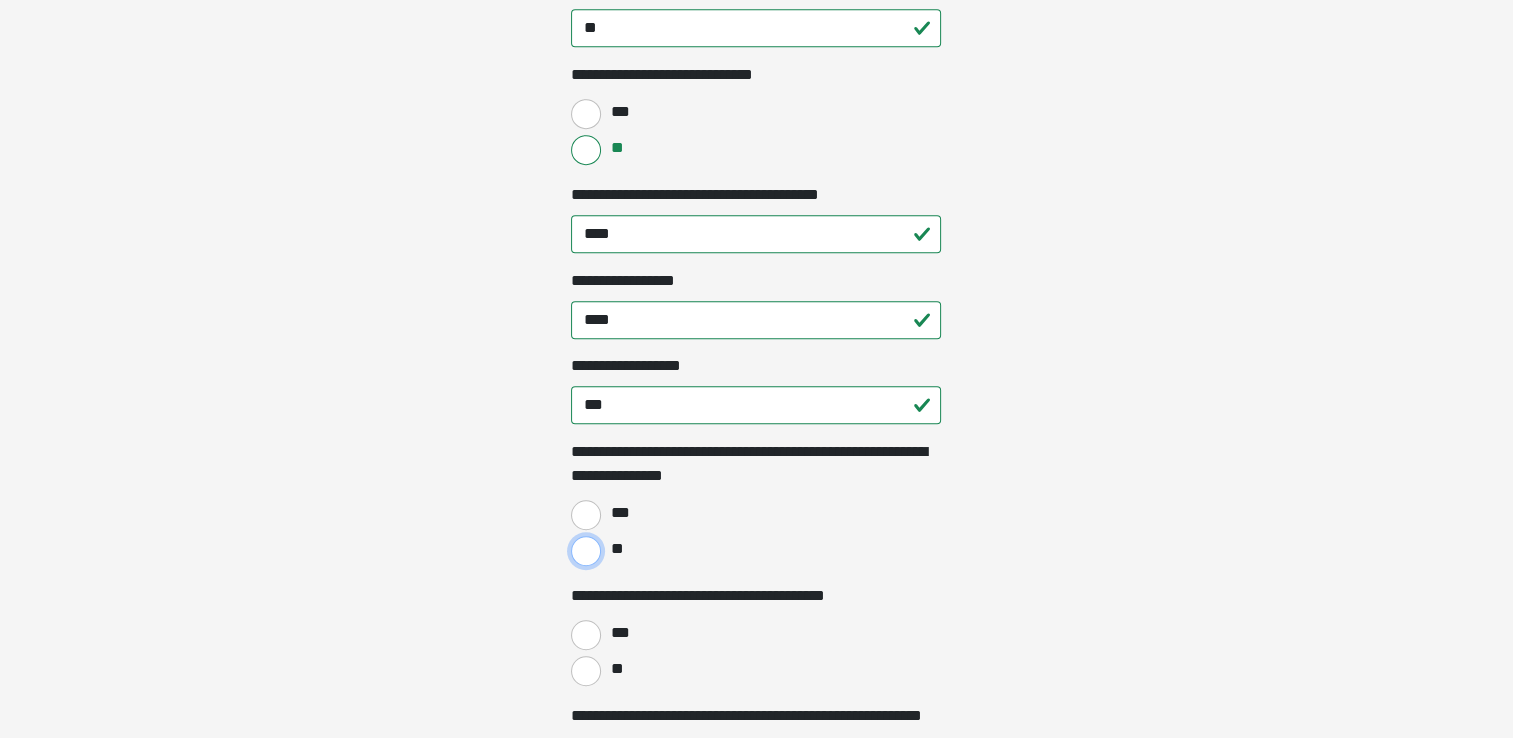 click on "**" at bounding box center (586, 551) 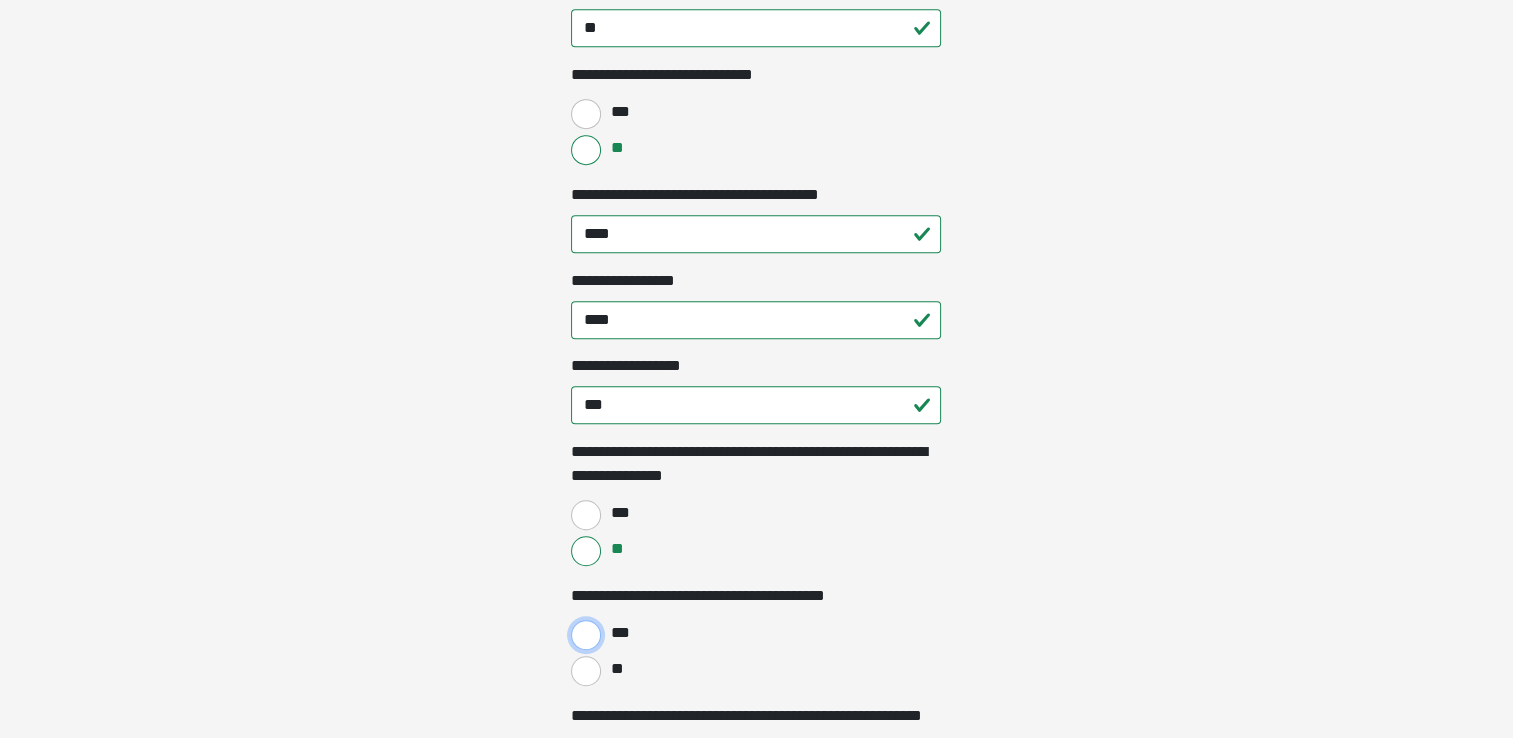 click on "***" at bounding box center (586, 635) 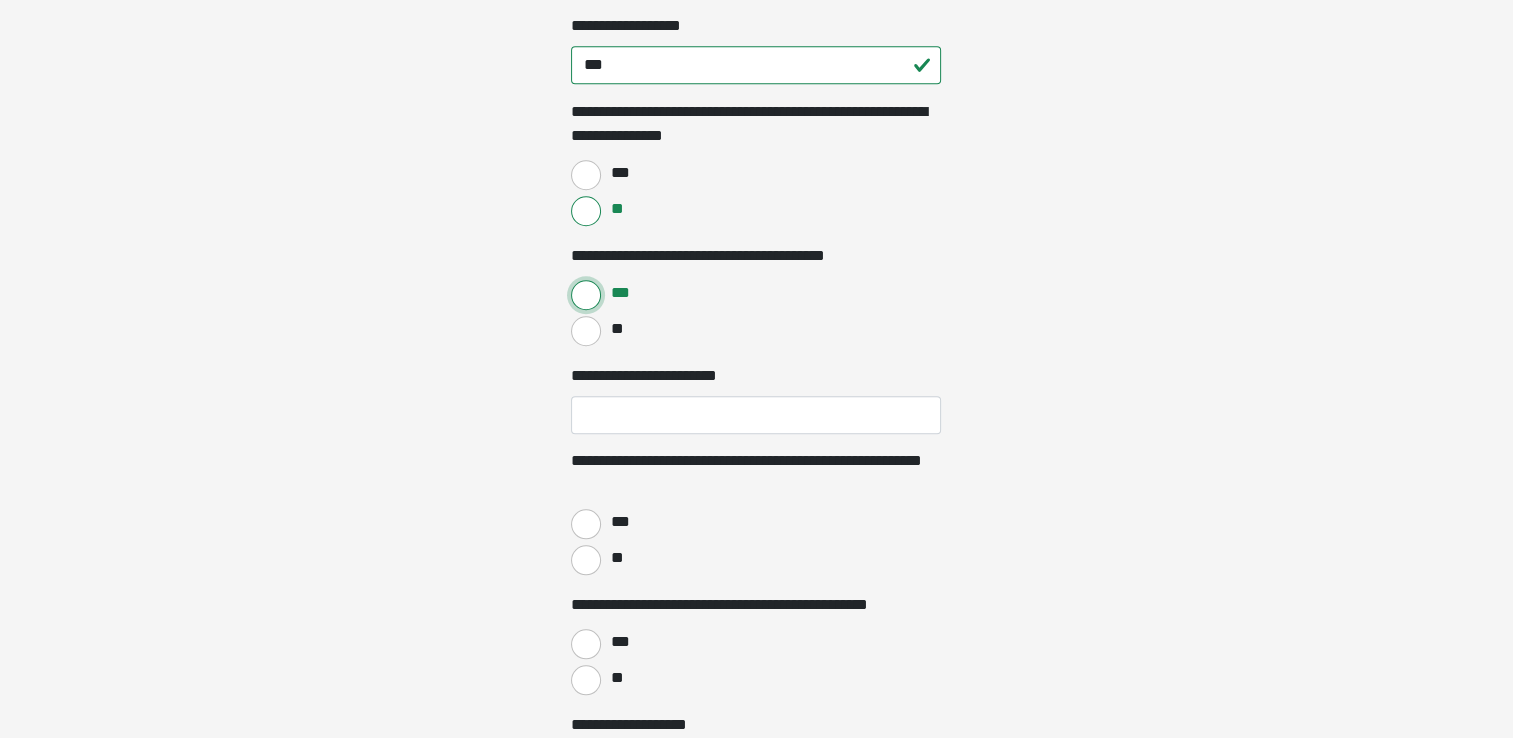 scroll, scrollTop: 1607, scrollLeft: 0, axis: vertical 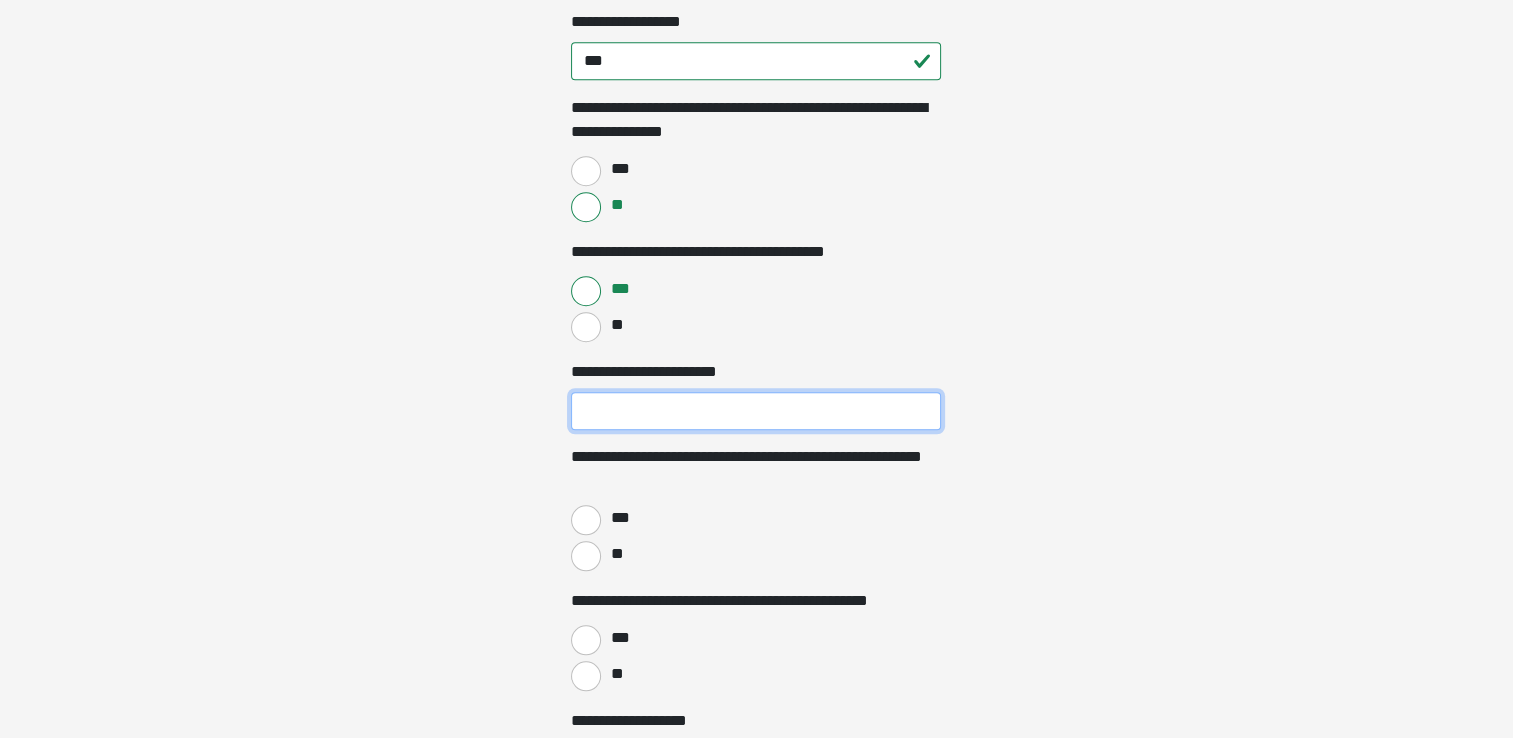 click on "**********" at bounding box center [756, 411] 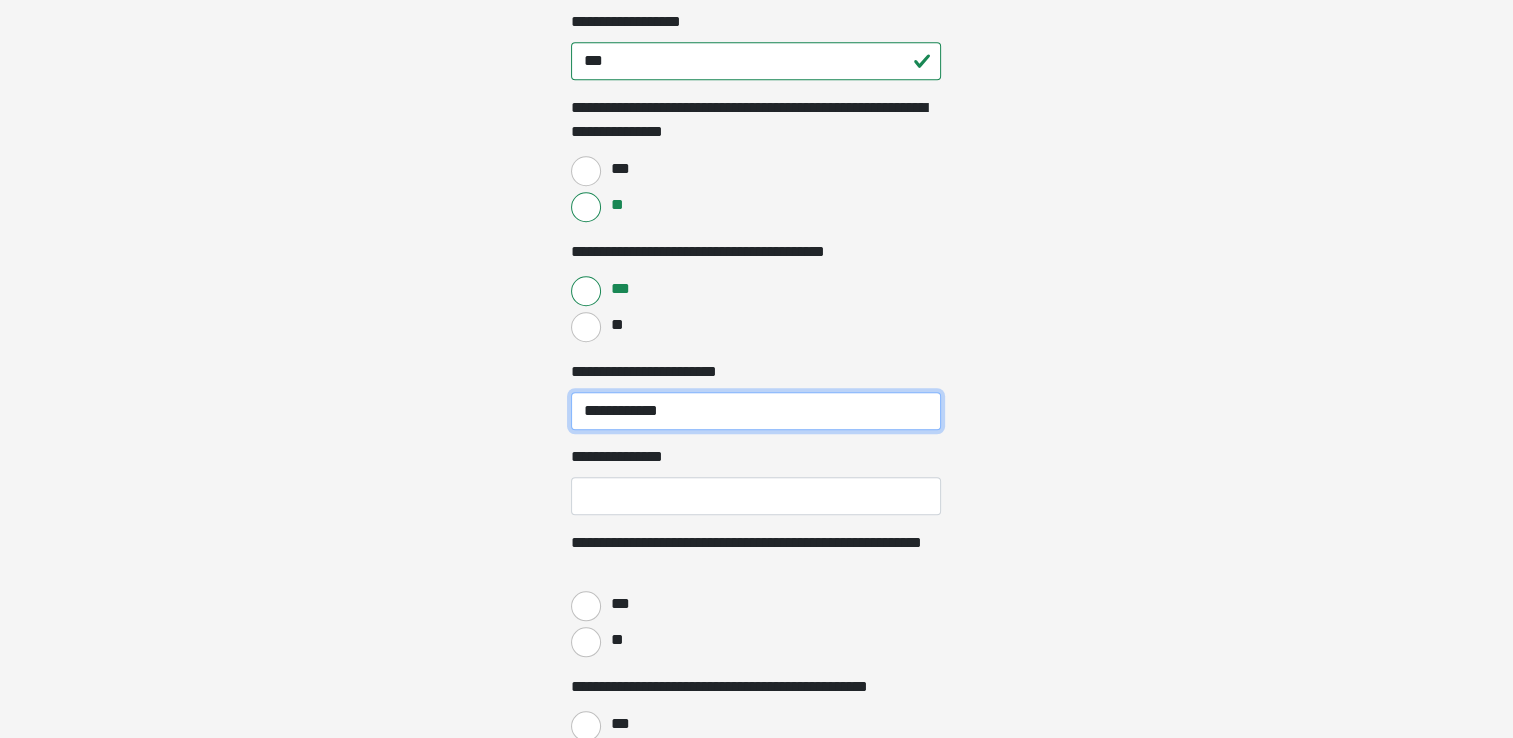 type on "**********" 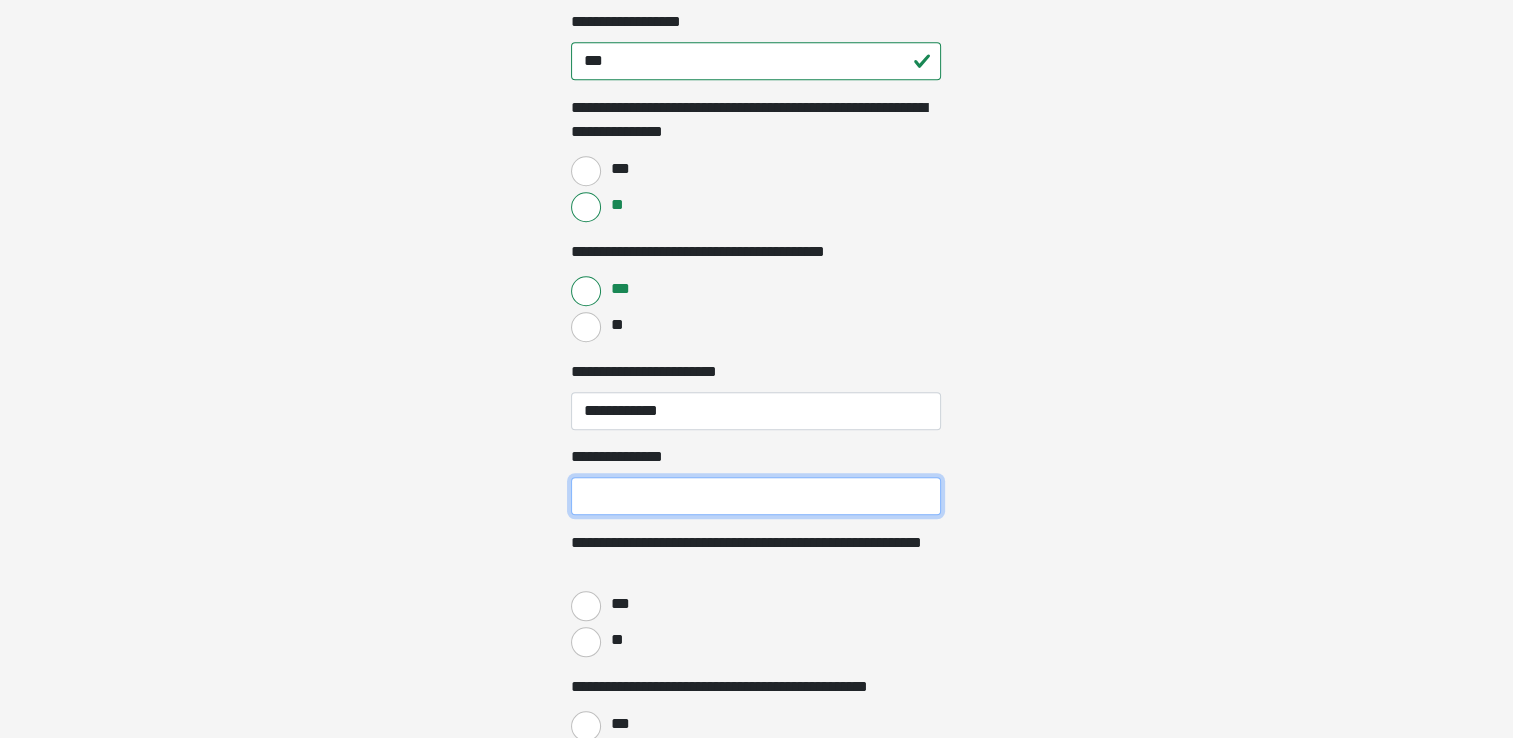 click on "**********" at bounding box center (756, 496) 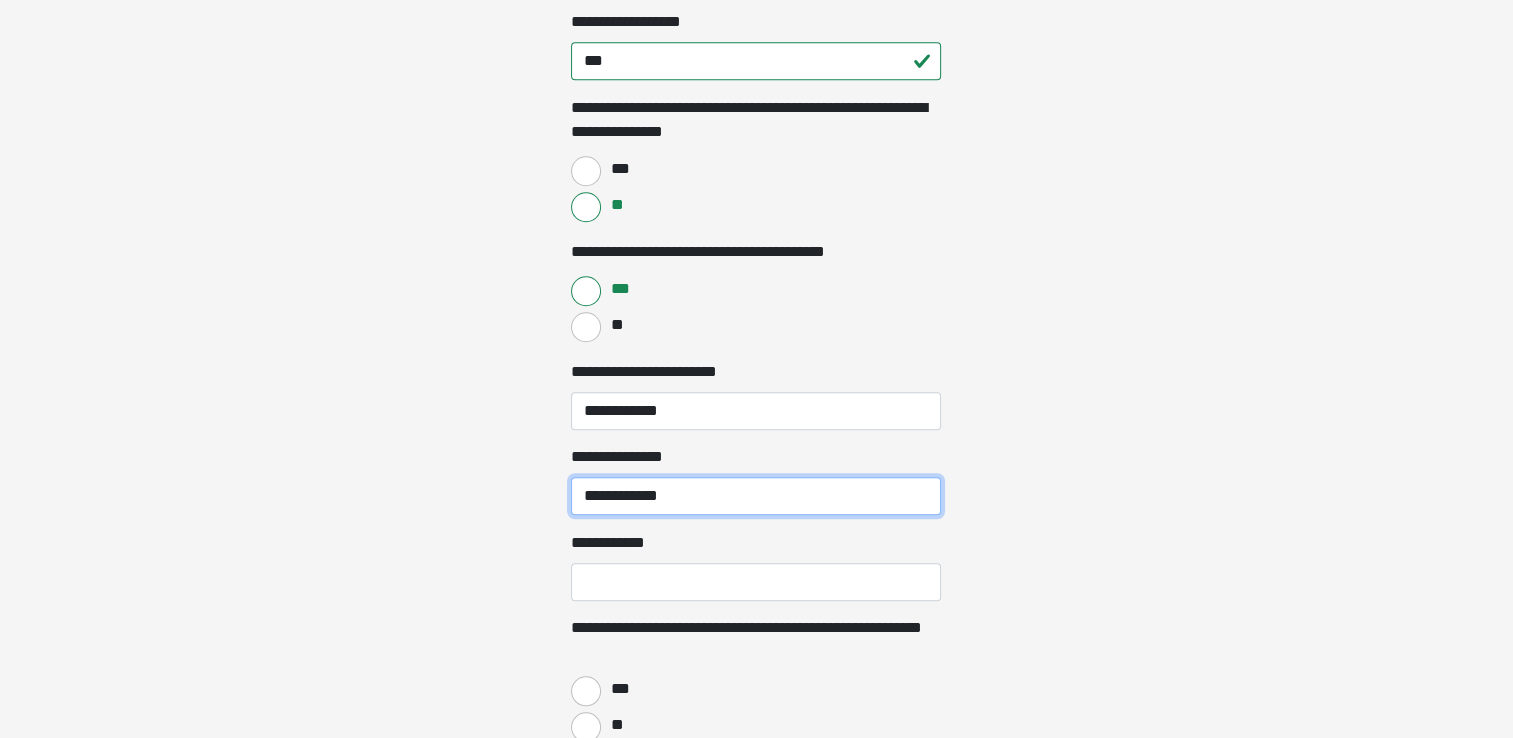 type on "**********" 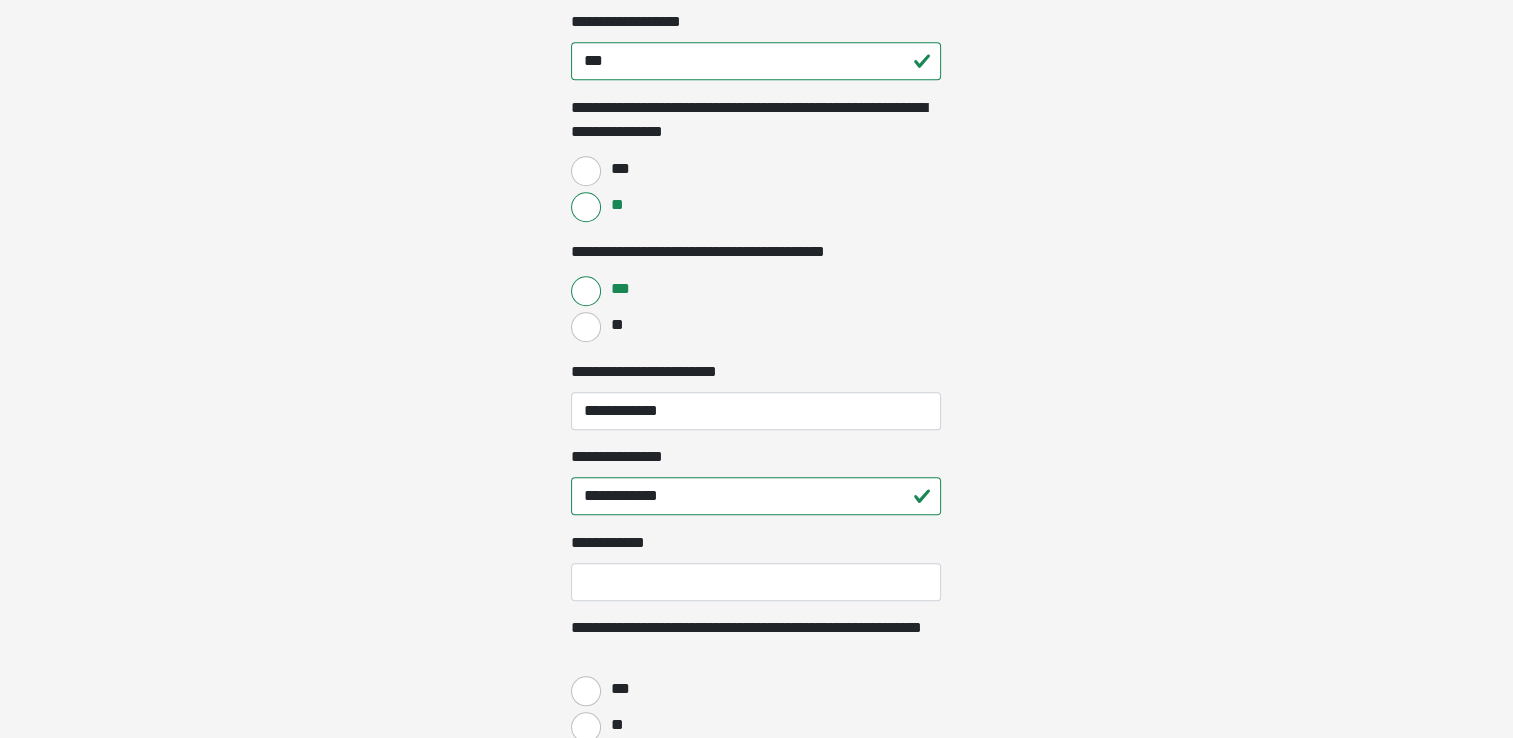 click on "**********" at bounding box center [756, -1238] 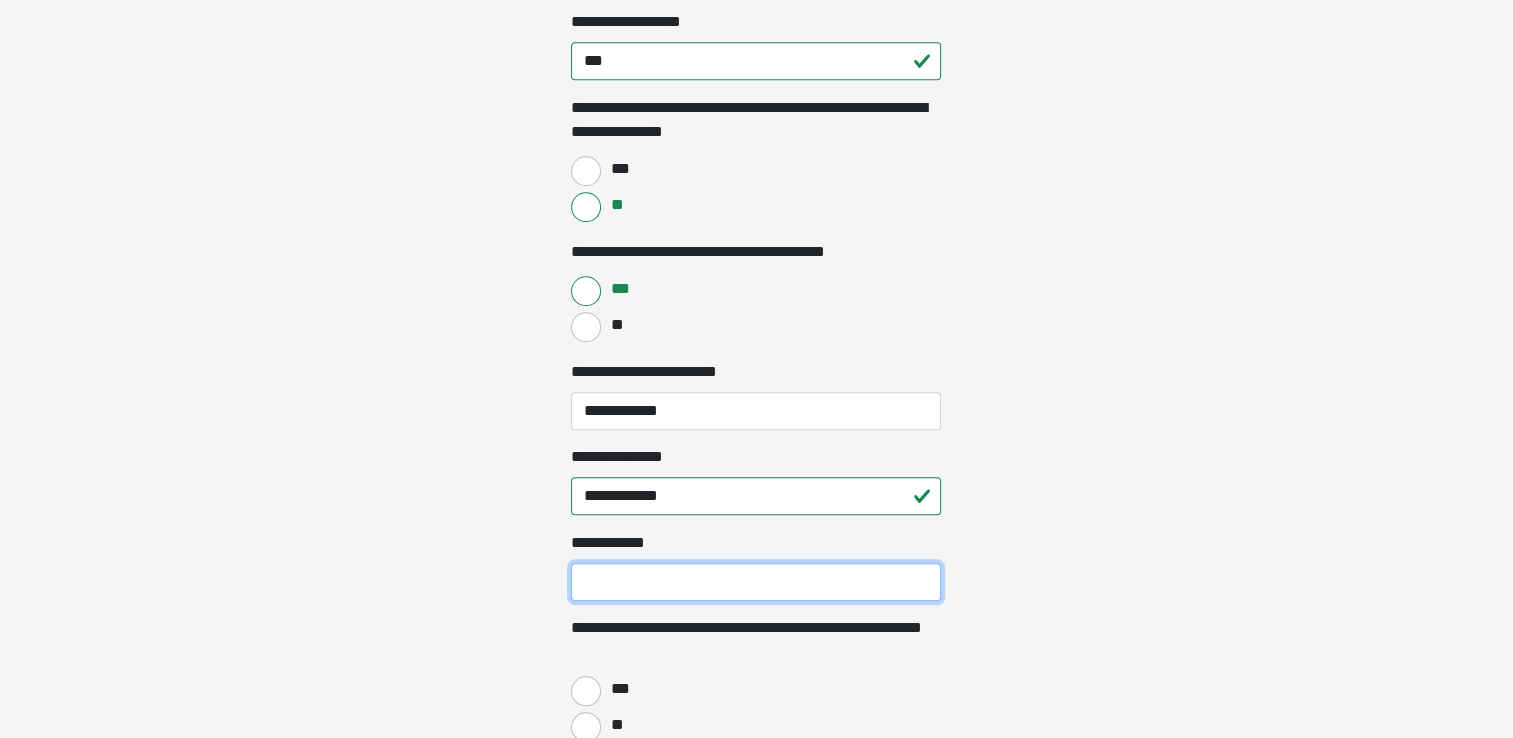 click on "**********" at bounding box center (756, 582) 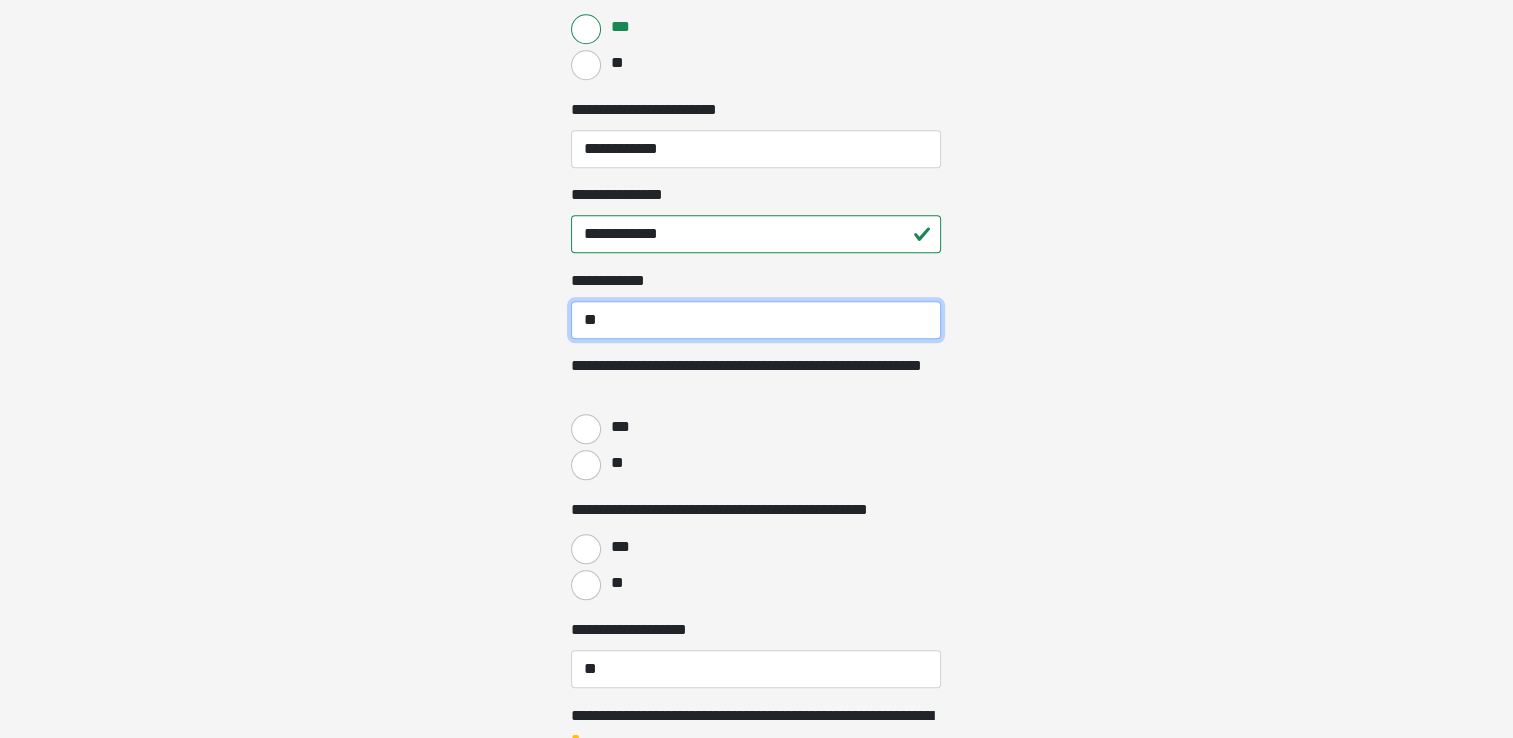 scroll, scrollTop: 1871, scrollLeft: 0, axis: vertical 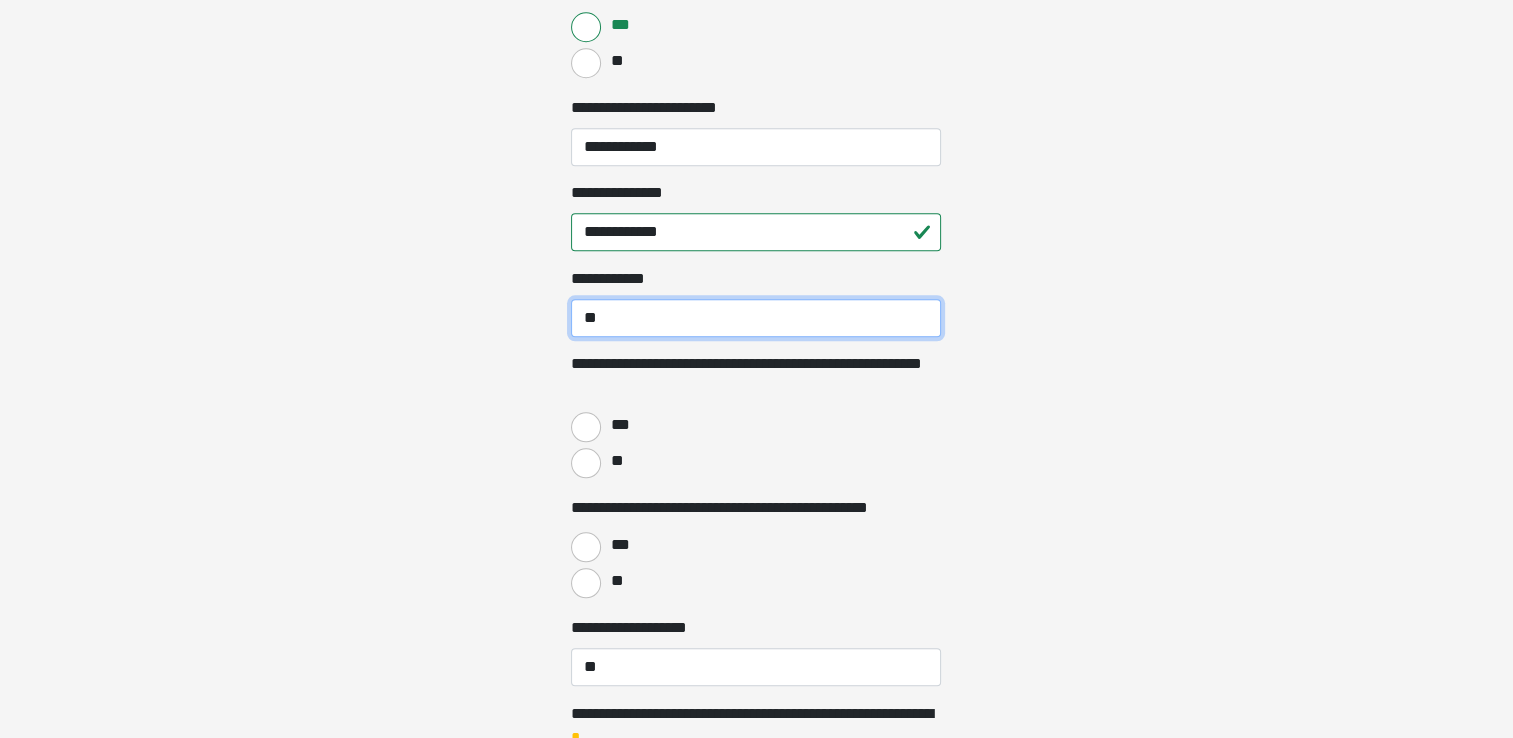 type on "**" 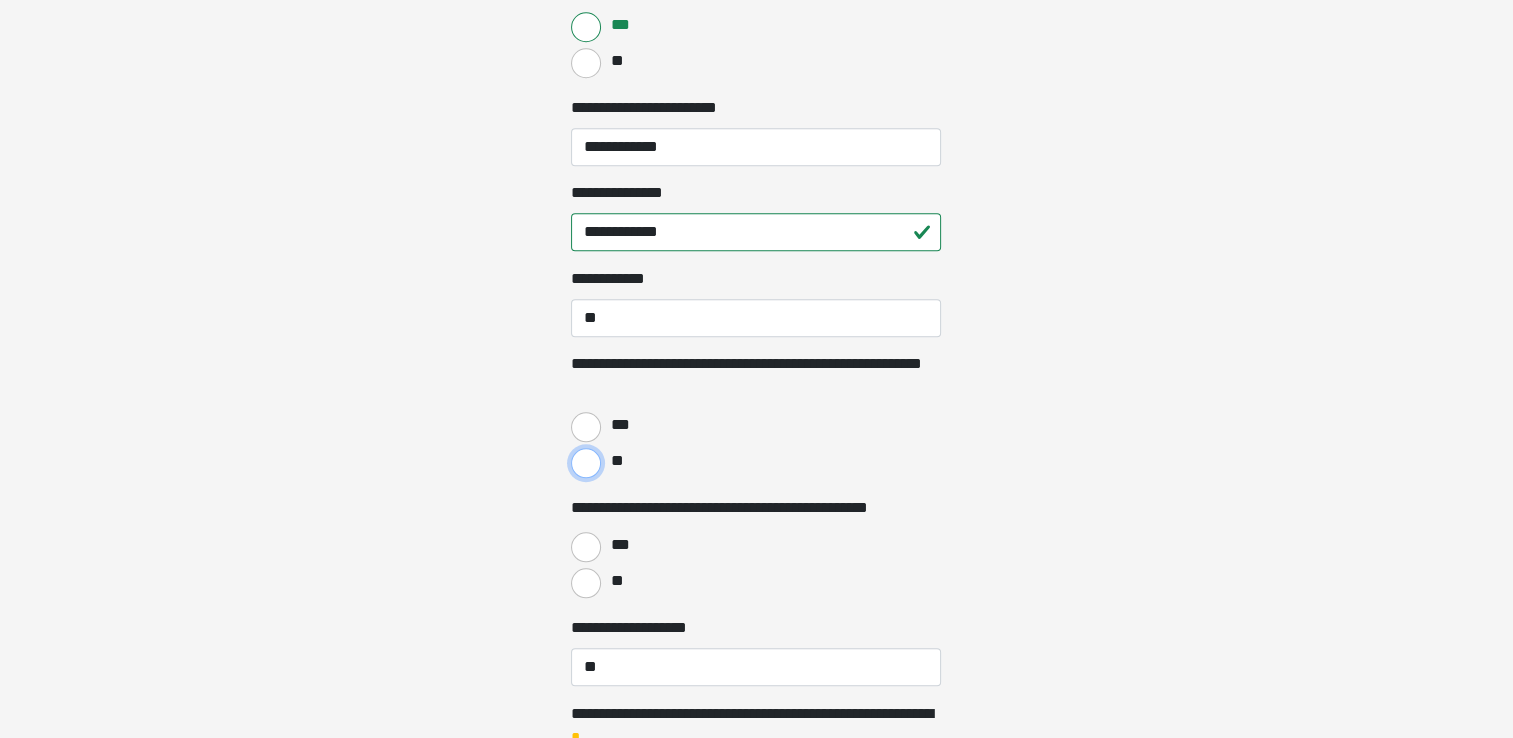 click on "**" at bounding box center (586, 463) 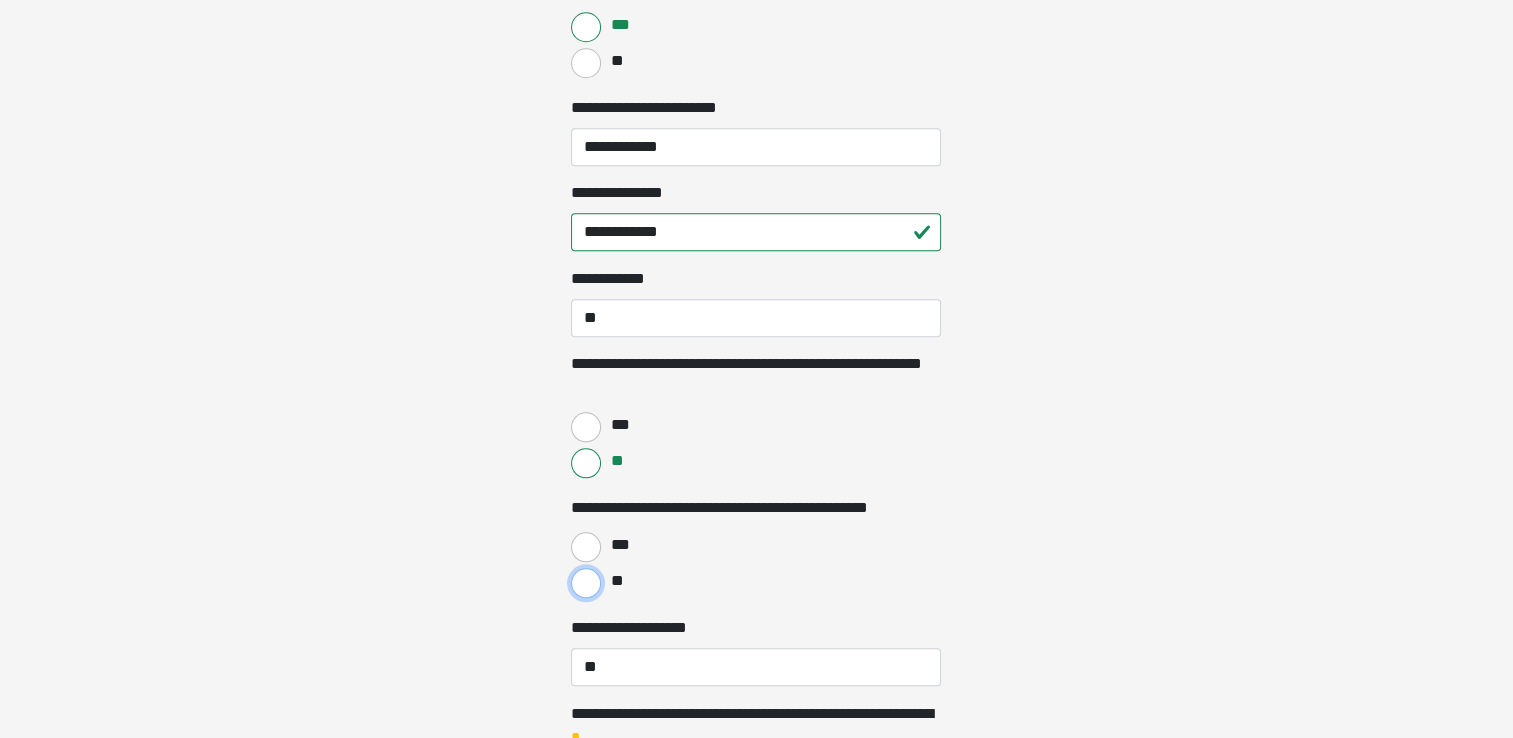 click on "**" at bounding box center (586, 583) 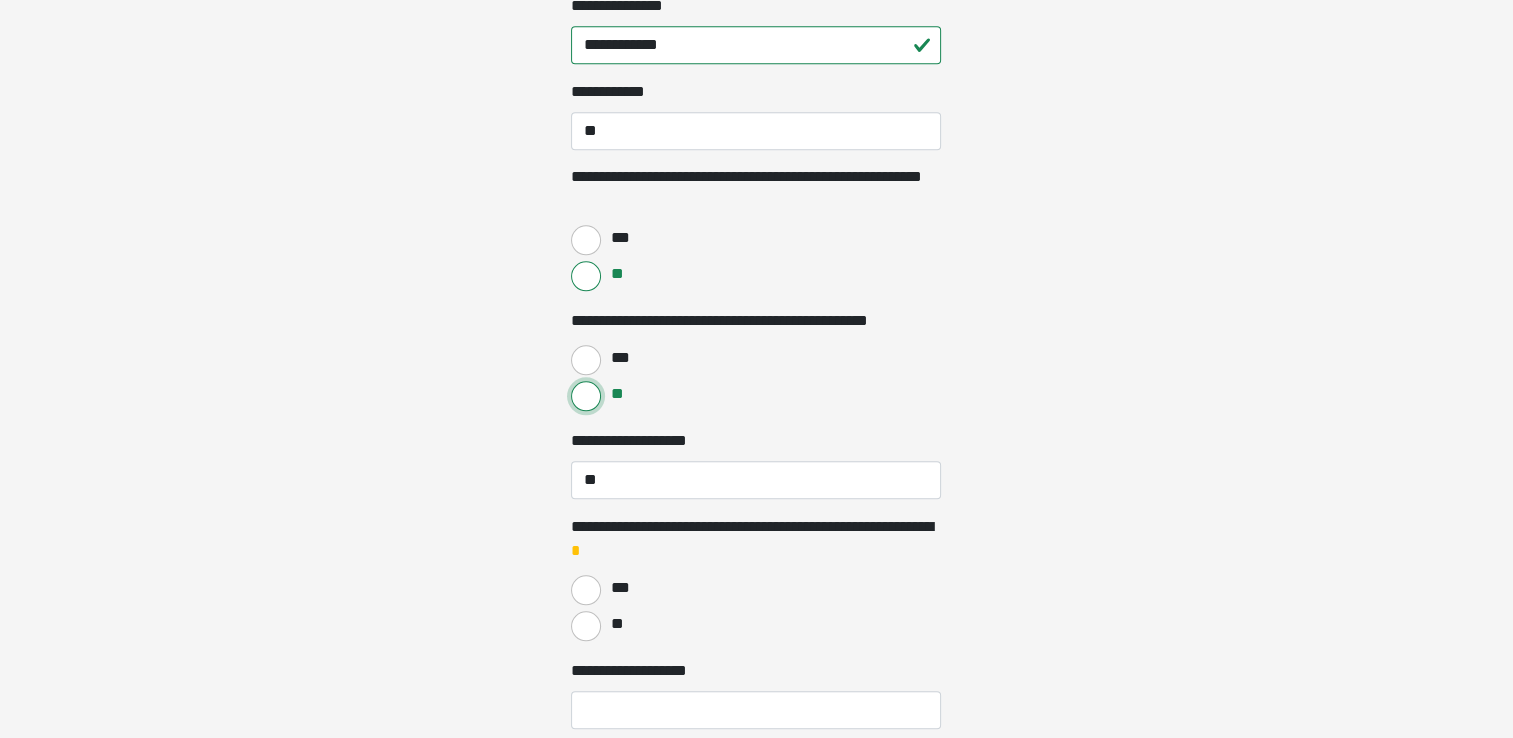 scroll, scrollTop: 2055, scrollLeft: 0, axis: vertical 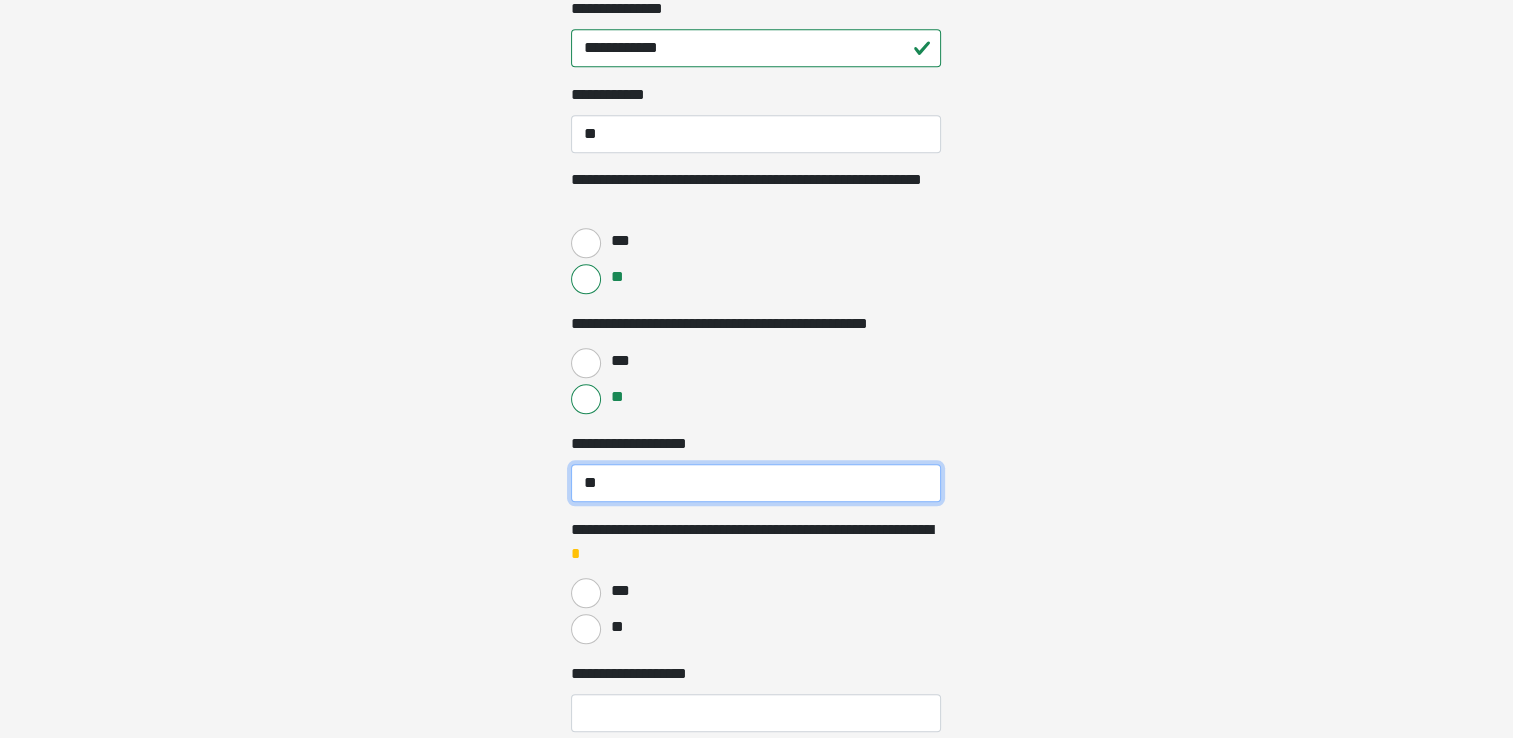 click on "**" at bounding box center (756, 483) 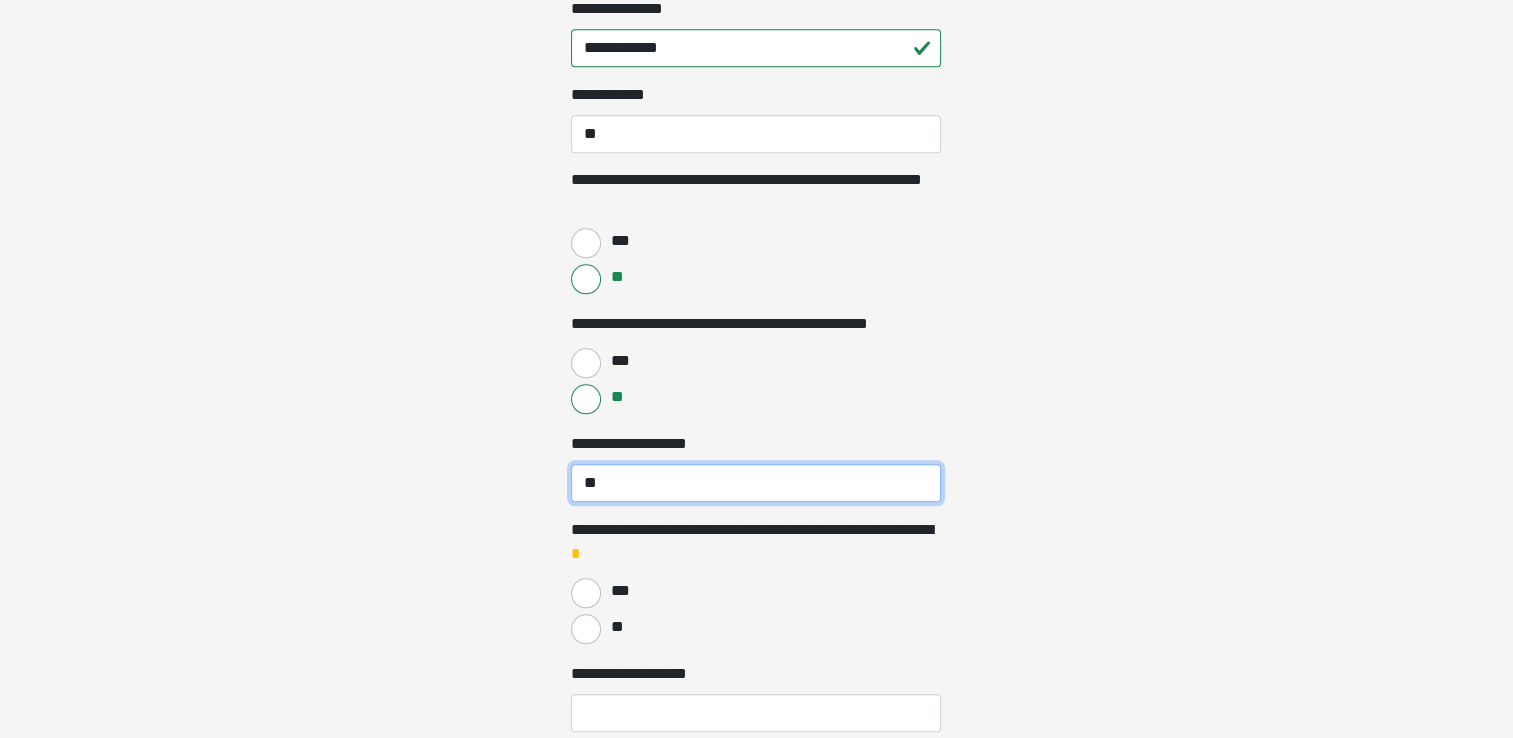 type on "*" 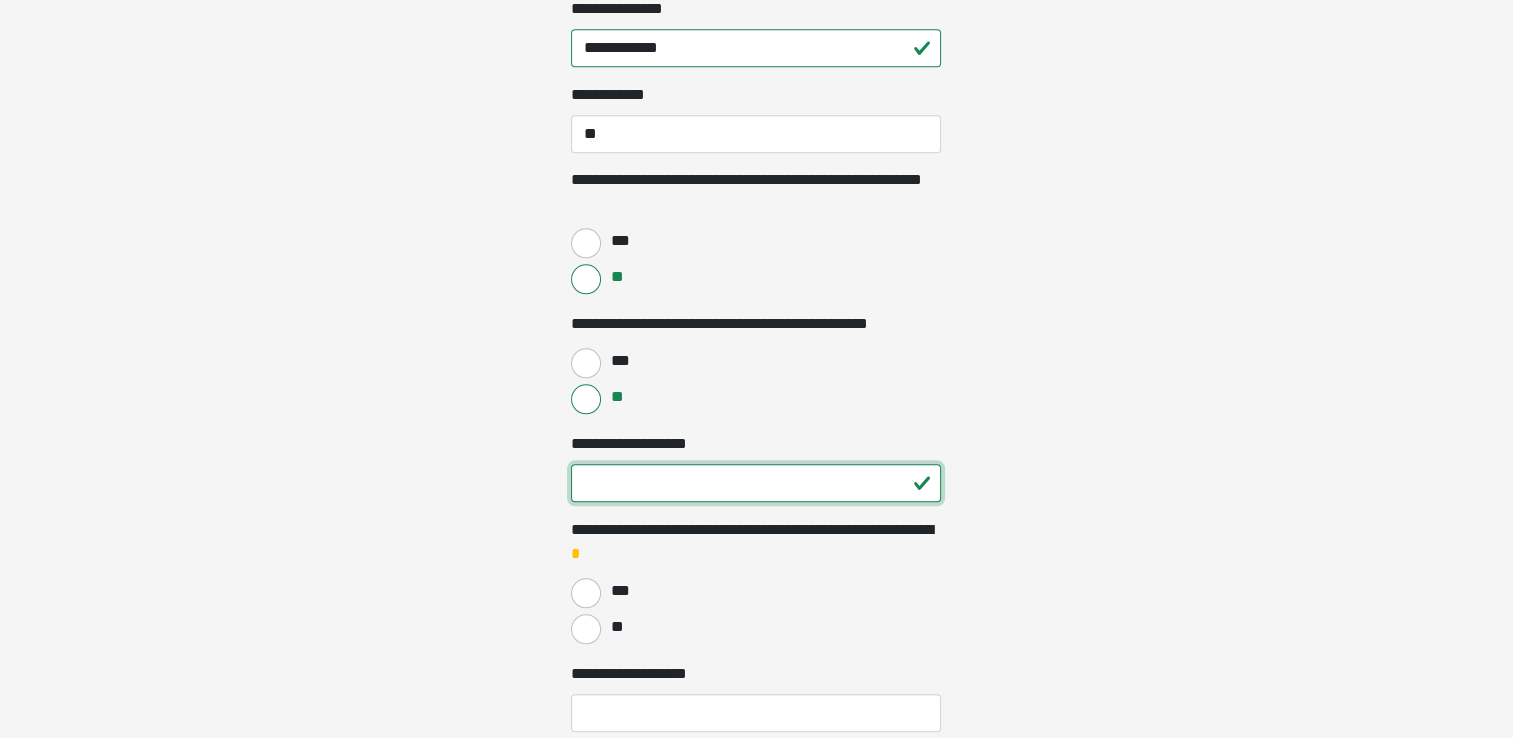 type 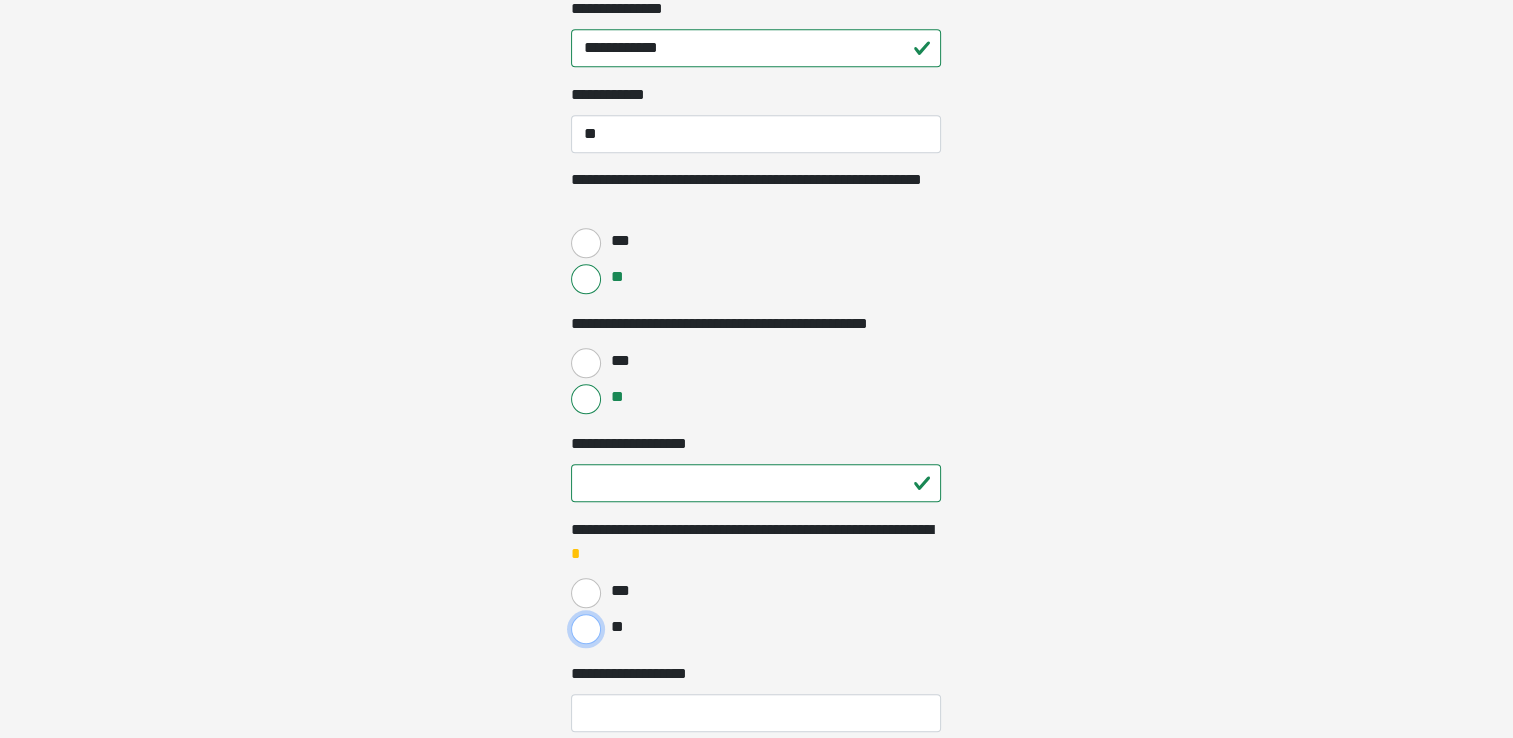 click on "**" at bounding box center (586, 629) 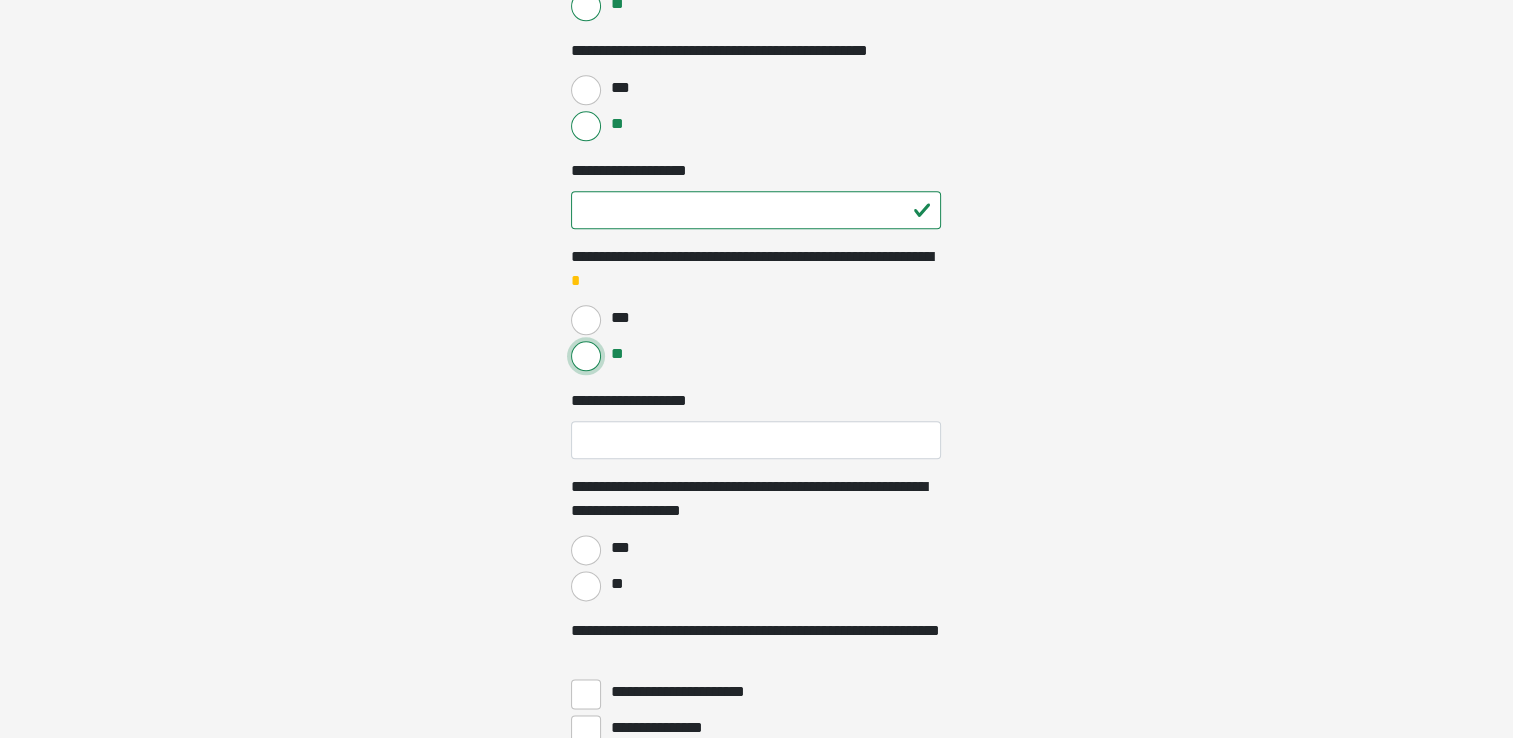 scroll, scrollTop: 2335, scrollLeft: 0, axis: vertical 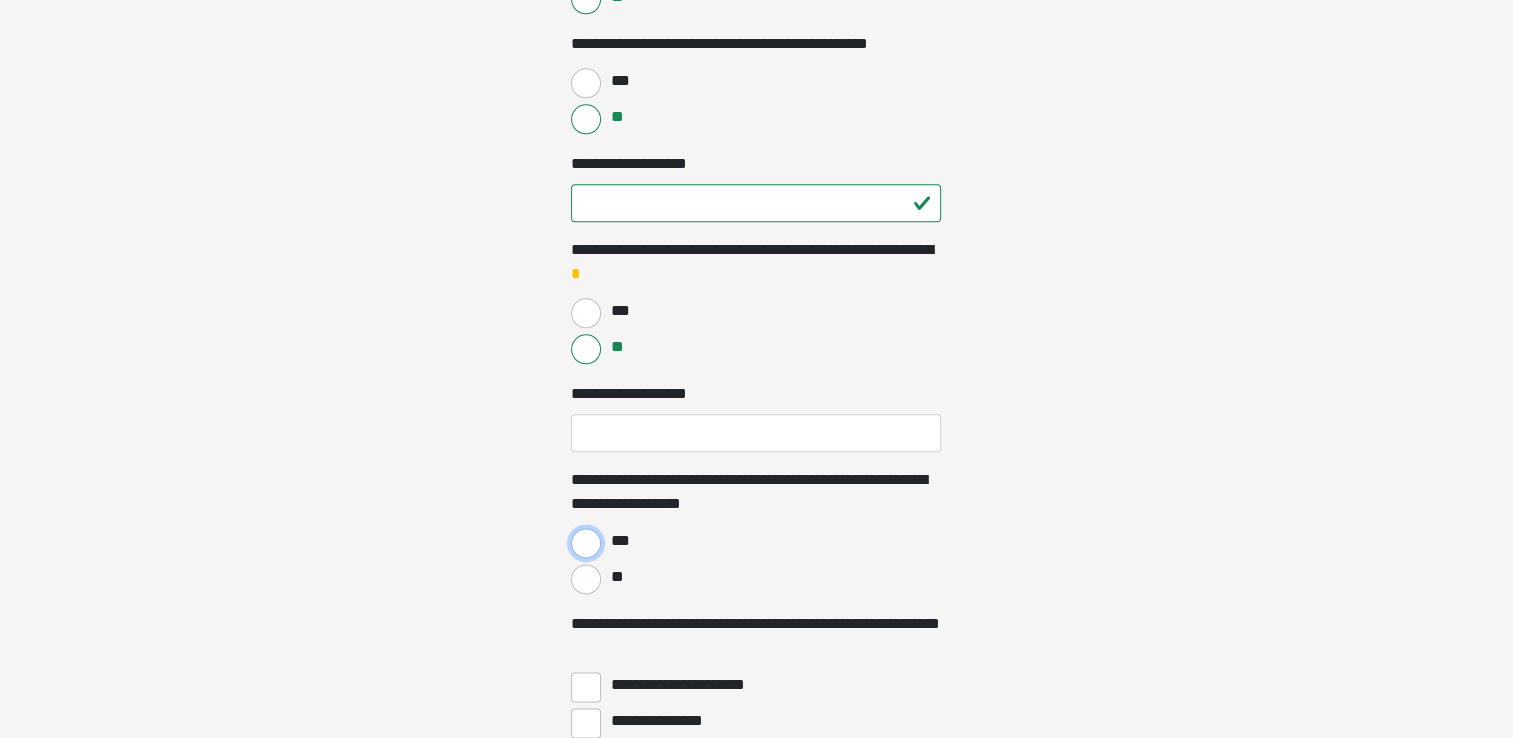 click on "***" at bounding box center (586, 543) 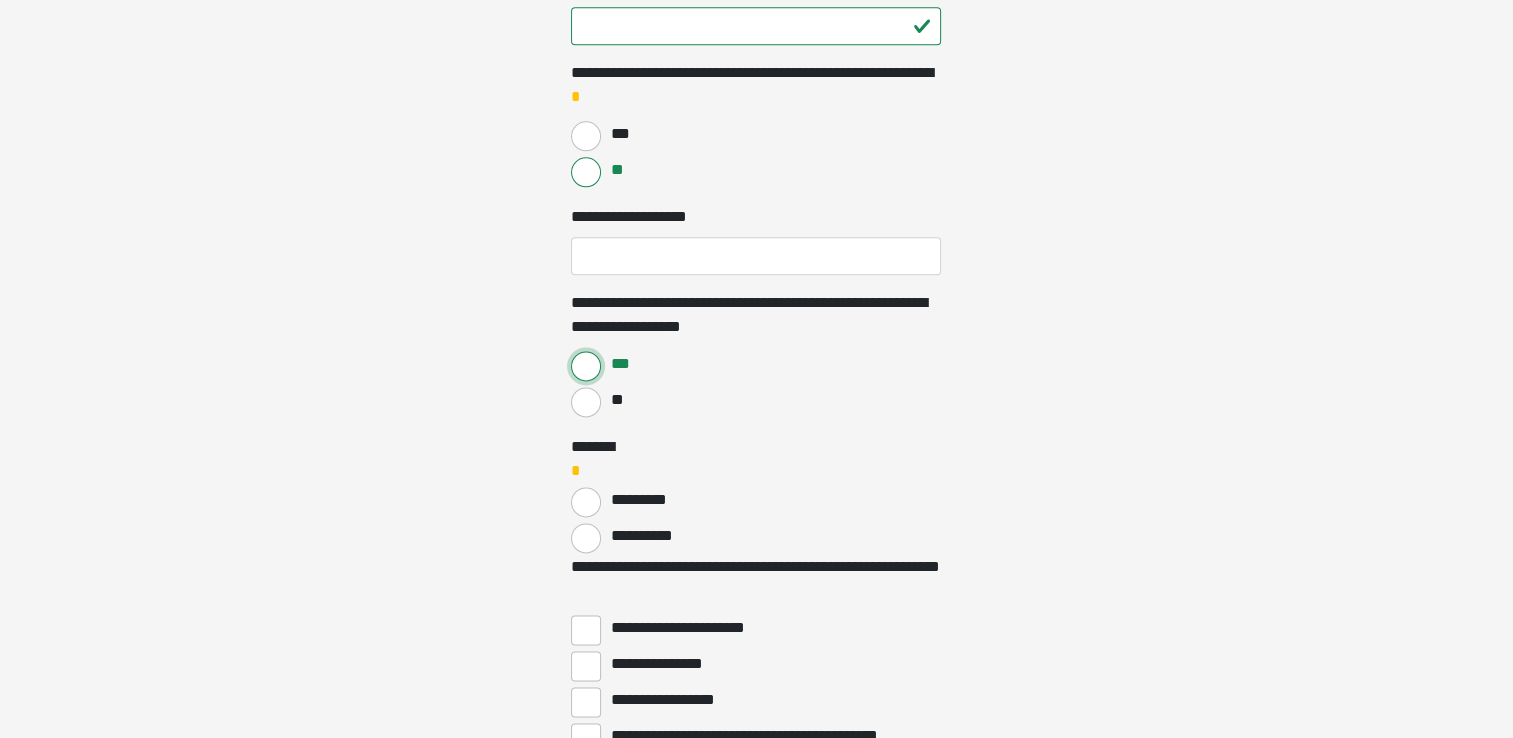scroll, scrollTop: 2518, scrollLeft: 0, axis: vertical 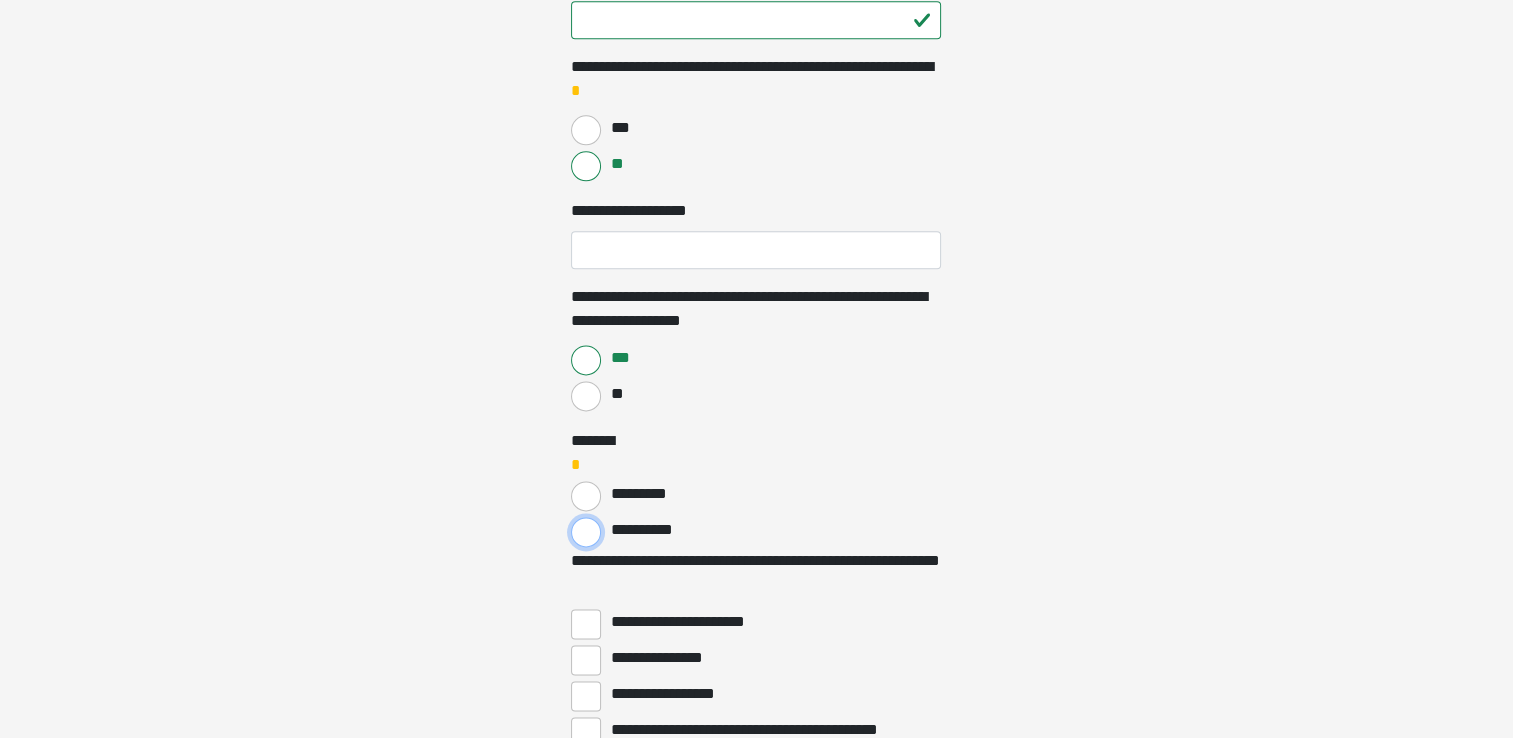 click on "**********" at bounding box center [586, 532] 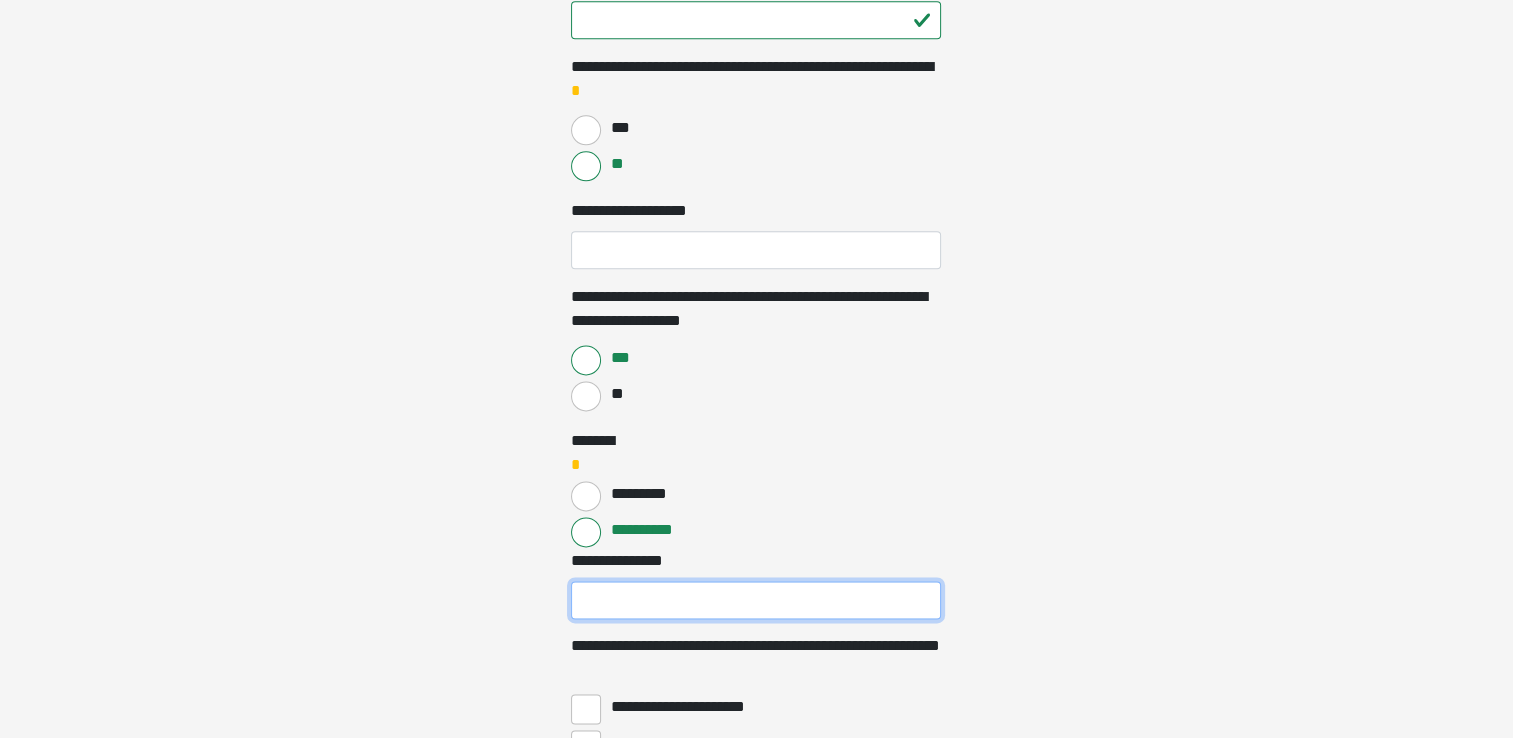 click on "**********" at bounding box center [756, 600] 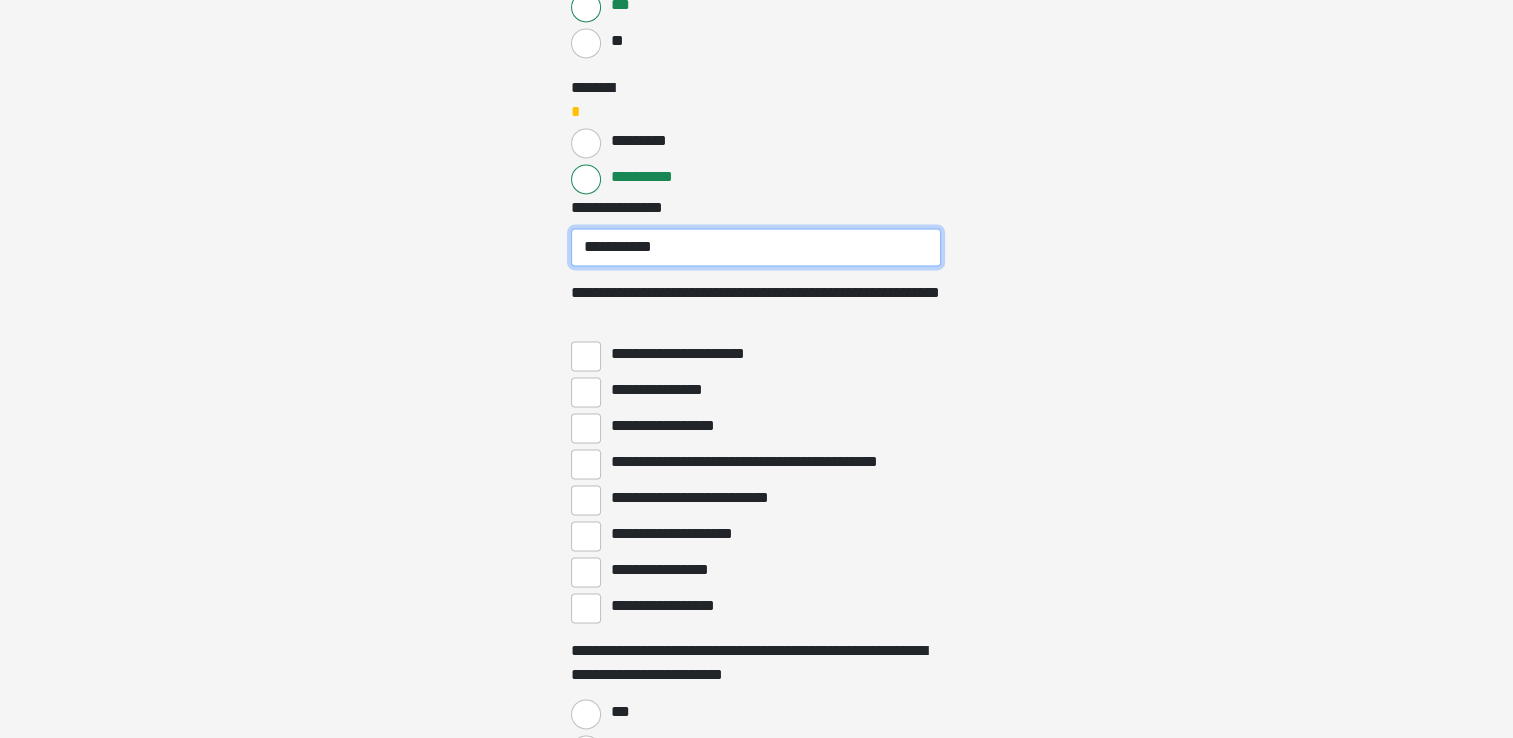 scroll, scrollTop: 2872, scrollLeft: 0, axis: vertical 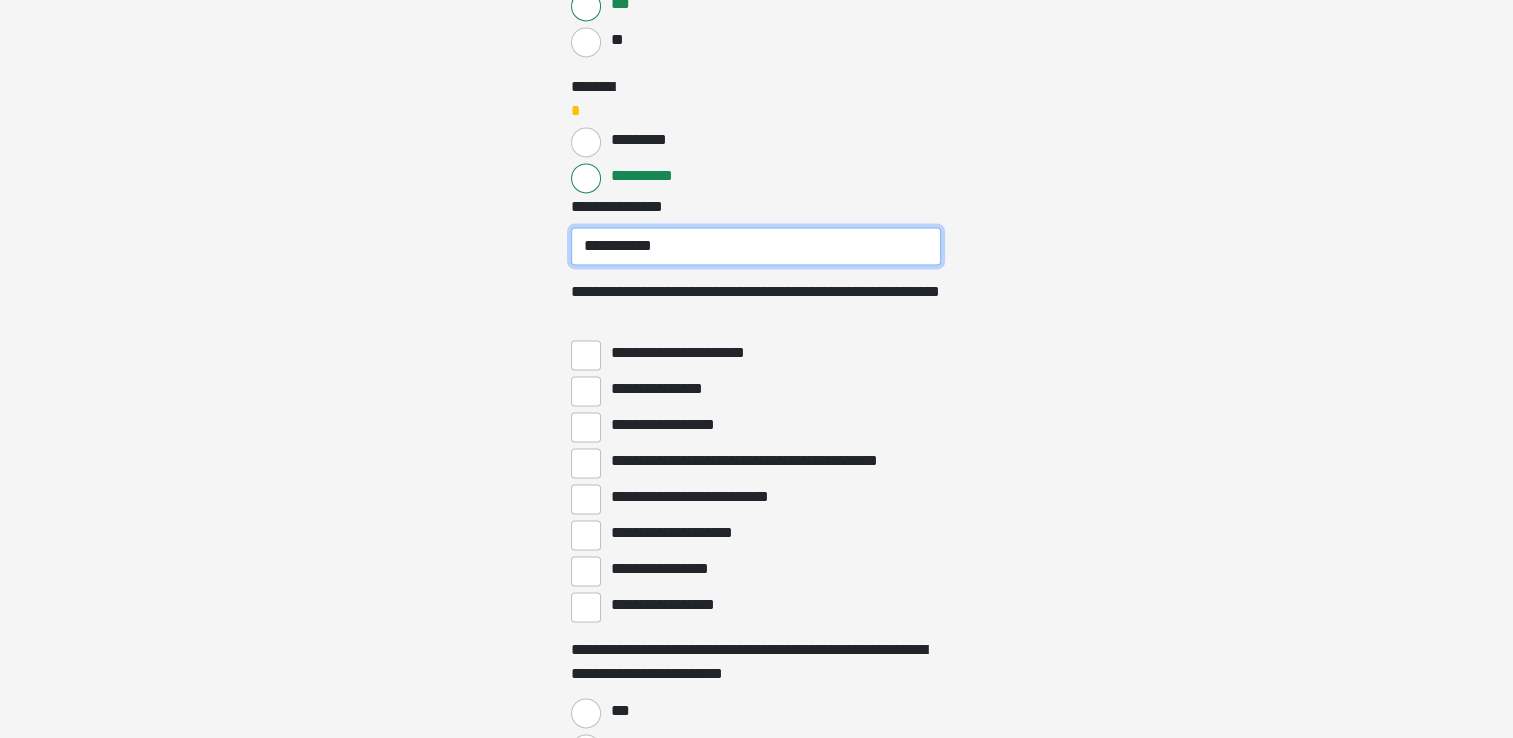 type on "**********" 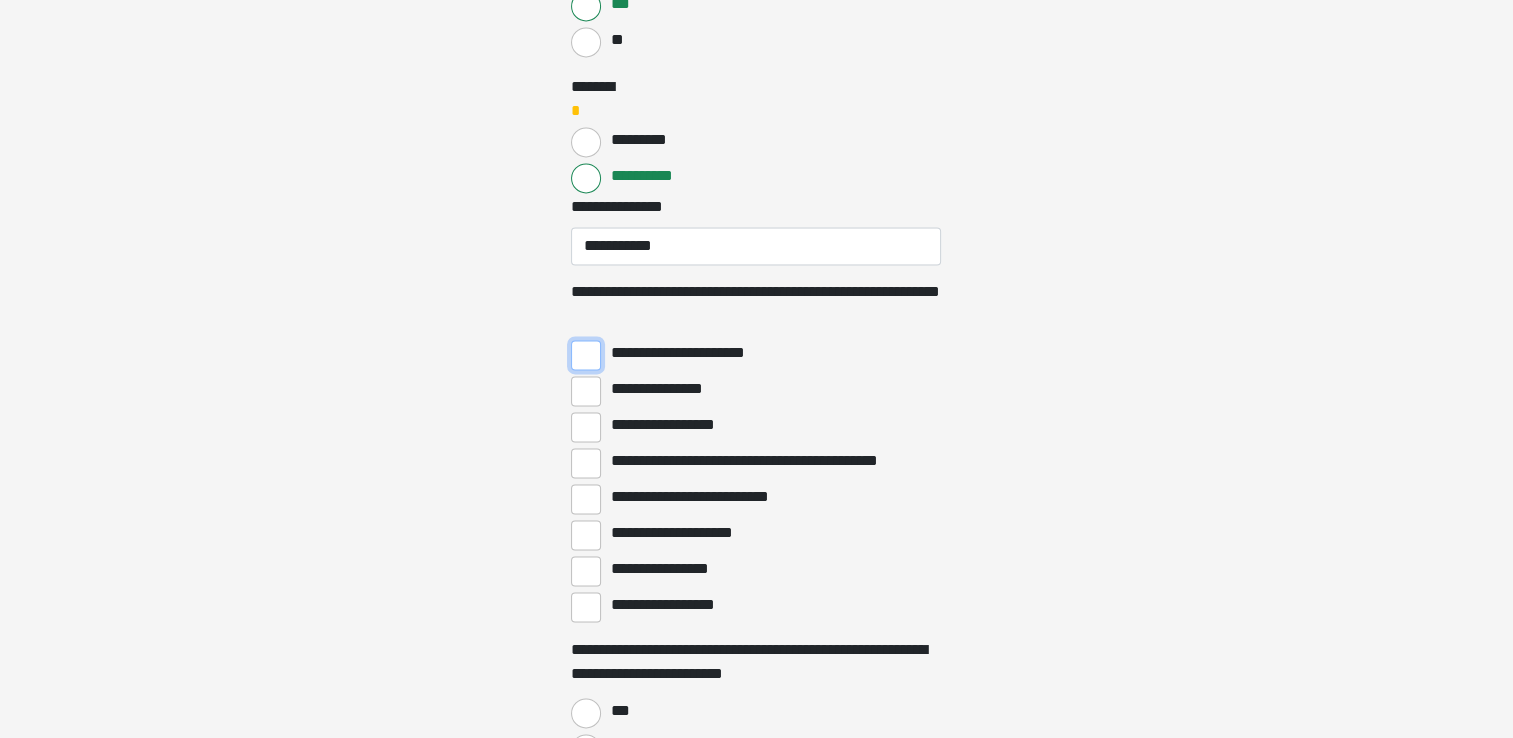 click on "**********" at bounding box center [586, 355] 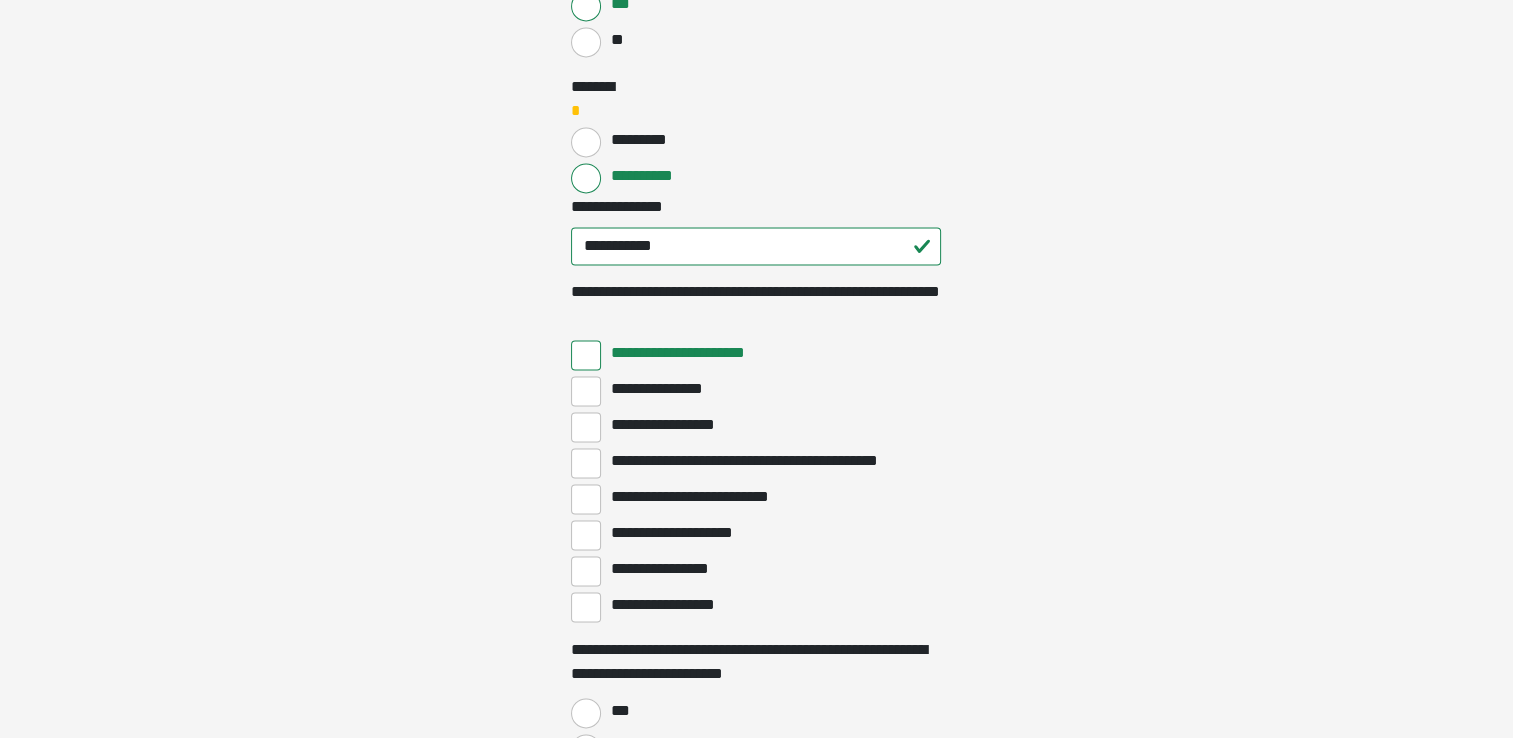 click on "**********" at bounding box center [664, 569] 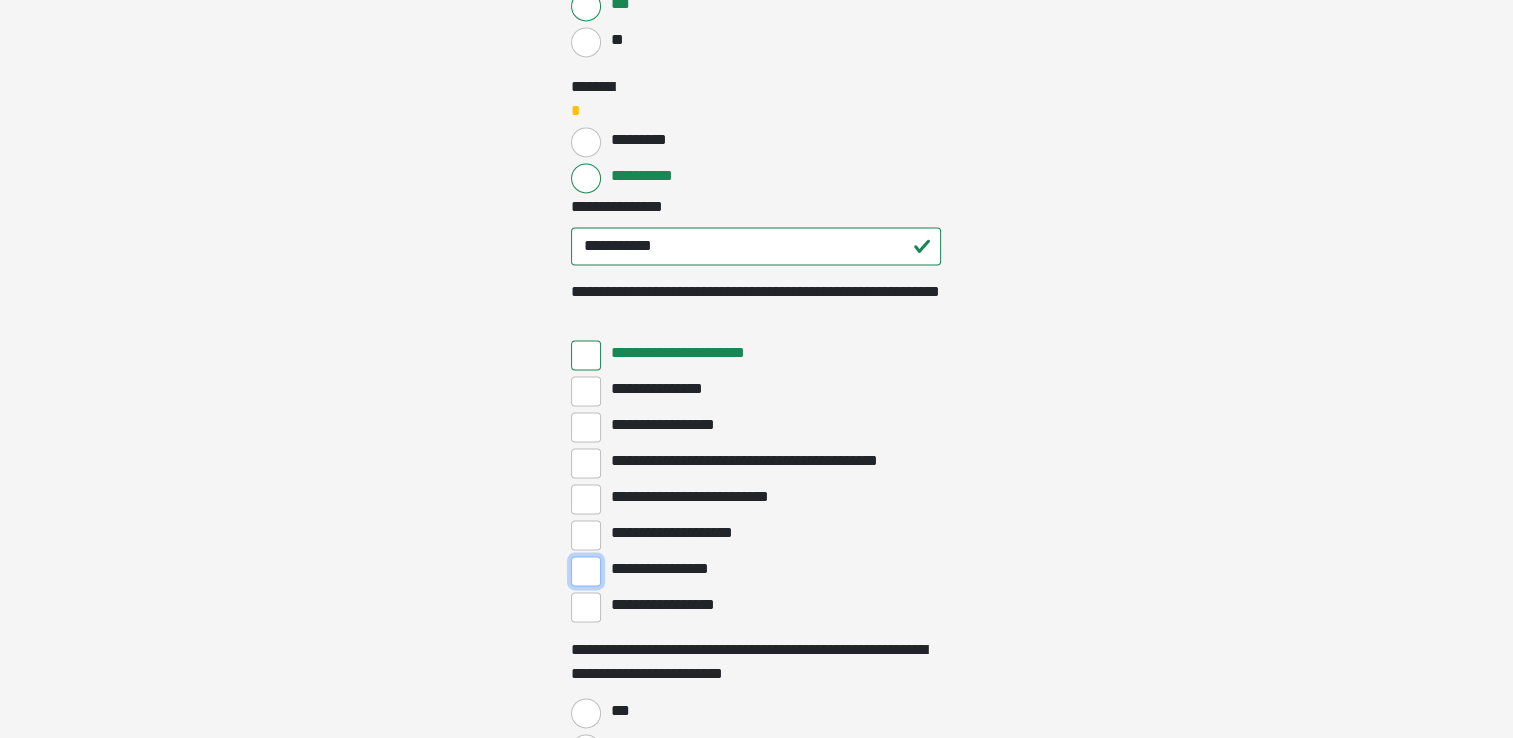 click on "**********" at bounding box center [586, 571] 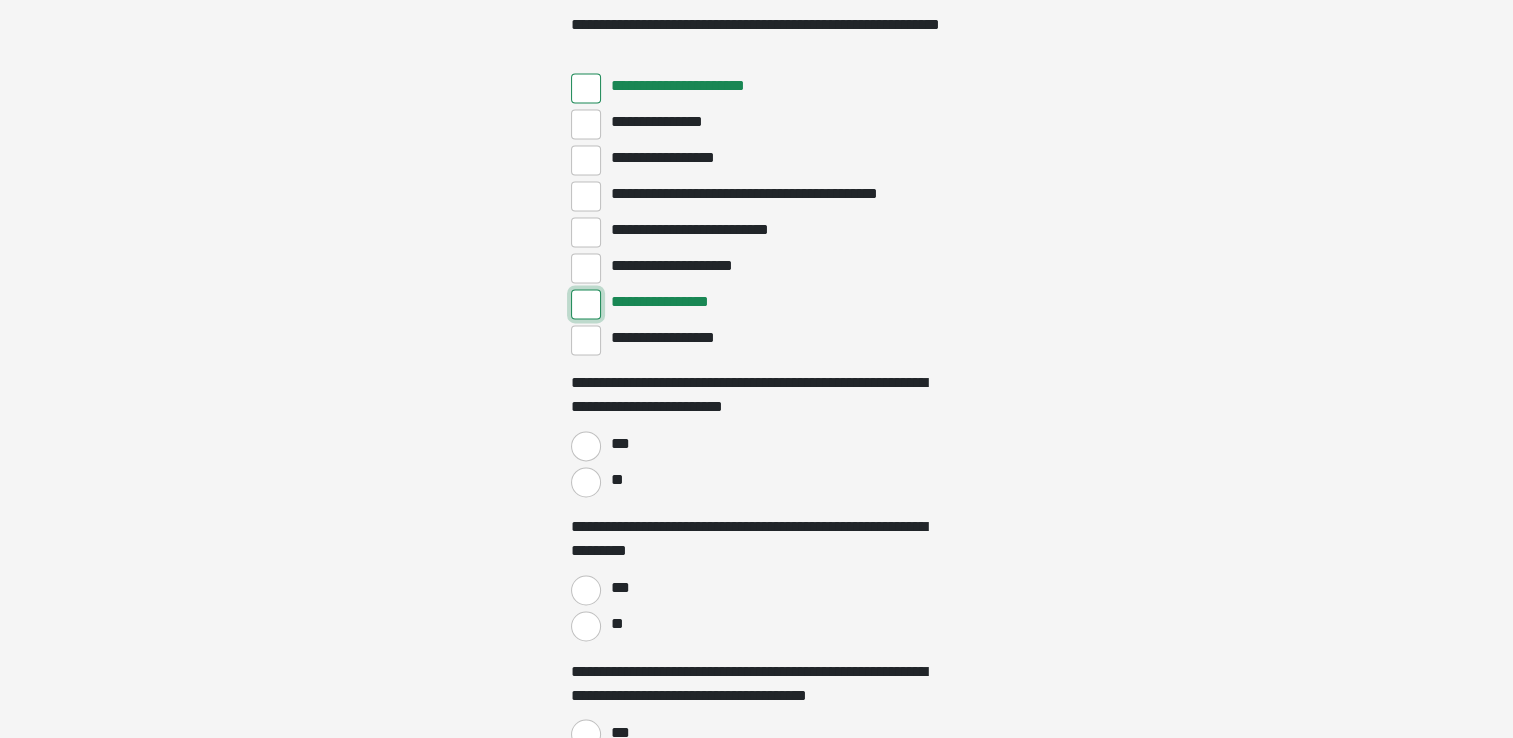 scroll, scrollTop: 3137, scrollLeft: 0, axis: vertical 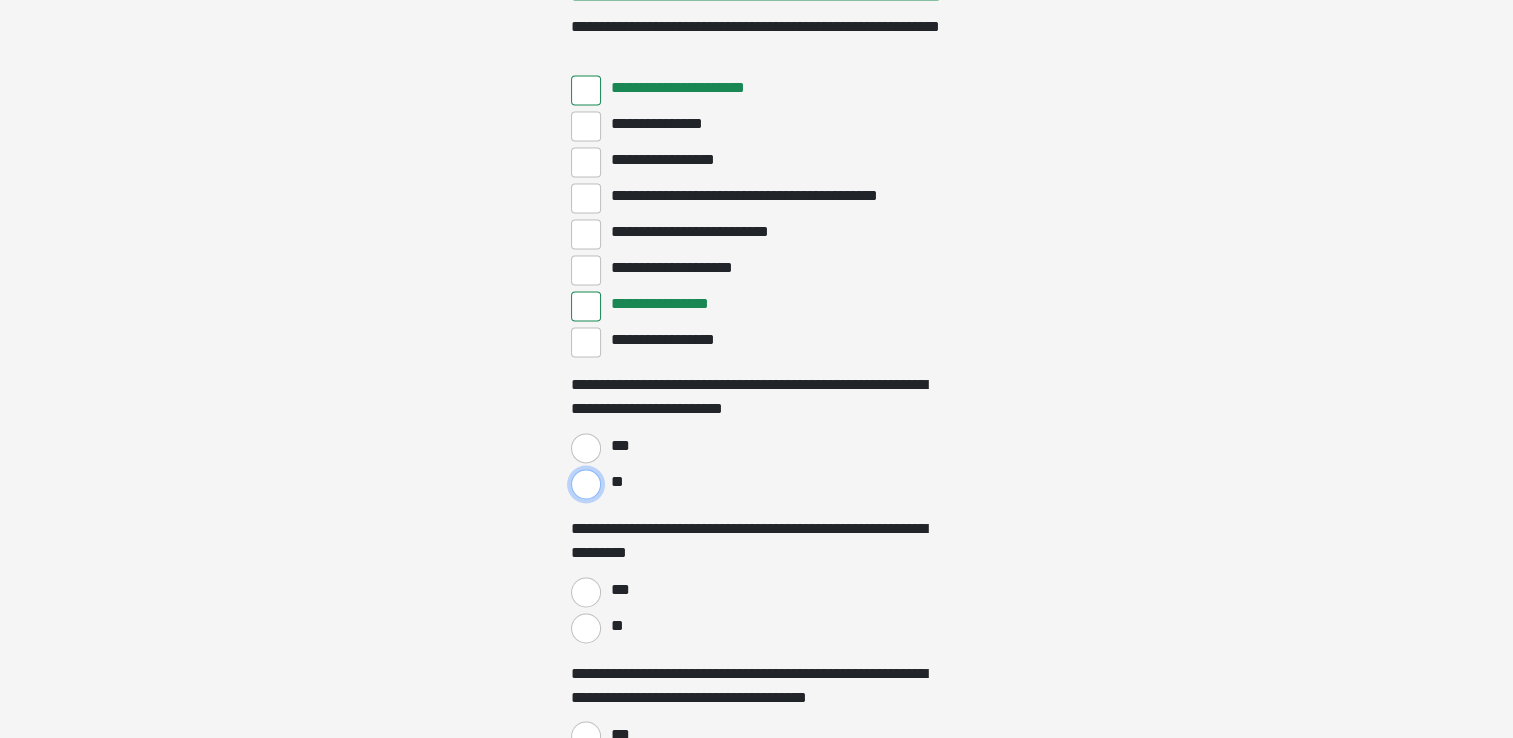 click on "**" at bounding box center (586, 484) 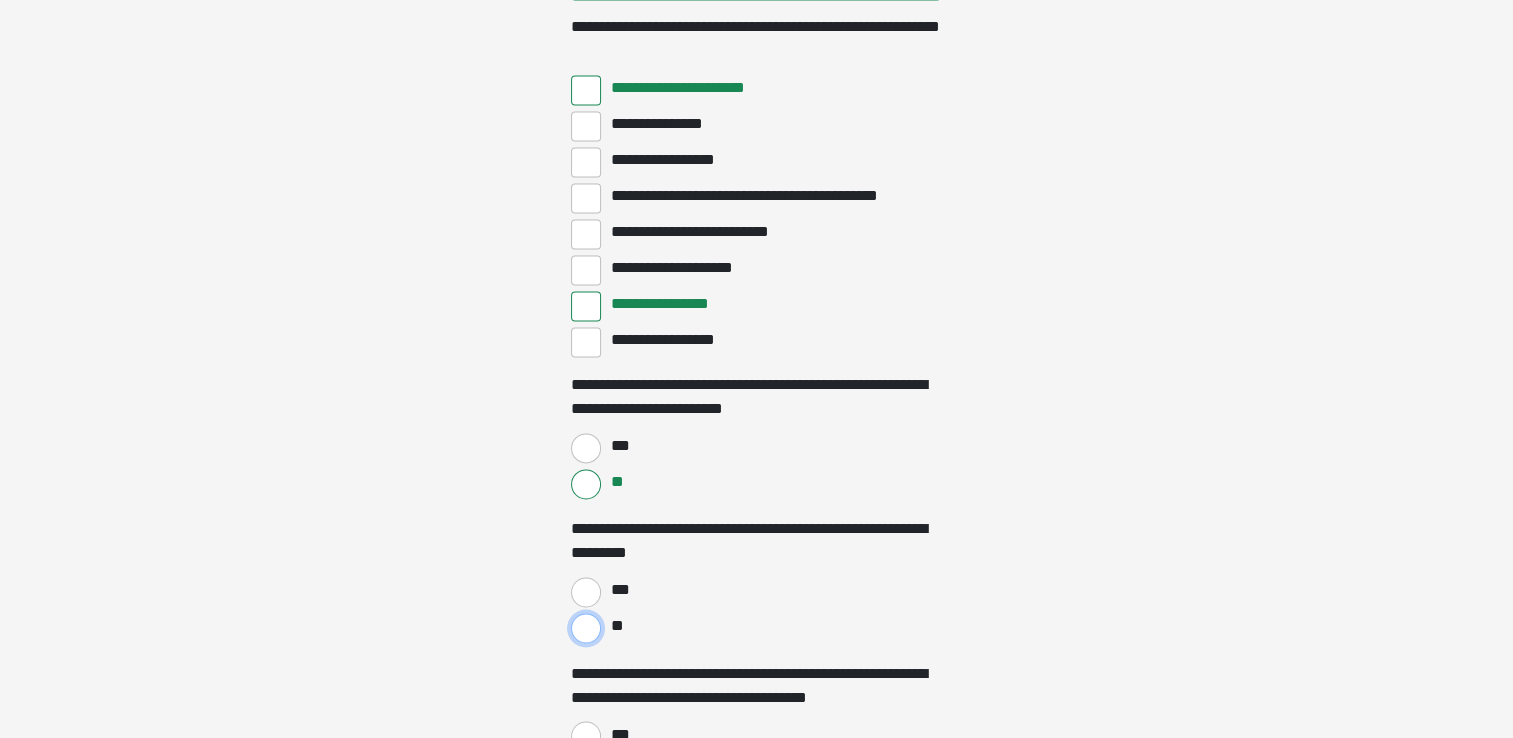 click on "**" at bounding box center (586, 628) 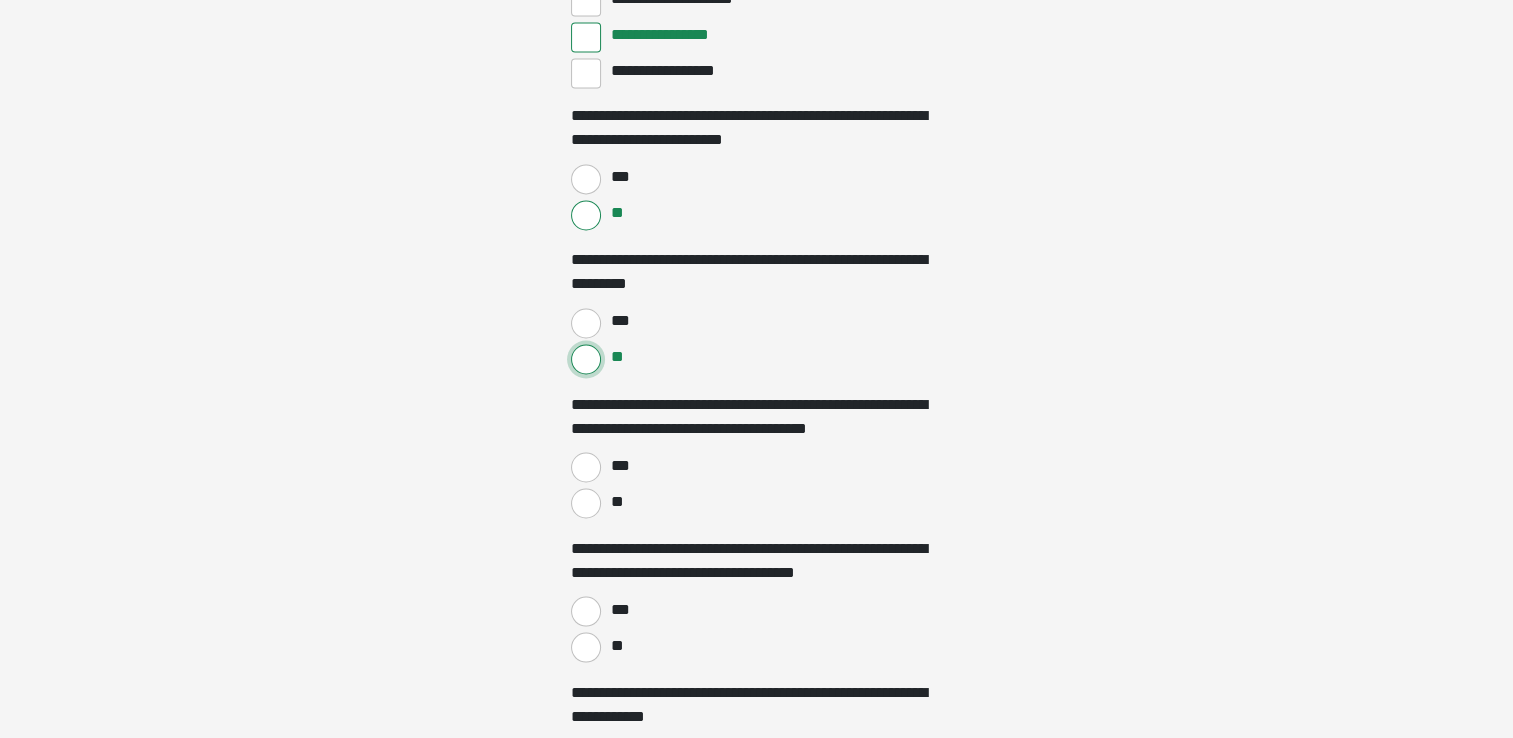 scroll, scrollTop: 3407, scrollLeft: 0, axis: vertical 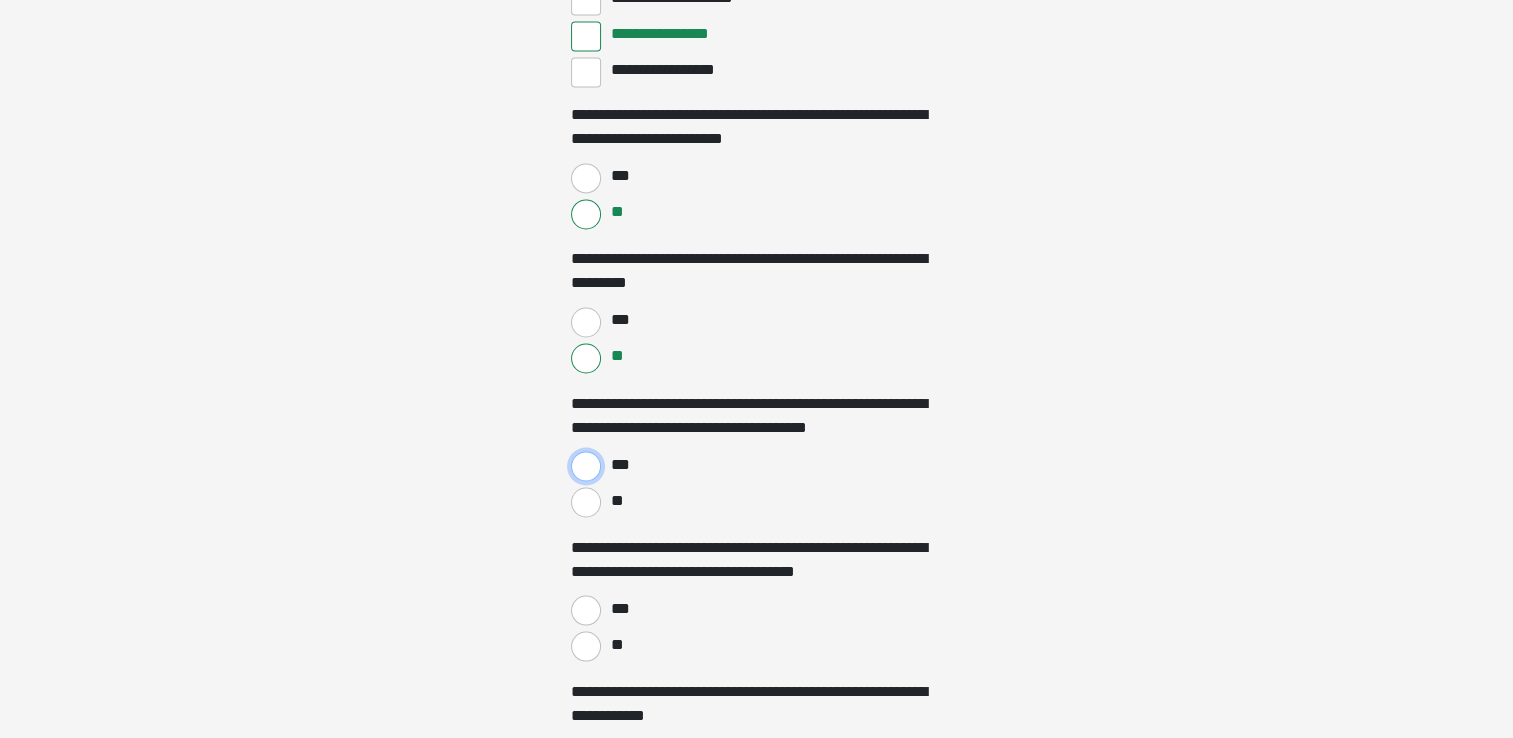 click on "***" at bounding box center (586, 466) 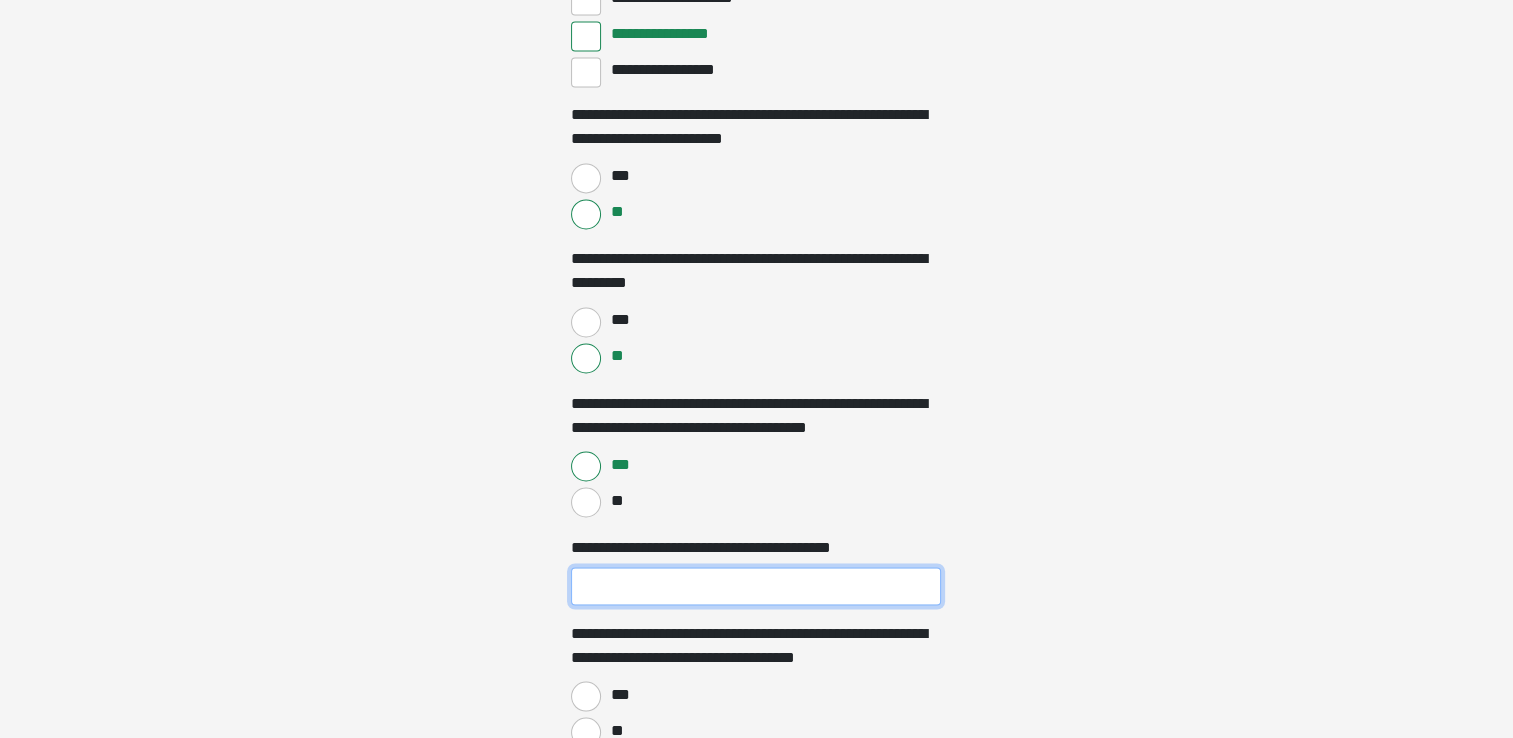 click on "**********" at bounding box center (756, 586) 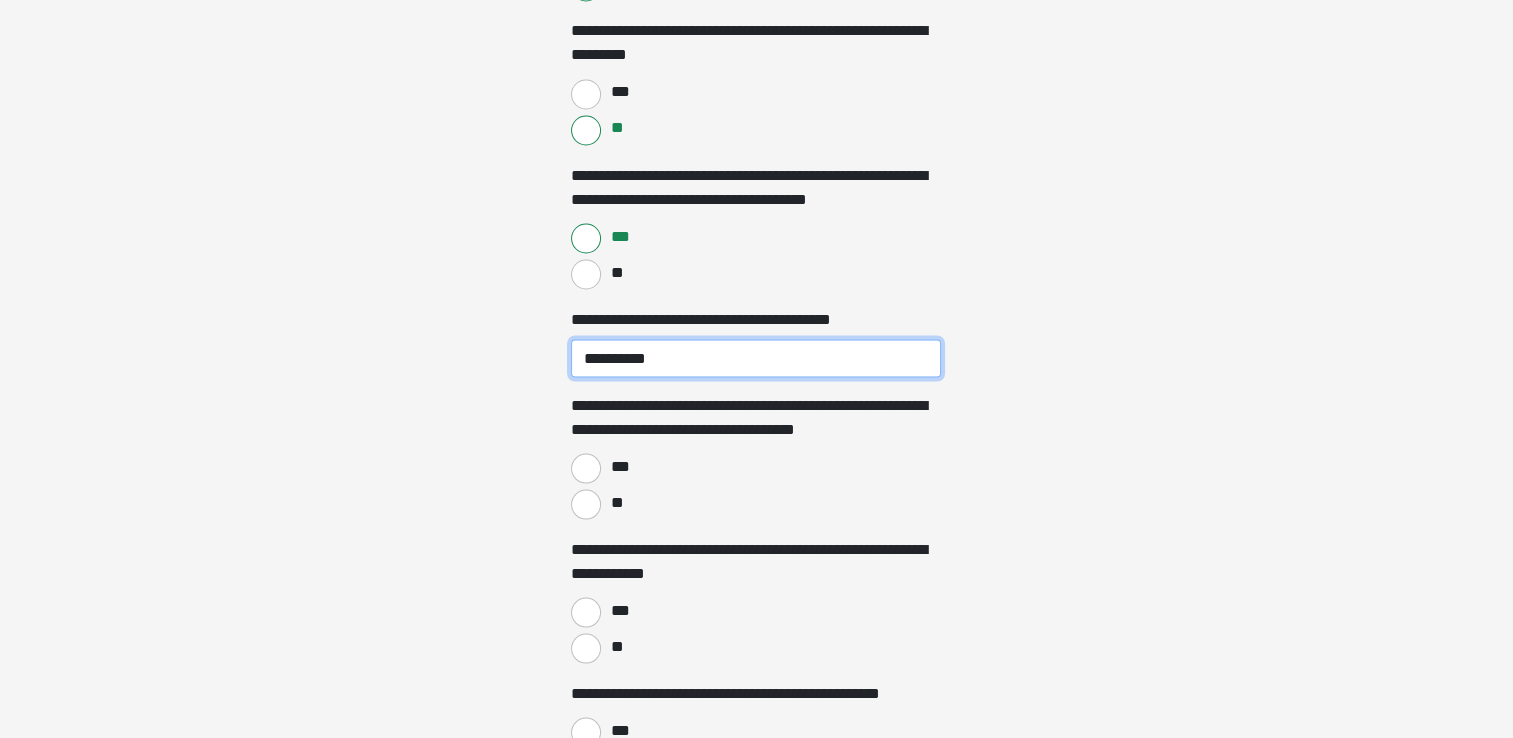 scroll, scrollTop: 3636, scrollLeft: 0, axis: vertical 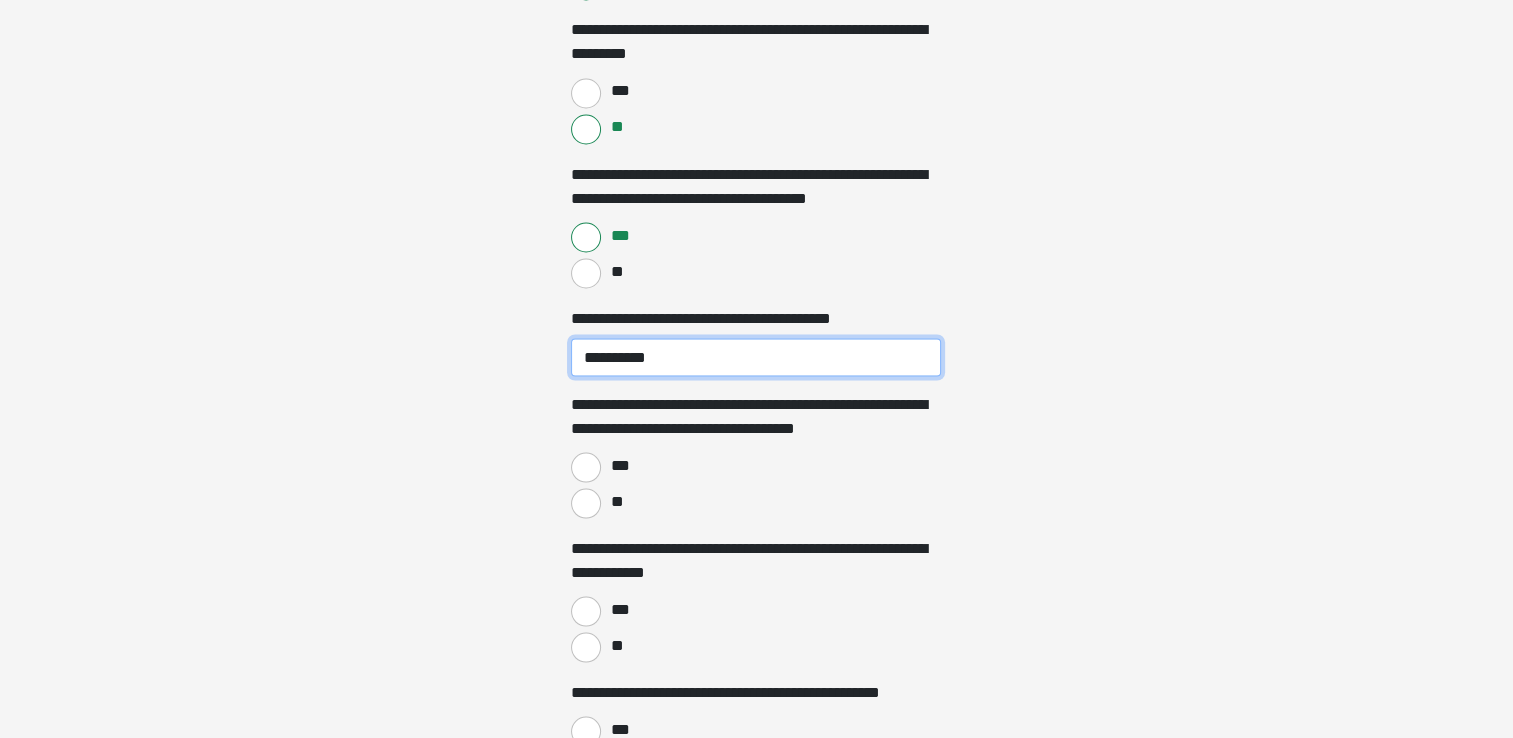 type on "**********" 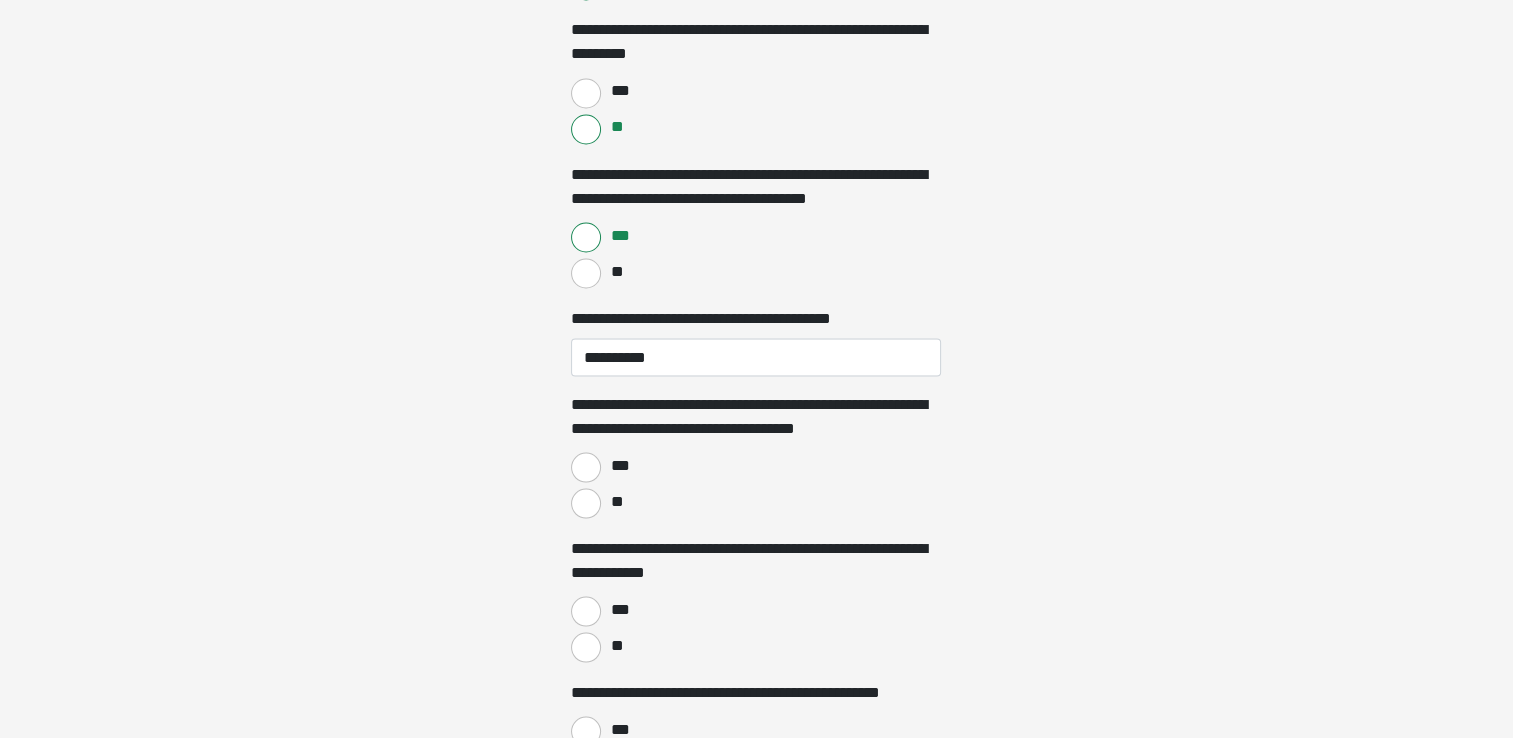click on "**" at bounding box center (616, 501) 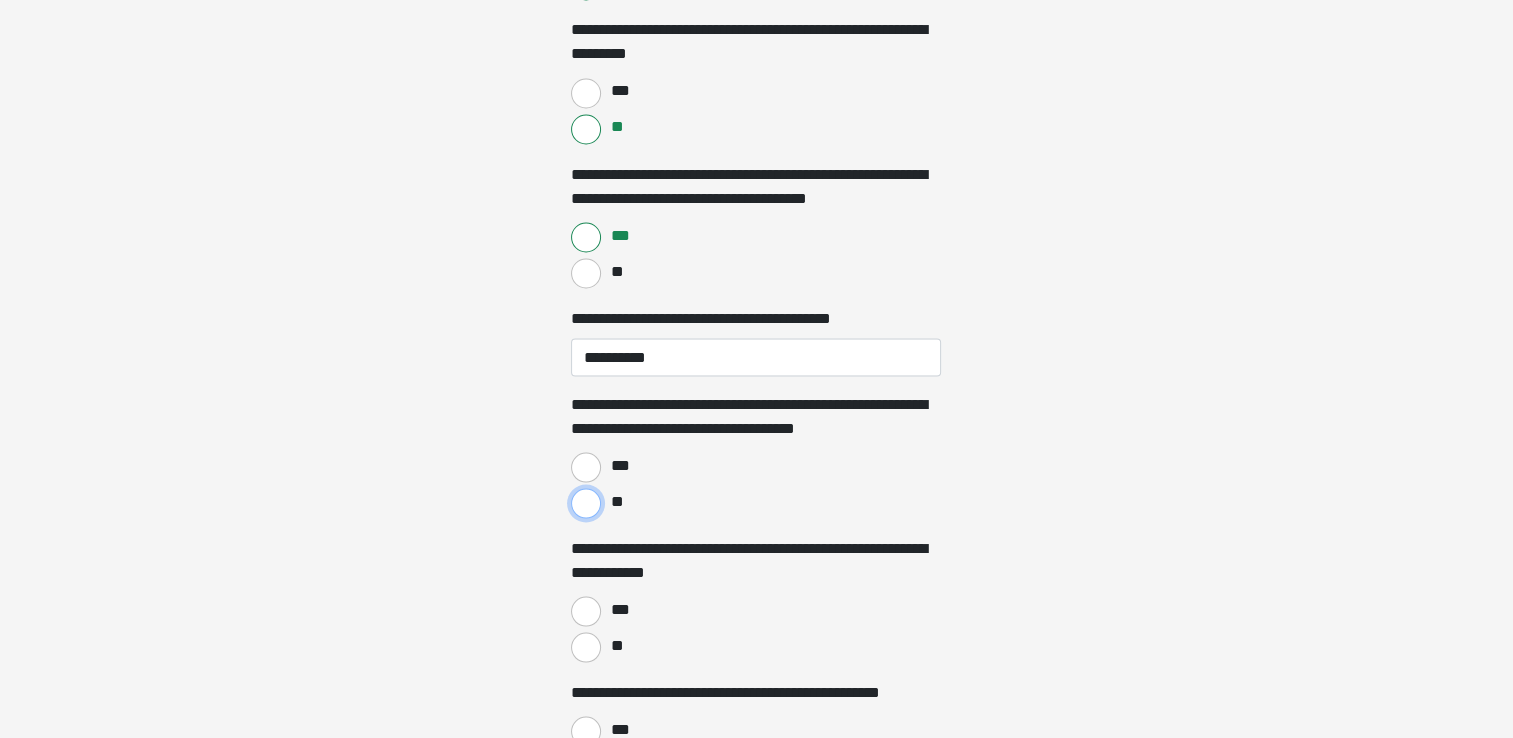 click on "**" at bounding box center [586, 503] 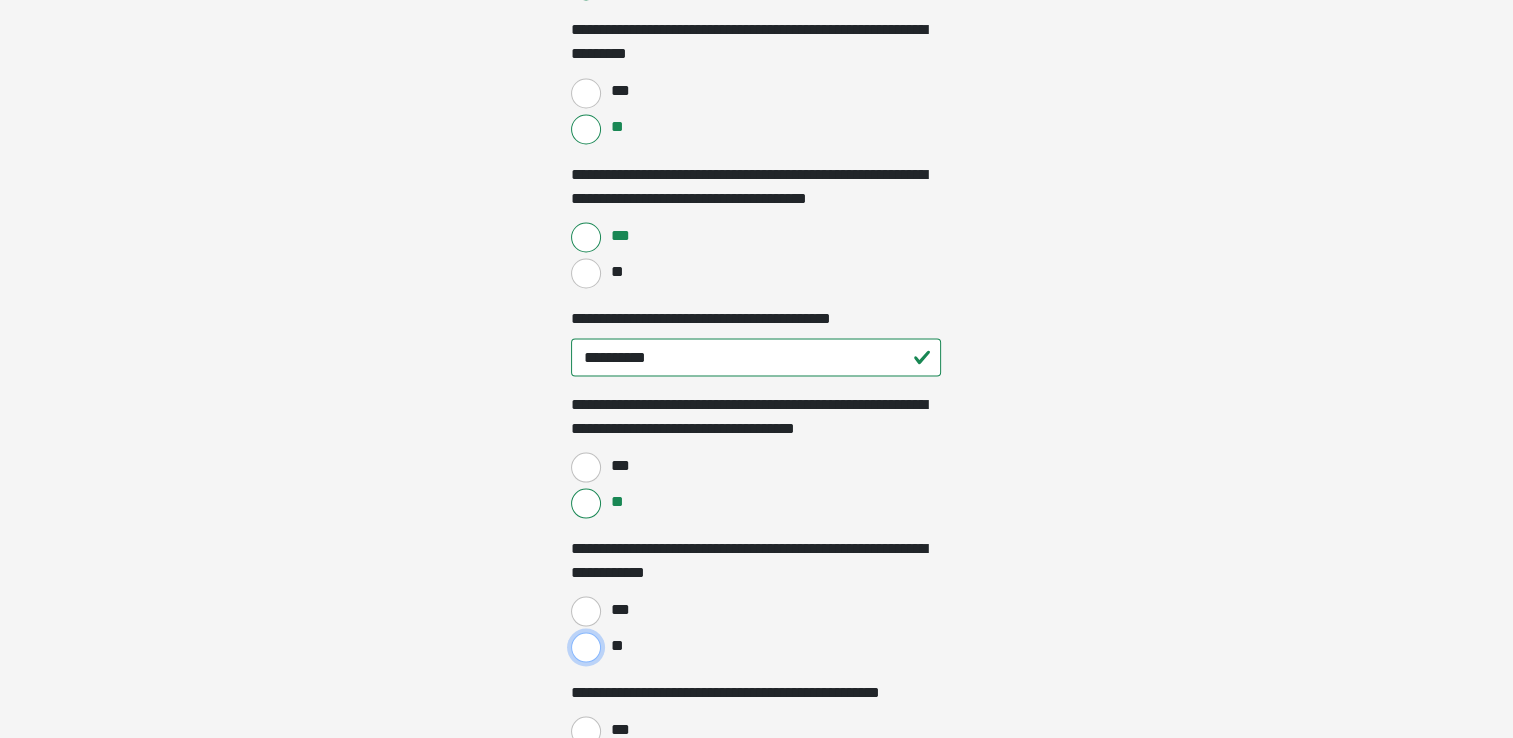 click on "**" at bounding box center (586, 647) 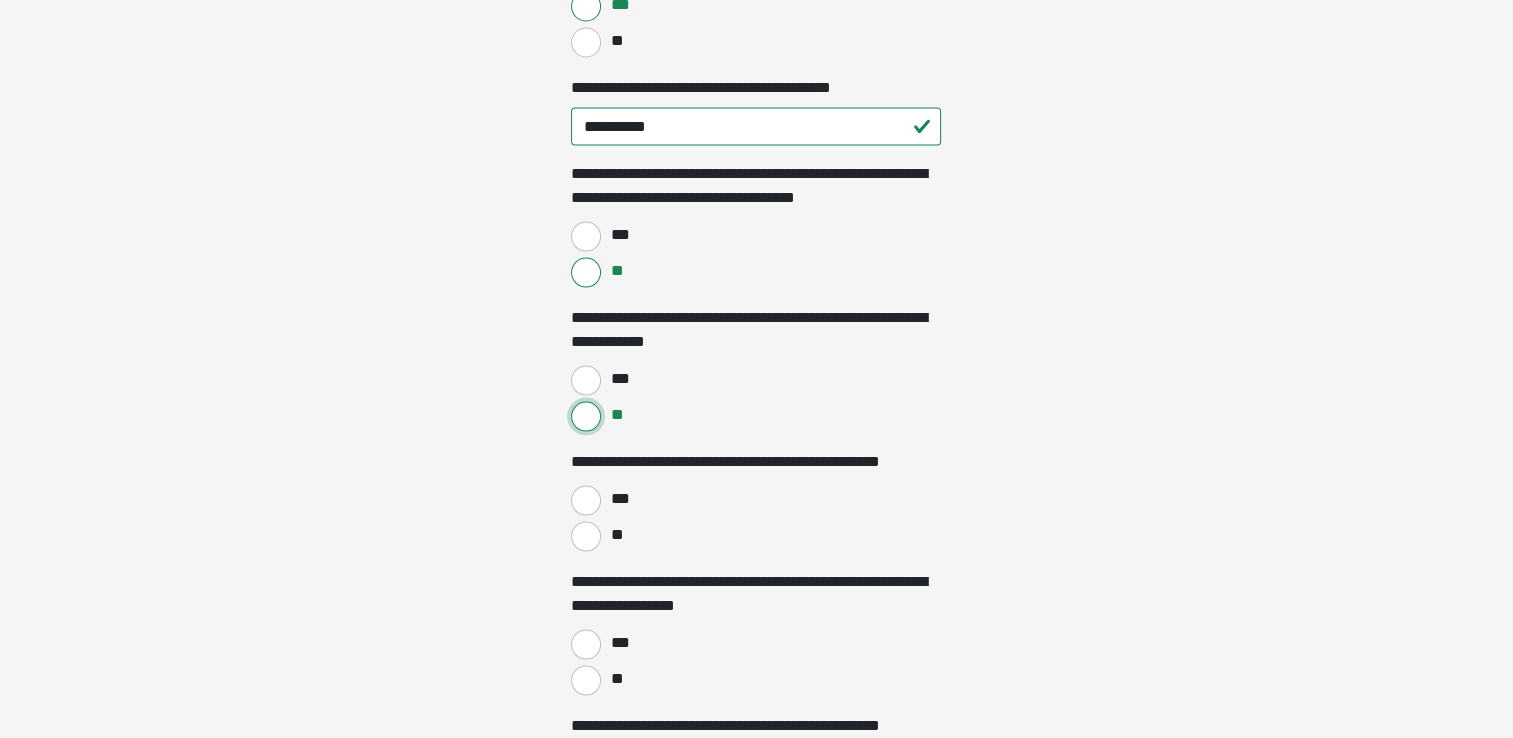 scroll, scrollTop: 3867, scrollLeft: 0, axis: vertical 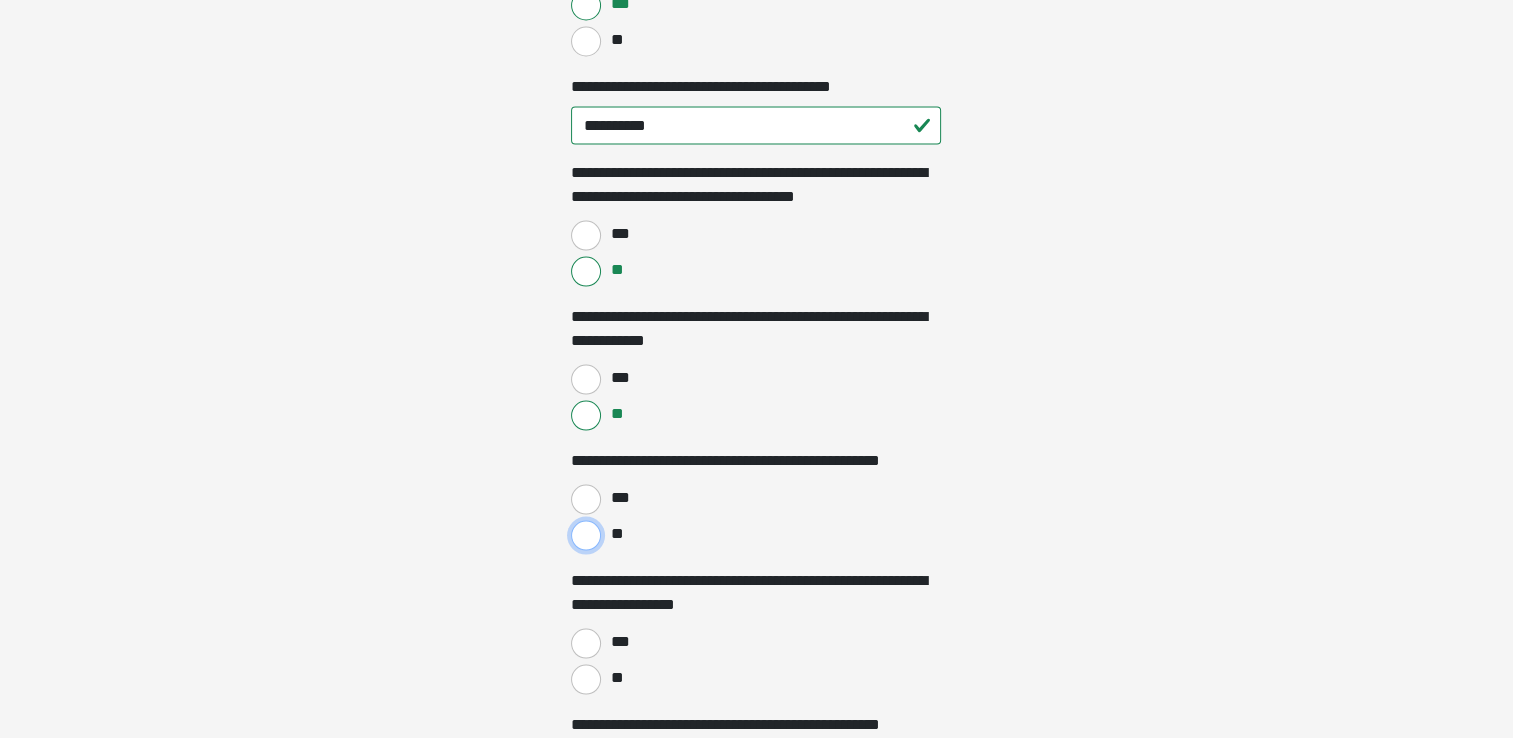 click on "**" at bounding box center [586, 536] 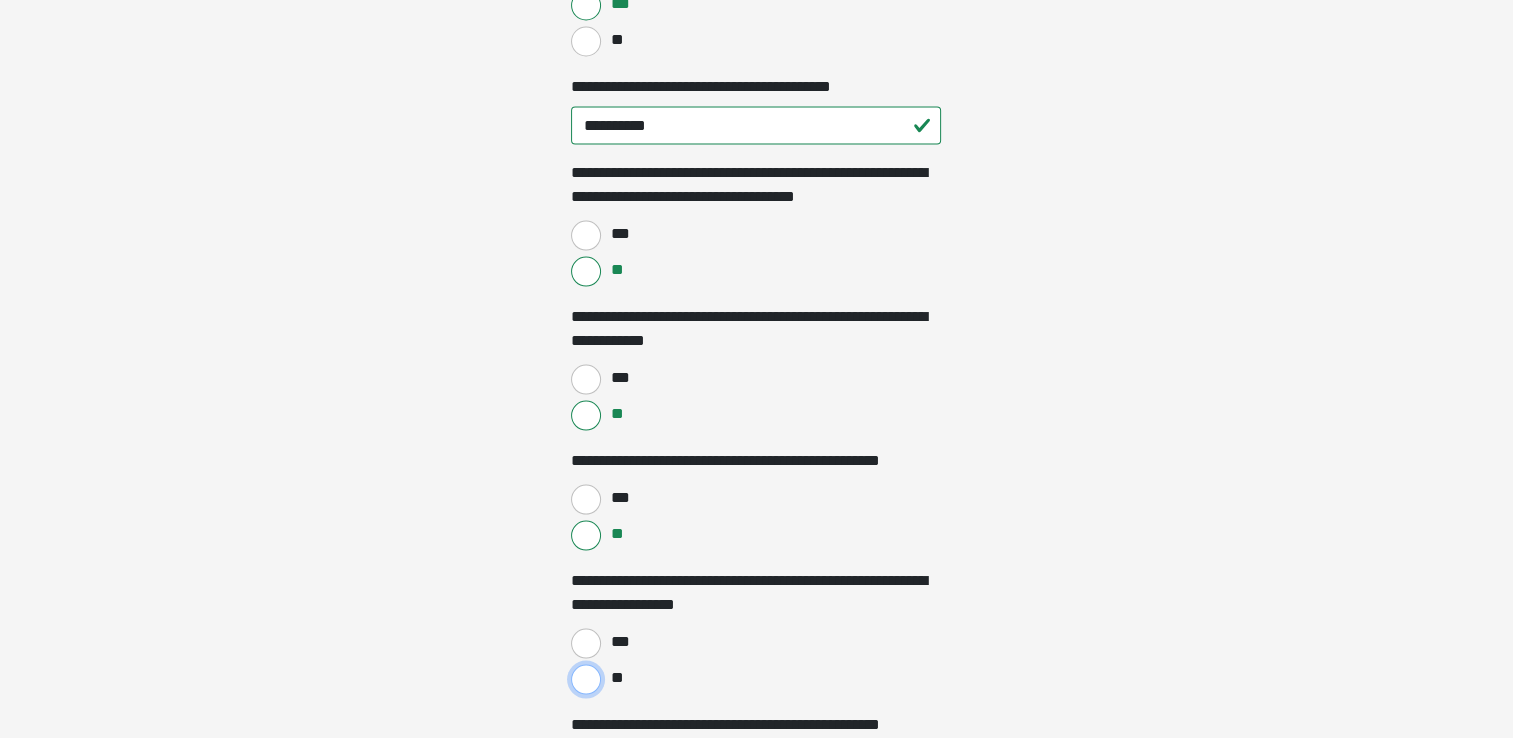 click on "**" at bounding box center [586, 680] 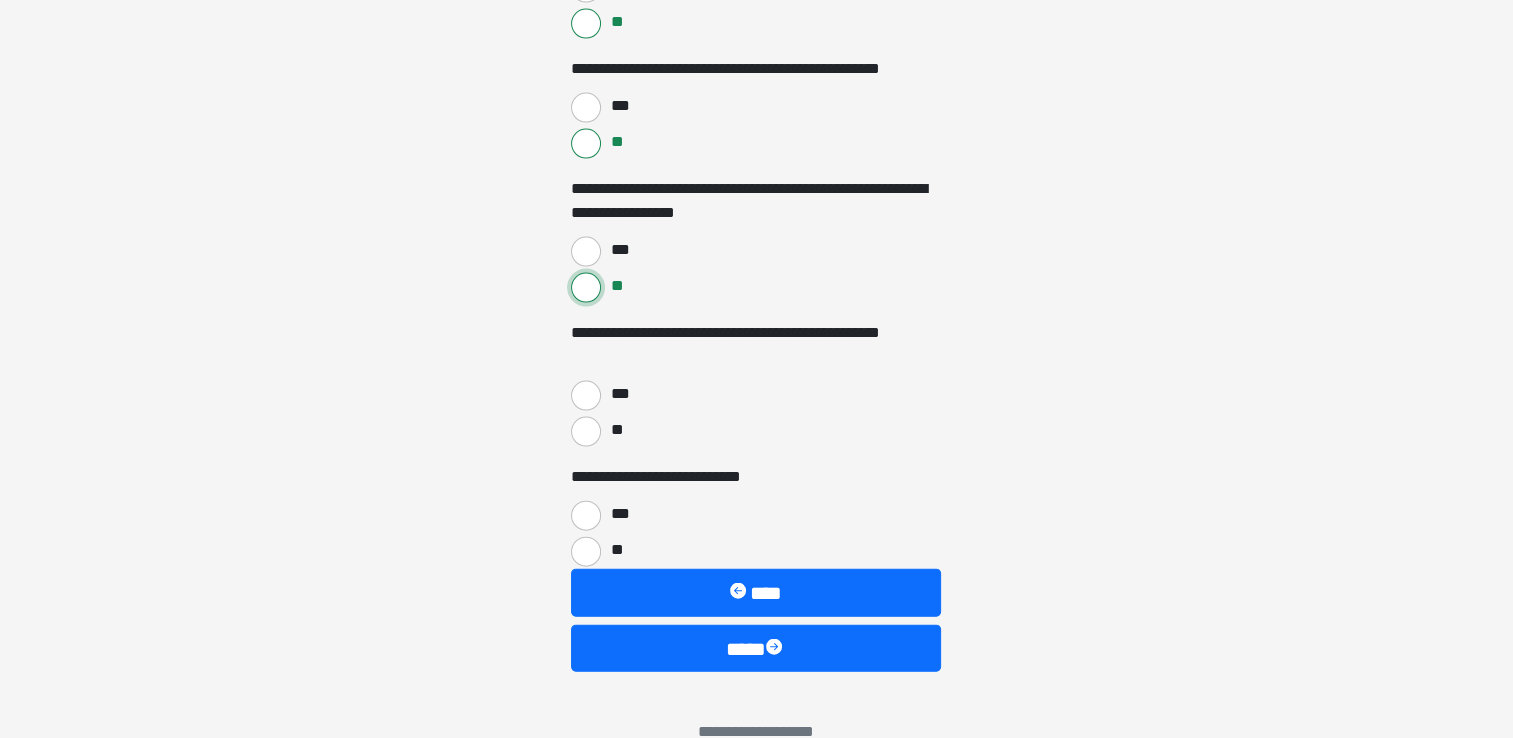 scroll, scrollTop: 4260, scrollLeft: 0, axis: vertical 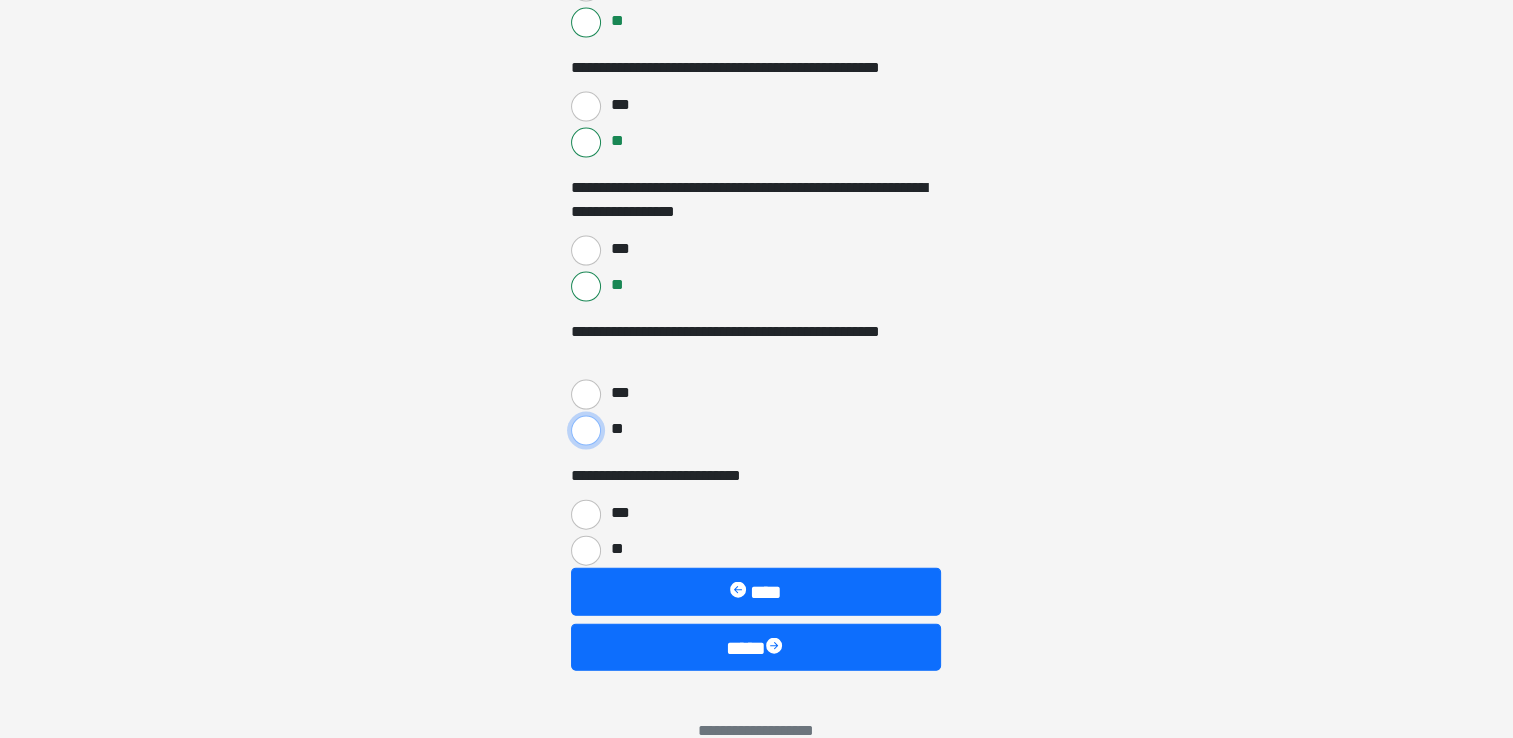 click on "**" at bounding box center [586, 431] 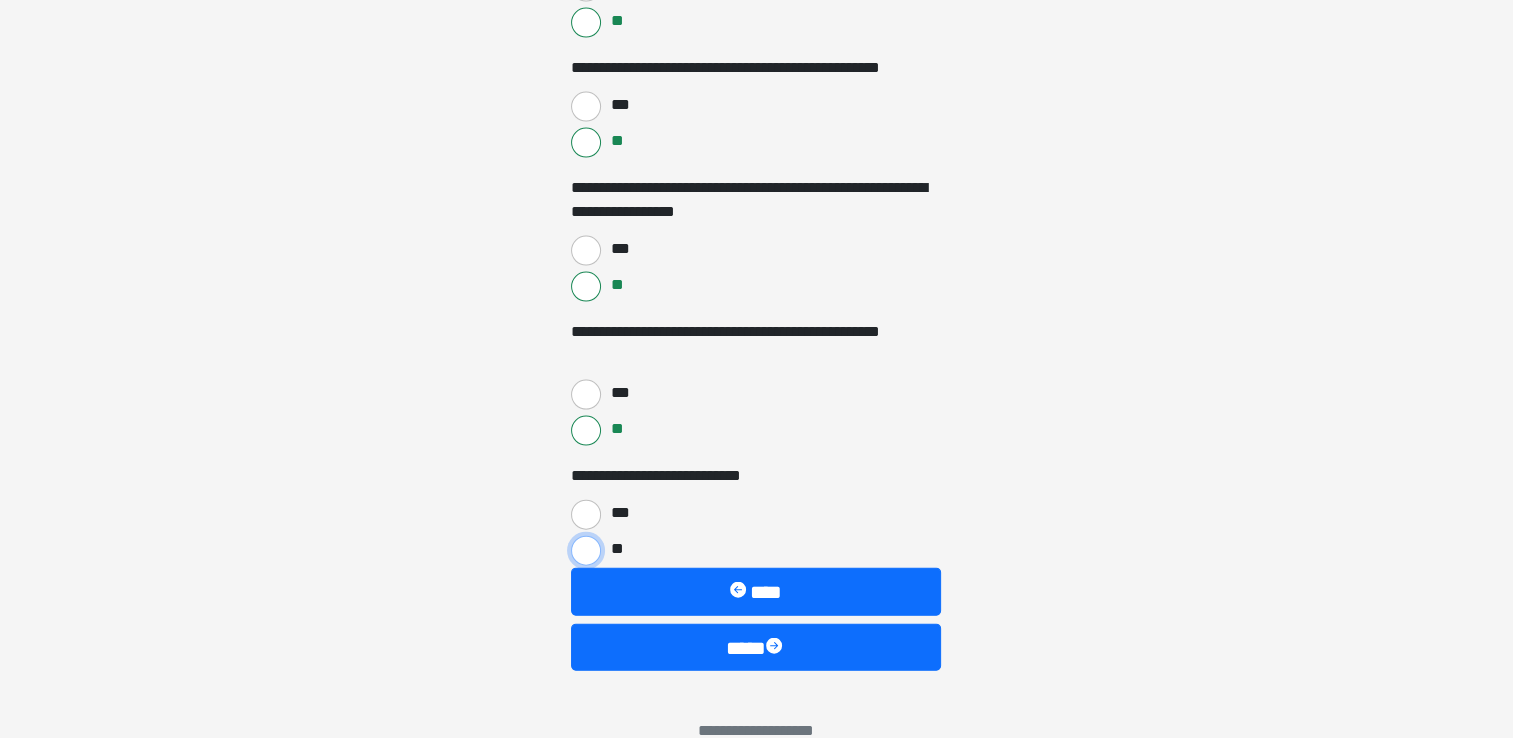 click on "**" at bounding box center (586, 551) 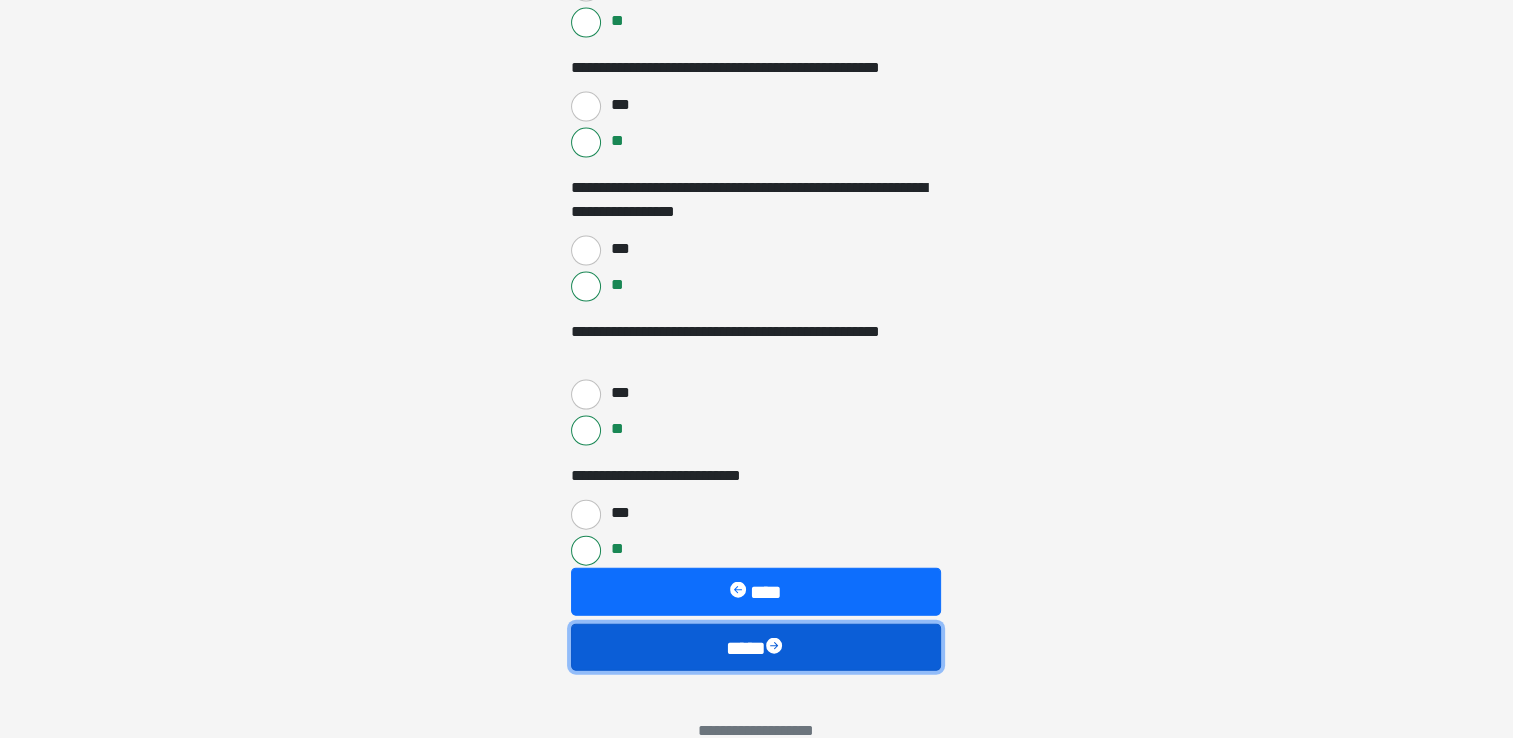 click on "****" at bounding box center [756, 648] 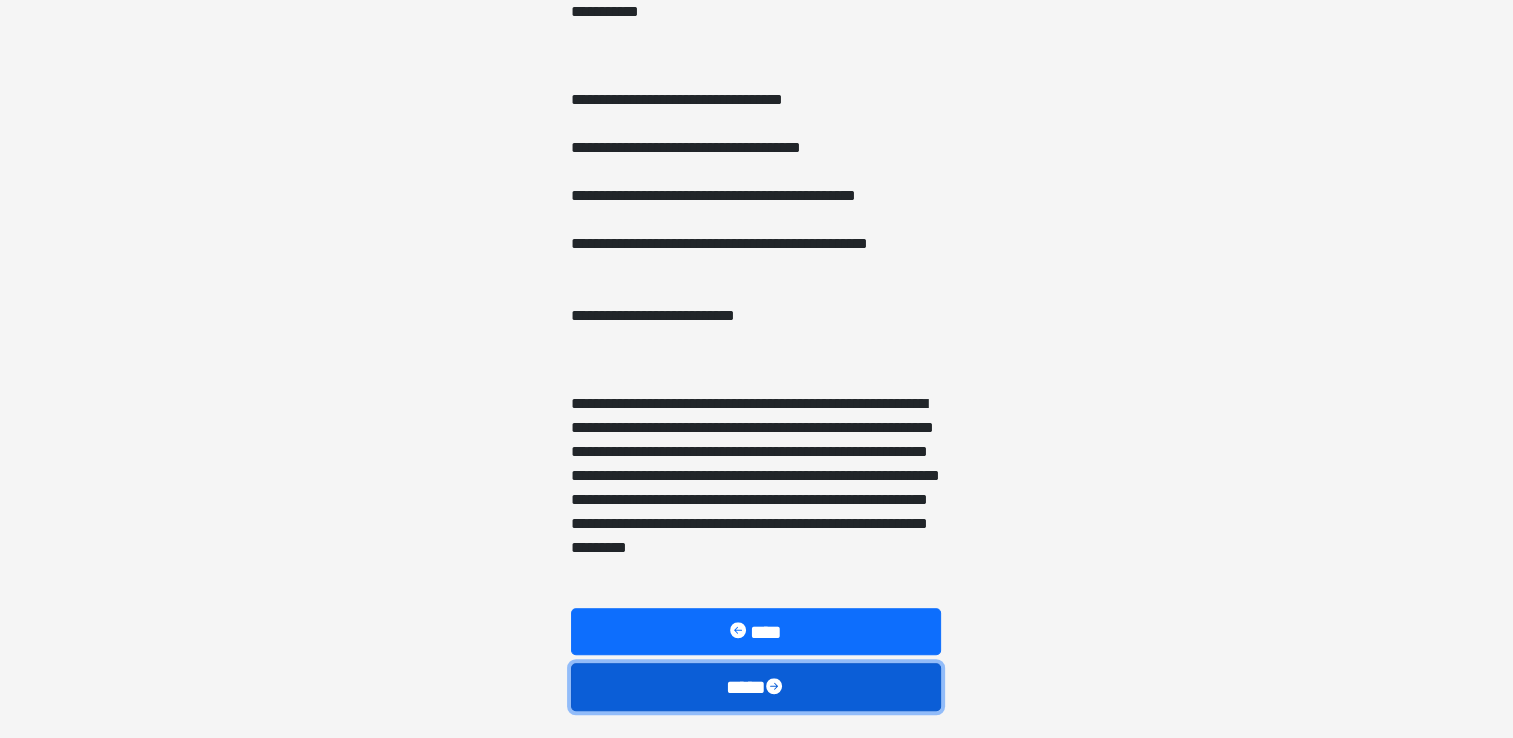 scroll, scrollTop: 1128, scrollLeft: 0, axis: vertical 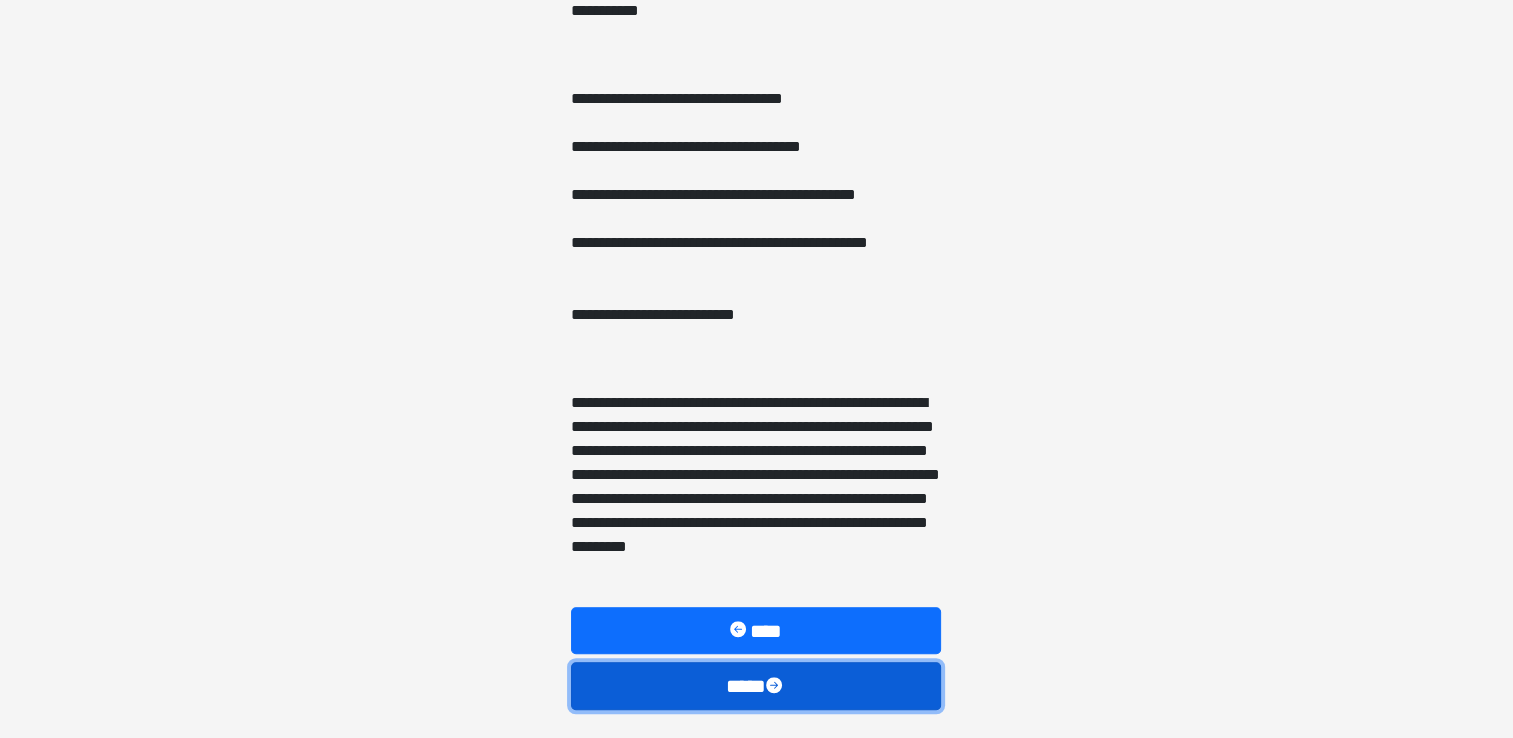 click on "****" at bounding box center [756, 686] 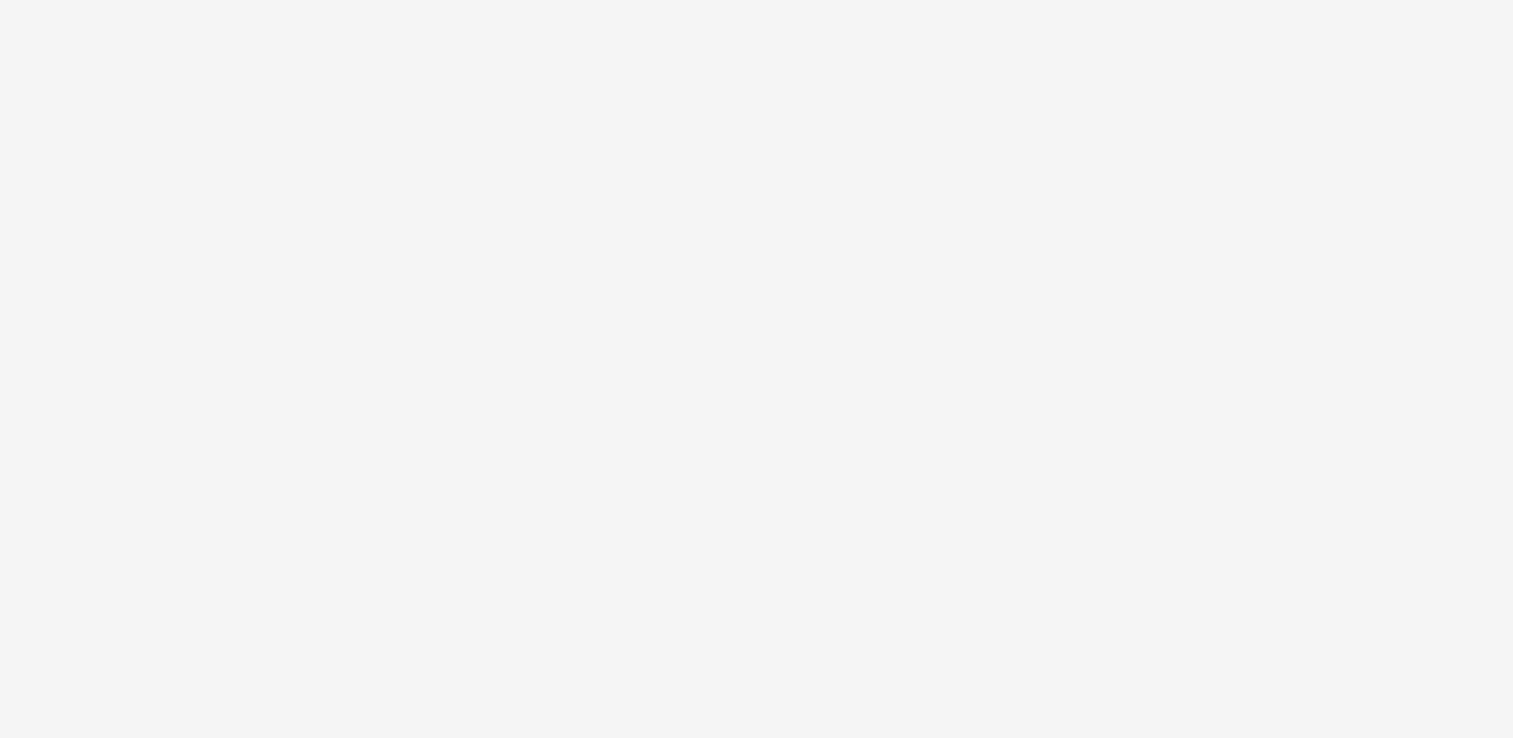scroll, scrollTop: 24, scrollLeft: 0, axis: vertical 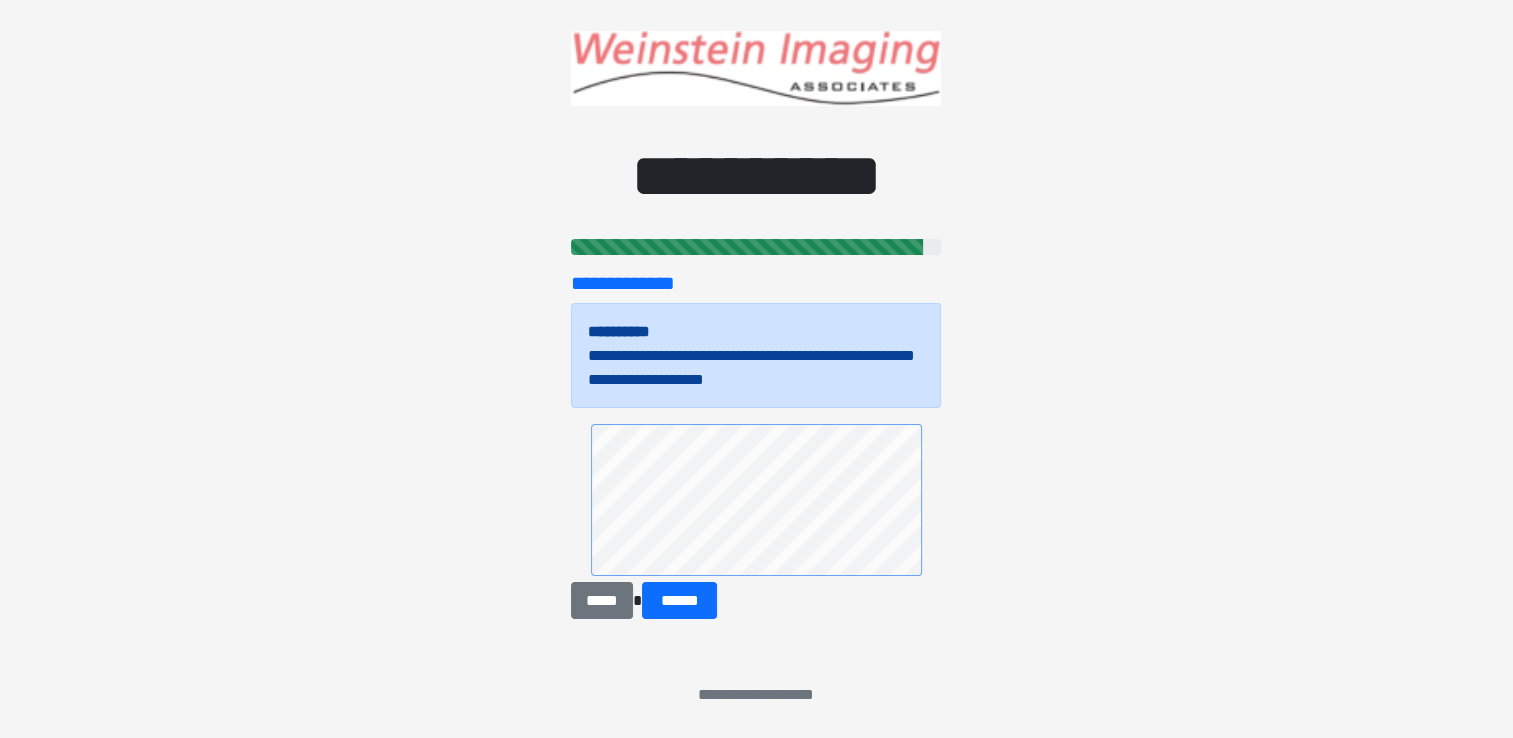 click on "******" at bounding box center (680, 601) 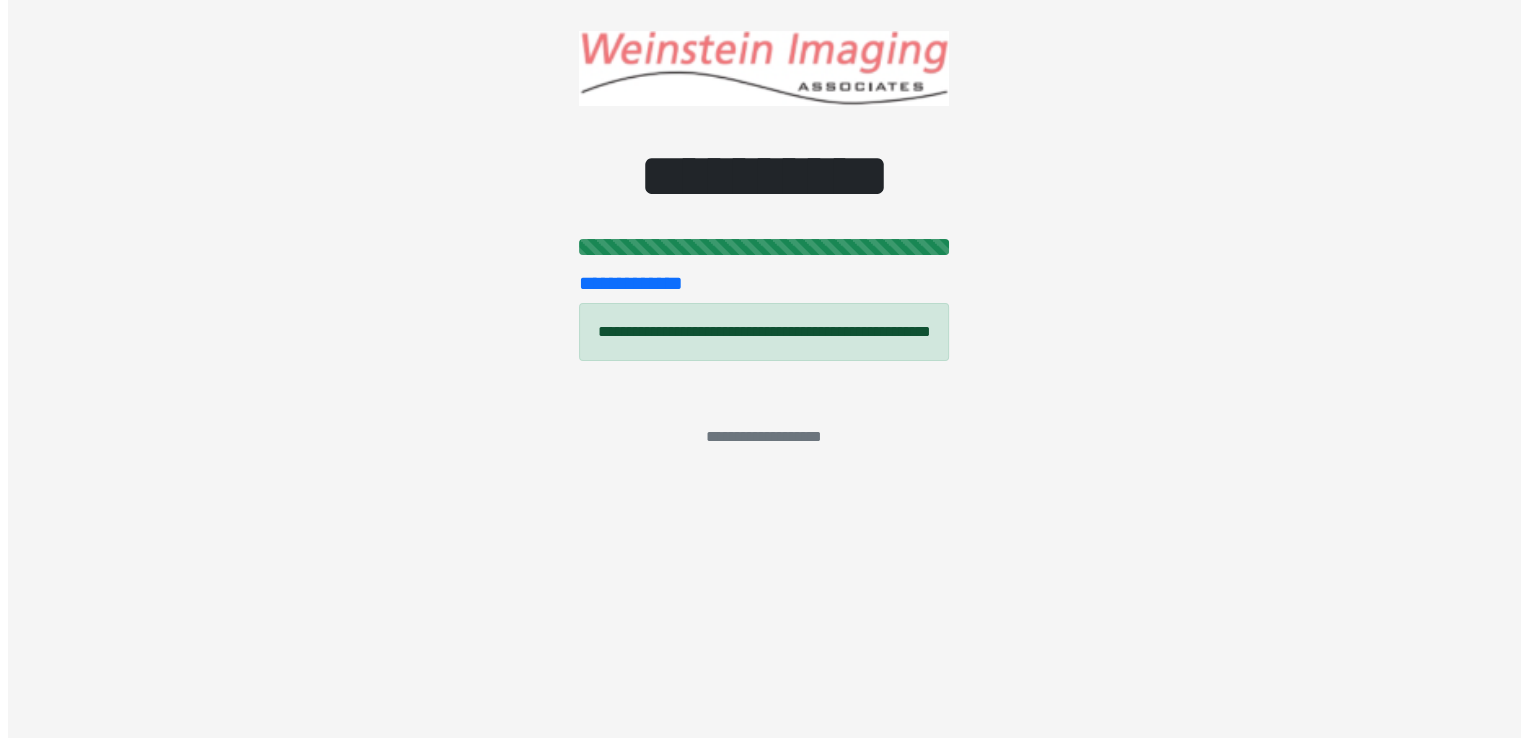 scroll, scrollTop: 0, scrollLeft: 0, axis: both 